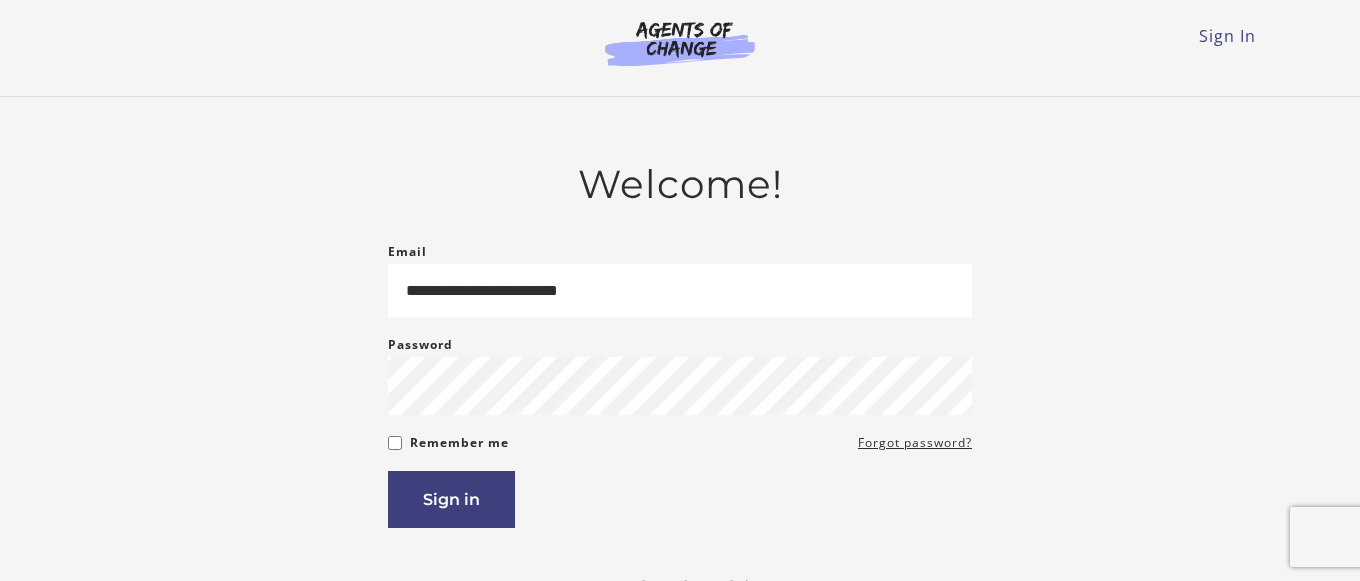 scroll, scrollTop: 0, scrollLeft: 0, axis: both 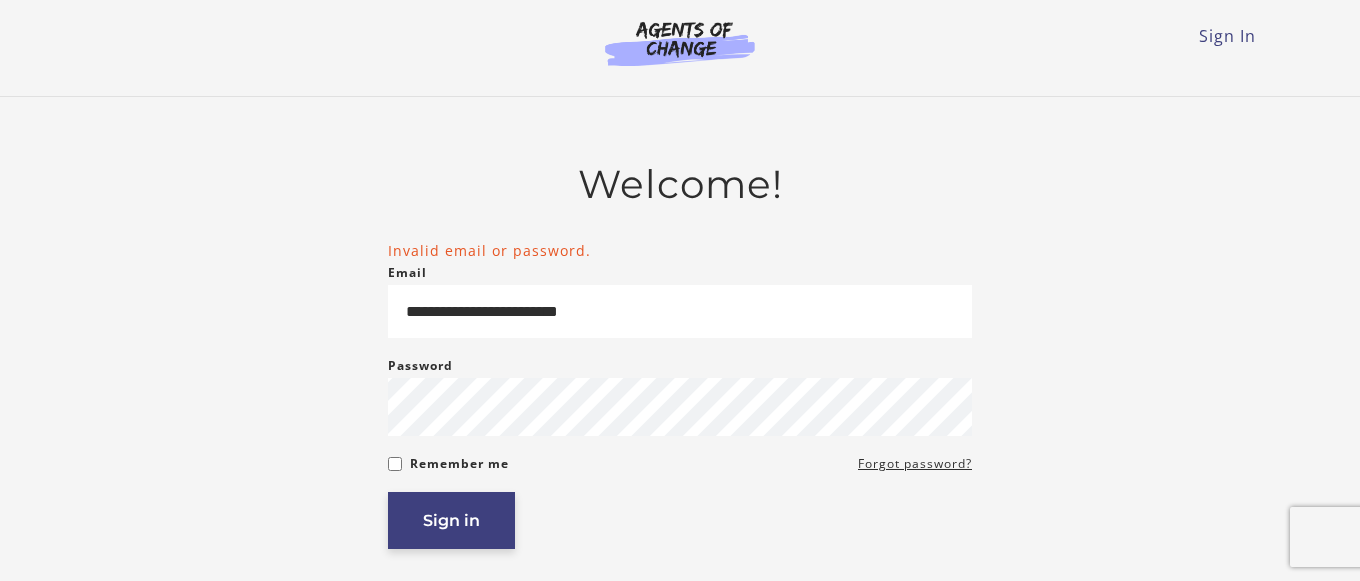 click on "Sign in" at bounding box center [451, 520] 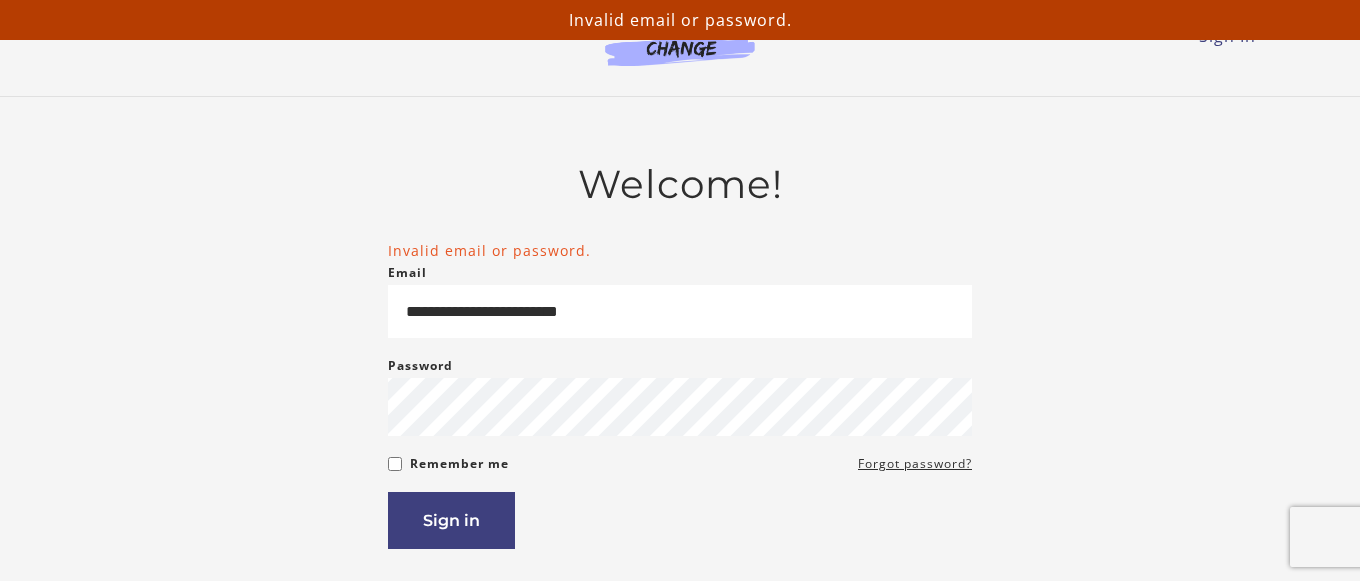scroll, scrollTop: 0, scrollLeft: 0, axis: both 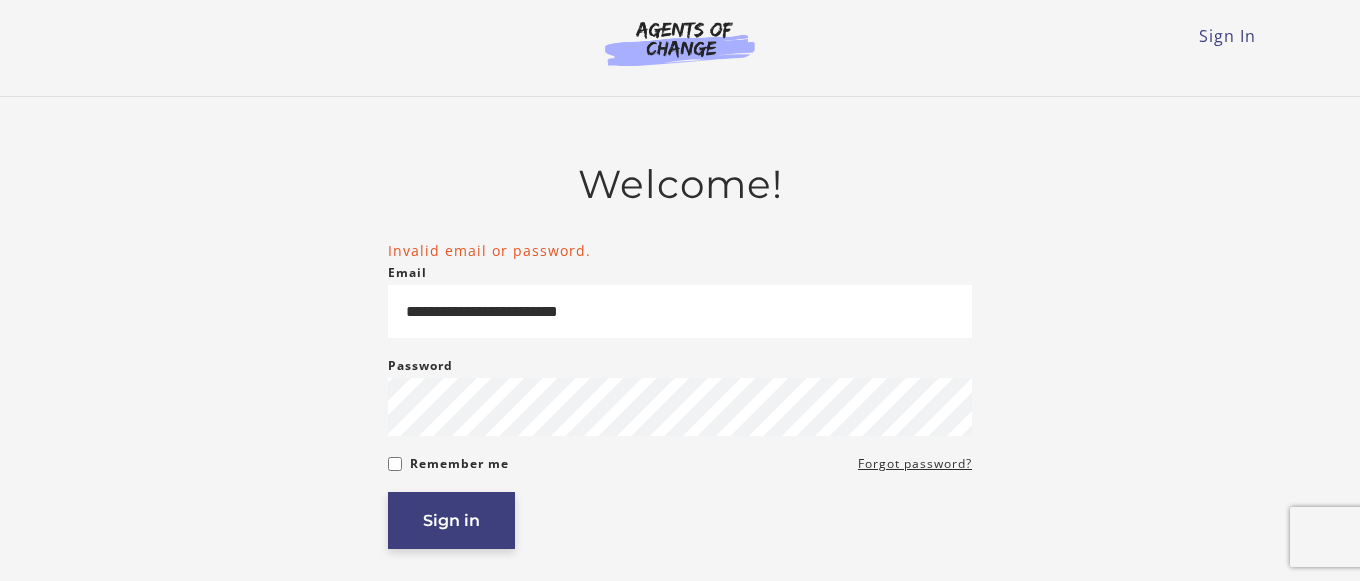 click on "Sign in" at bounding box center [451, 520] 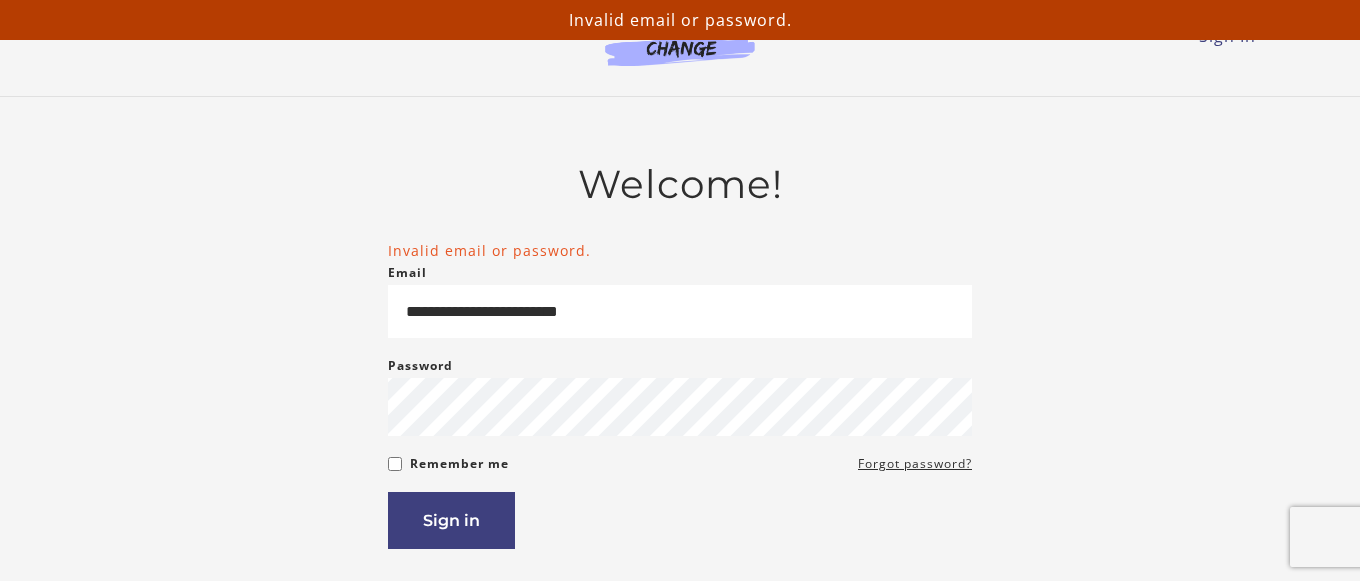 scroll, scrollTop: 0, scrollLeft: 0, axis: both 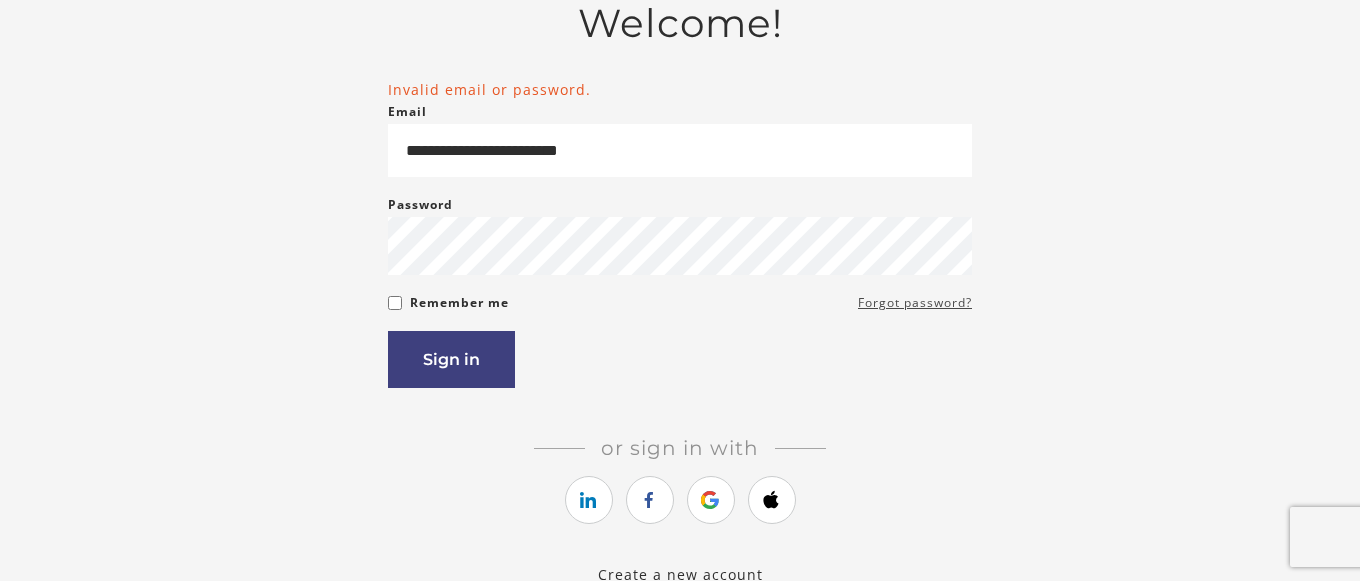 click on "Forgot password?" at bounding box center (915, 303) 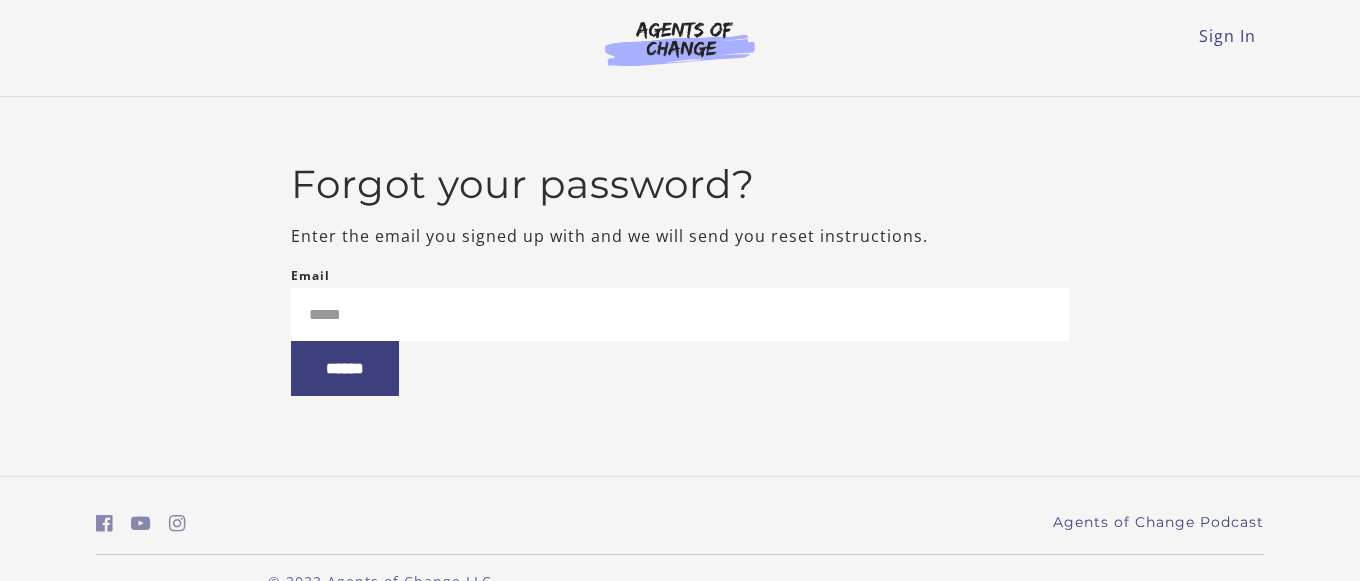 scroll, scrollTop: 0, scrollLeft: 0, axis: both 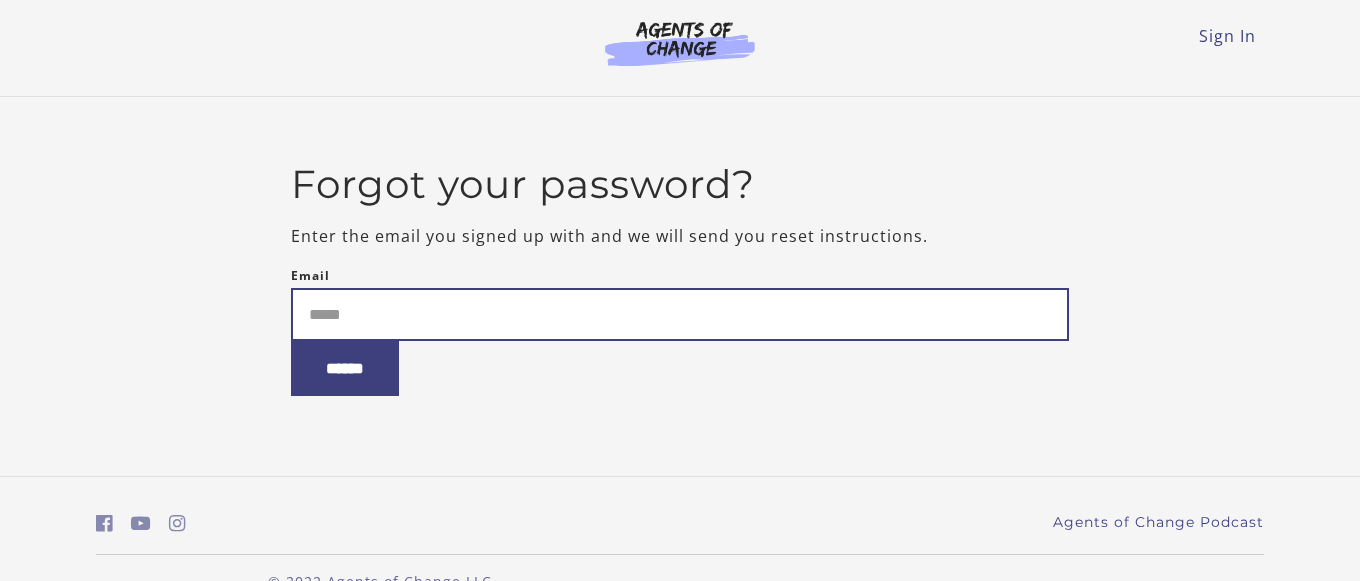 click on "Email" at bounding box center (680, 314) 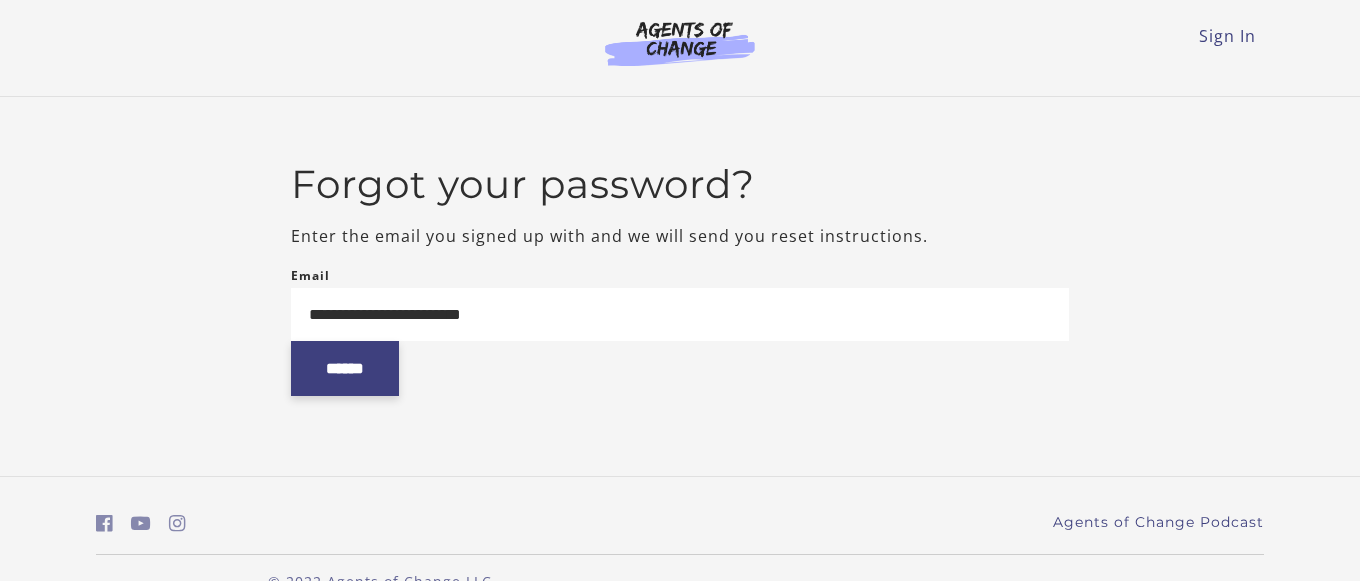 type on "**********" 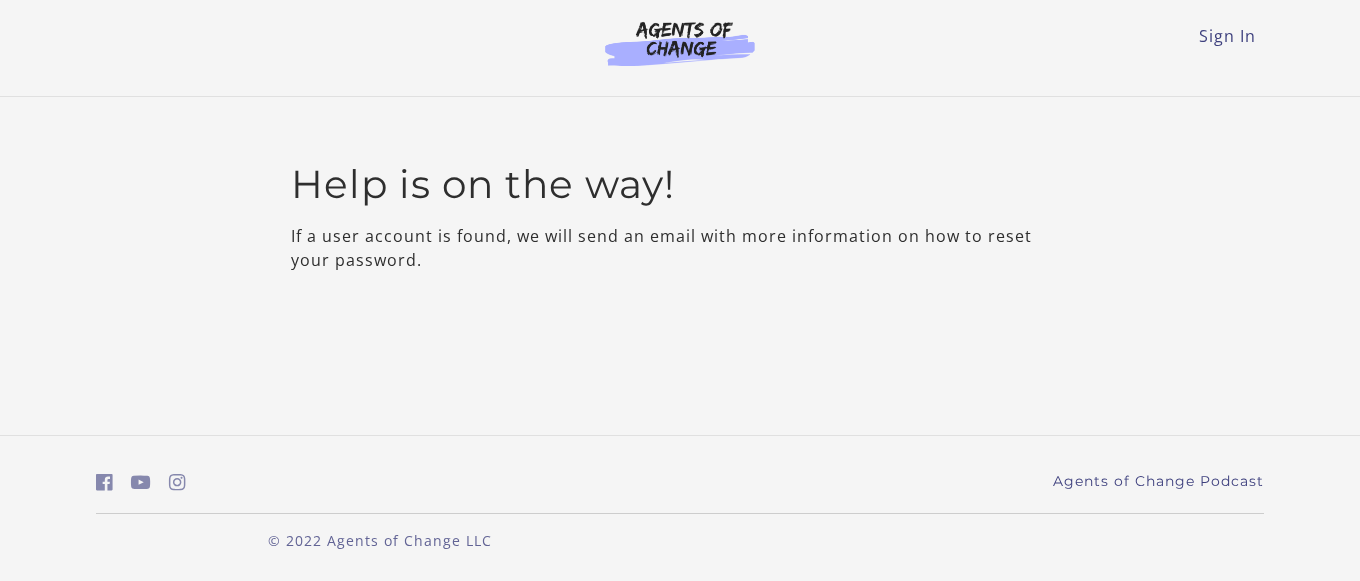 scroll, scrollTop: 0, scrollLeft: 0, axis: both 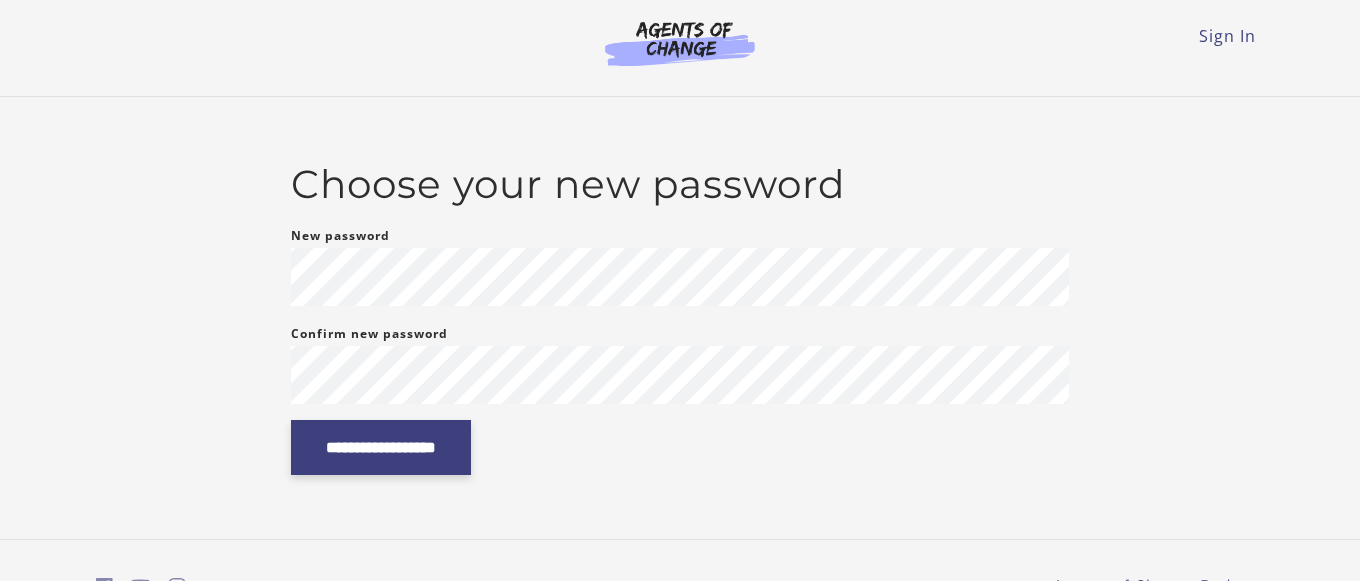 click on "**********" at bounding box center (381, 447) 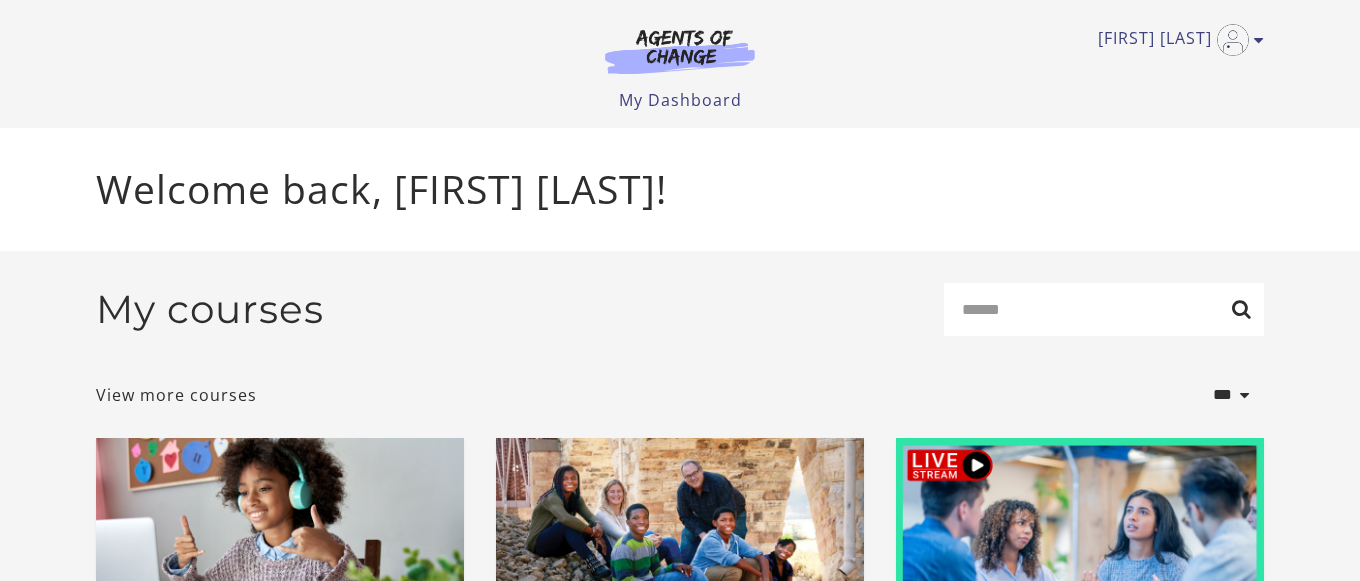 scroll, scrollTop: 0, scrollLeft: 0, axis: both 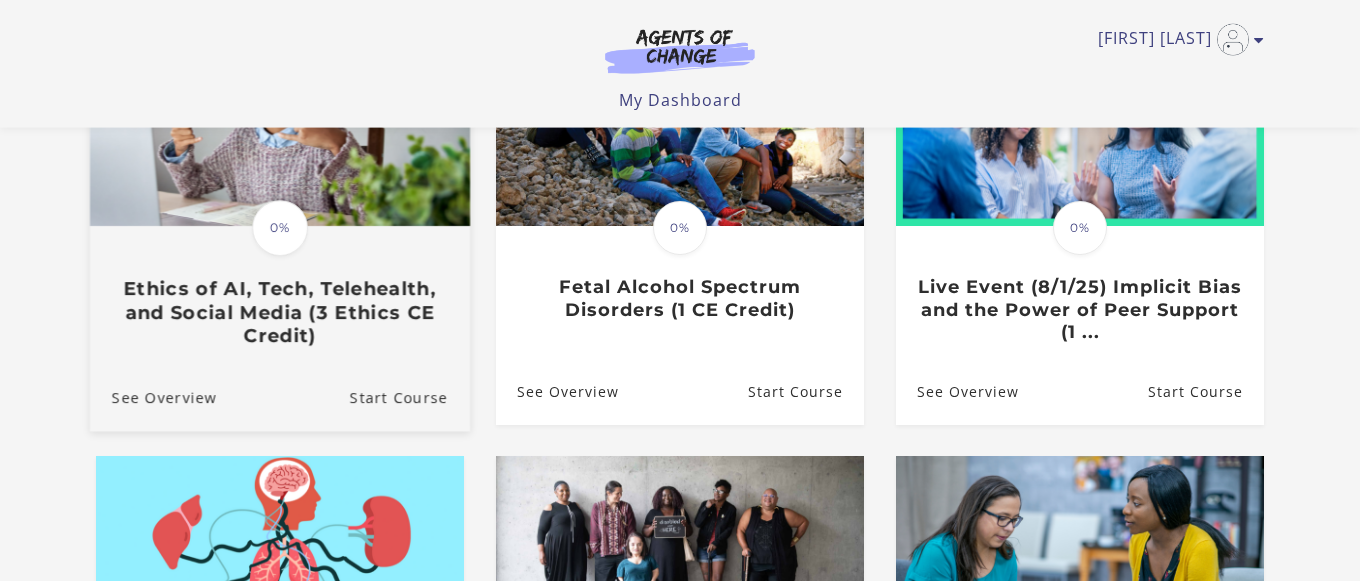 click on "Ethics of AI, Tech, Telehealth, and Social Media (3 Ethics CE Credit)" at bounding box center (280, 312) 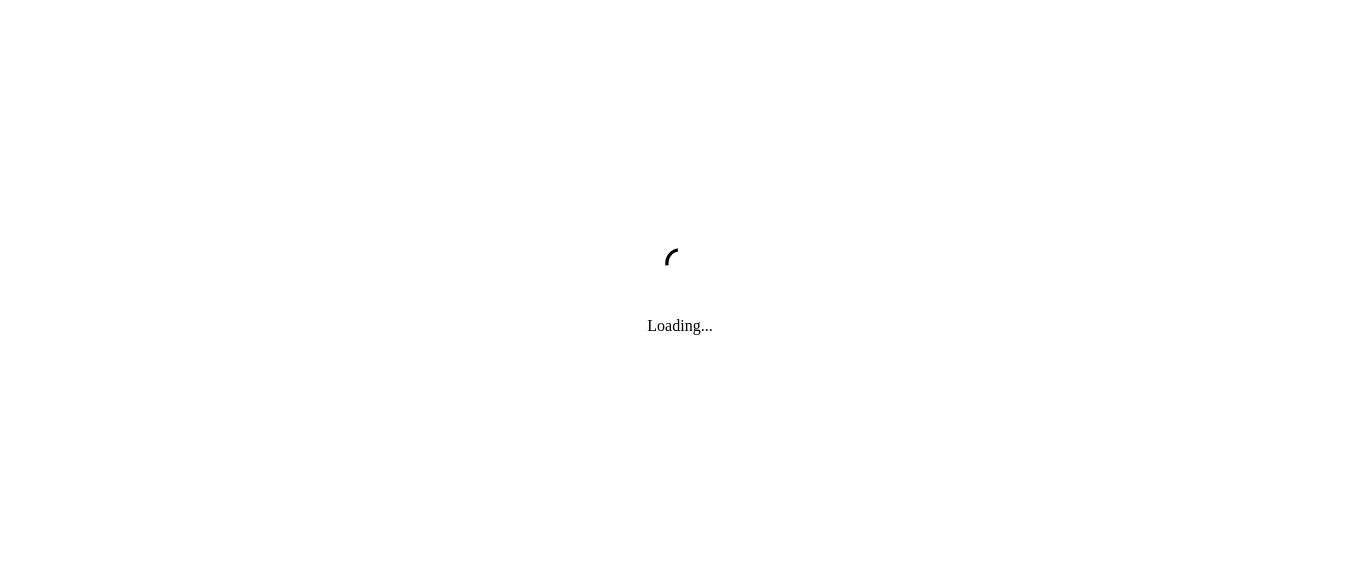 scroll, scrollTop: 0, scrollLeft: 0, axis: both 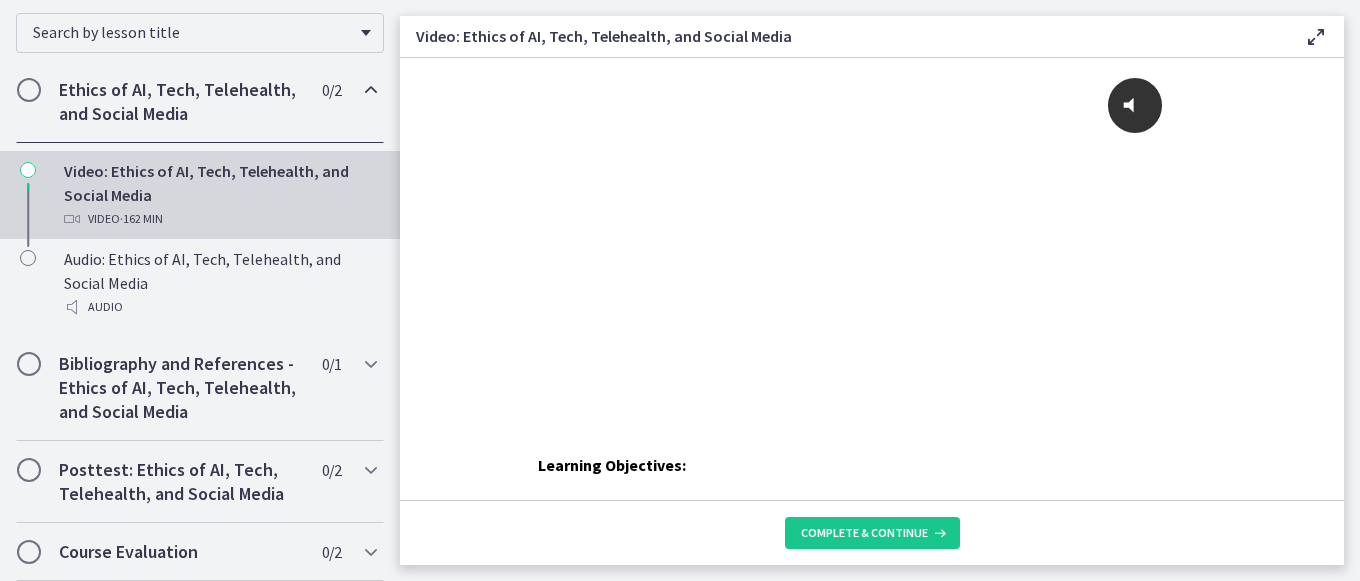 click on "Video
·  162 min" at bounding box center (220, 219) 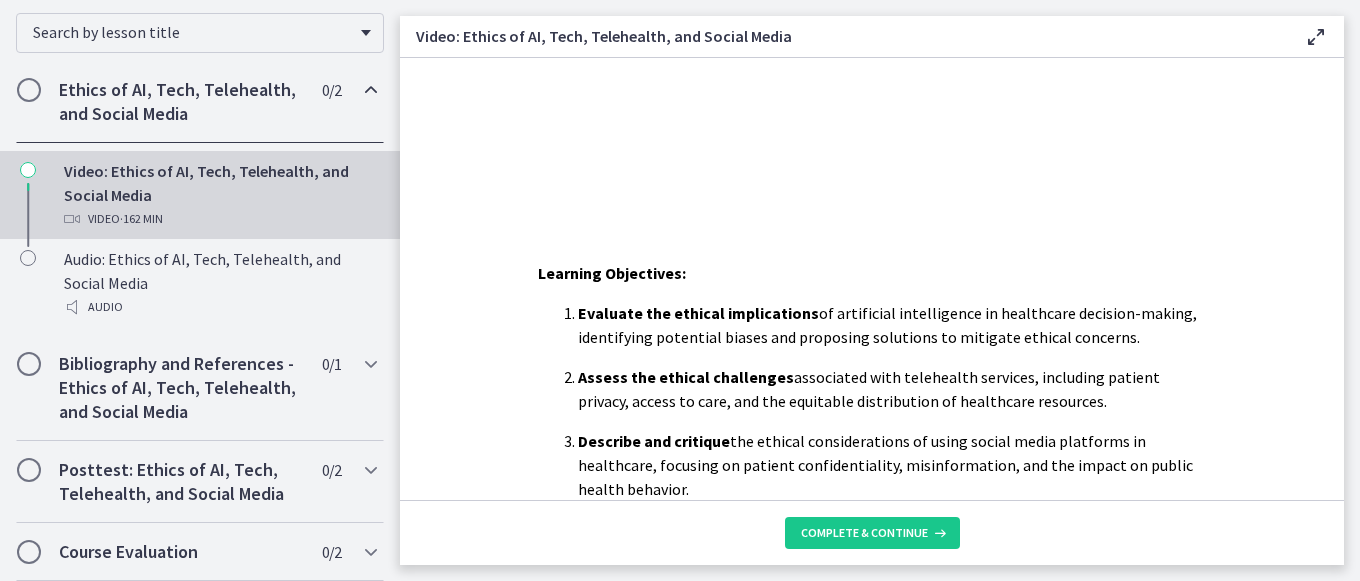 scroll, scrollTop: 193, scrollLeft: 0, axis: vertical 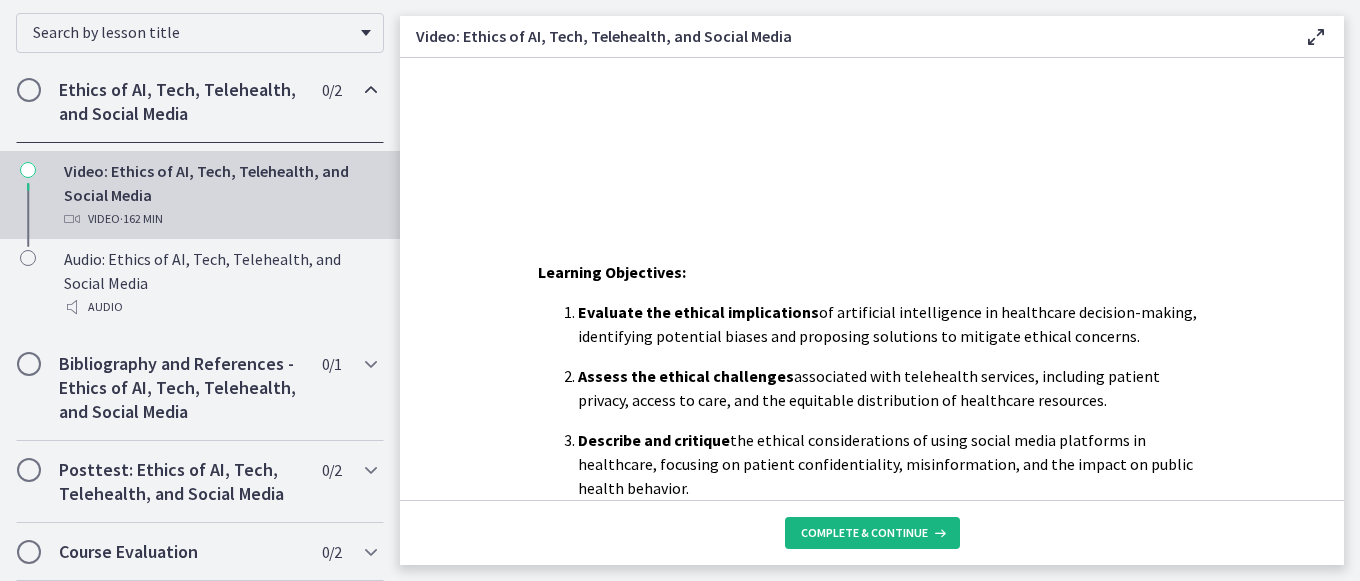 click on "Complete & continue" at bounding box center [864, 533] 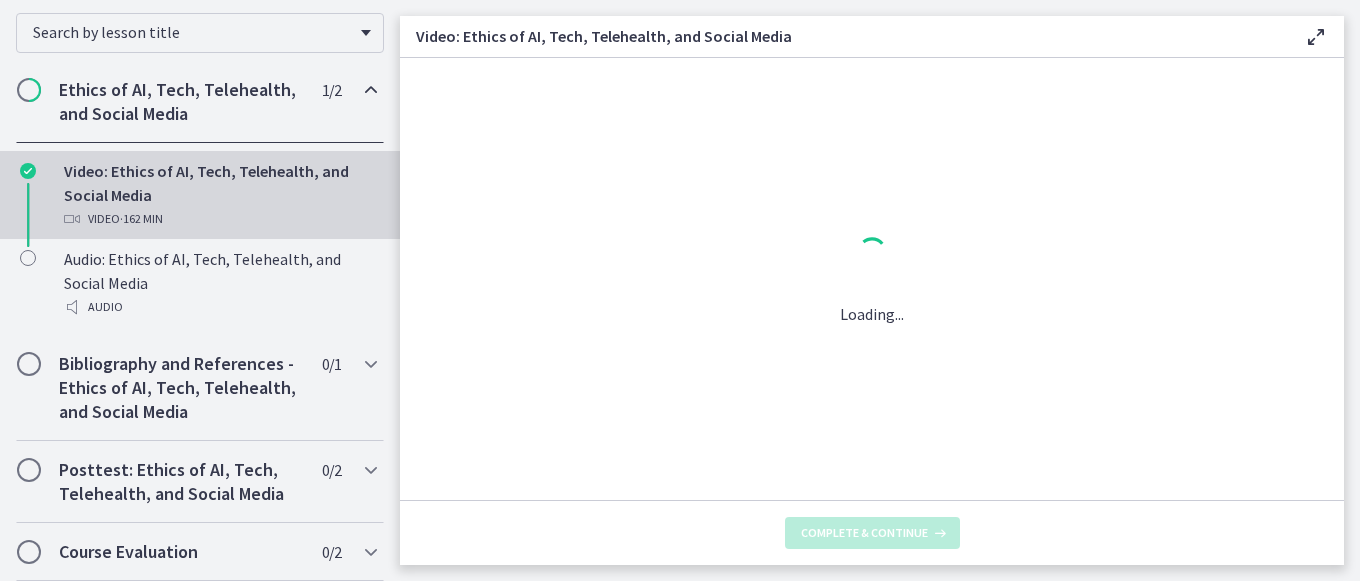 scroll, scrollTop: 0, scrollLeft: 0, axis: both 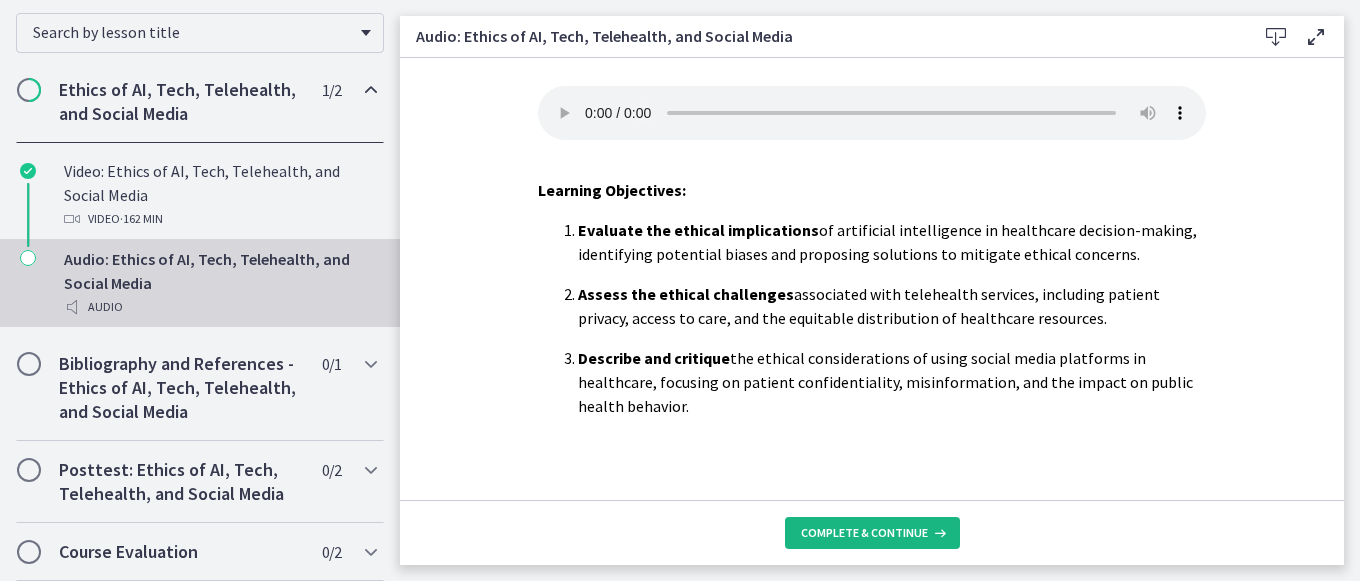 click on "Complete & continue" at bounding box center [864, 533] 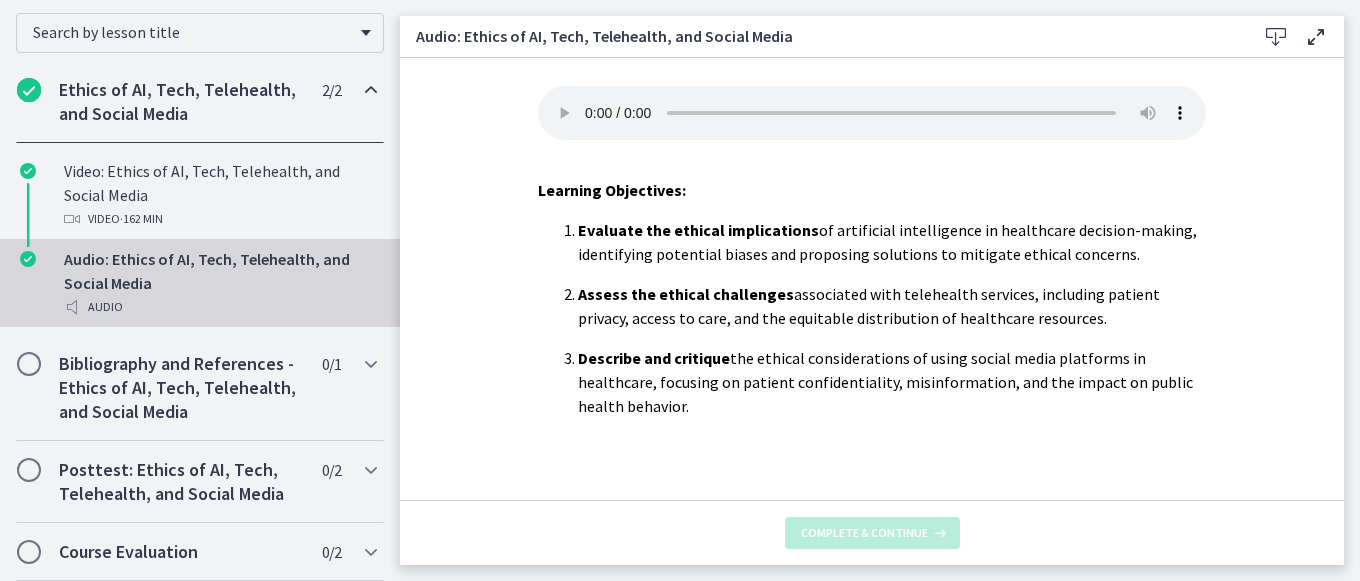 scroll, scrollTop: 12, scrollLeft: 0, axis: vertical 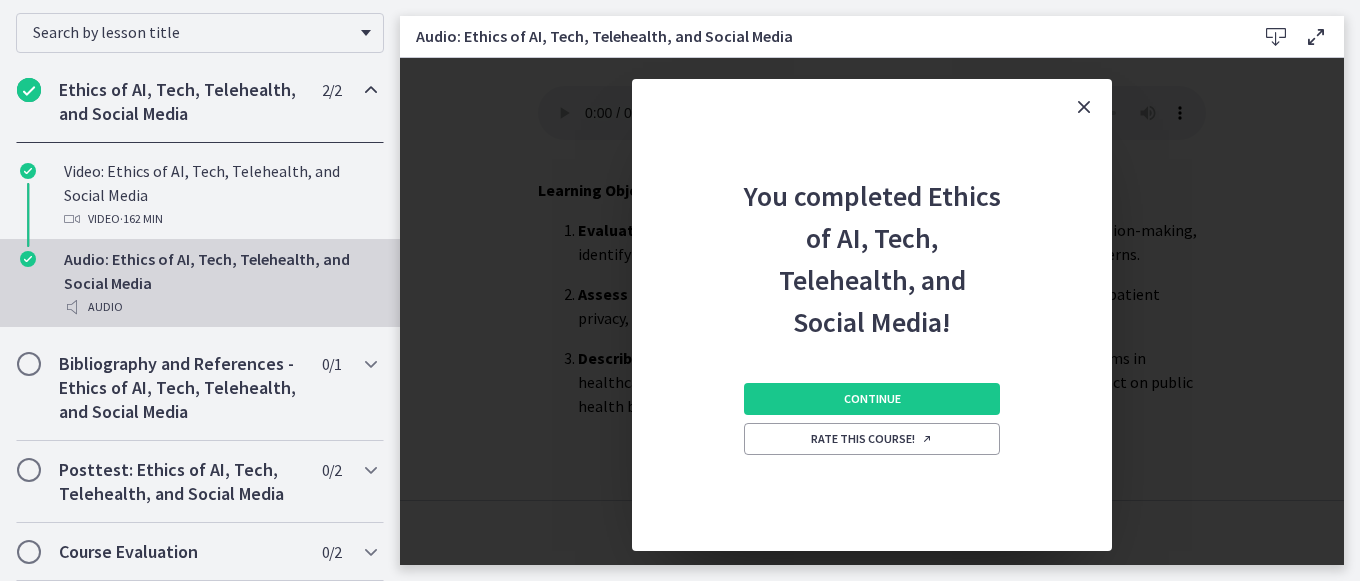 click at bounding box center [1084, 107] 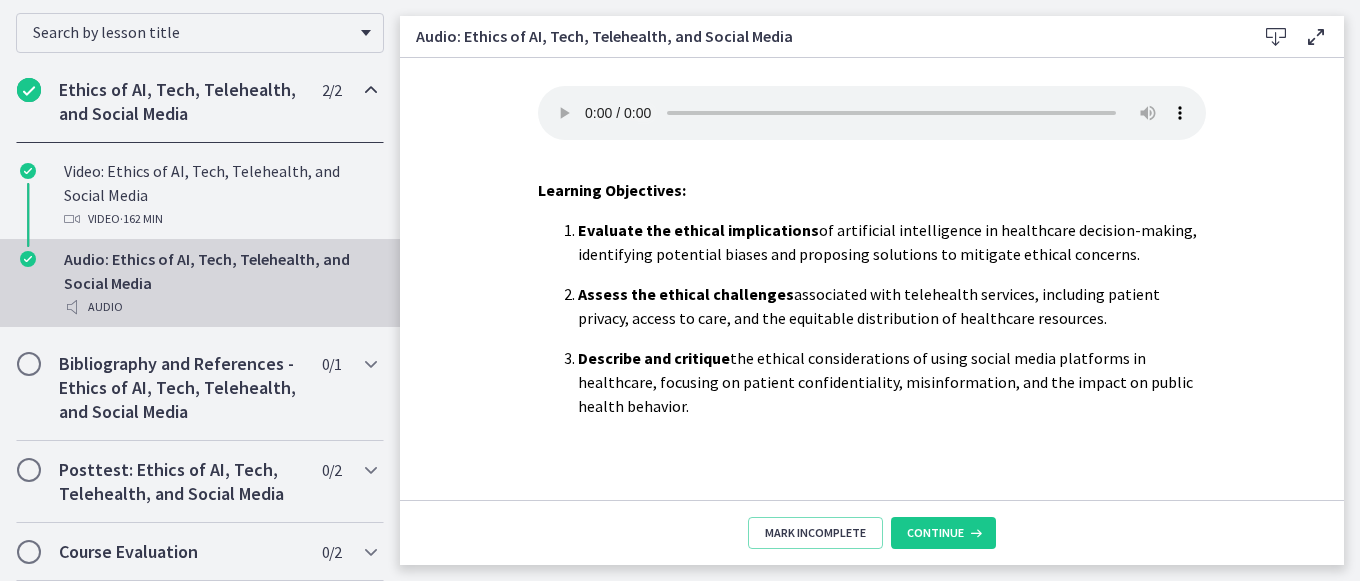 scroll, scrollTop: 0, scrollLeft: 0, axis: both 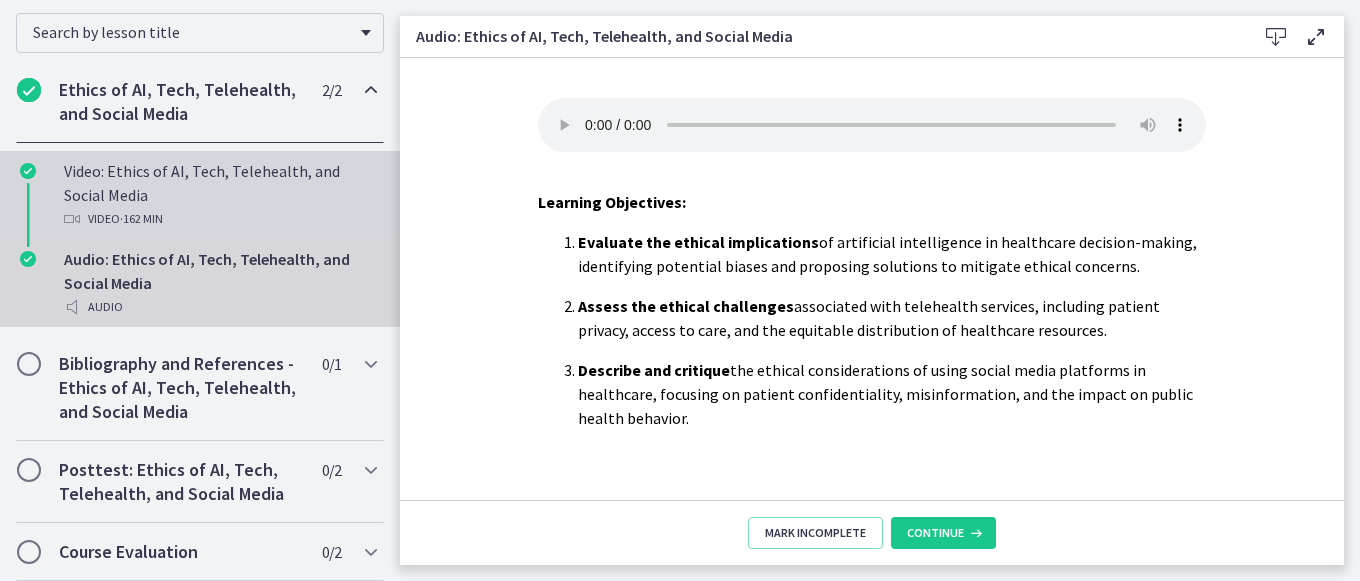 click on "Video: Ethics of AI, Tech, Telehealth, and Social Media
Video
·  162 min" at bounding box center (220, 195) 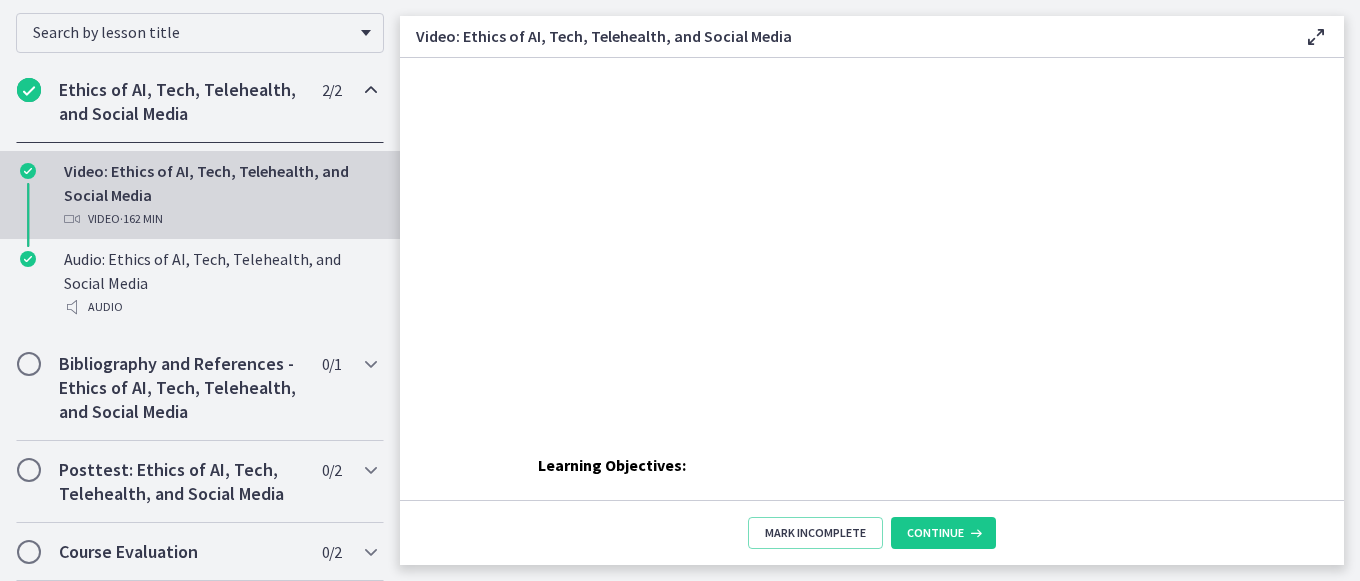 scroll, scrollTop: 0, scrollLeft: 0, axis: both 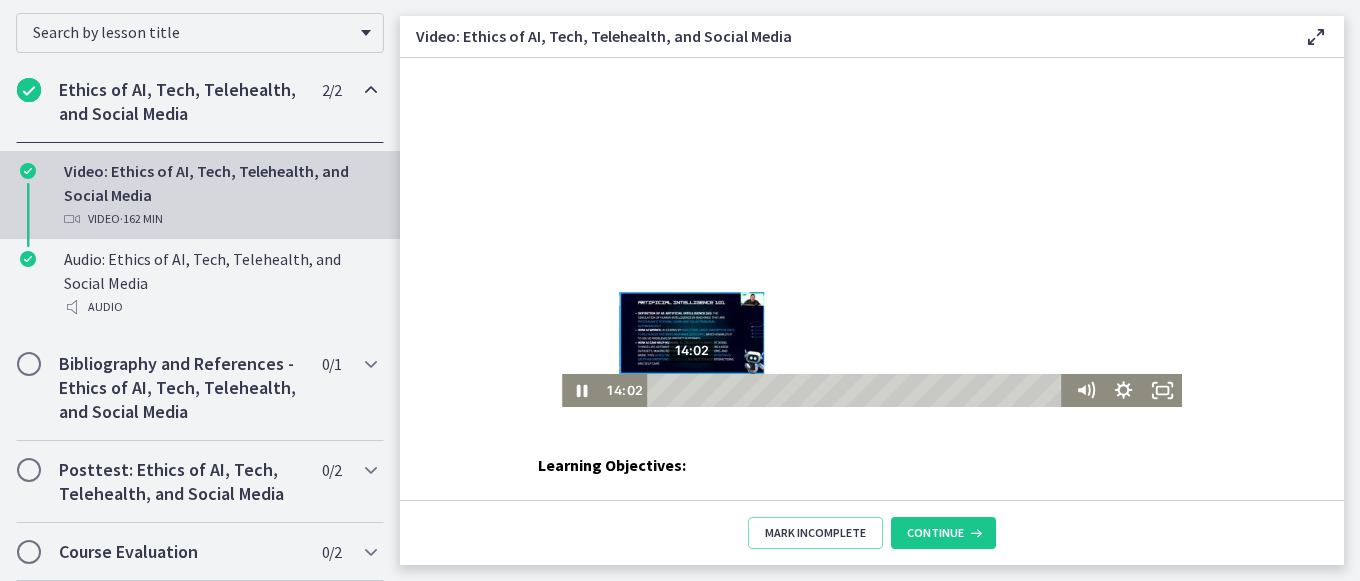 click on "14:02" at bounding box center (858, 390) 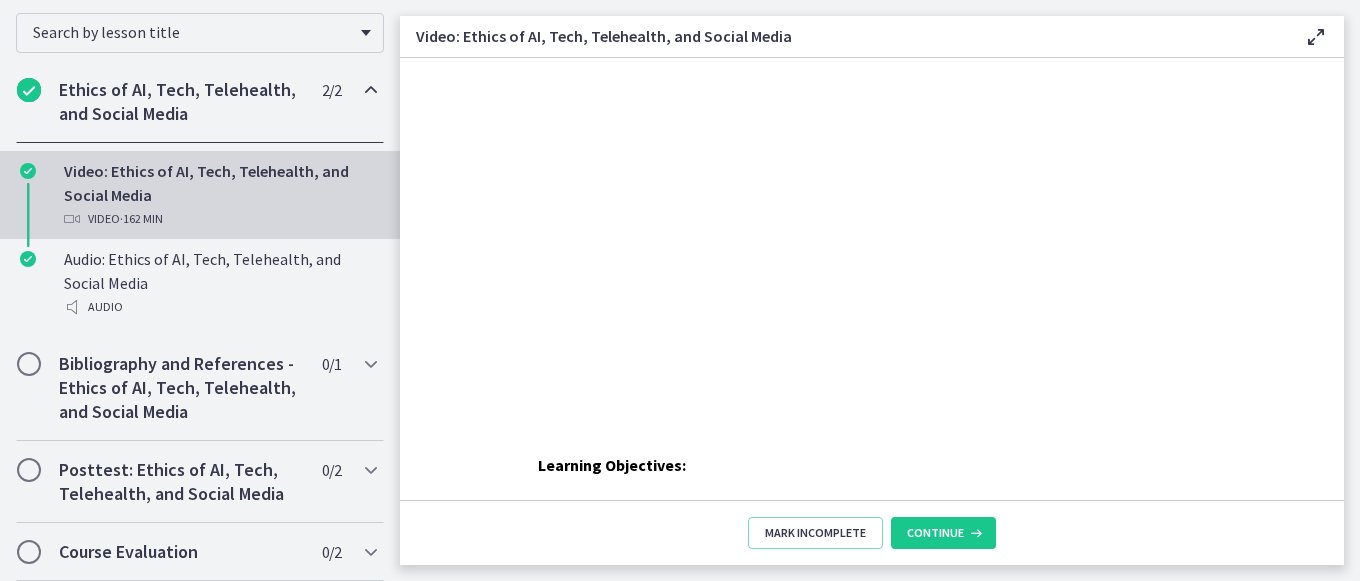 scroll, scrollTop: 1, scrollLeft: 0, axis: vertical 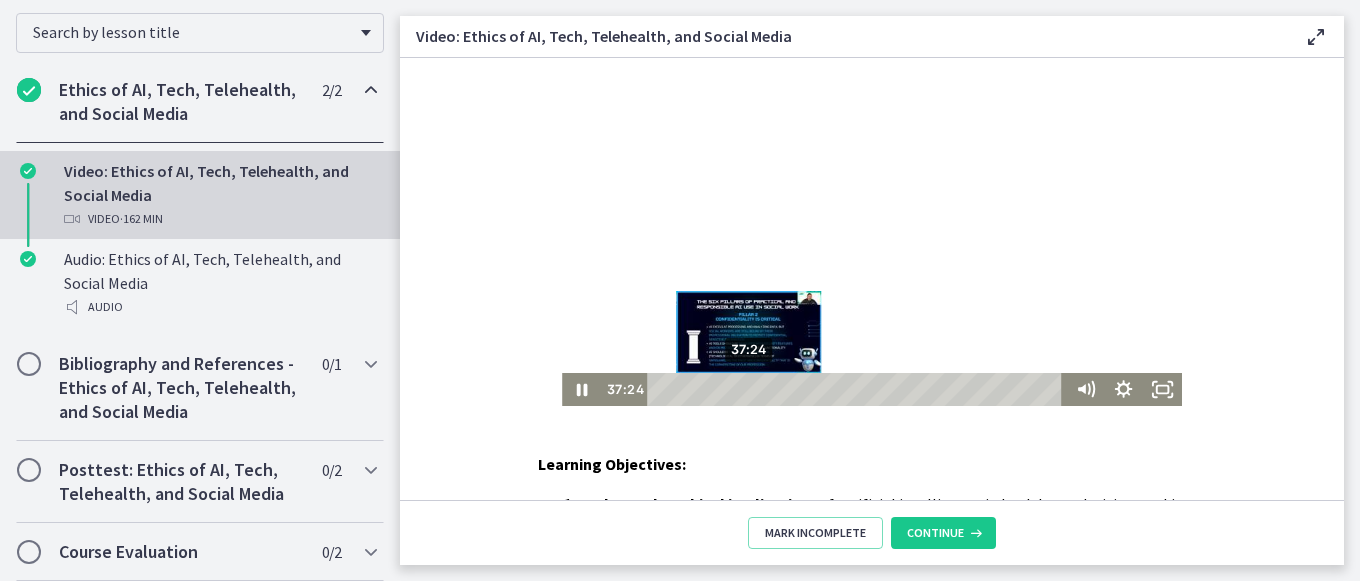 click on "37:24" at bounding box center (858, 389) 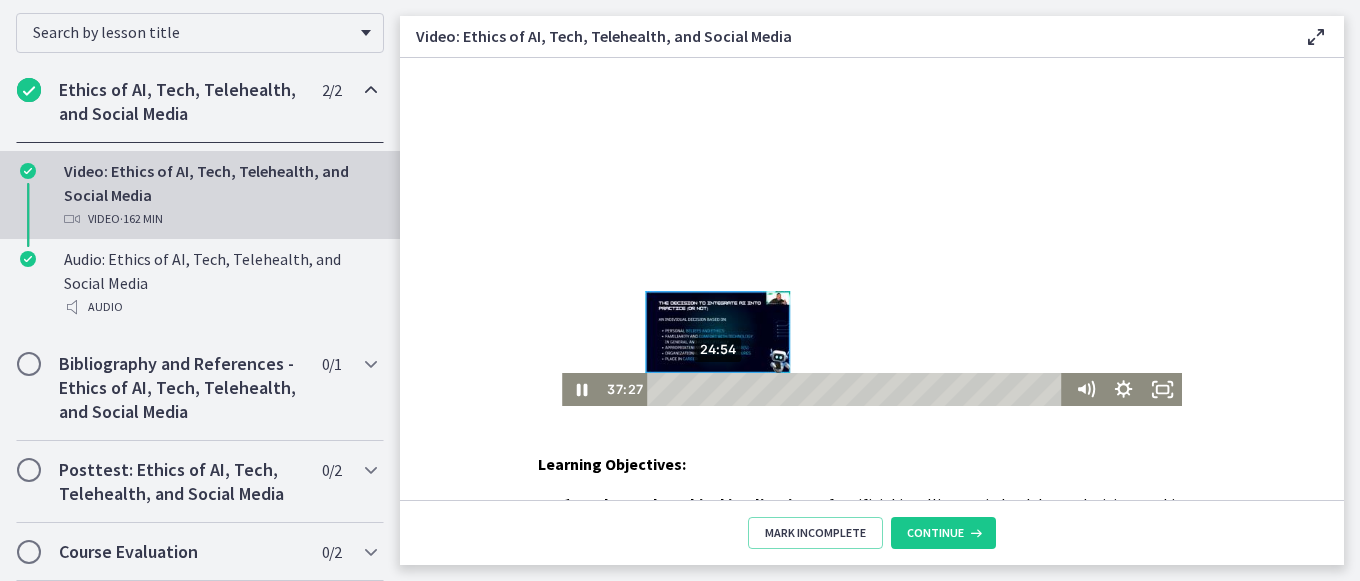 click on "24:54" at bounding box center (858, 389) 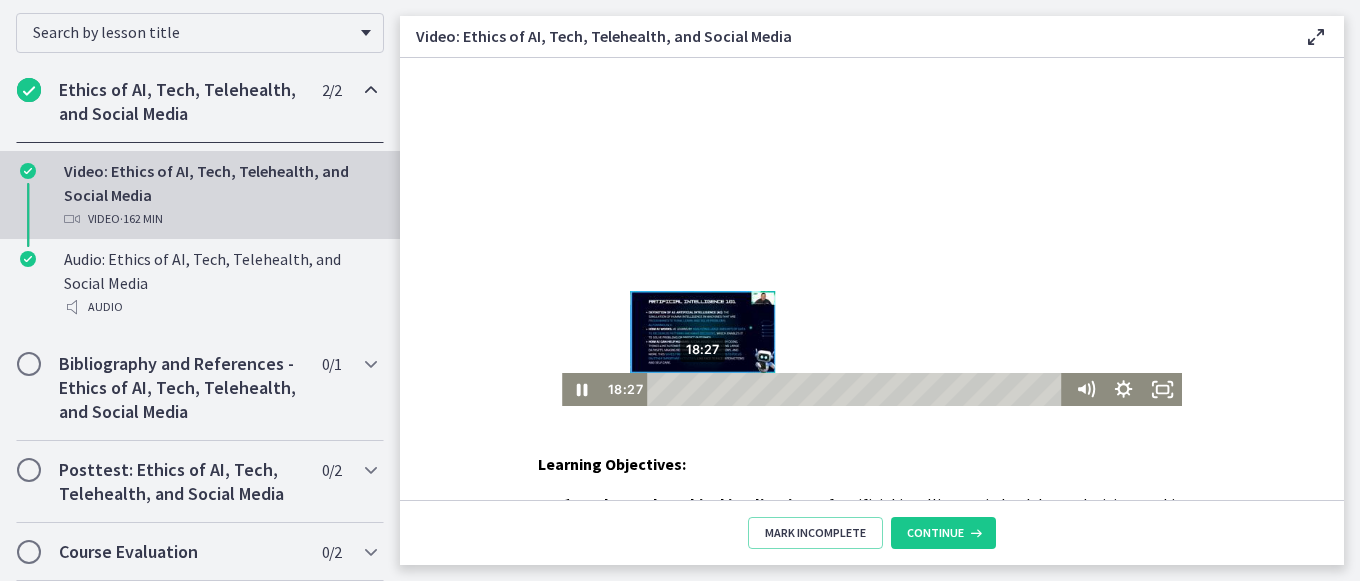 click on "18:27" at bounding box center [858, 389] 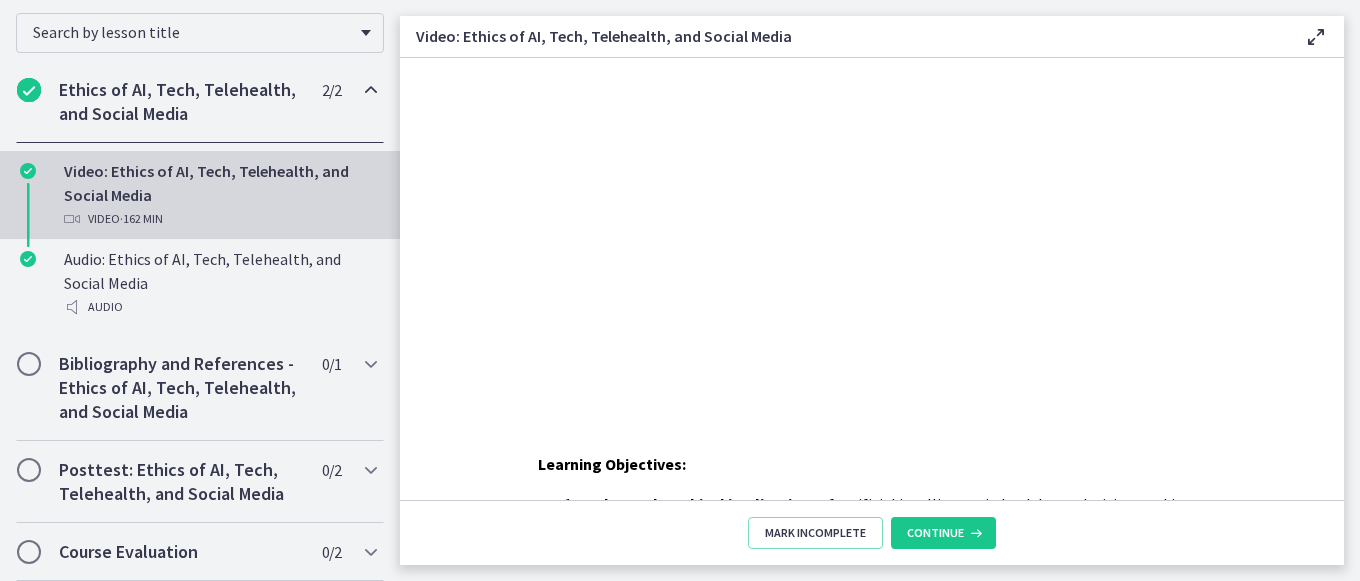 click on "Learning Objectives: Evaluate the ethical implications  of artificial intelligence in healthcare decision-making, identifying potential biases and proposing solutions to mitigate ethical concerns. Assess the ethical challenges  associated with telehealth services, including patient privacy, access to care, and the equitable distribution of healthcare resources. Describe and critique  the ethical considerations of using social media platforms in healthcare, focusing on patient confidentiality, misinformation, and the impact on public health behavior.
Ethics of AI, Tech, Telehealth, and Social Media.pdf
Download
Opens in a new window" 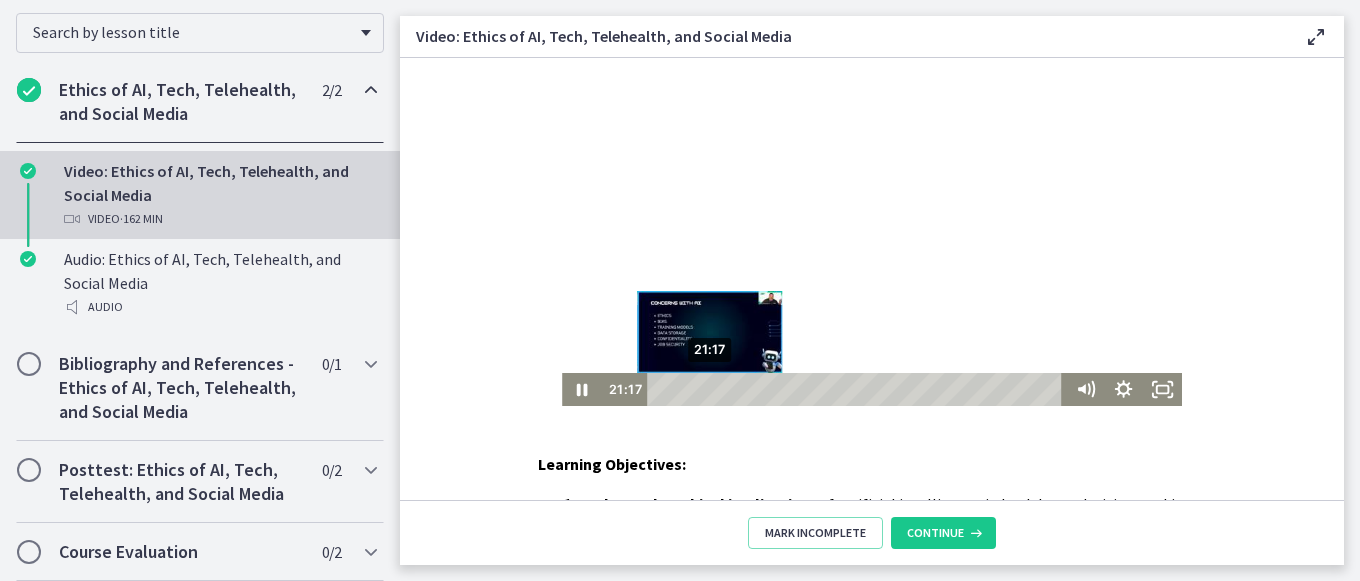 click on "21:17" at bounding box center [858, 389] 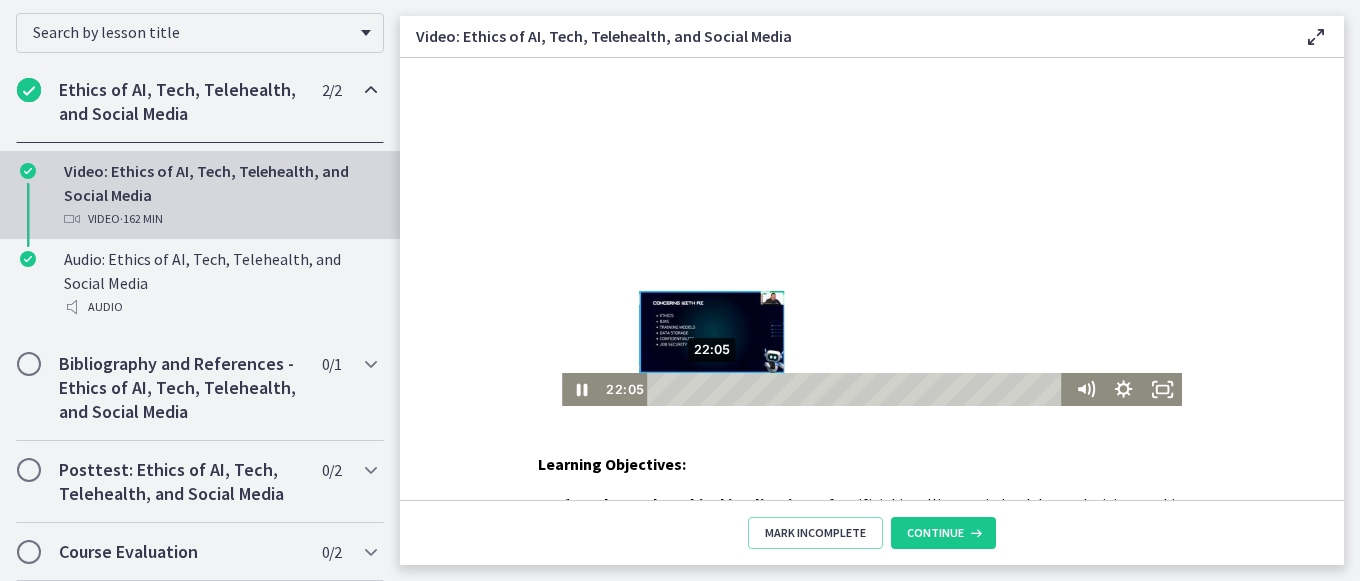 click at bounding box center [711, 389] 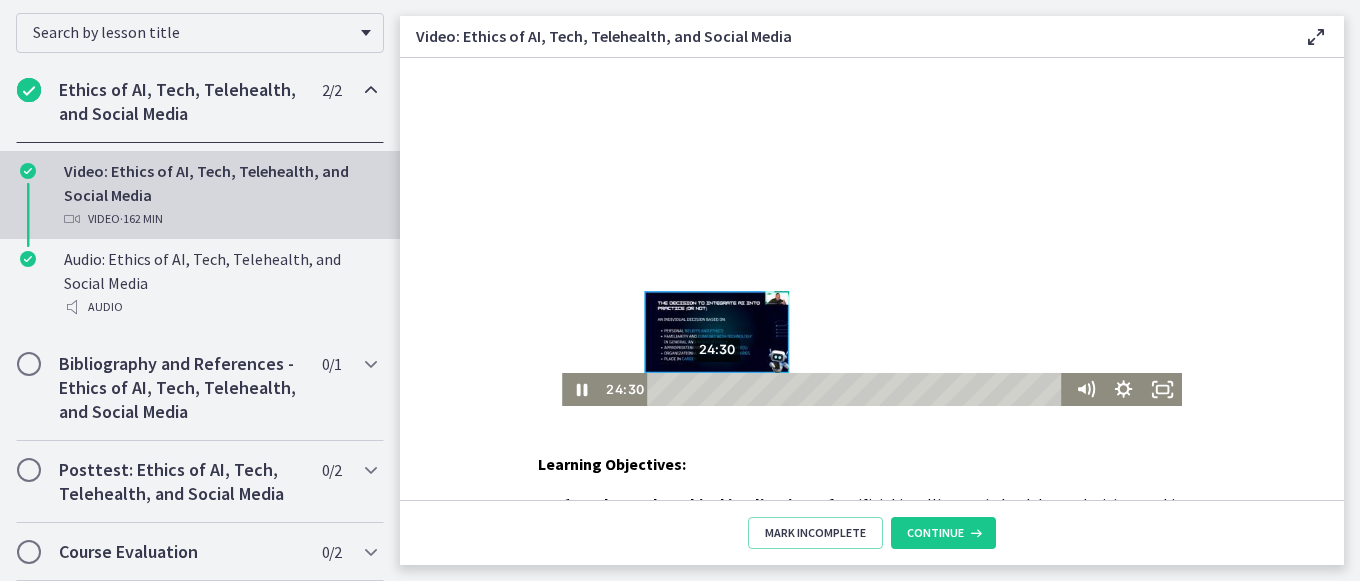 click on "24:30" at bounding box center (858, 389) 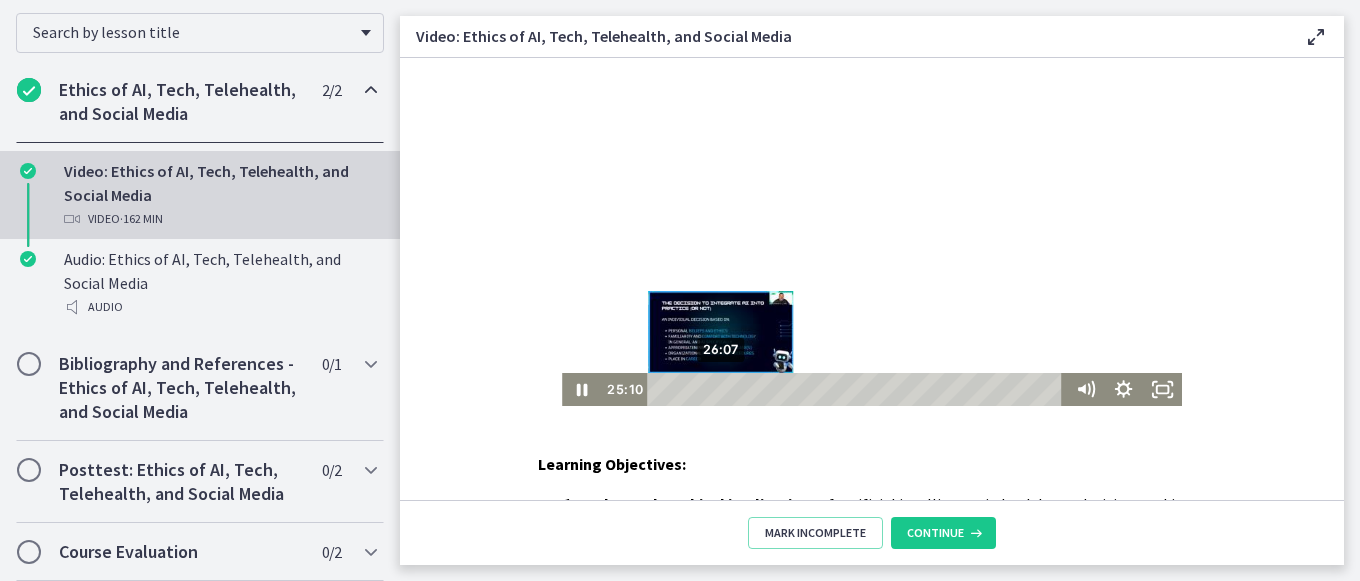 click at bounding box center (718, 389) 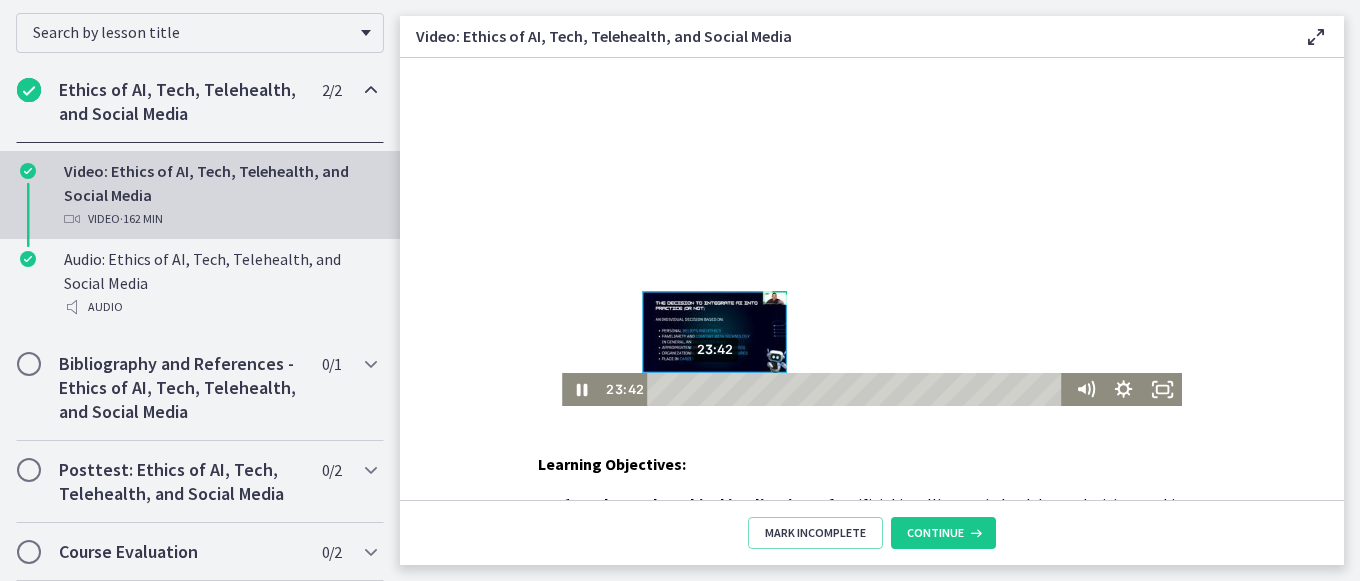 click on "23:42" at bounding box center [858, 389] 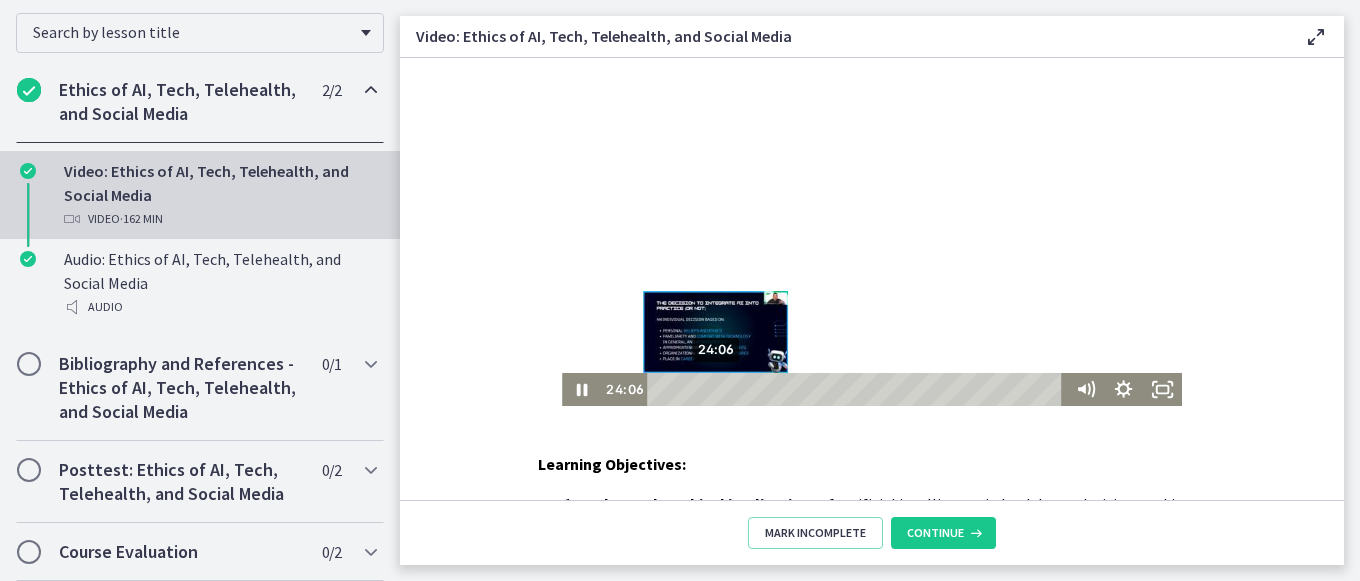 click at bounding box center [716, 389] 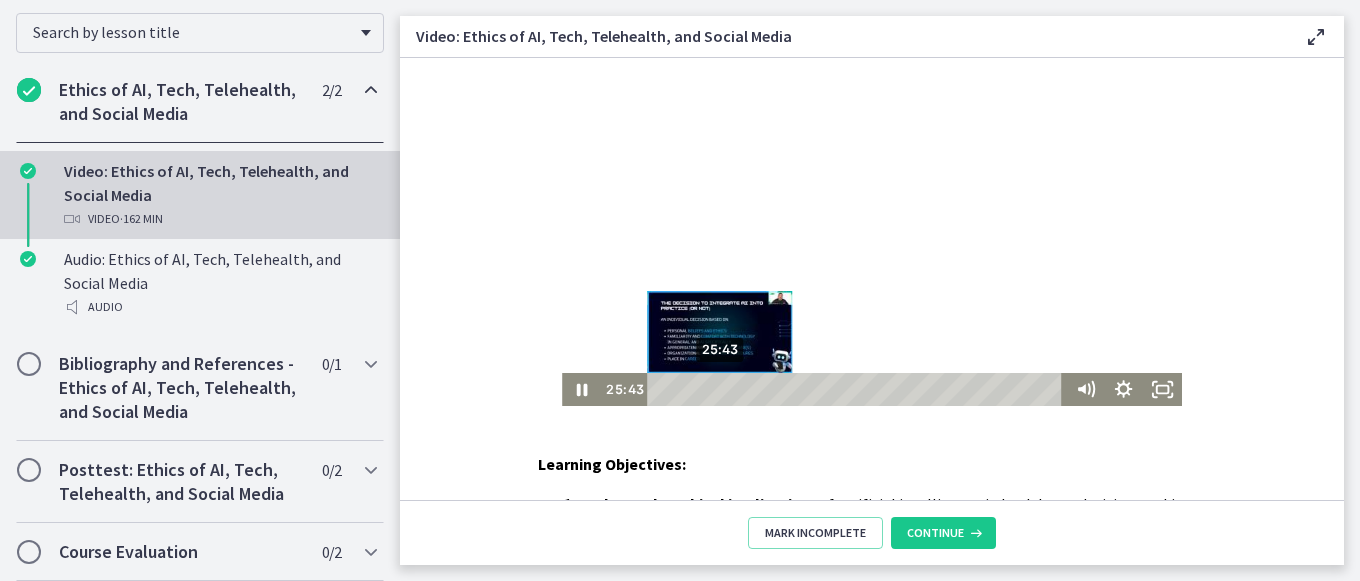 click on "25:43" at bounding box center (858, 389) 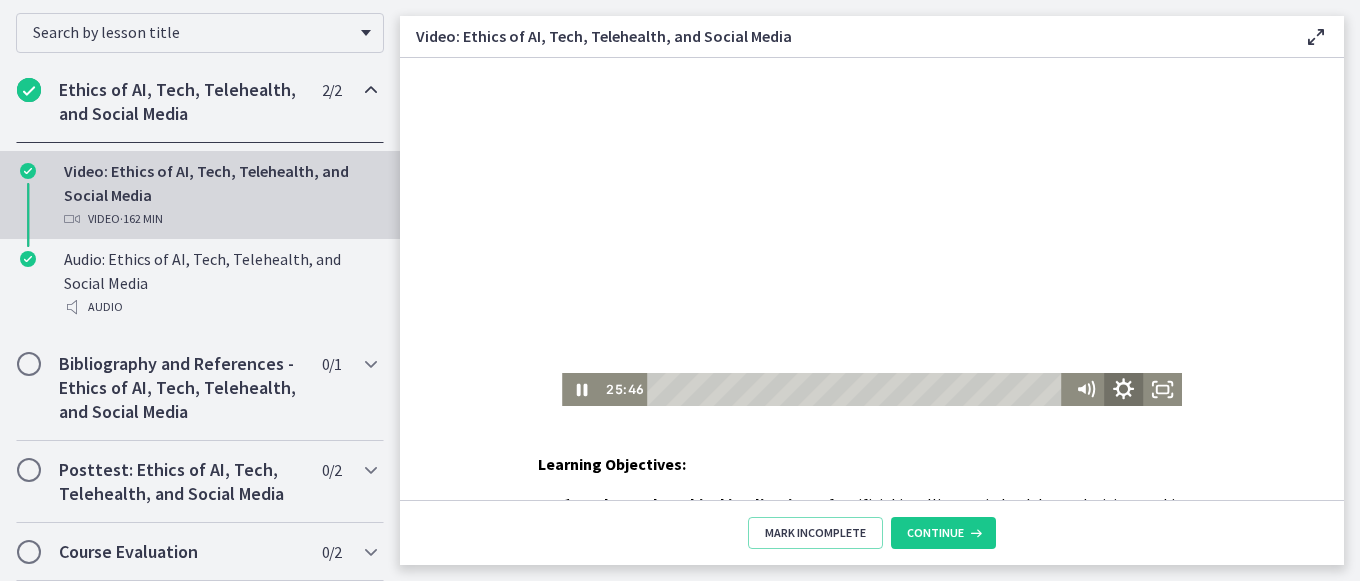 click 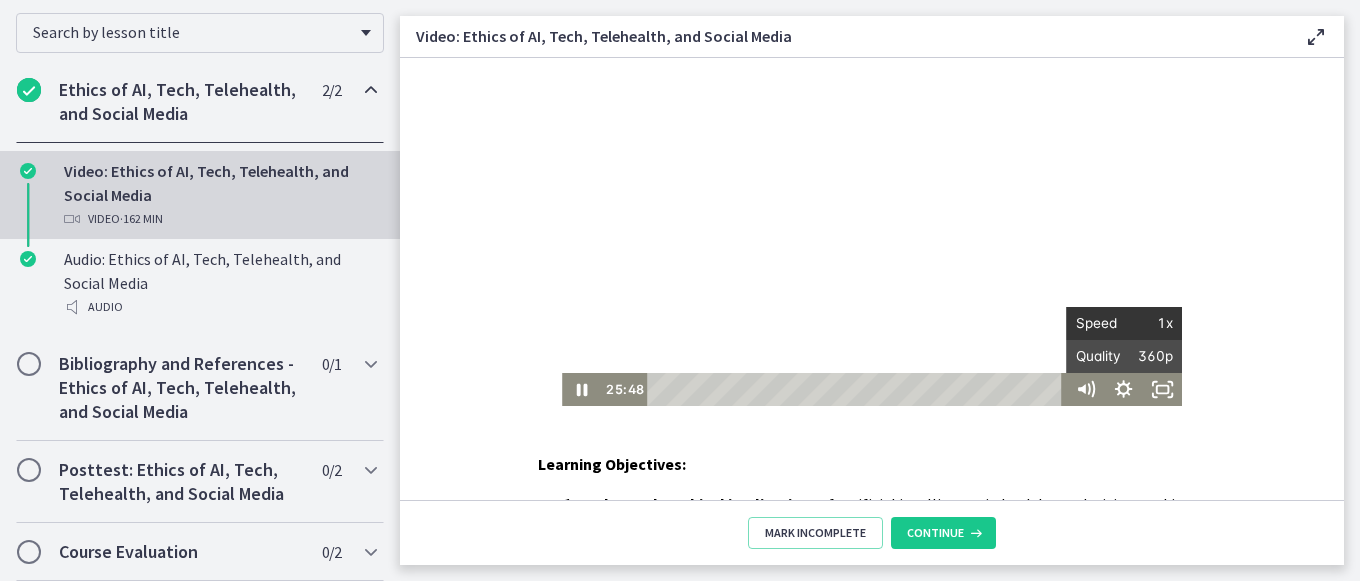 click on "Speed" at bounding box center (1100, 323) 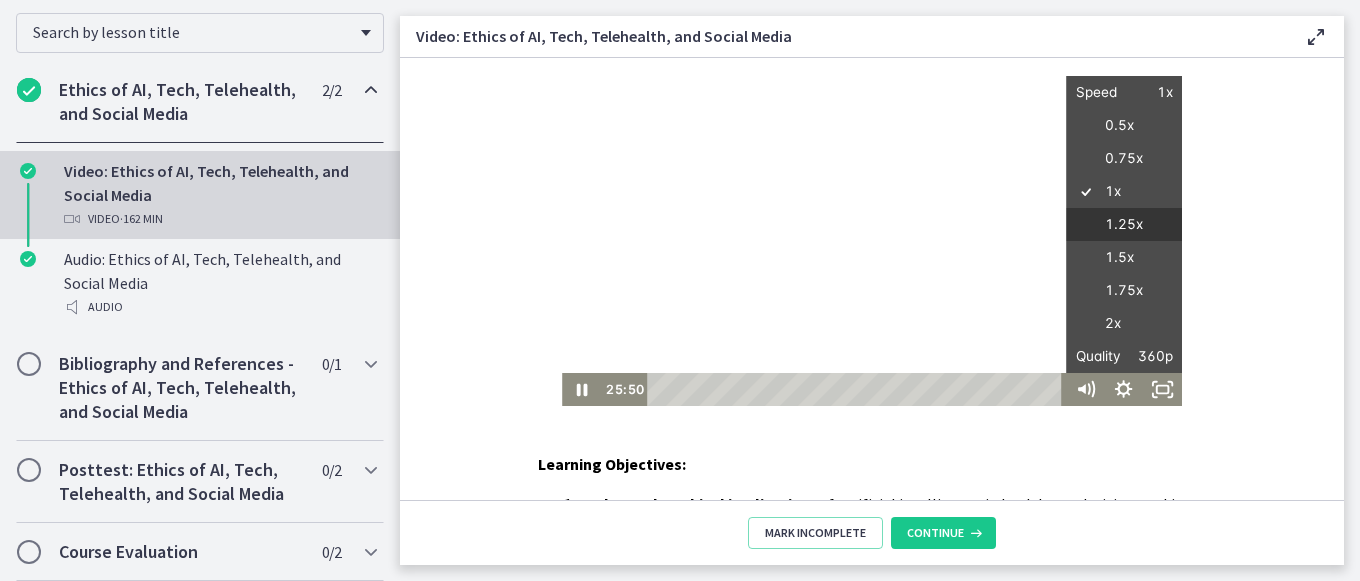 click on "1.25x" at bounding box center (1124, 225) 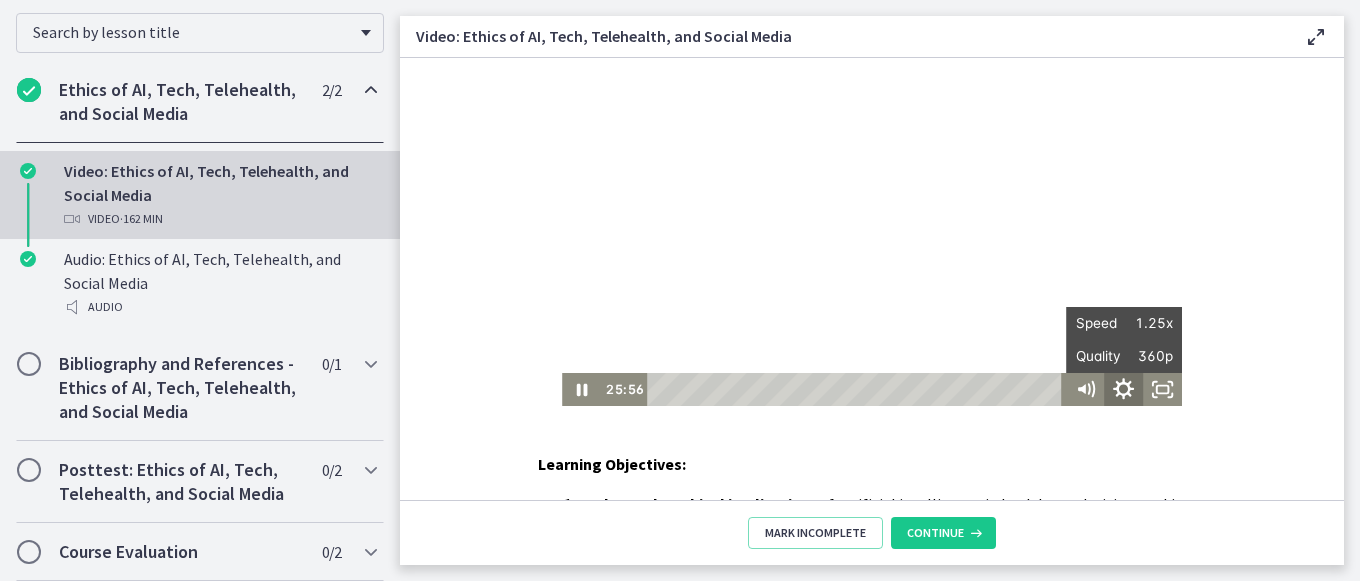 click 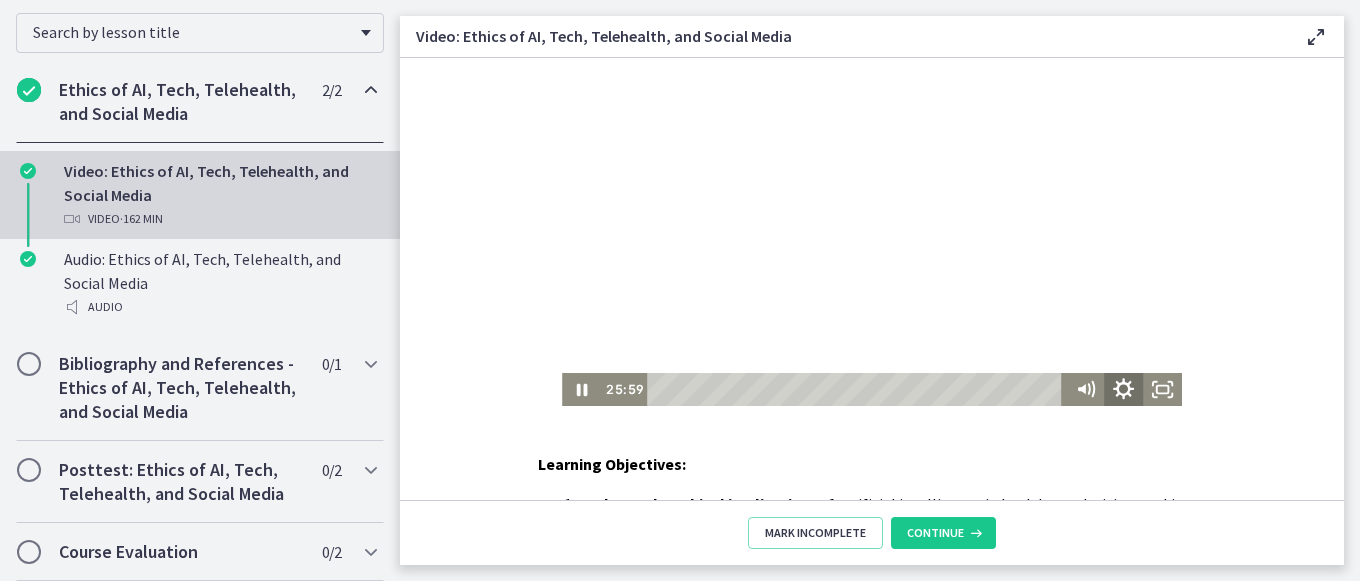 click 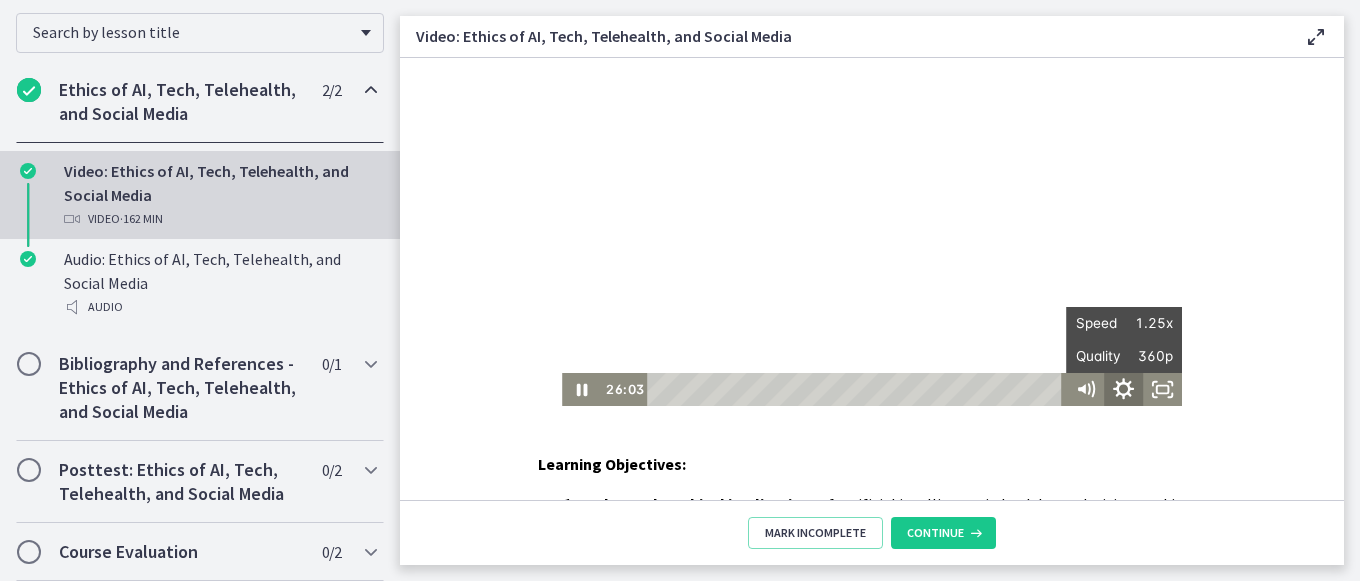 click 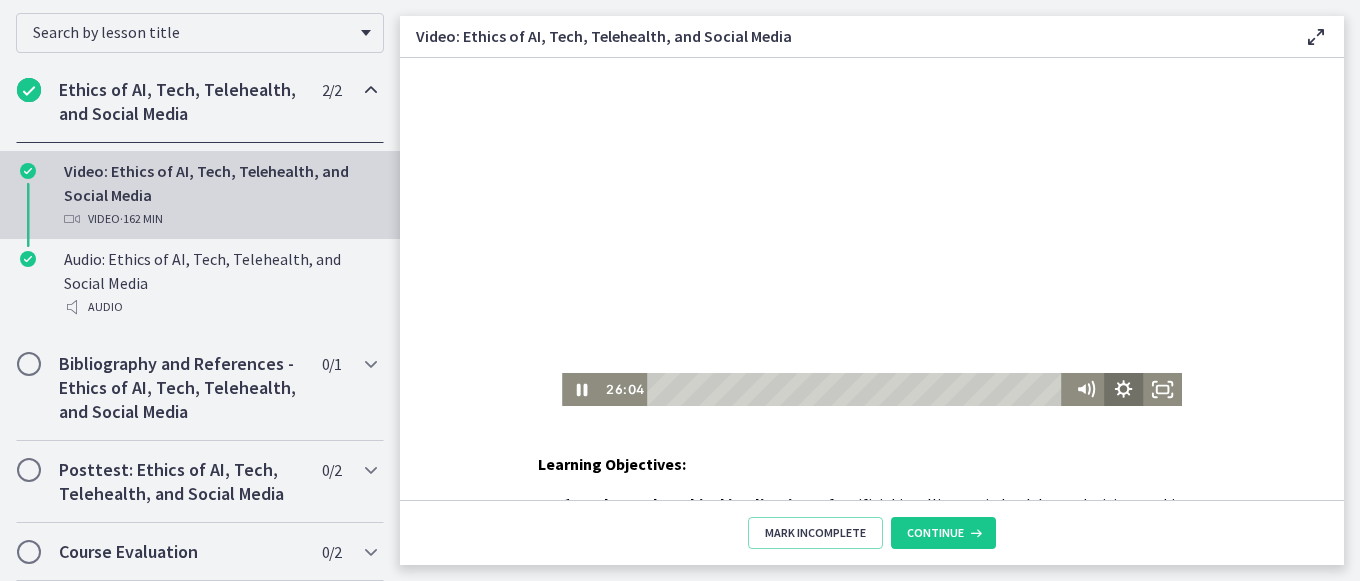 click 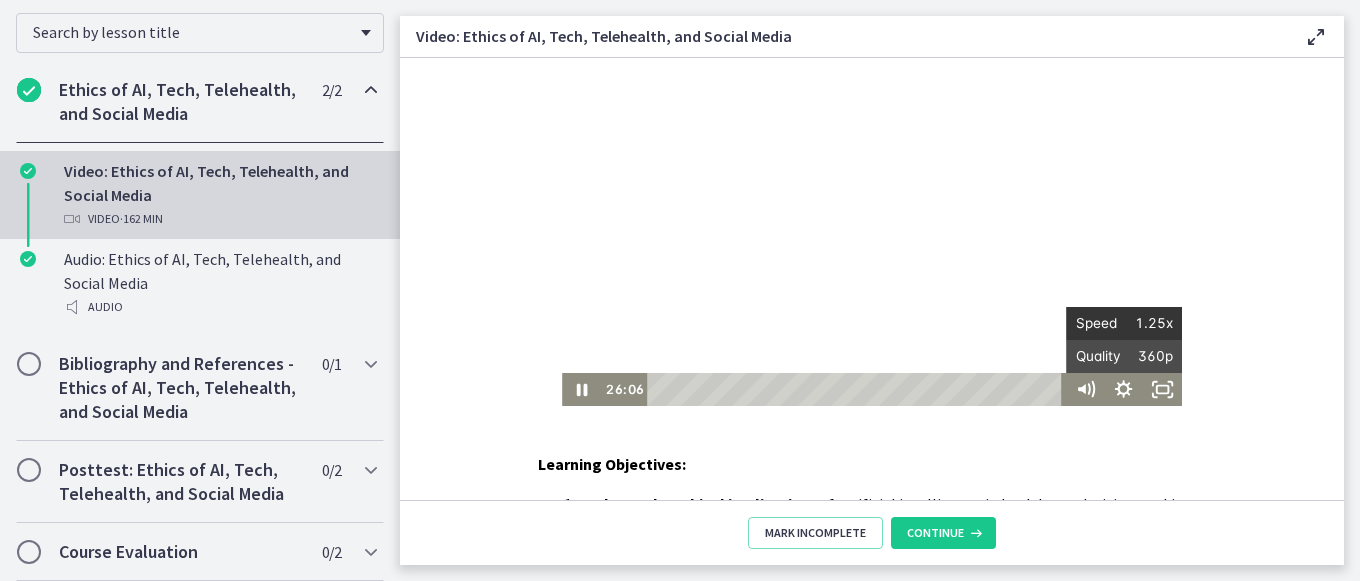 click on "1.25x" at bounding box center (1148, 323) 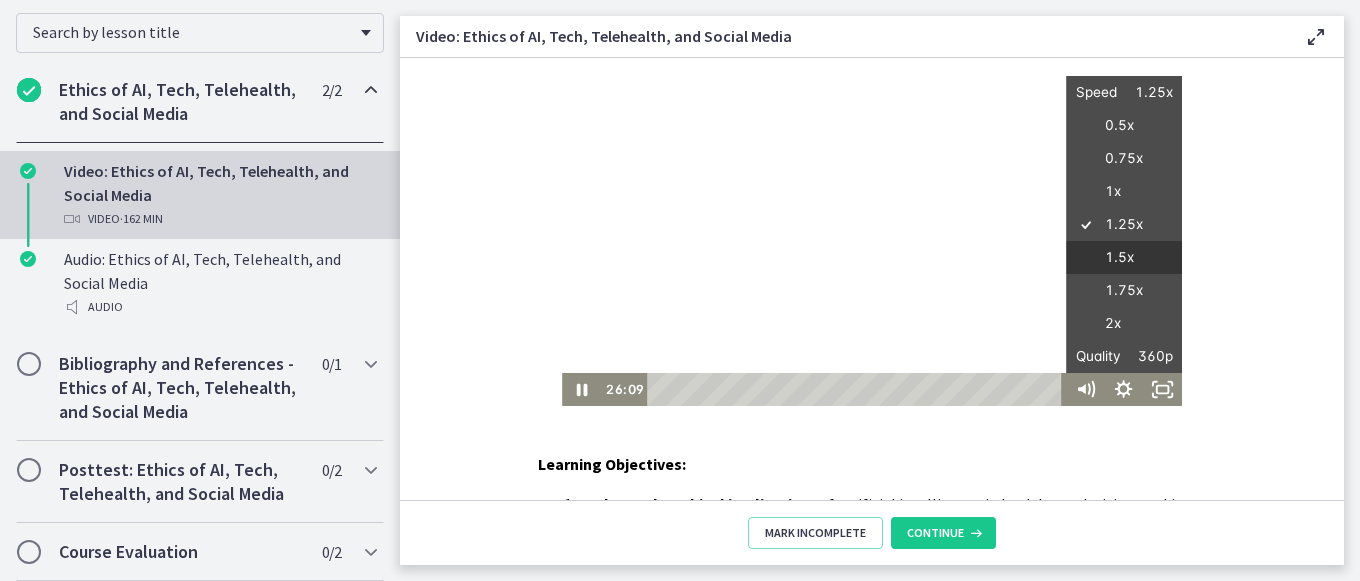 click on "1.5x" at bounding box center [1124, 258] 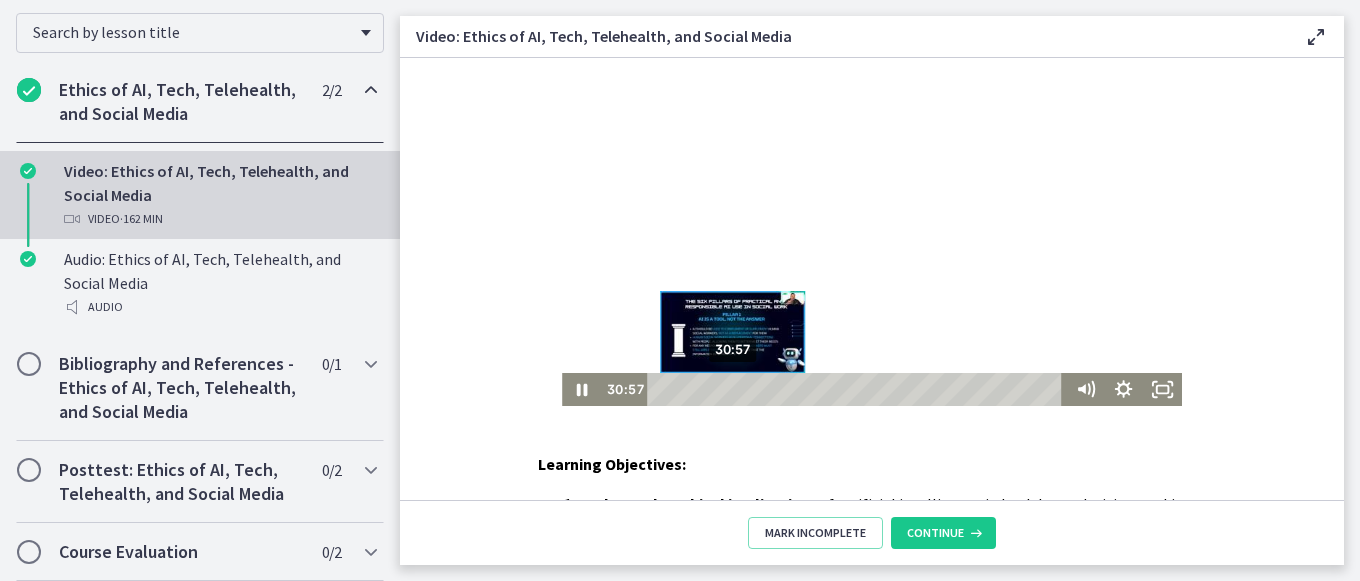 click at bounding box center [733, 389] 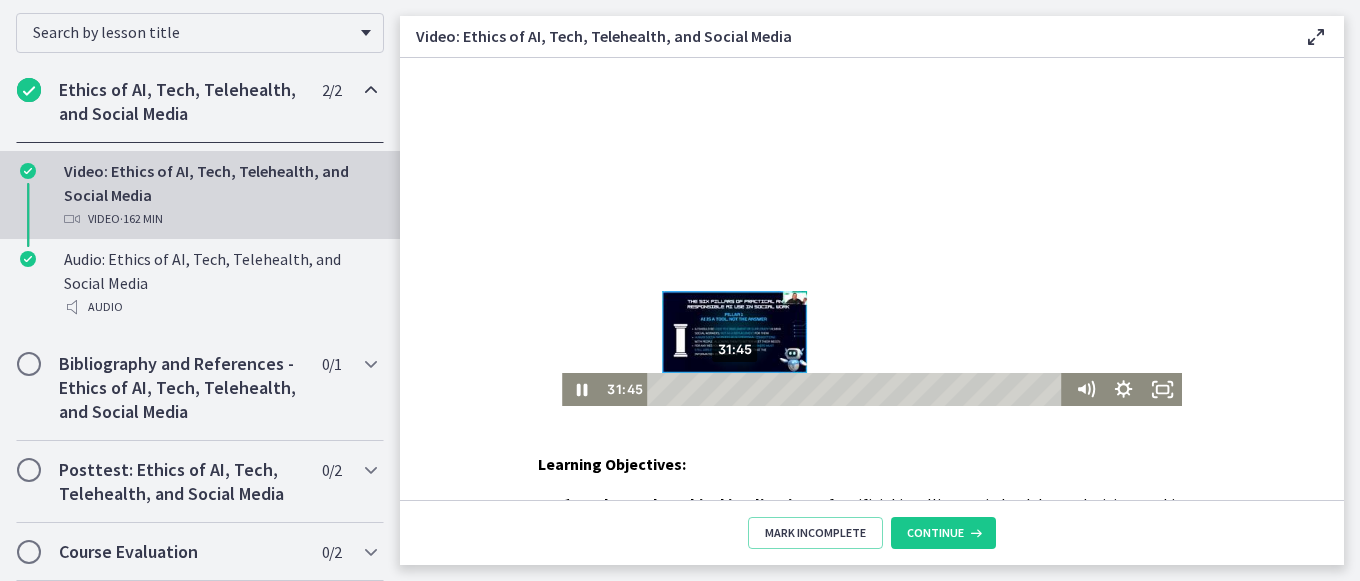 click at bounding box center [735, 389] 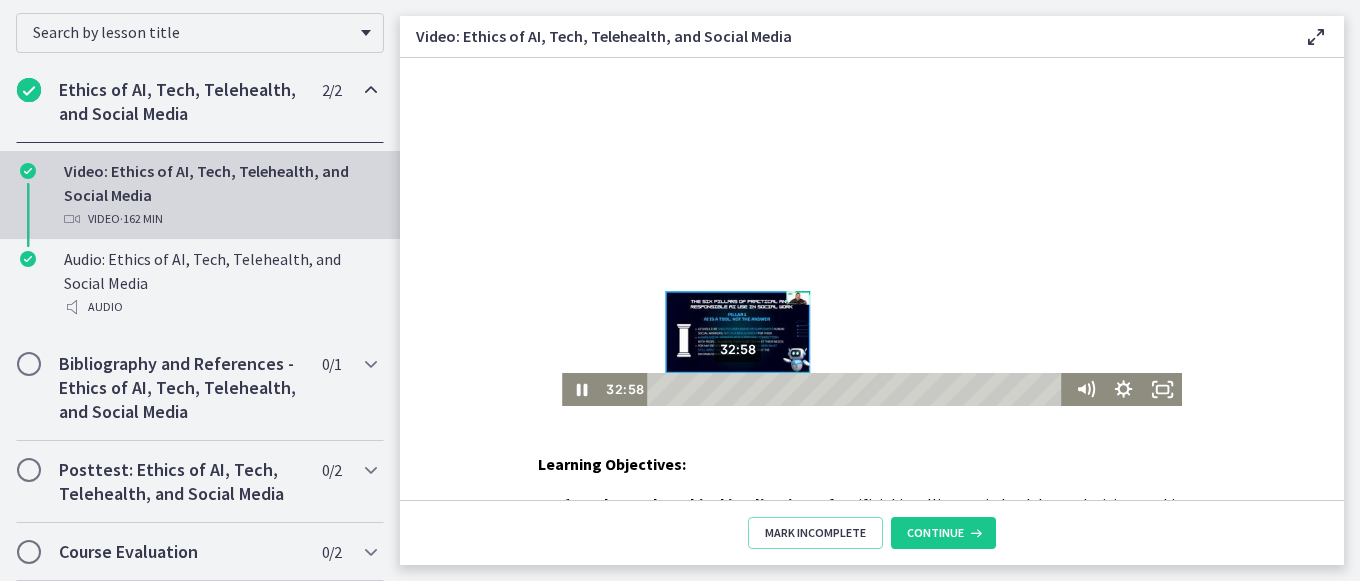 click at bounding box center (738, 389) 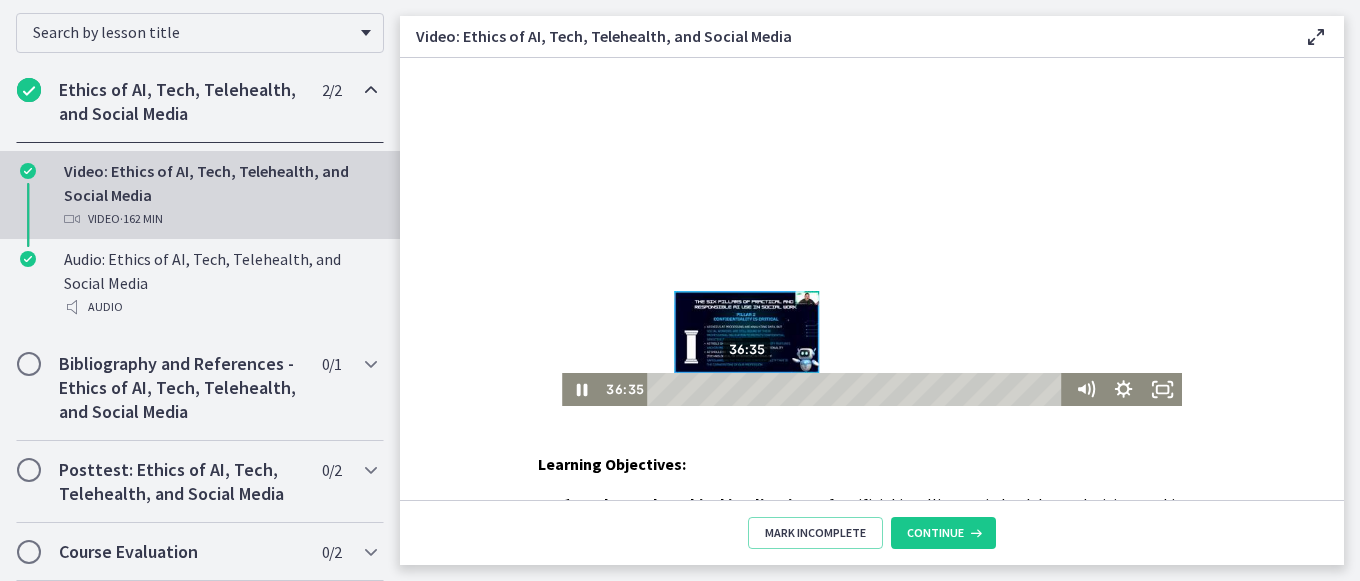click on "36:35" at bounding box center (858, 389) 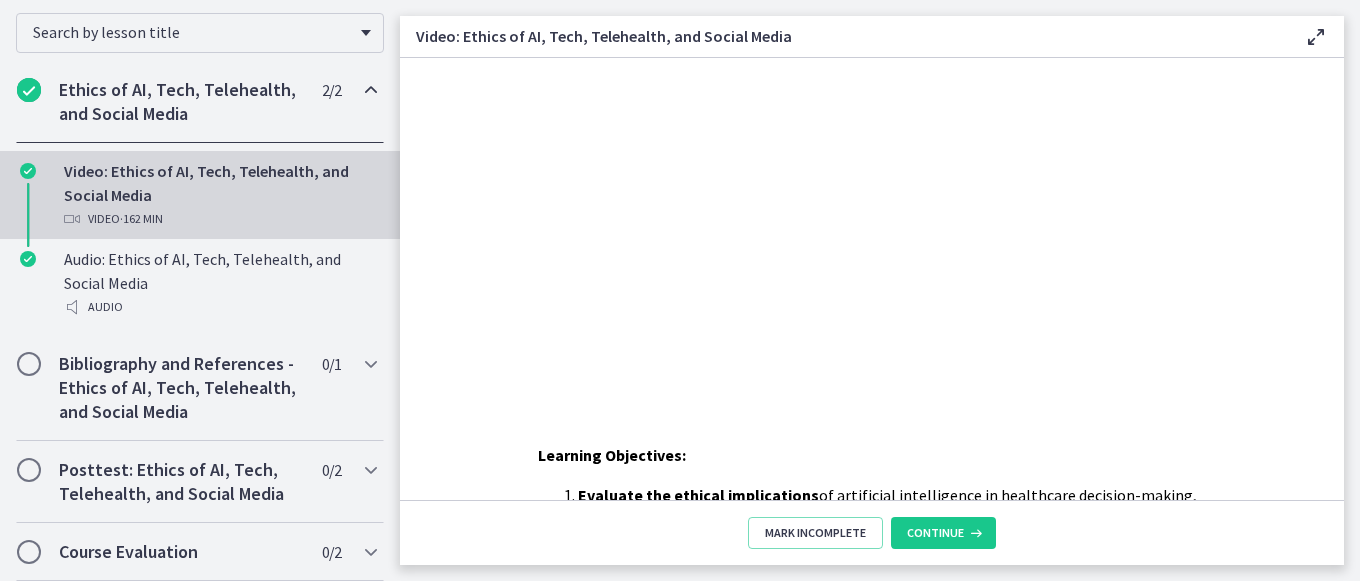 scroll, scrollTop: 11, scrollLeft: 0, axis: vertical 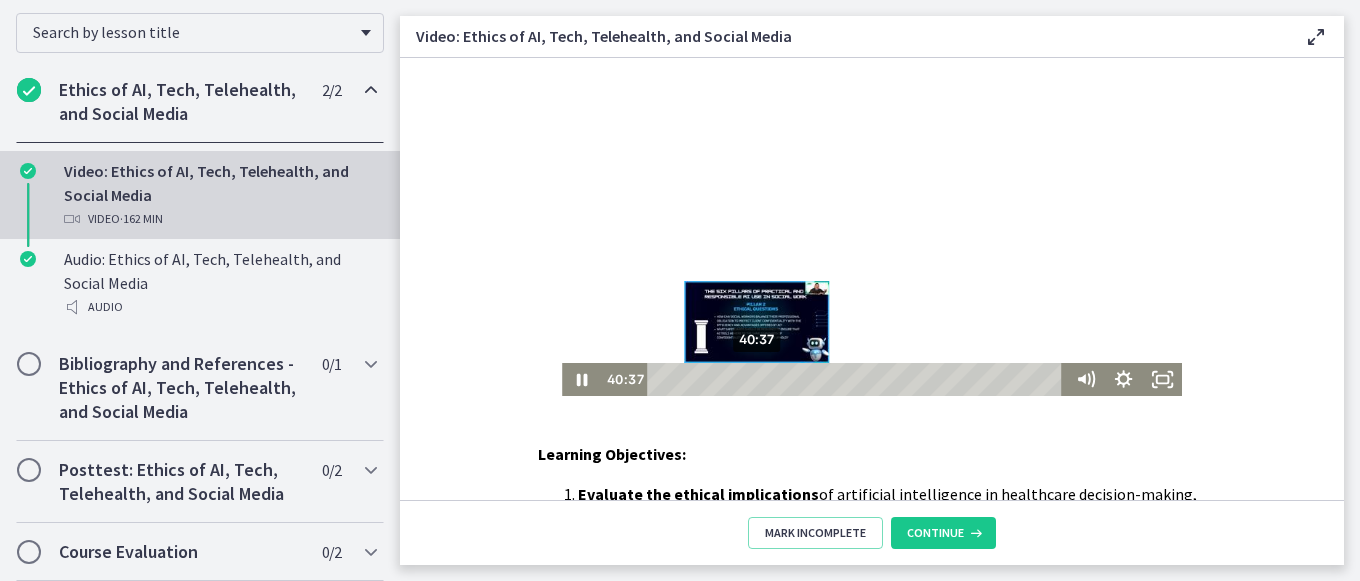 click on "40:37" at bounding box center (858, 379) 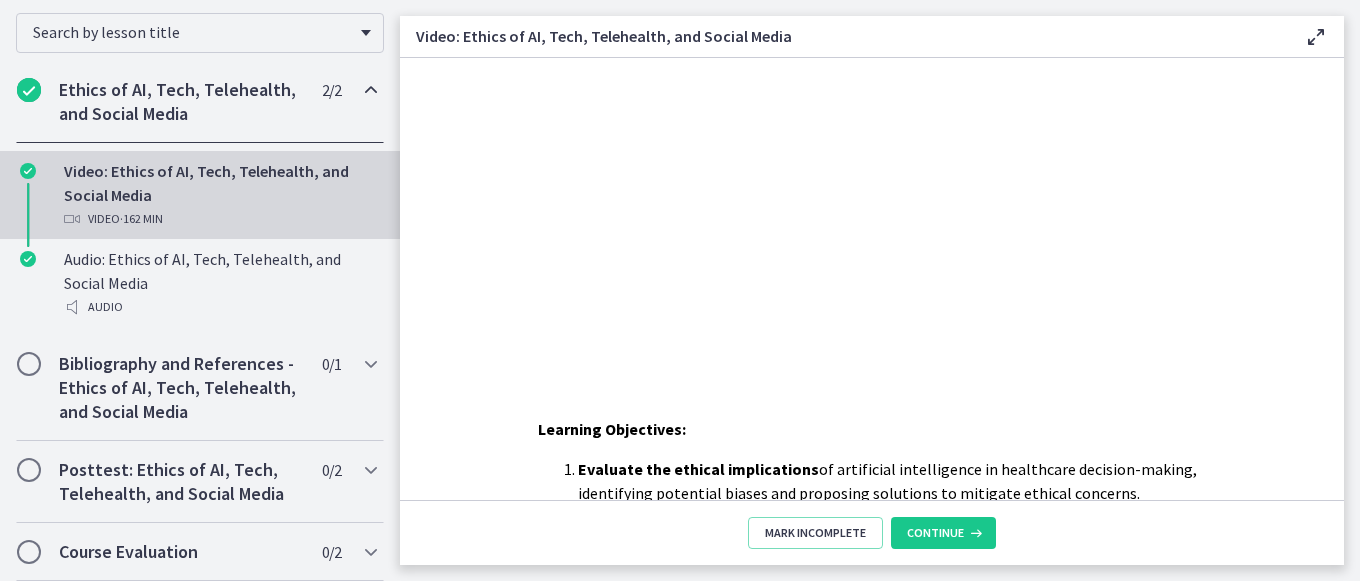 scroll, scrollTop: 39, scrollLeft: 0, axis: vertical 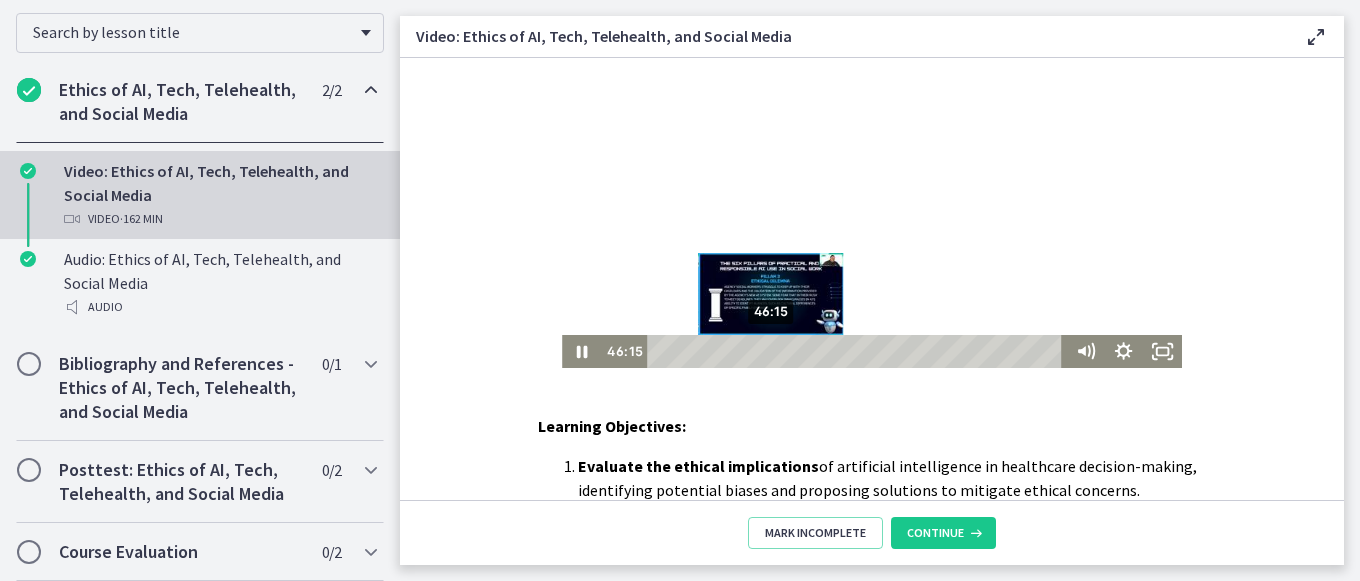 click on "46:15" at bounding box center [858, 351] 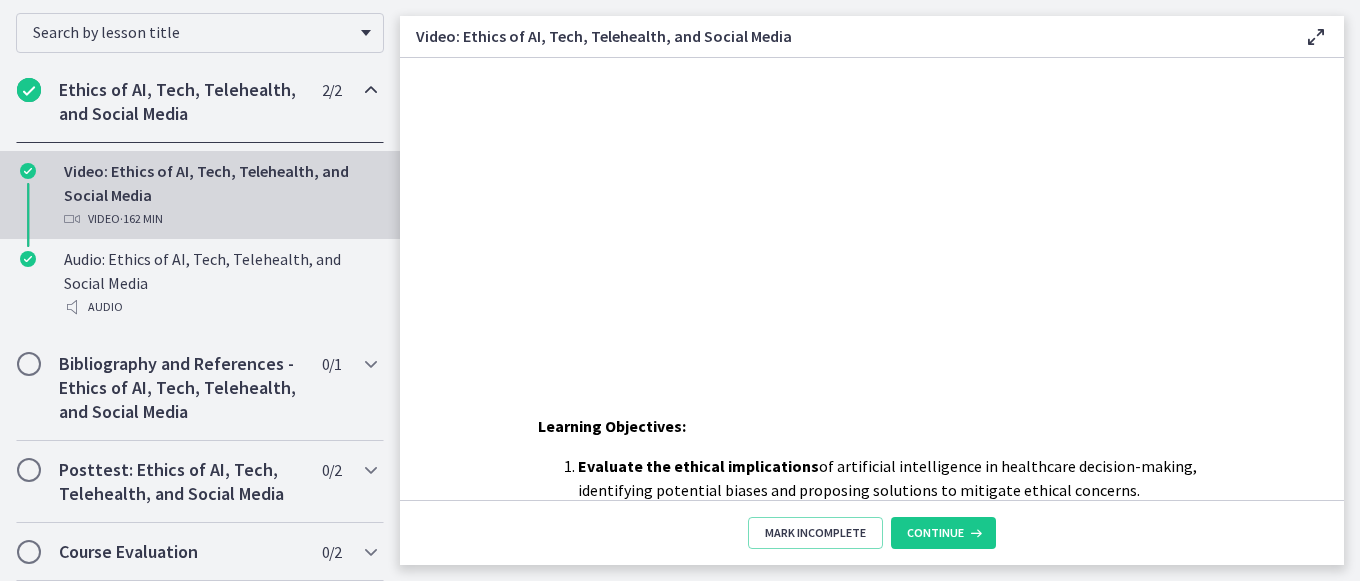 click on "Evaluate the ethical implications" at bounding box center [698, 466] 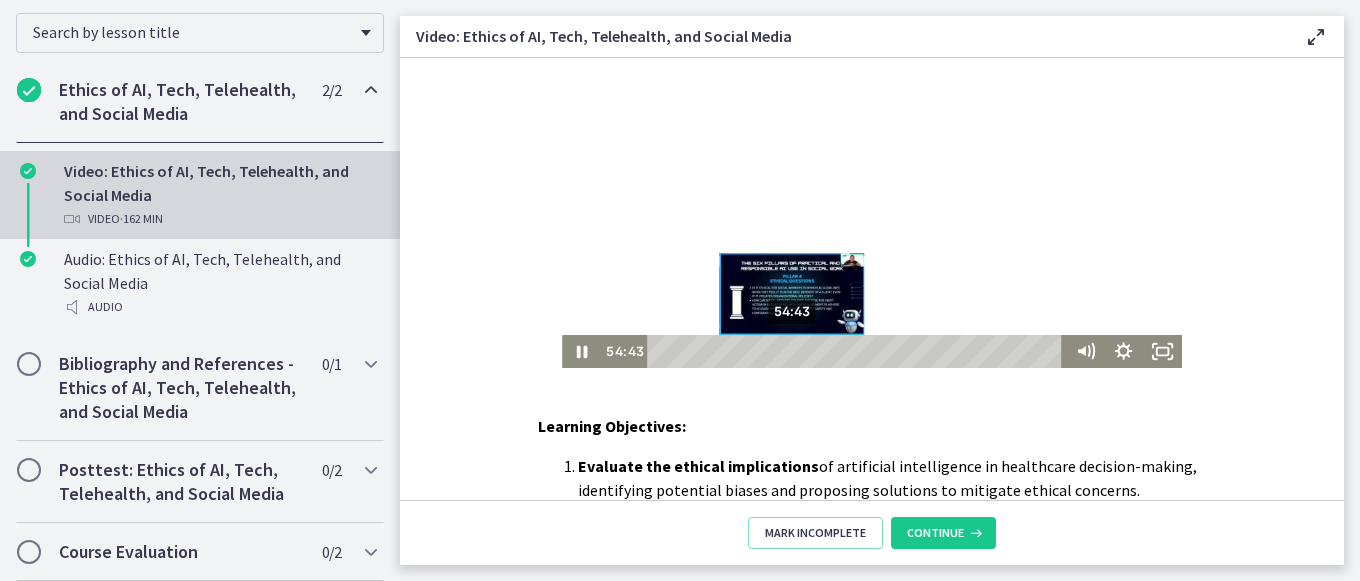 click on "54:43" at bounding box center [858, 351] 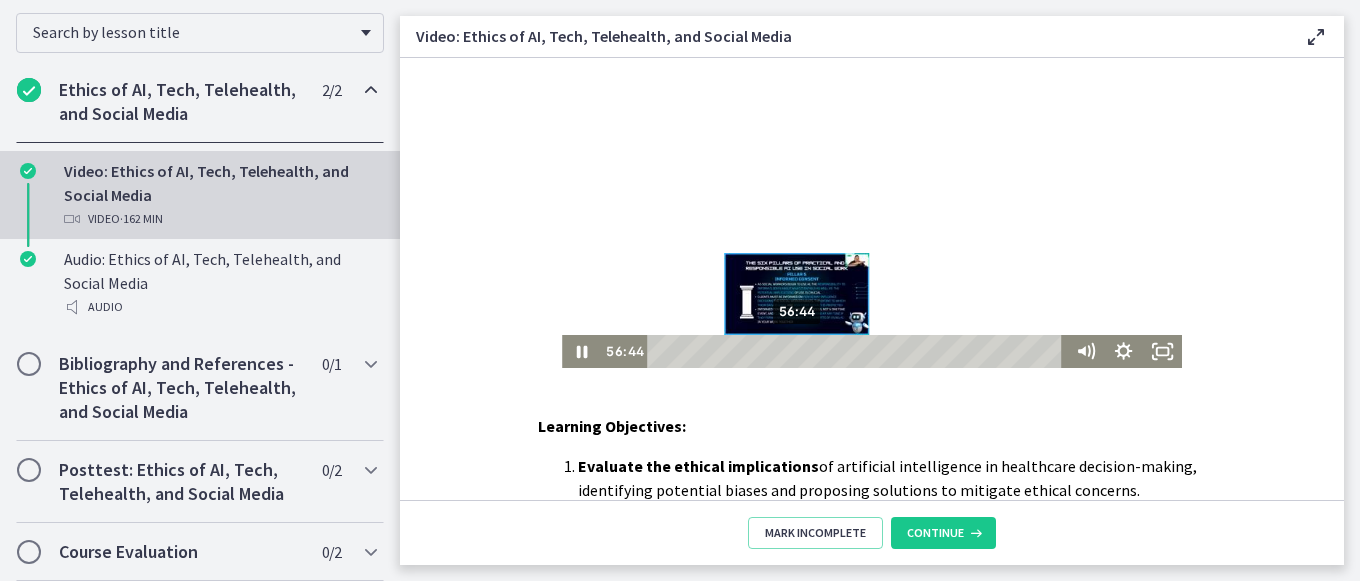 click on "56:44" at bounding box center (858, 351) 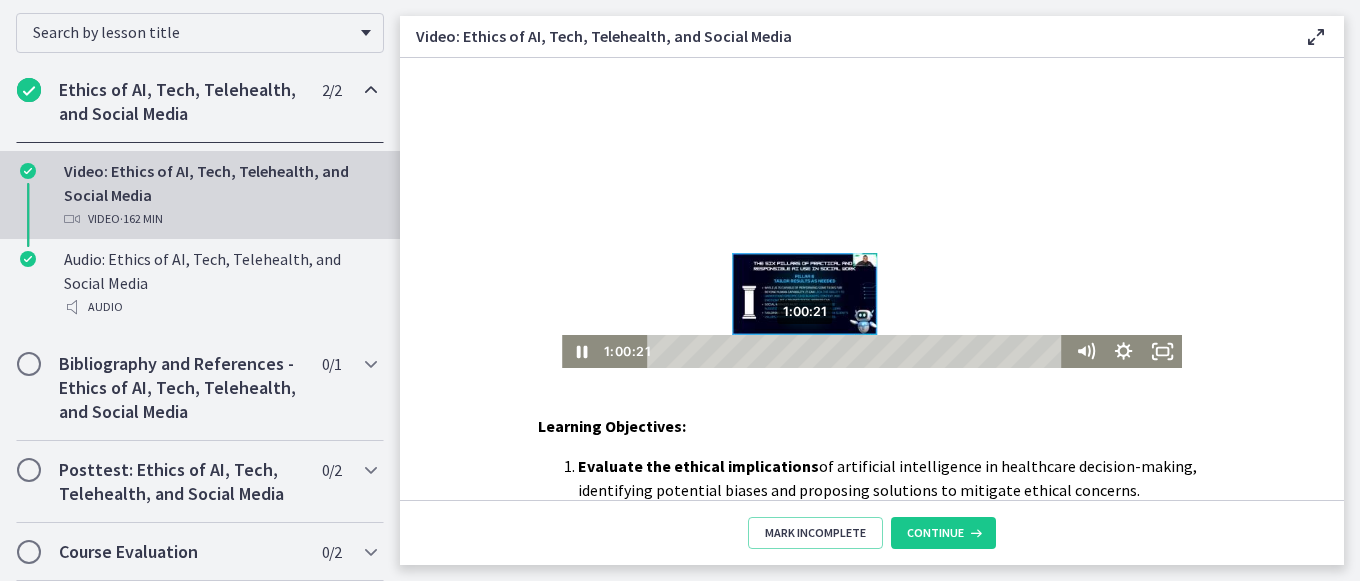 click on "1:00:21" at bounding box center (858, 351) 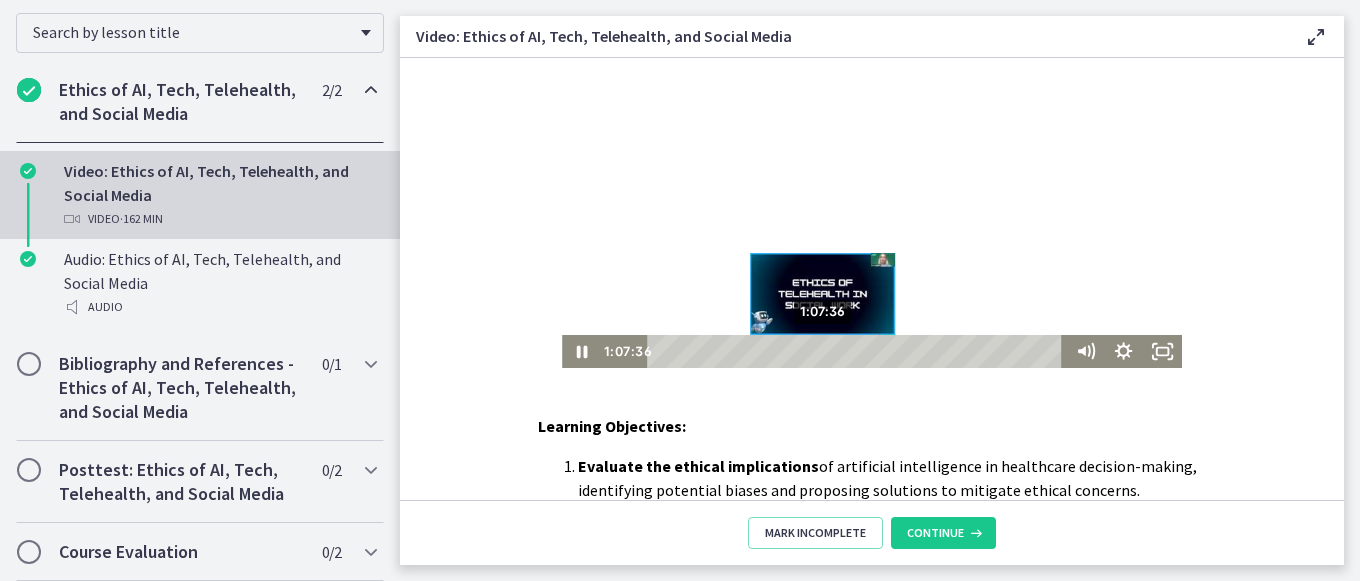 click on "1:07:36" at bounding box center (858, 351) 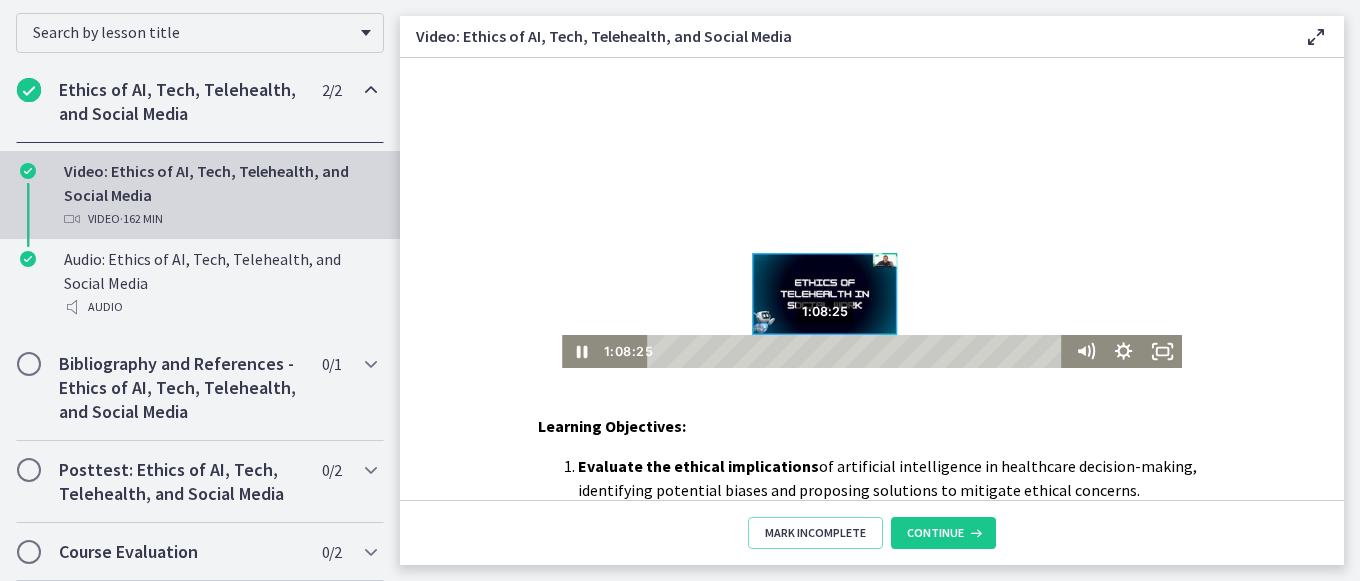 click at bounding box center (825, 351) 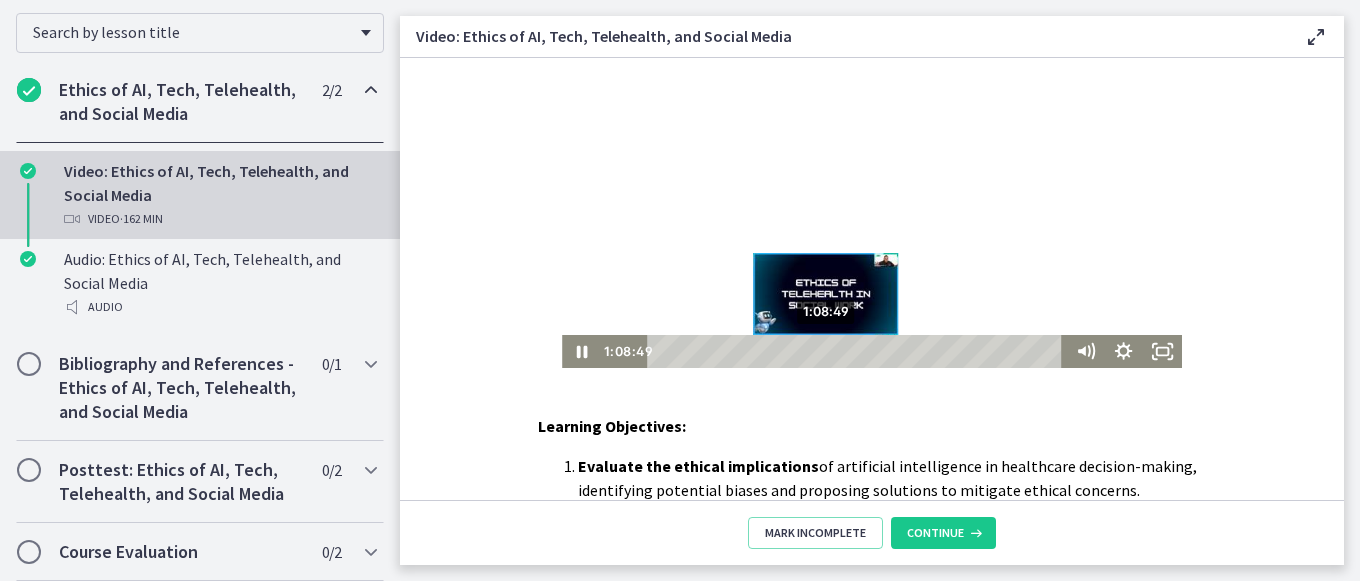 click at bounding box center (826, 351) 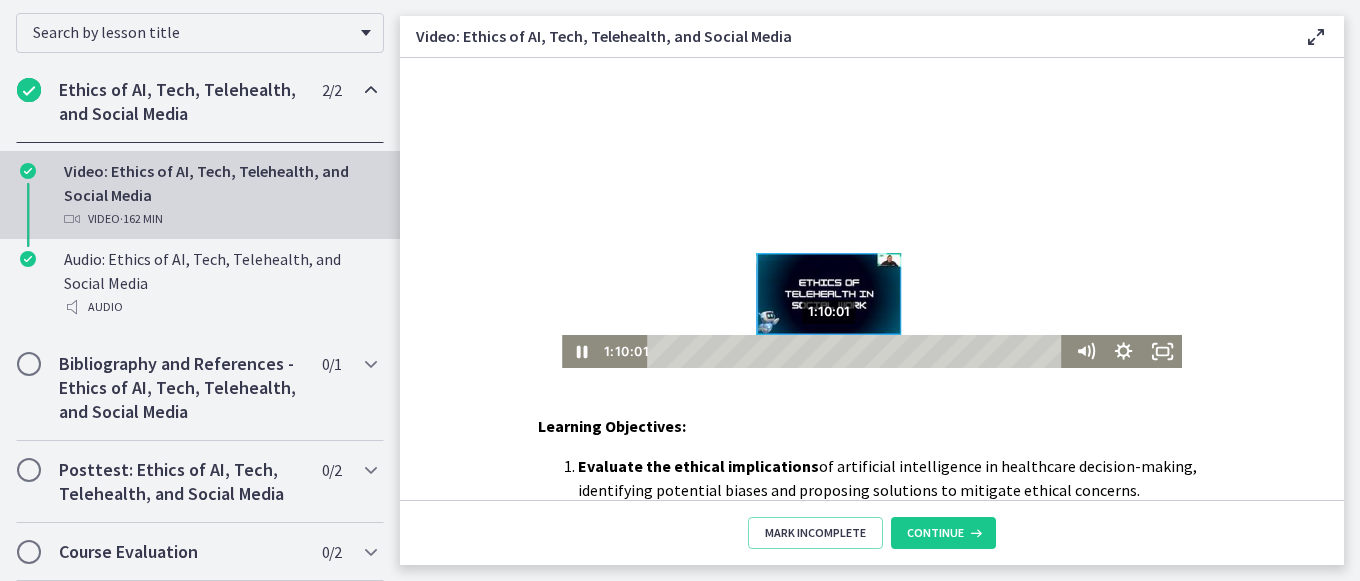 click at bounding box center (829, 351) 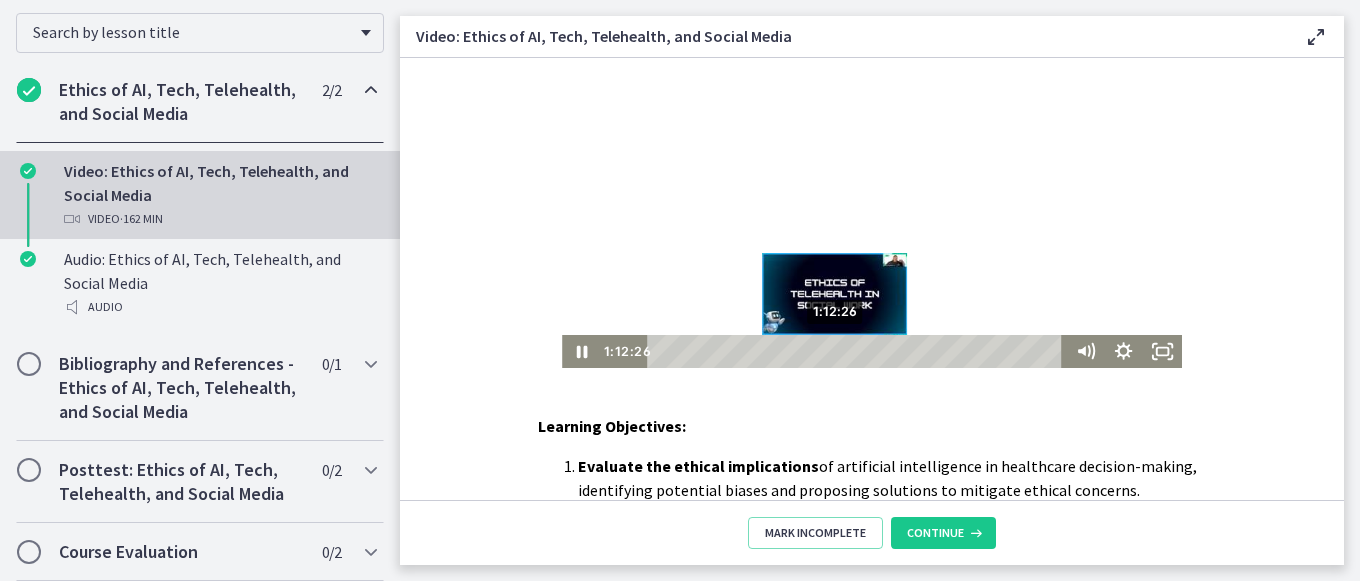 click on "1:12:26" at bounding box center [858, 351] 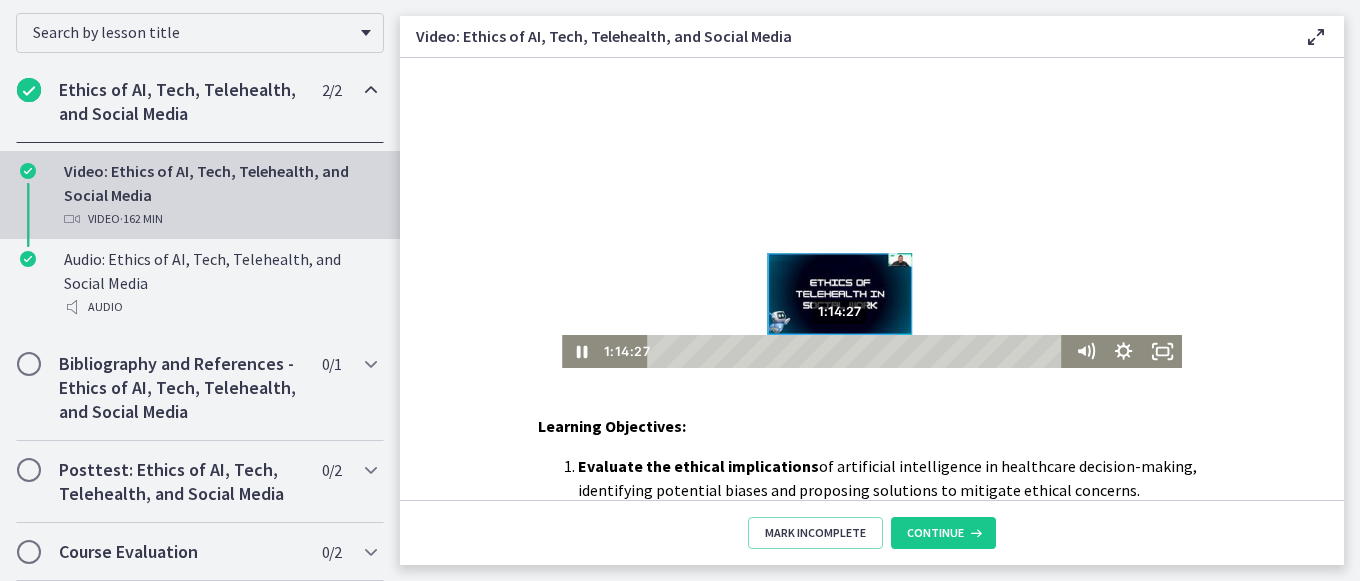 click on "1:14:27" at bounding box center (858, 351) 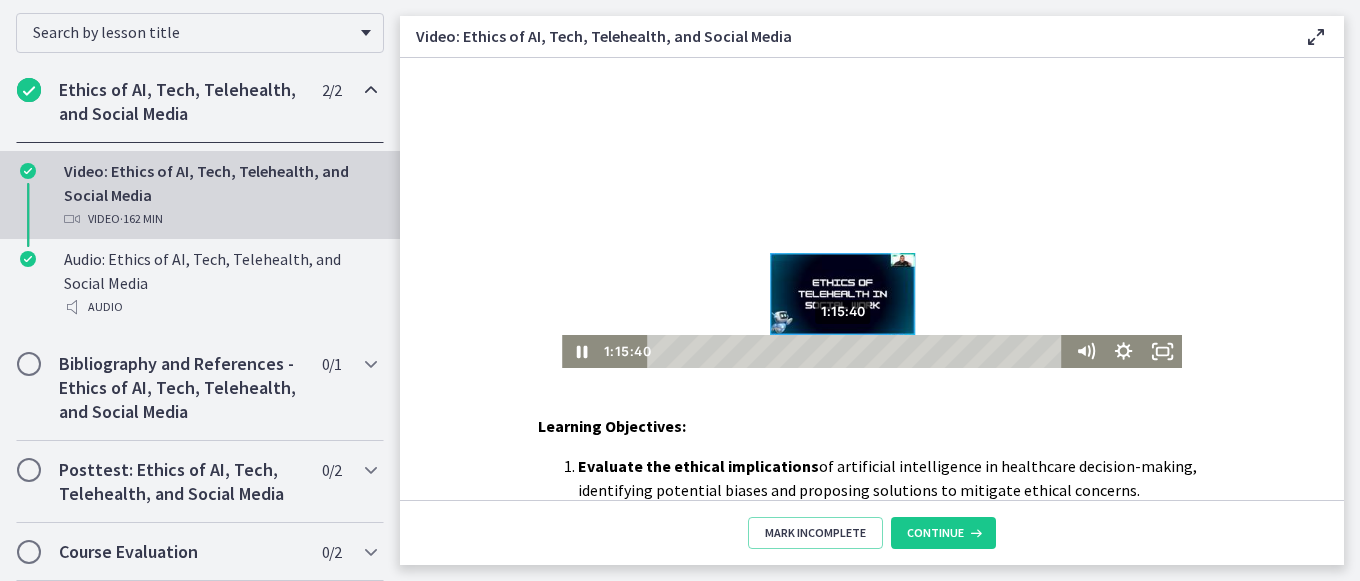 click at bounding box center (842, 351) 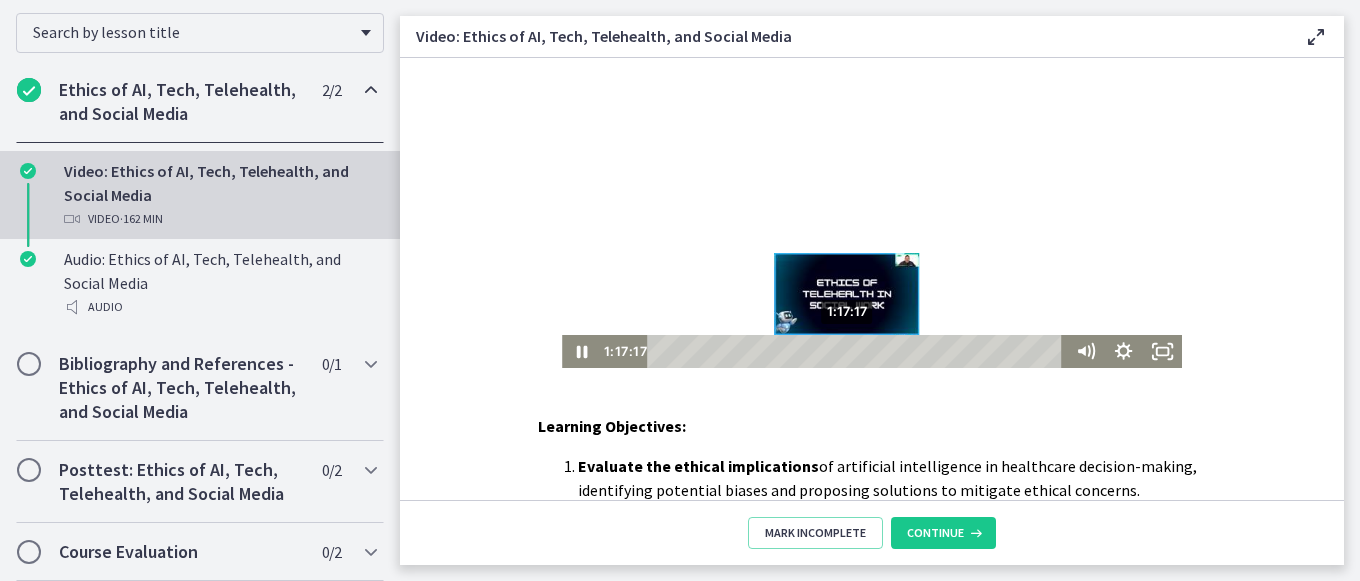 click on "1:17:17" at bounding box center [858, 351] 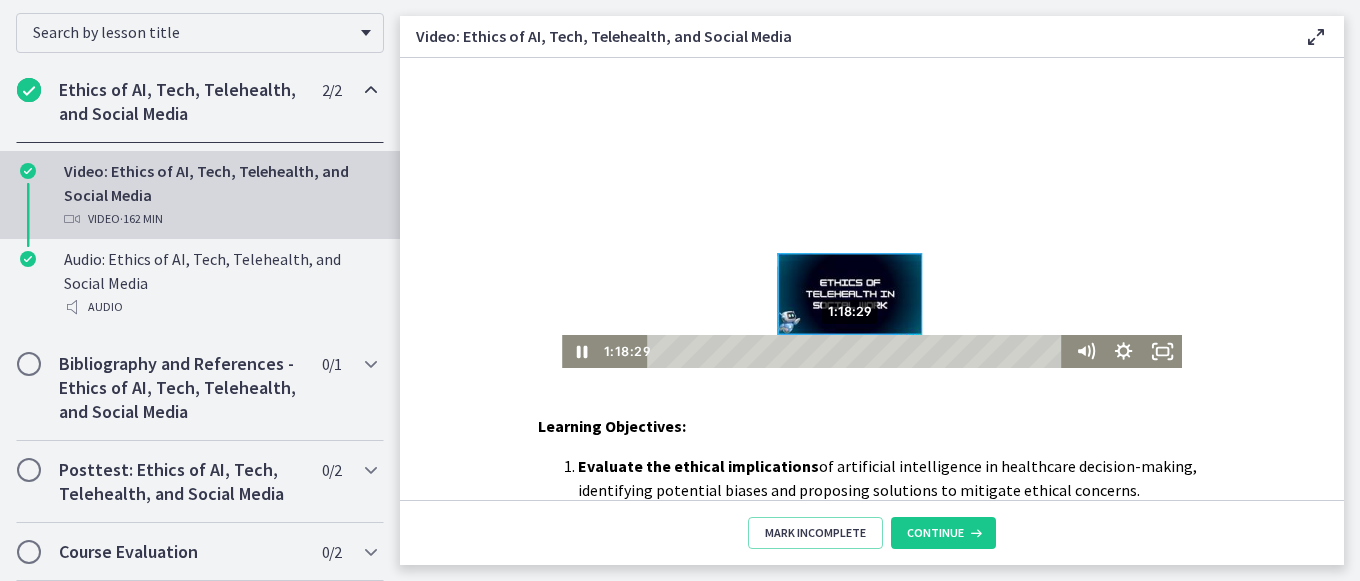 click at bounding box center [849, 351] 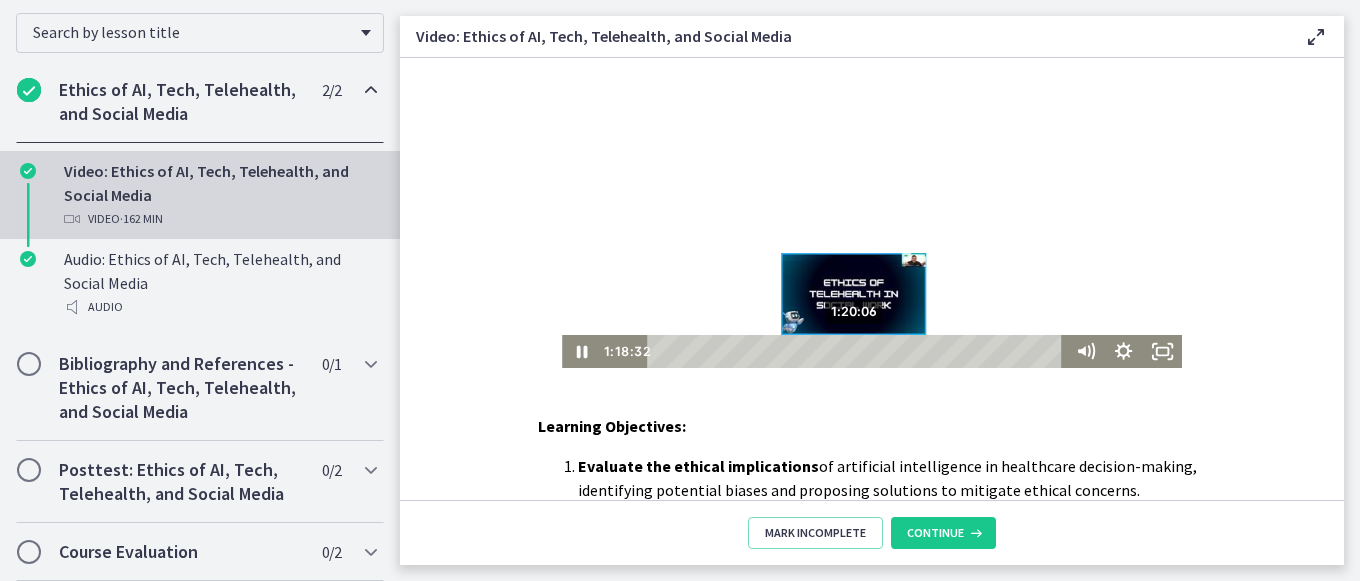 click on "1:20:06" at bounding box center (858, 351) 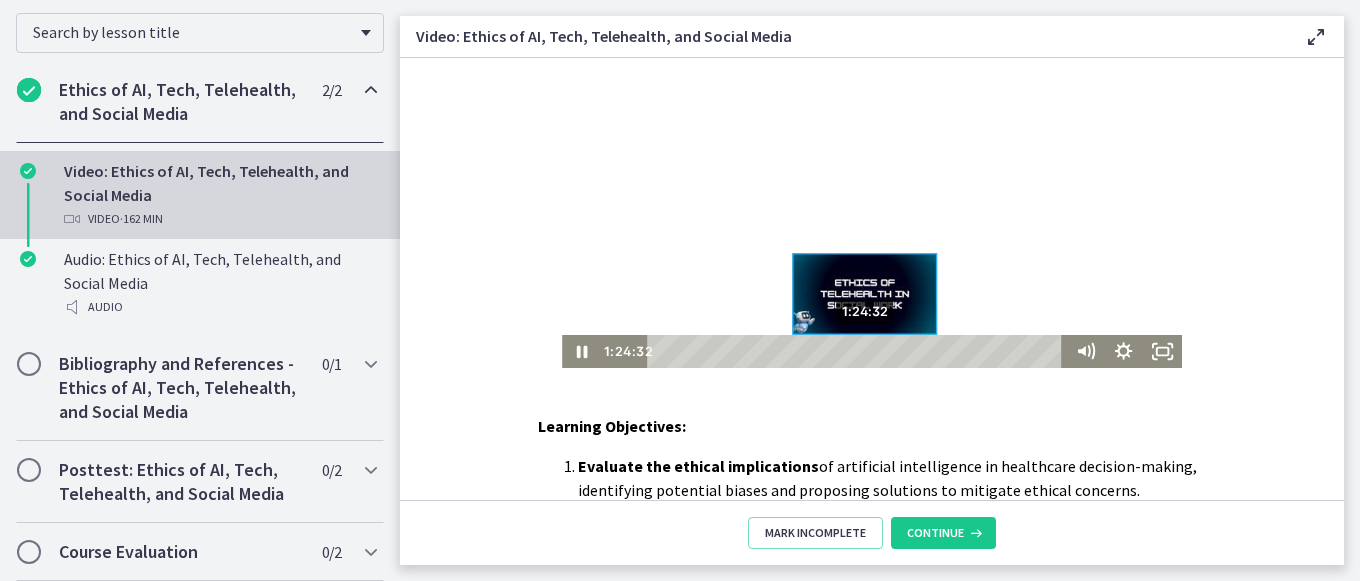 click on "1:24:32" at bounding box center (858, 351) 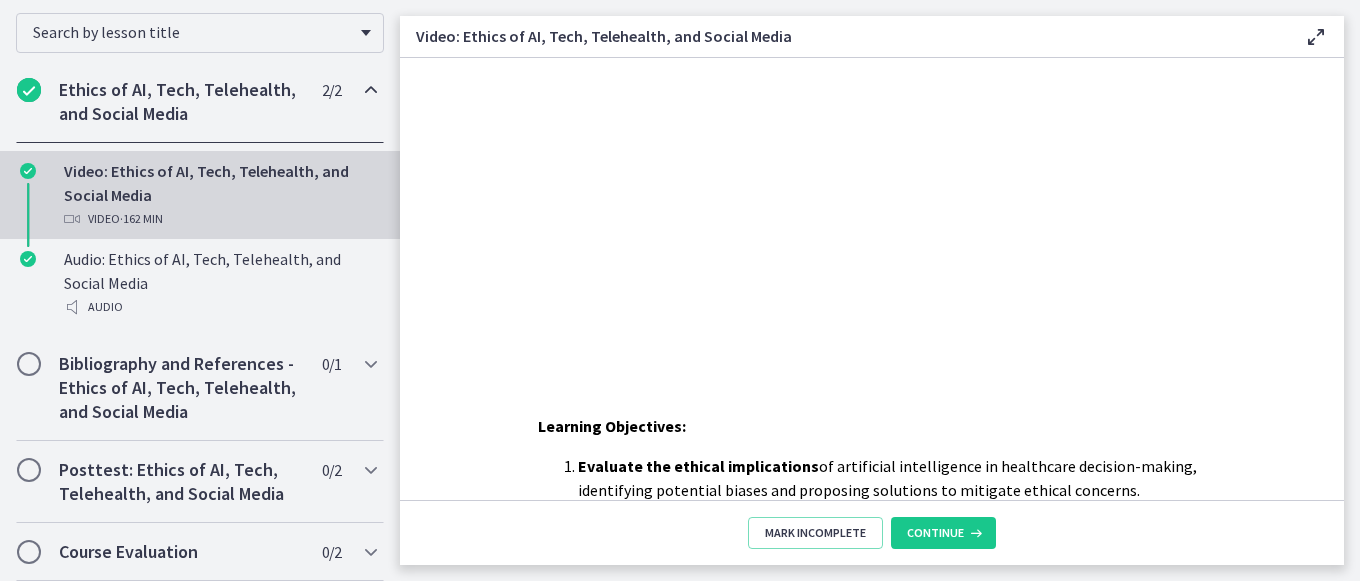 scroll, scrollTop: 0, scrollLeft: 0, axis: both 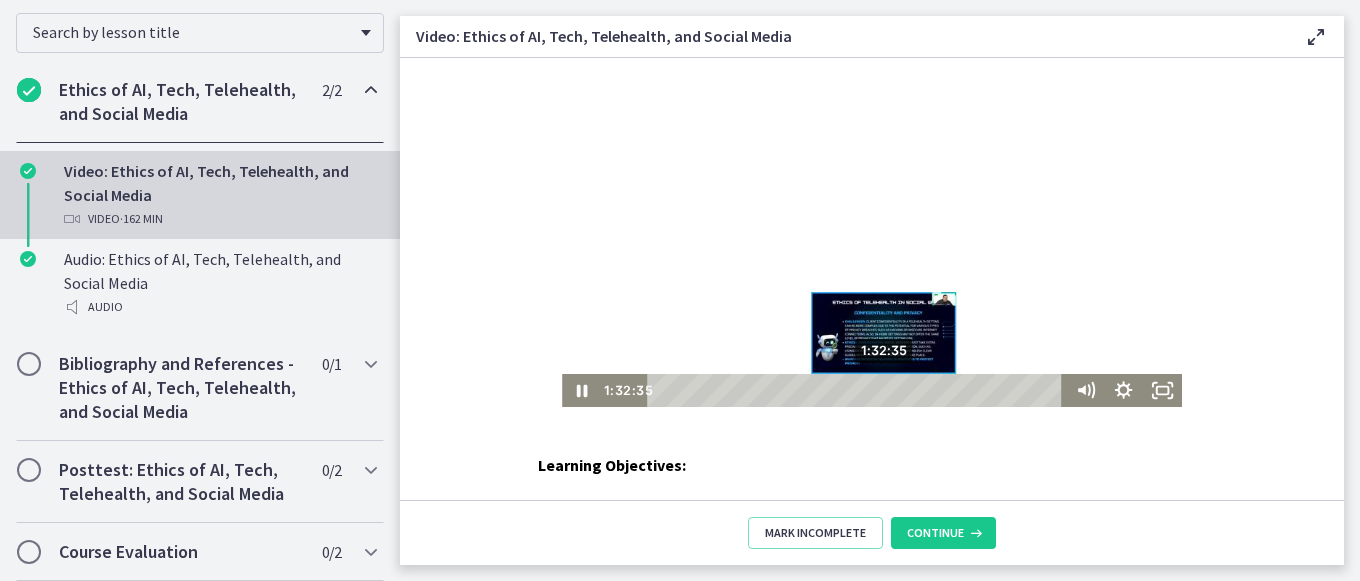click on "1:32:35" at bounding box center (858, 390) 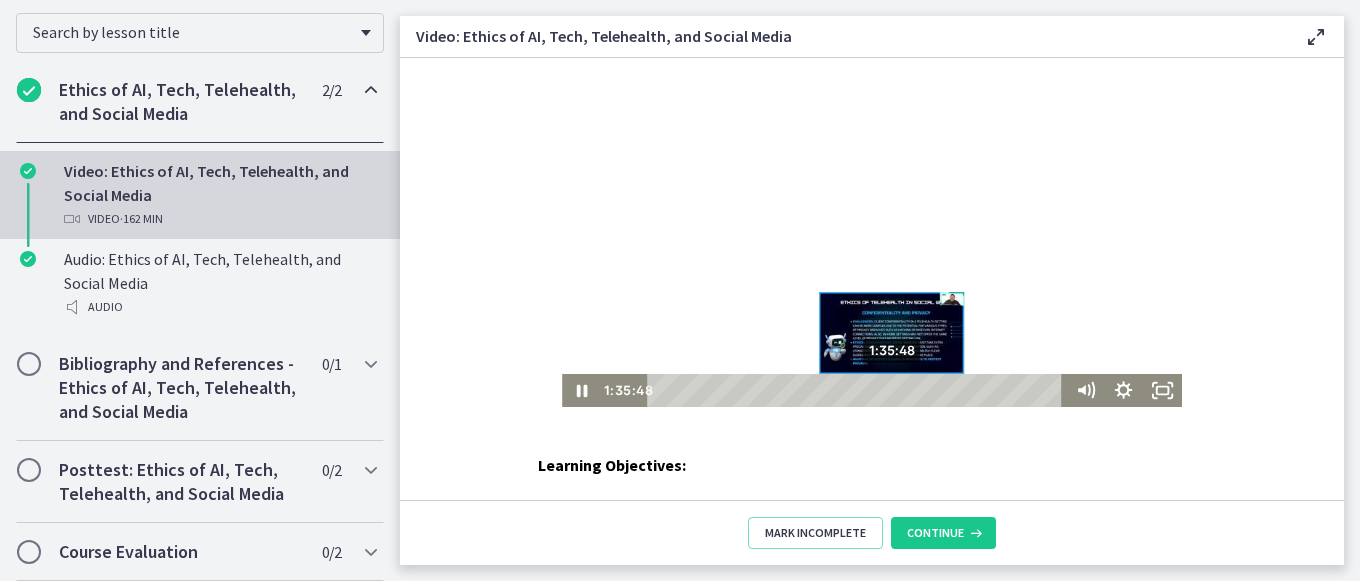 click on "1:35:48" at bounding box center (858, 390) 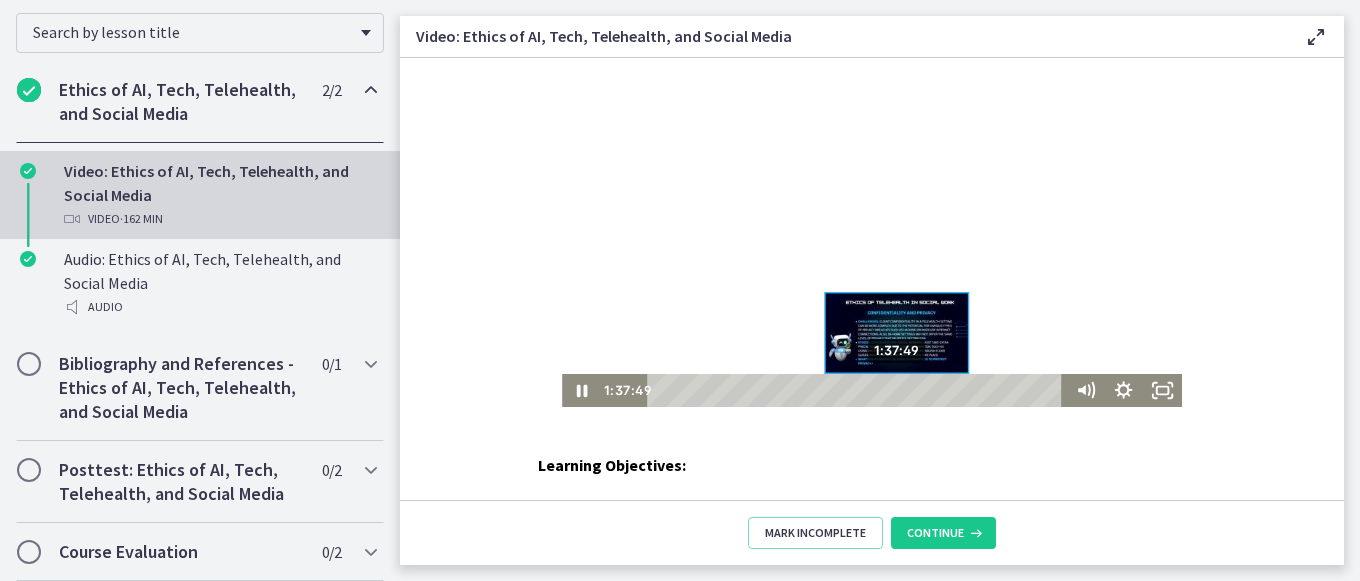 click on "1:37:49" at bounding box center [858, 390] 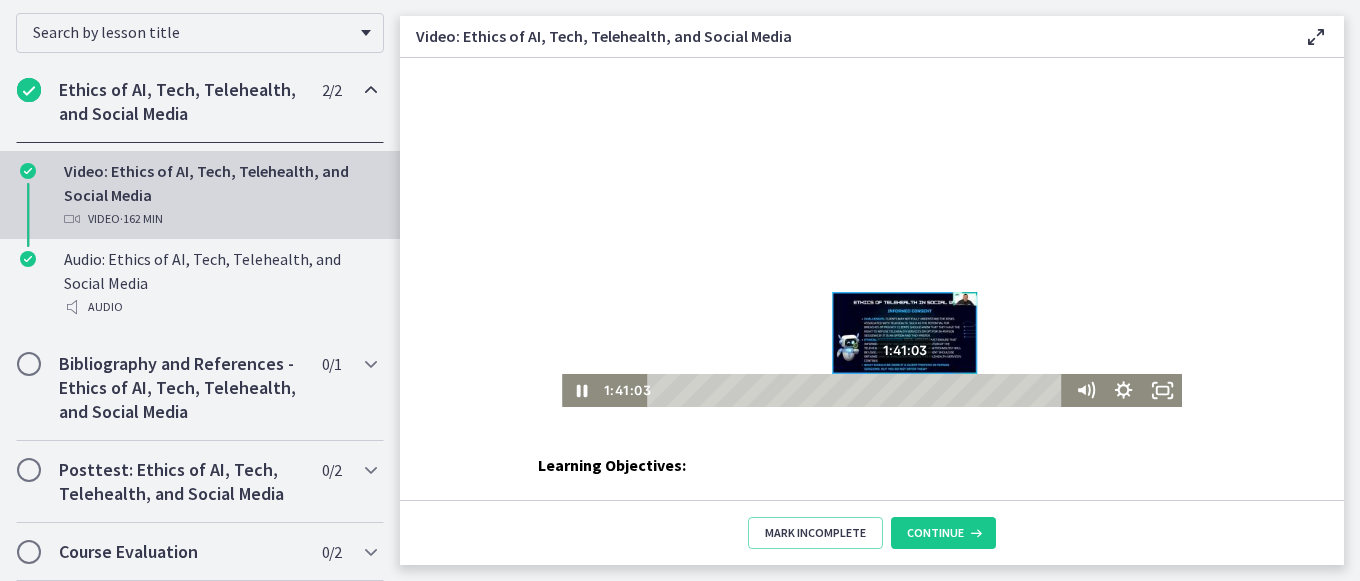 click on "1:41:03" at bounding box center (858, 390) 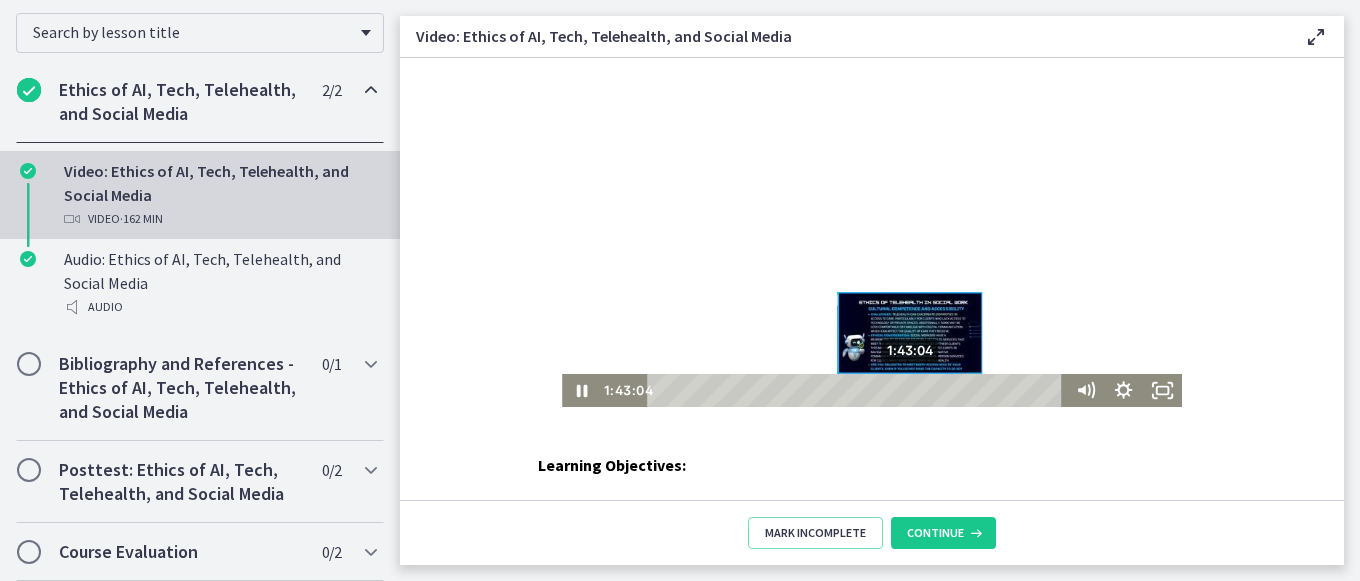 click on "1:43:04" at bounding box center [858, 390] 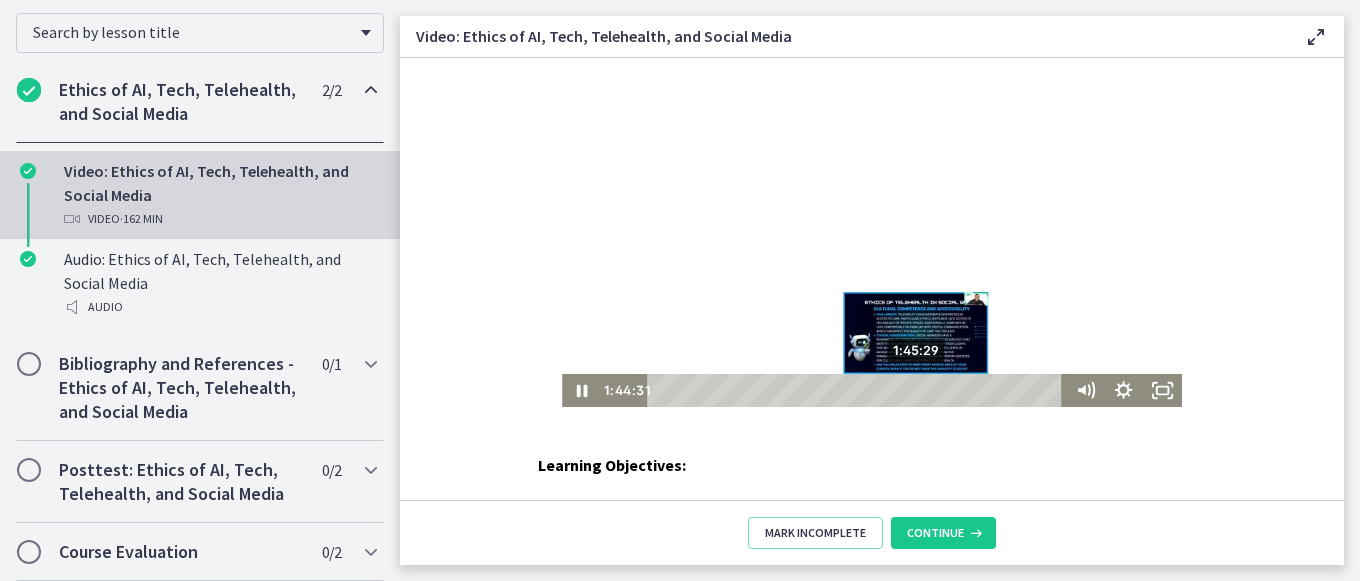 click on "1:45:29" at bounding box center [858, 390] 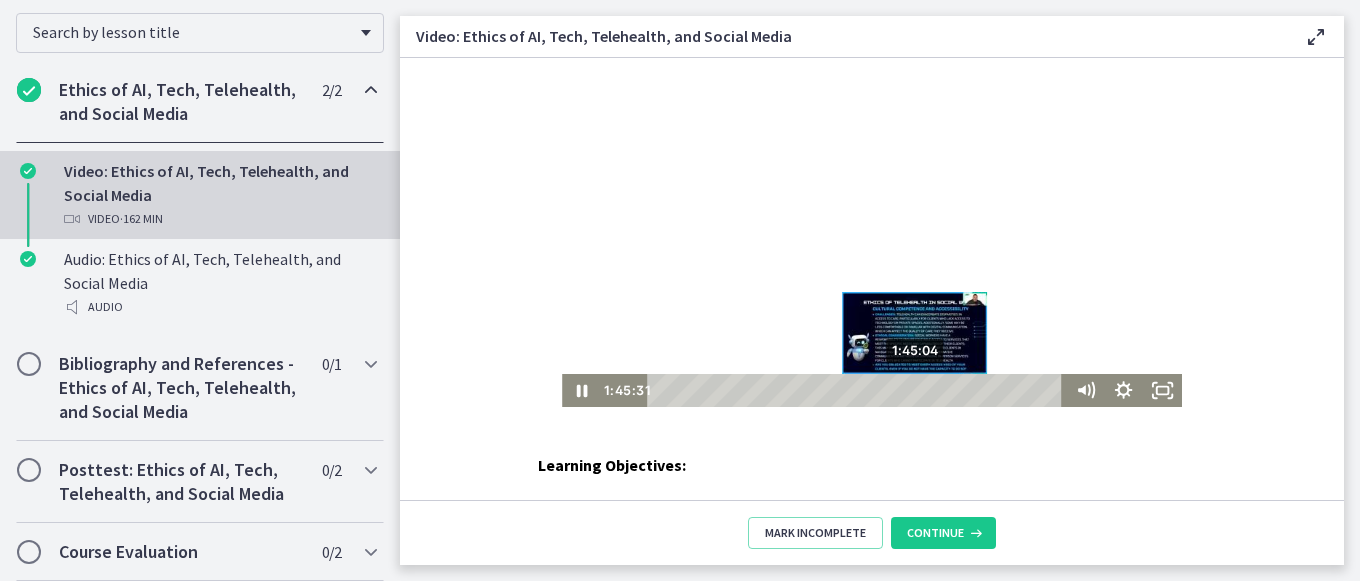 click at bounding box center (916, 390) 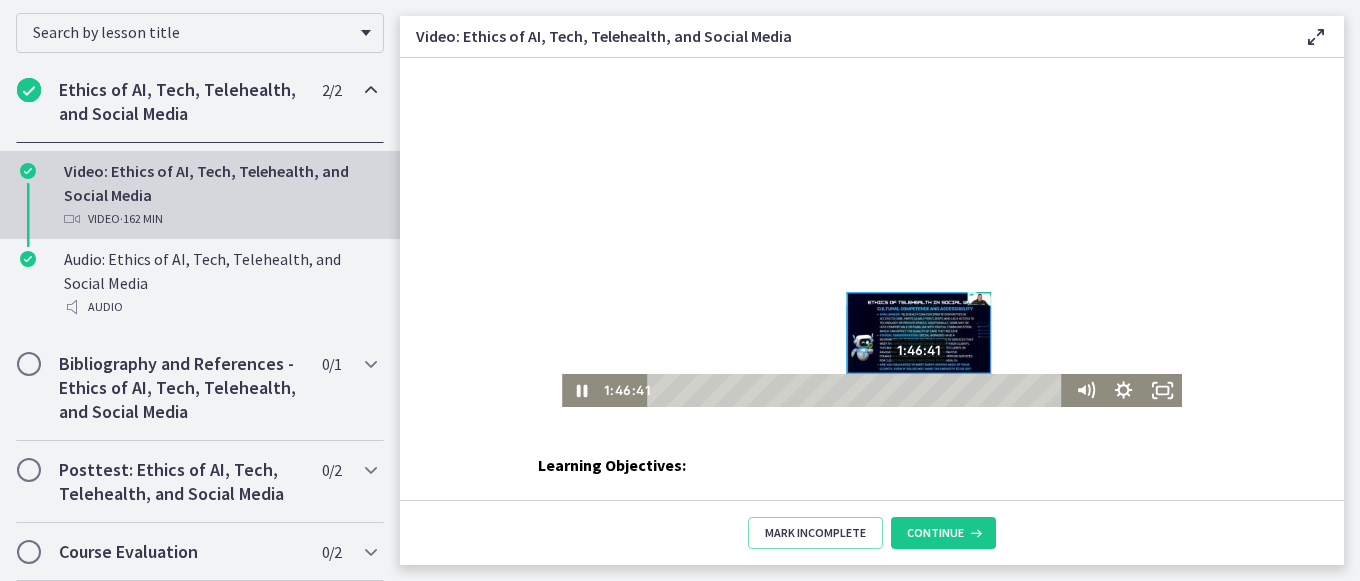 click on "1:46:41" at bounding box center [858, 390] 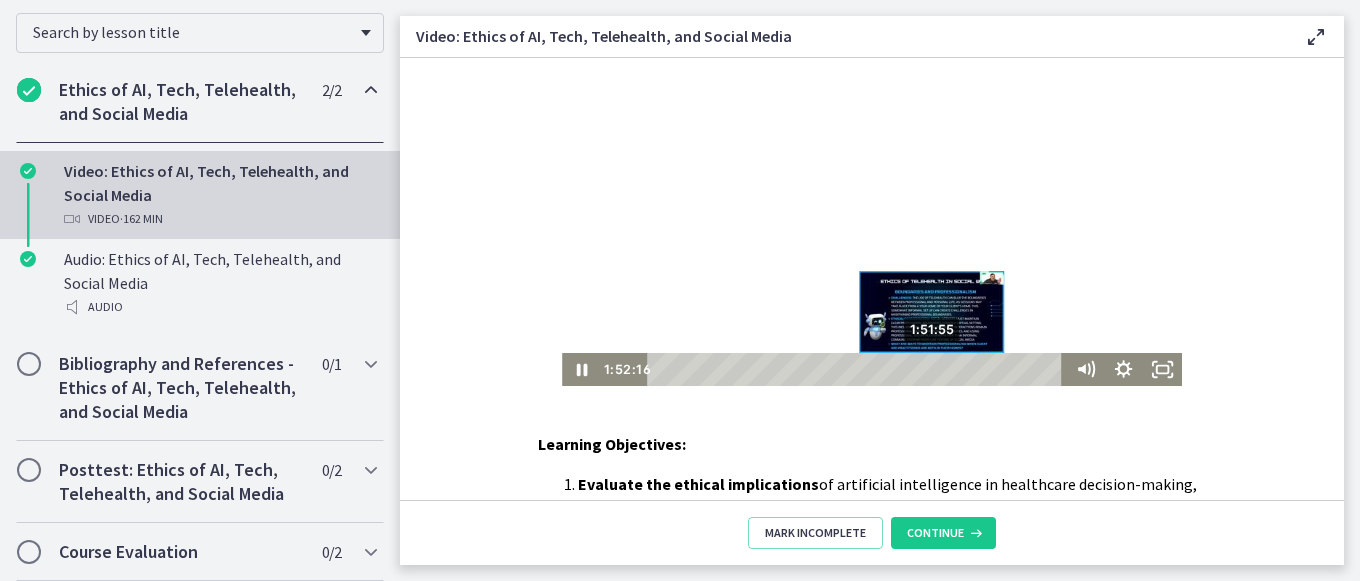scroll, scrollTop: 22, scrollLeft: 0, axis: vertical 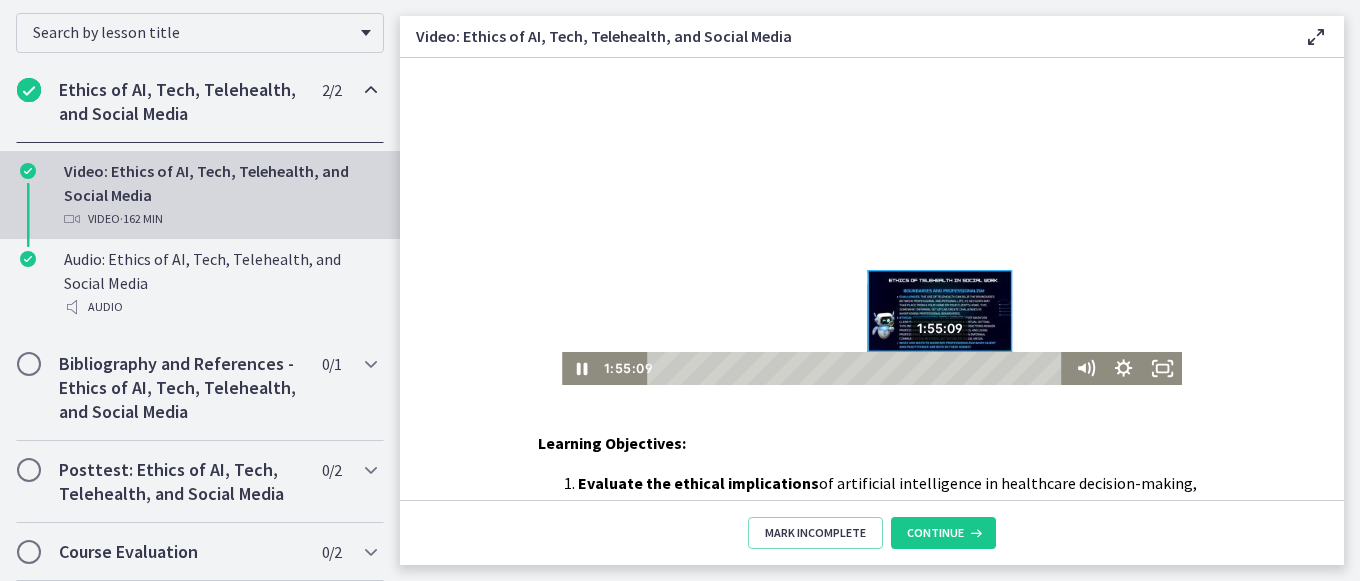 click on "1:55:09" at bounding box center [858, 368] 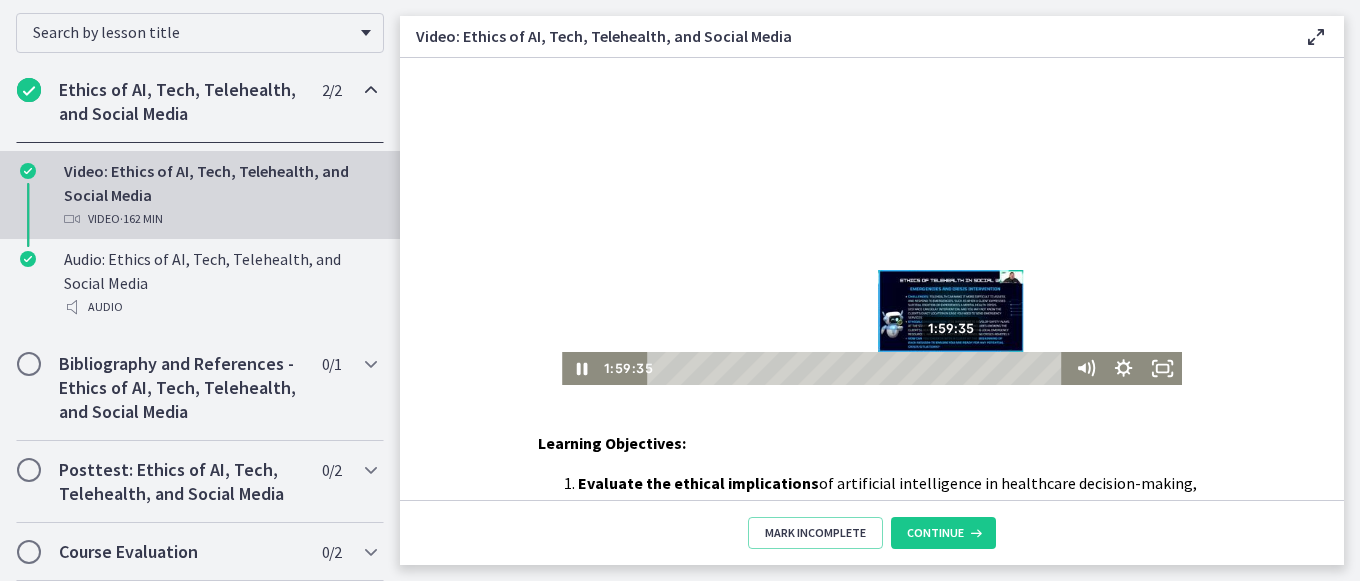 click on "1:59:35" at bounding box center [858, 368] 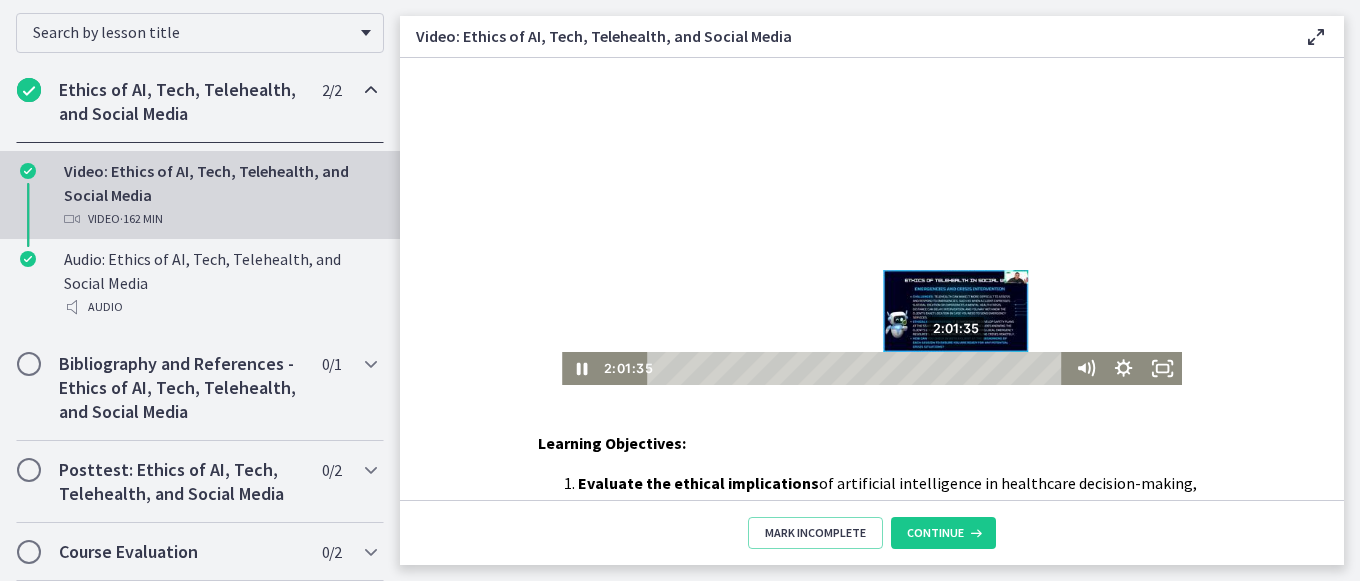 click on "2:01:35" at bounding box center (858, 368) 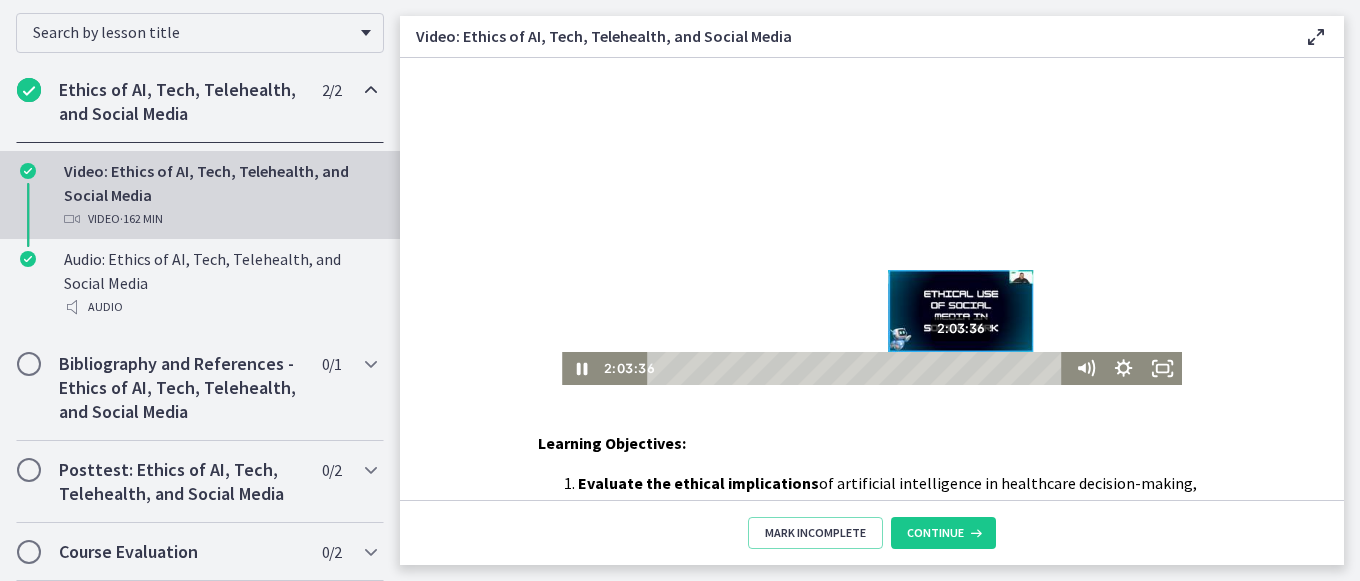 click on "2:03:36" at bounding box center [858, 368] 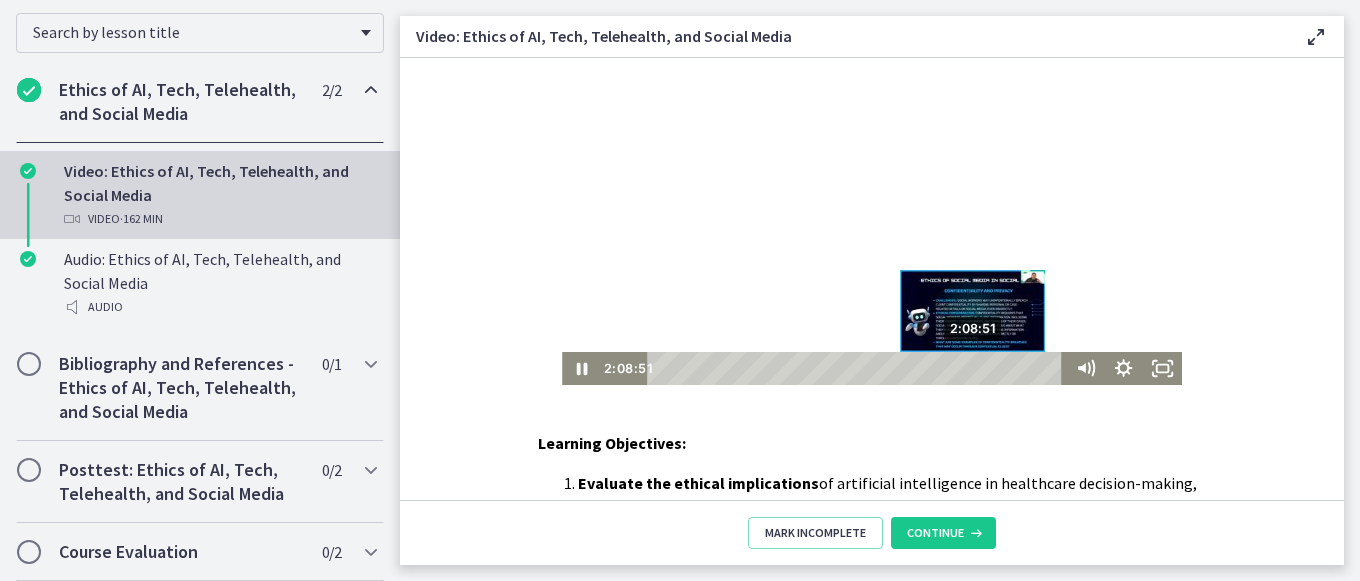 click on "2:08:51" at bounding box center (858, 368) 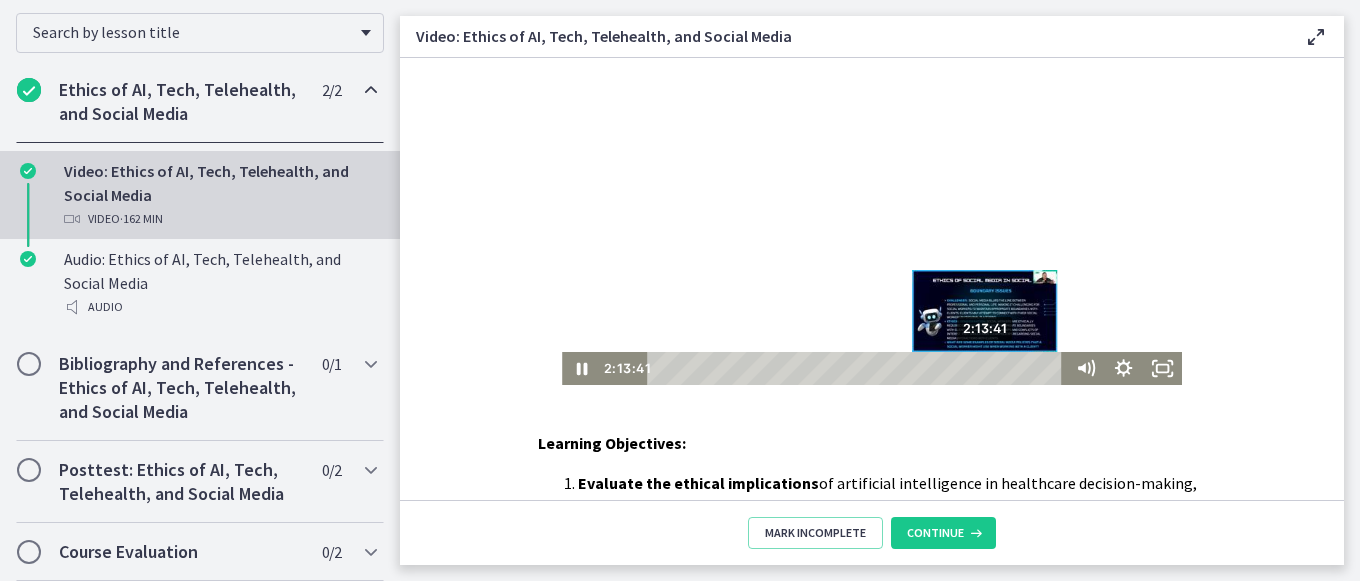click on "2:13:41" at bounding box center [858, 368] 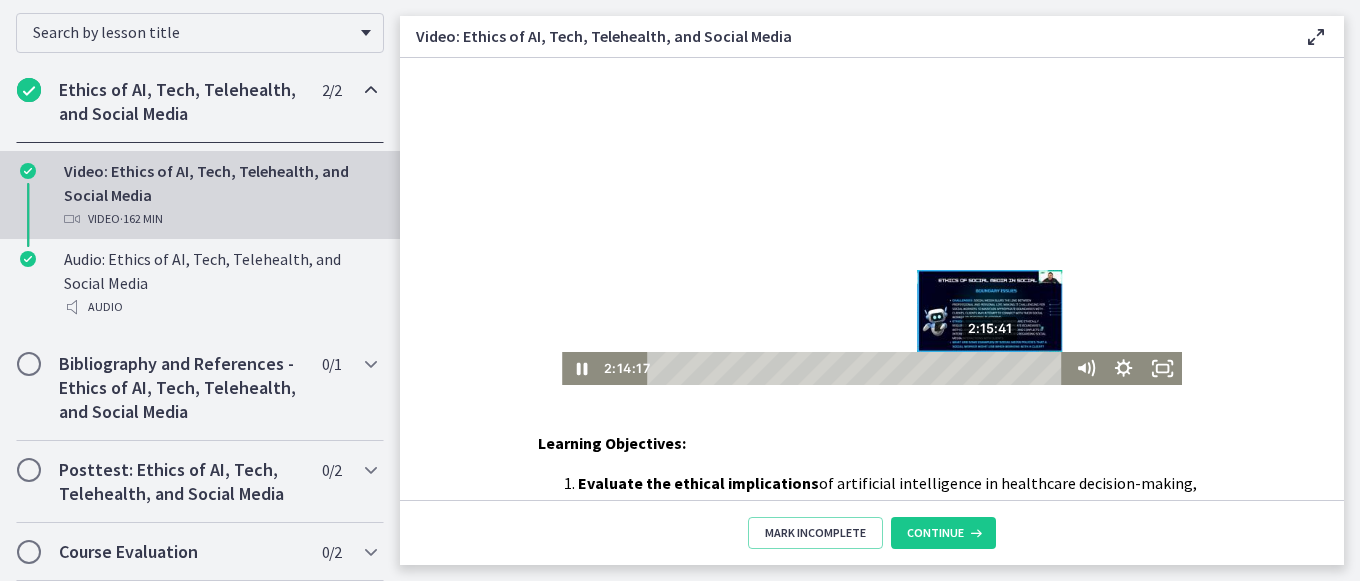 click on "2:15:41" at bounding box center (858, 368) 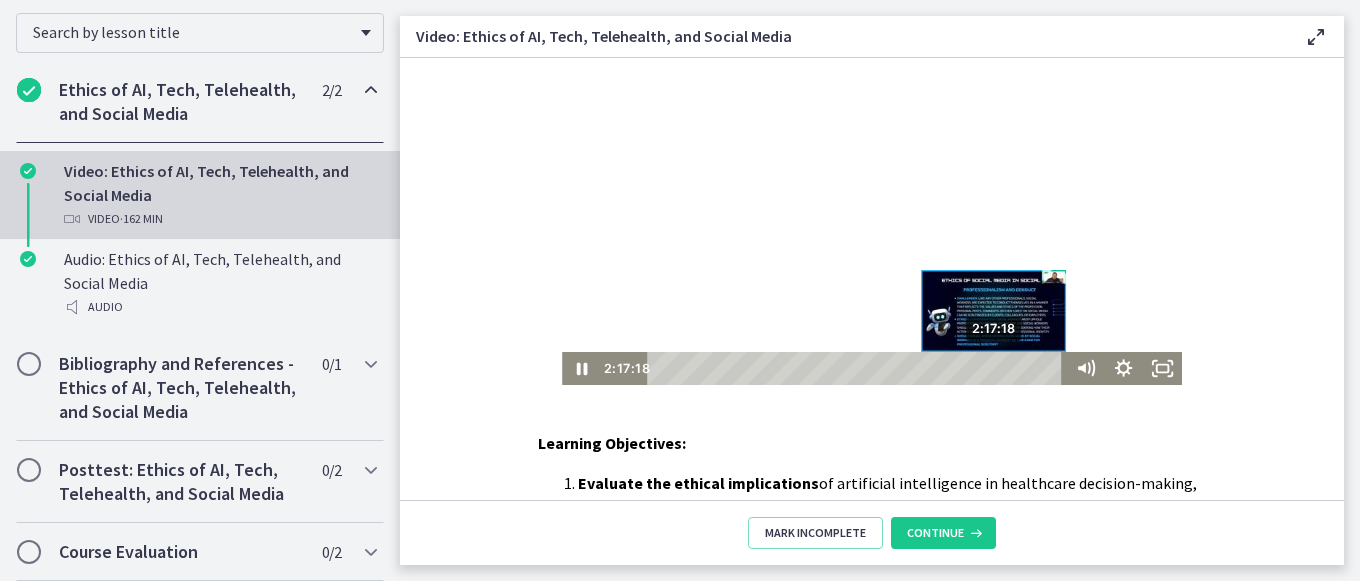 click on "2:17:18" at bounding box center [858, 368] 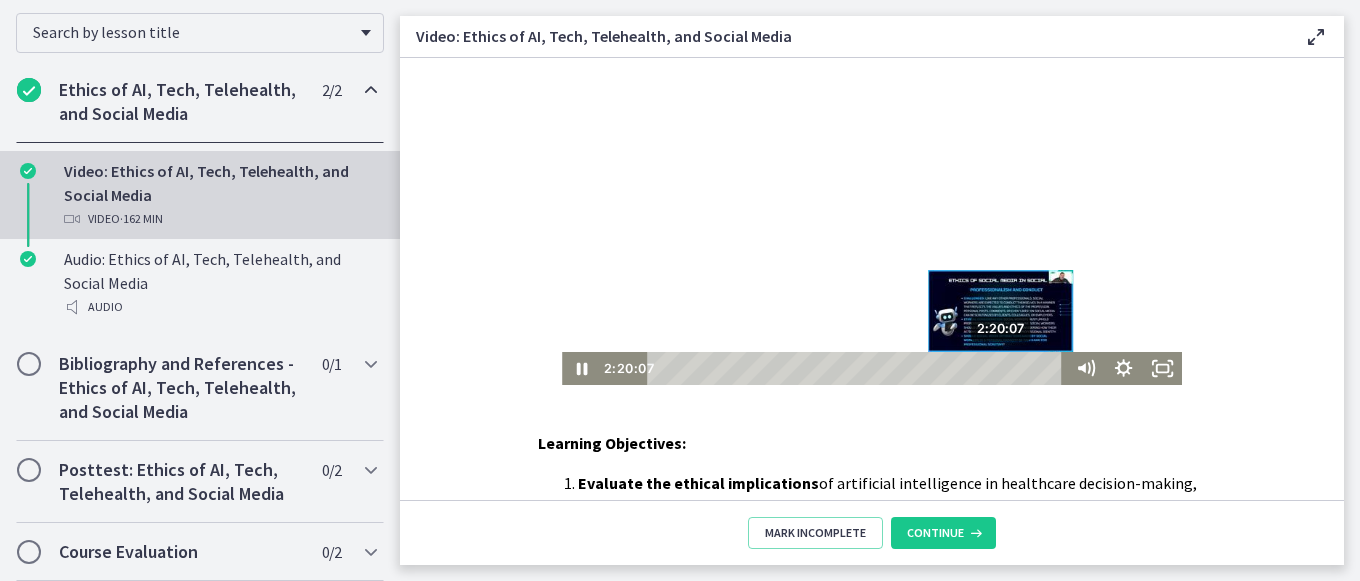click on "2:20:07" at bounding box center [858, 368] 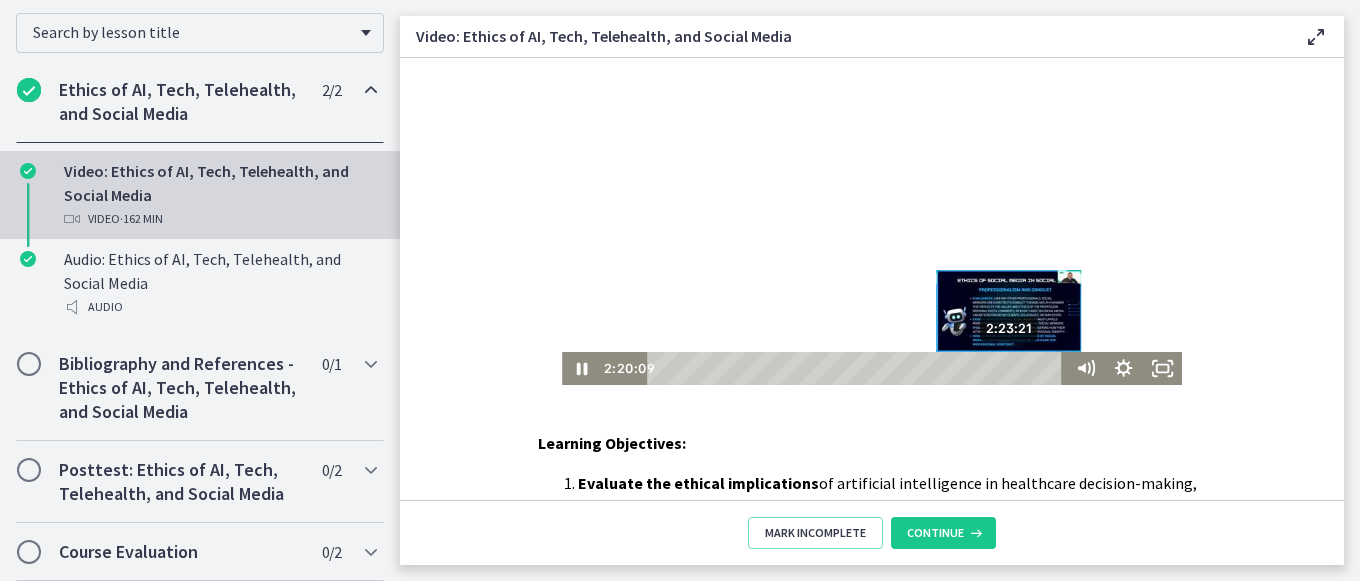 click on "2:23:21" at bounding box center [858, 368] 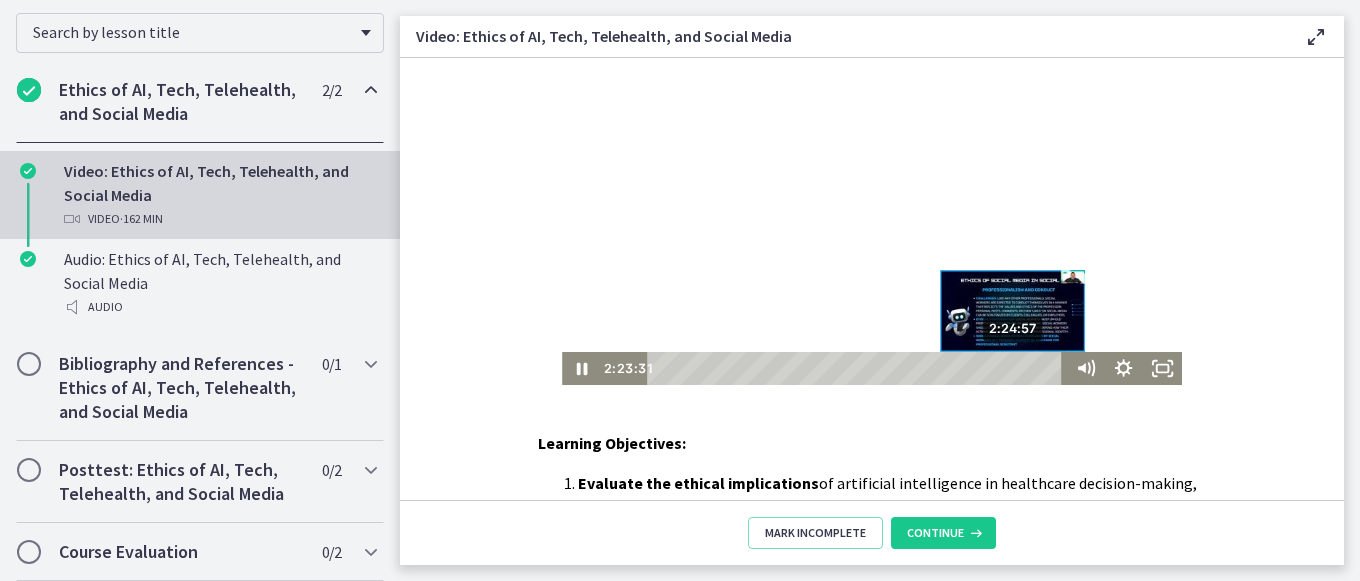 click on "2:24:57" at bounding box center (858, 368) 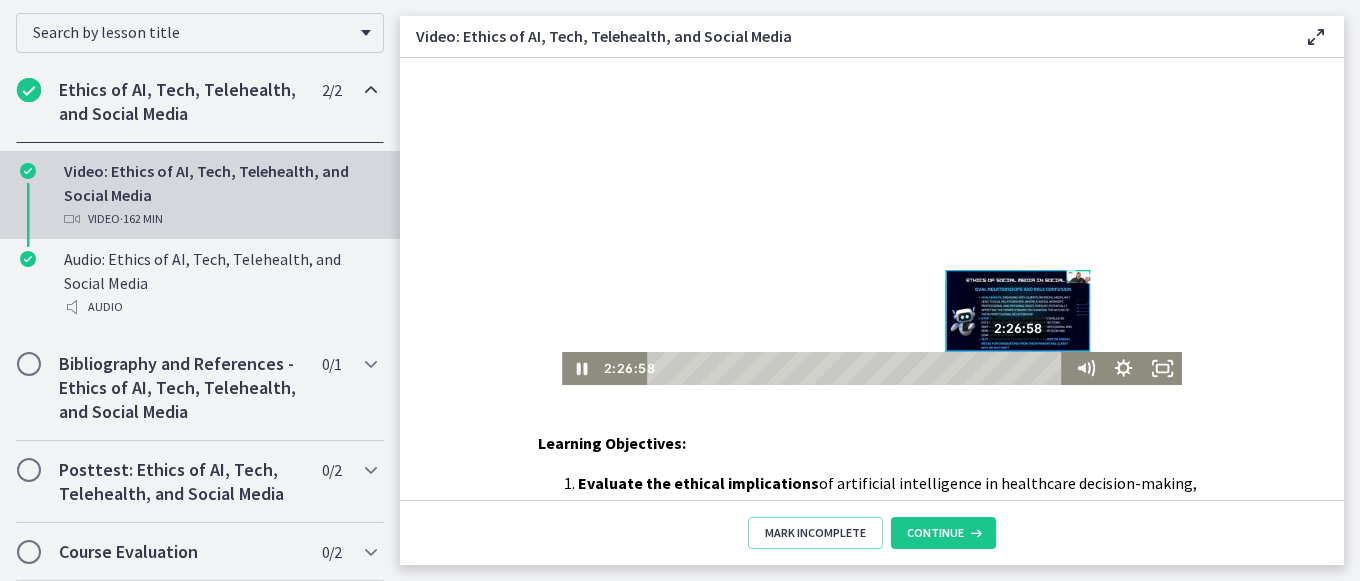 click on "2:26:58" at bounding box center [858, 368] 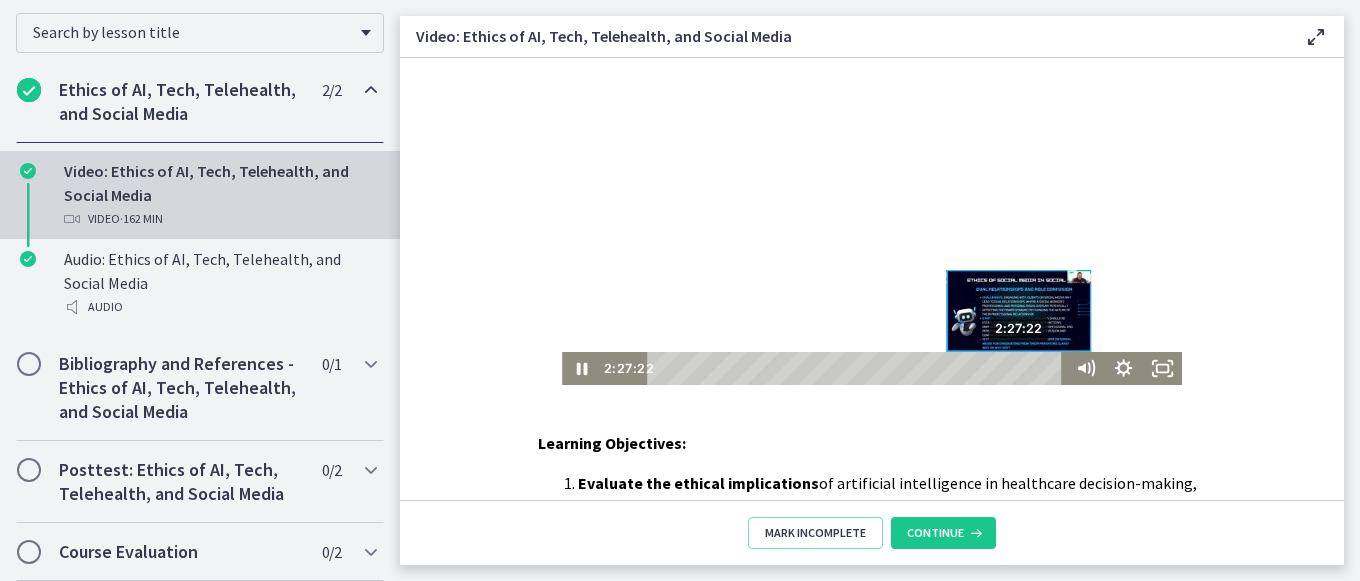 click at bounding box center [1018, 368] 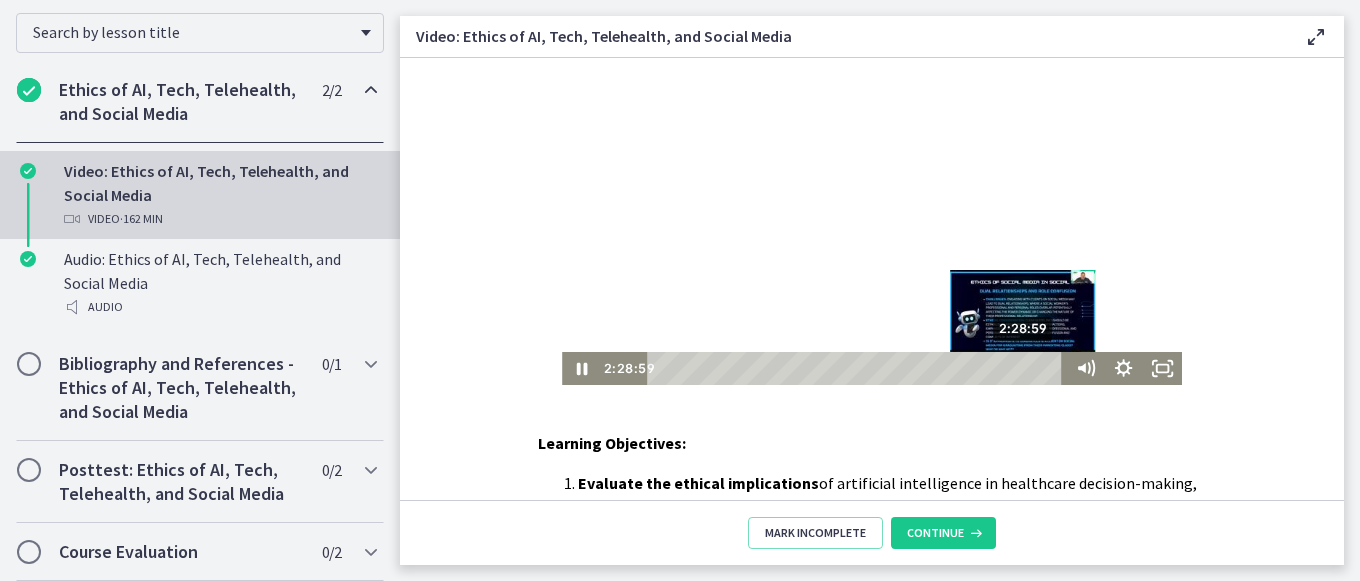 click on "2:28:59" at bounding box center (858, 368) 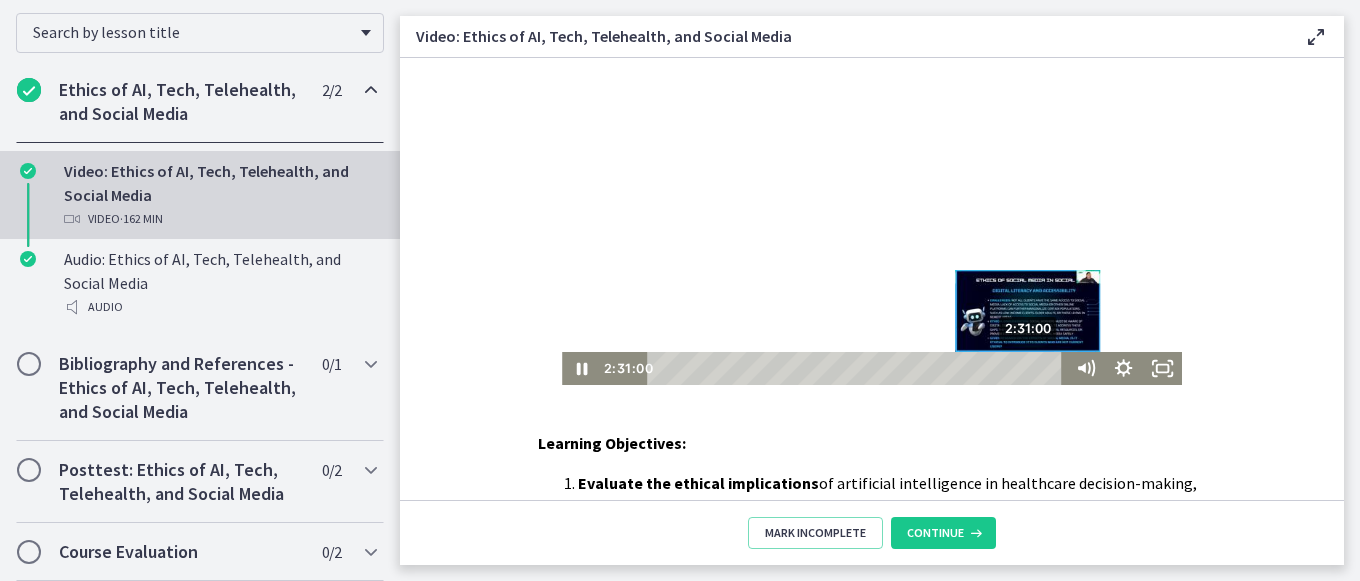 click on "2:31:00" at bounding box center (858, 368) 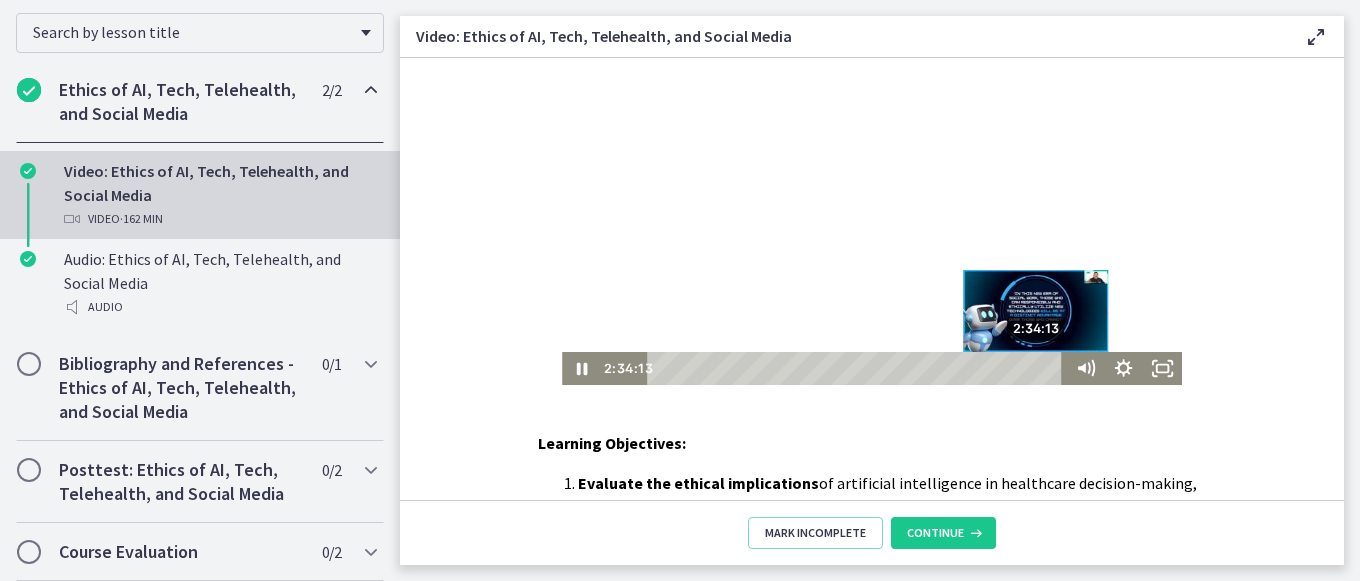 click on "2:34:13" at bounding box center (858, 368) 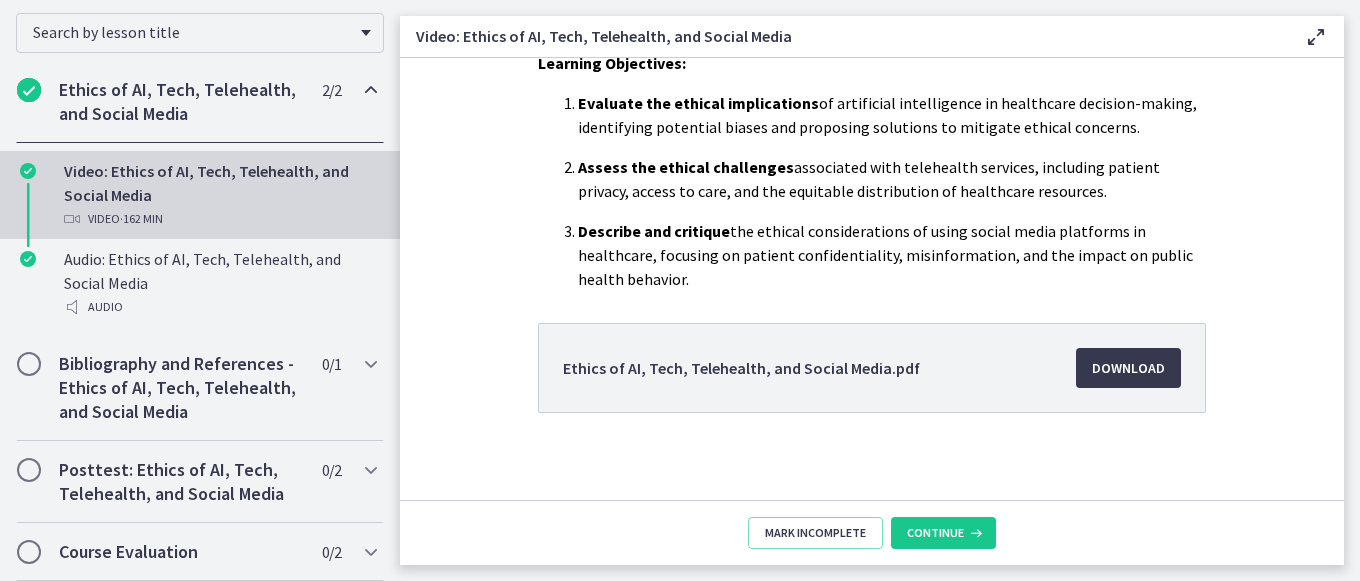 scroll, scrollTop: 407, scrollLeft: 0, axis: vertical 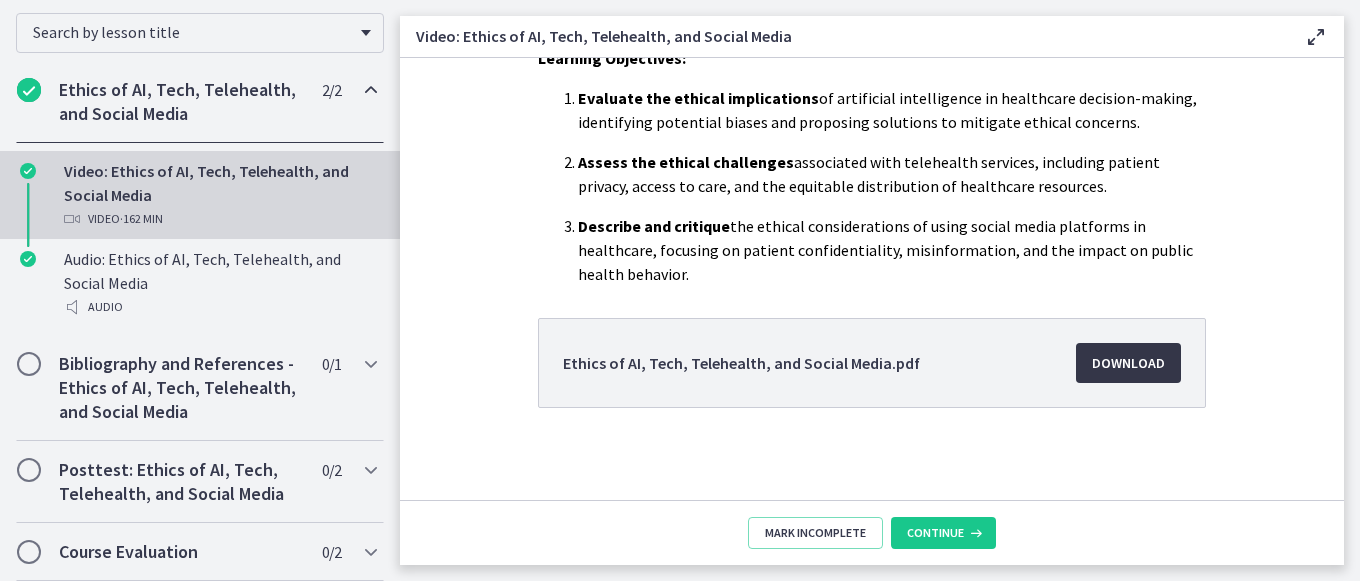 click on "Download
Opens in a new window" at bounding box center (1128, 363) 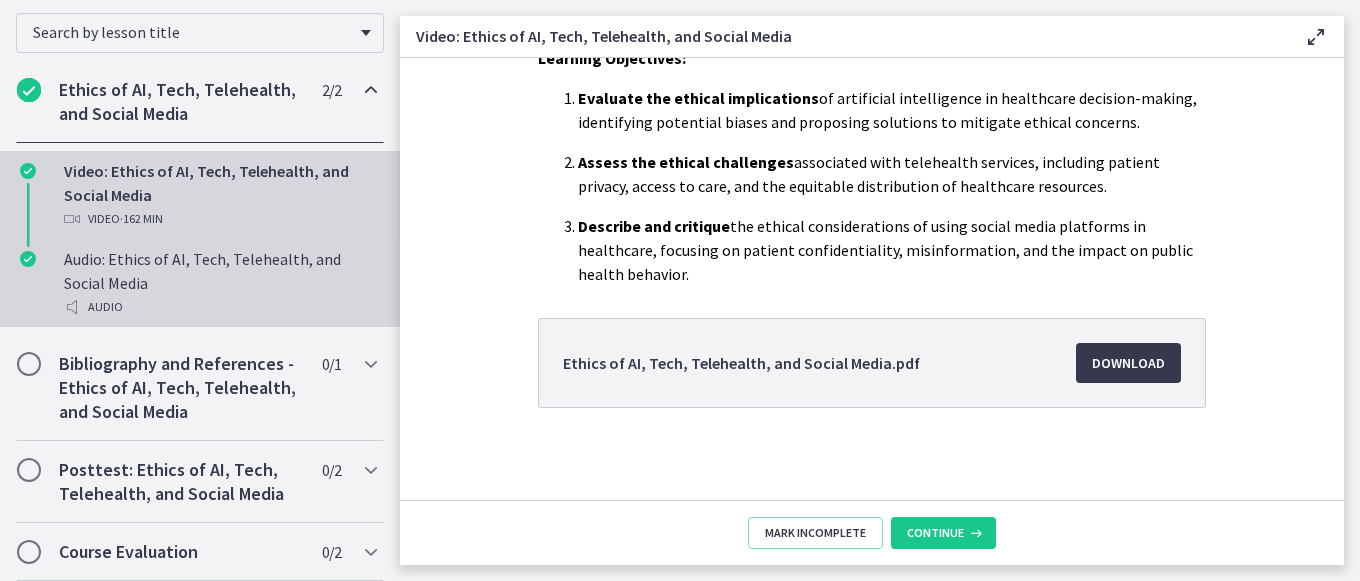 click on "Audio" at bounding box center [220, 307] 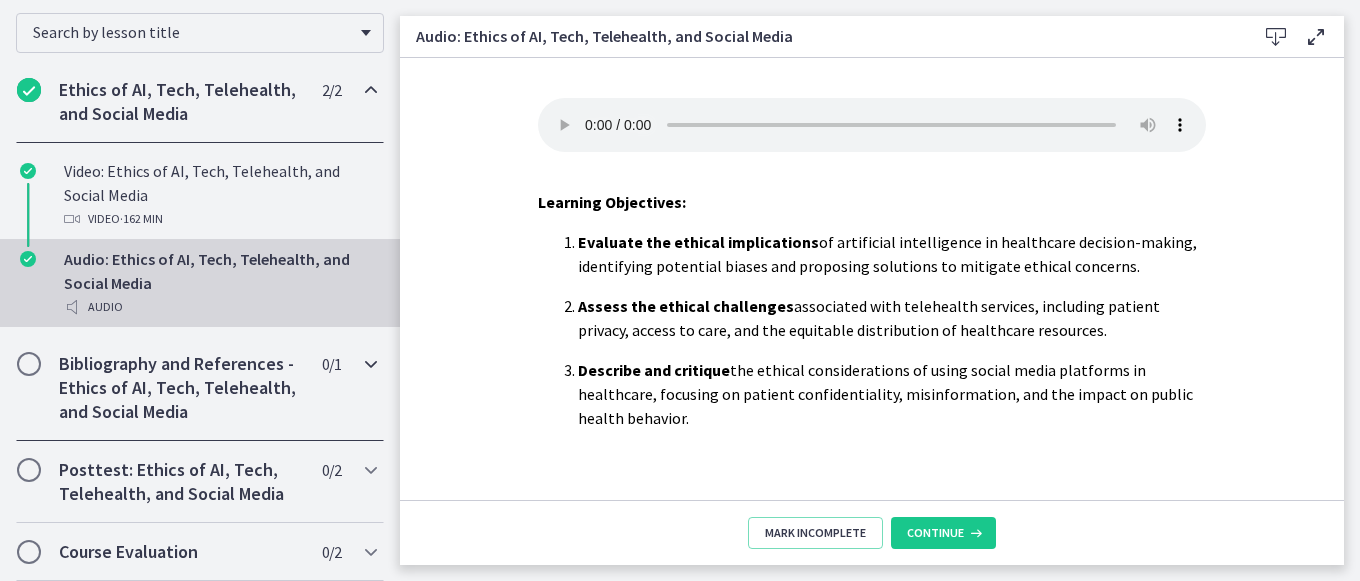 click on "Bibliography and References - Ethics of AI, Tech, Telehealth, and Social Media" at bounding box center [181, 388] 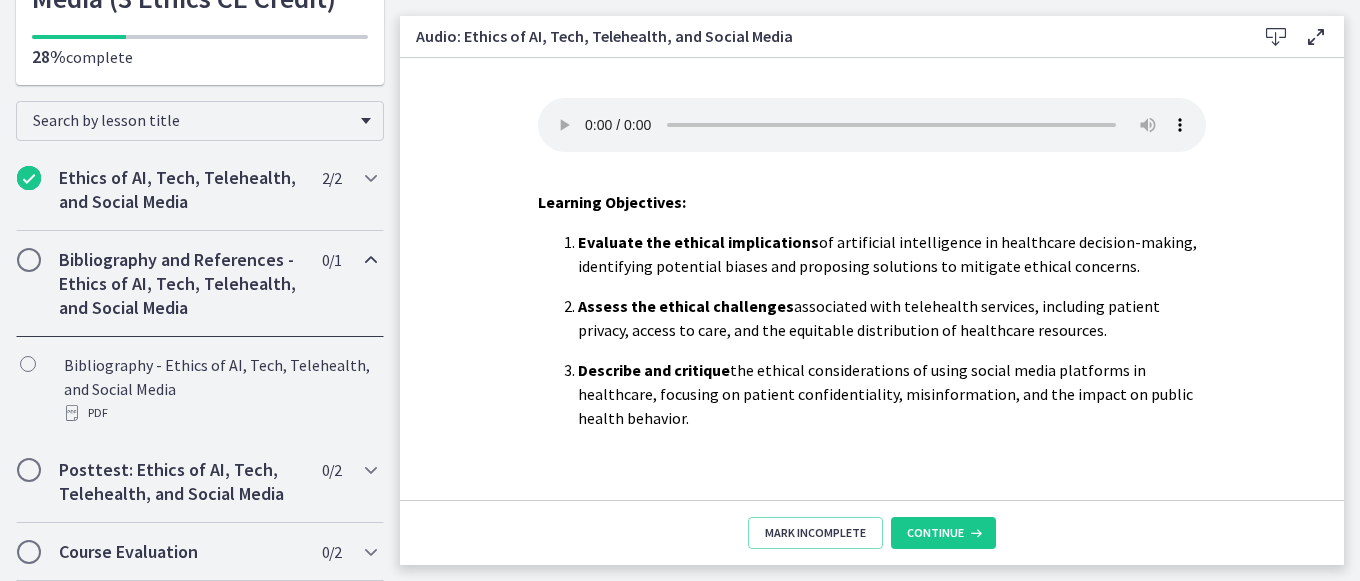 scroll, scrollTop: 231, scrollLeft: 0, axis: vertical 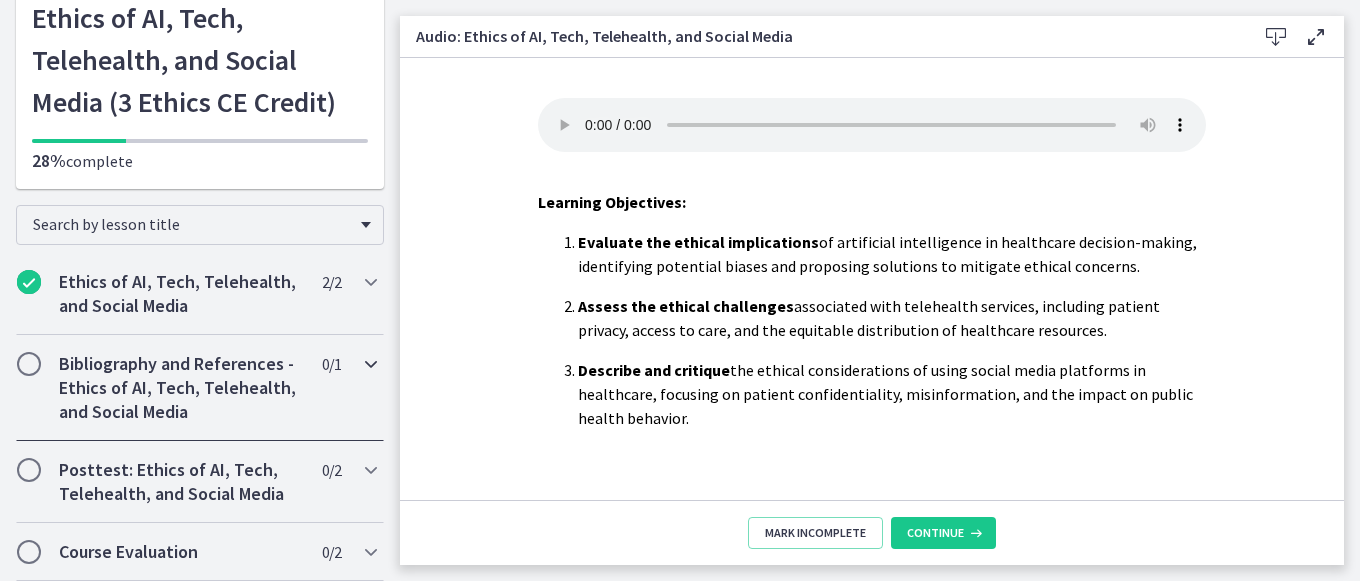 click on "Bibliography and References - Ethics of AI, Tech, Telehealth, and Social Media" at bounding box center [181, 388] 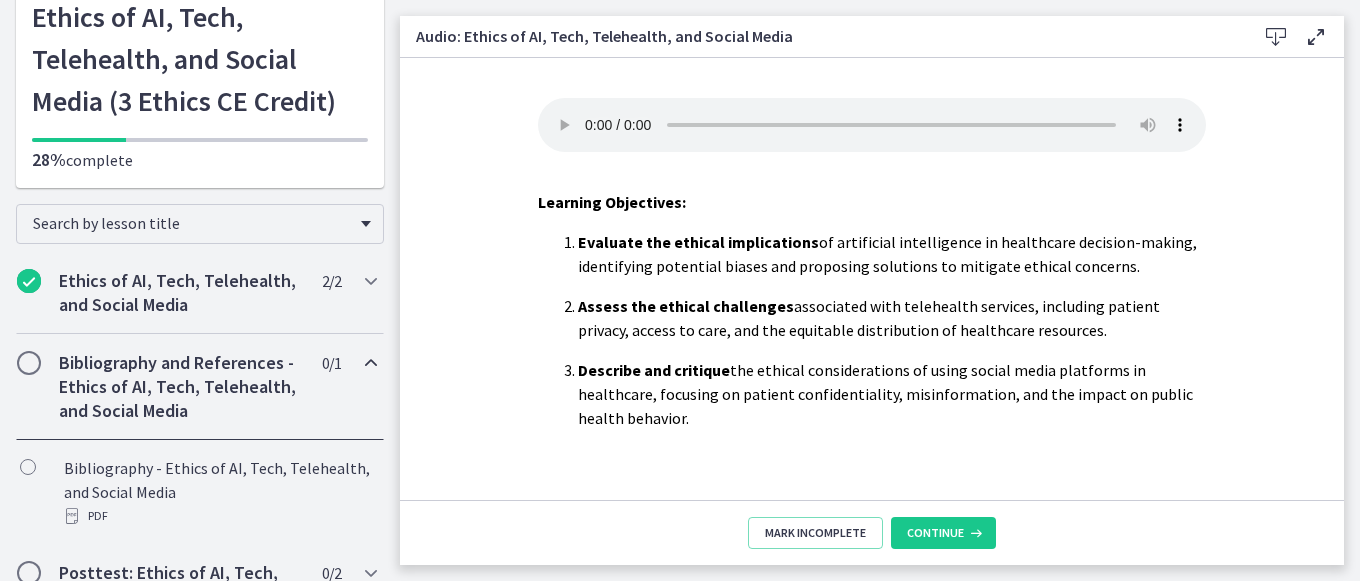 click at bounding box center [29, 363] 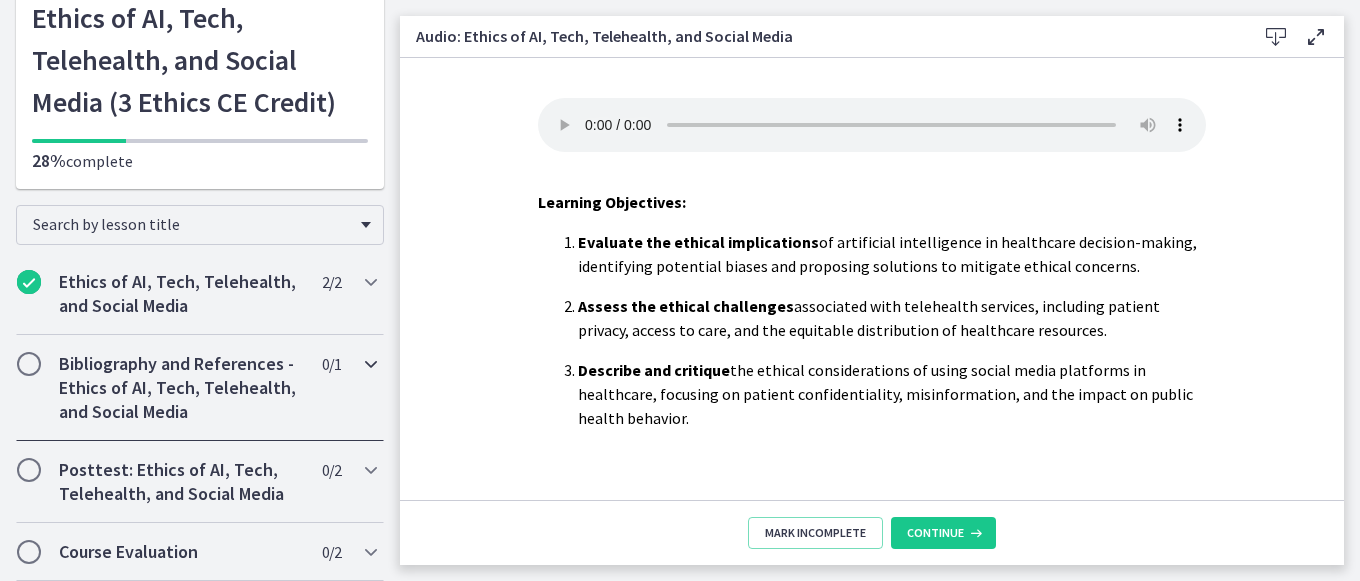 scroll, scrollTop: 12, scrollLeft: 0, axis: vertical 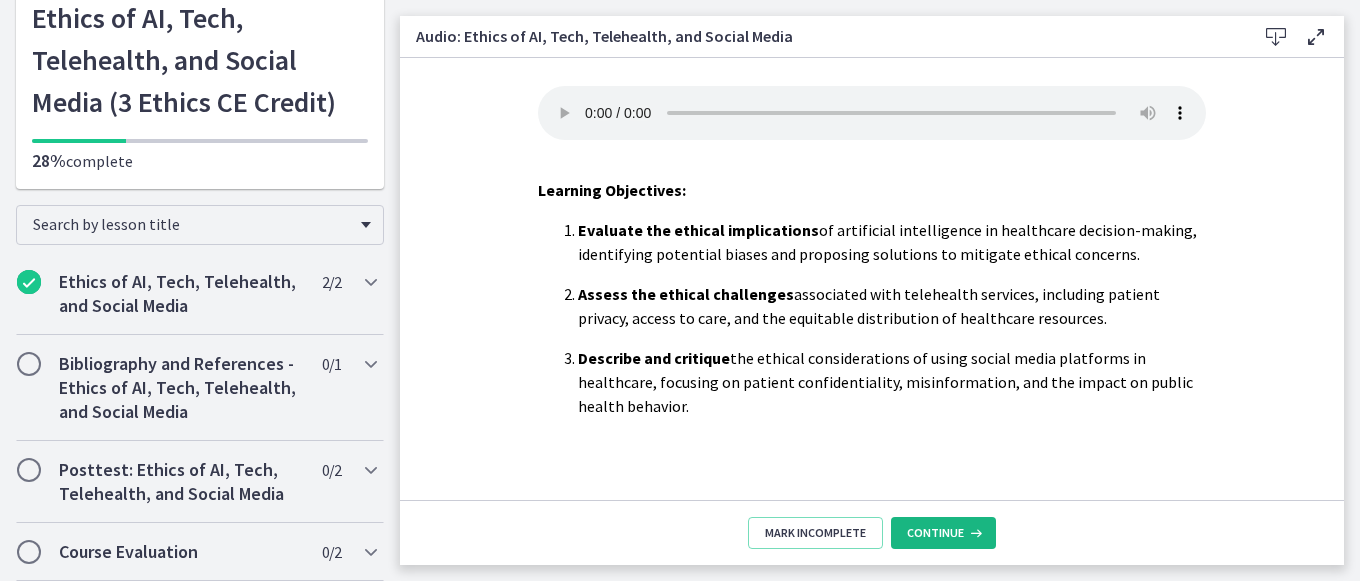 click on "Continue" at bounding box center (935, 533) 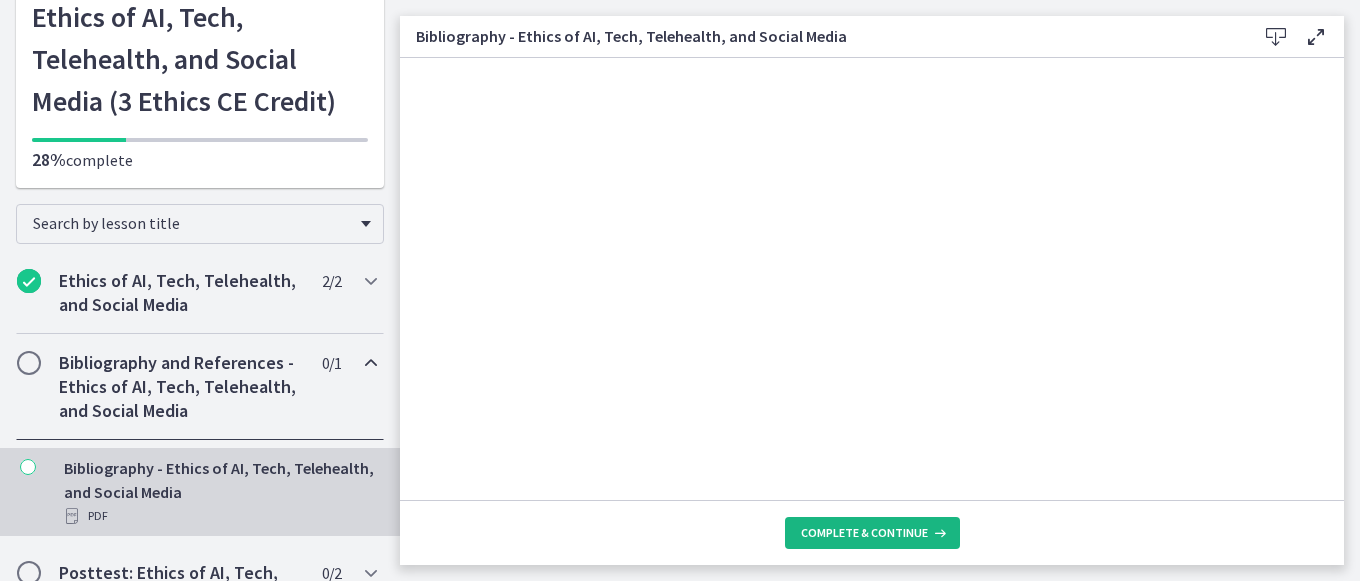 click on "Complete & continue" at bounding box center (864, 533) 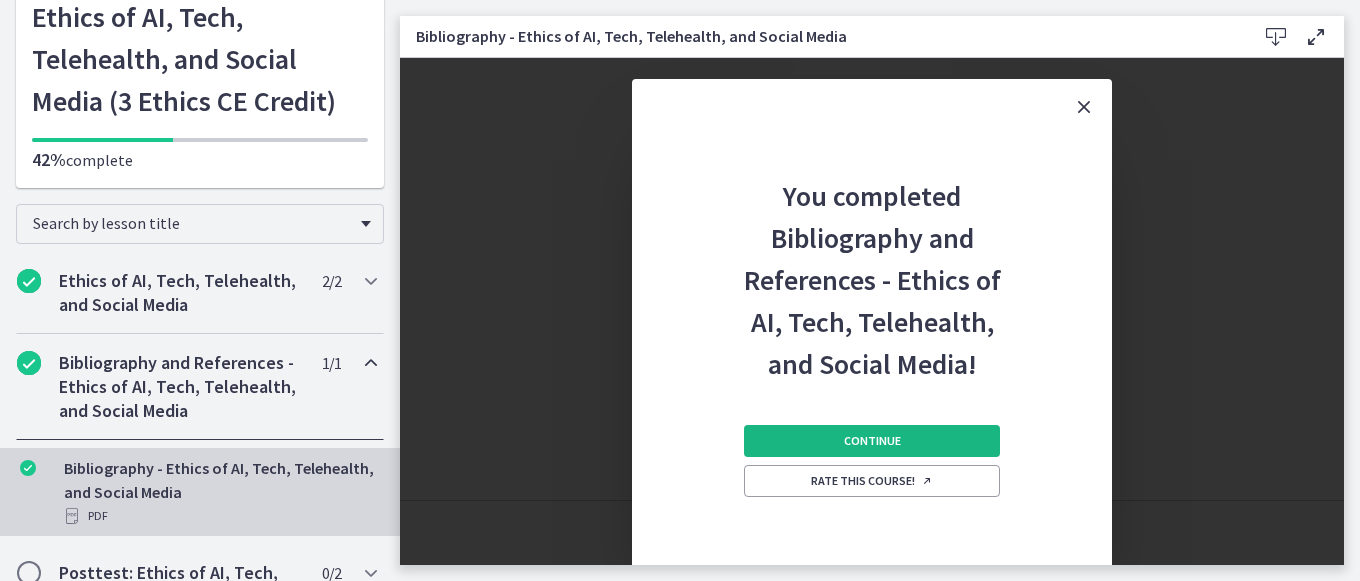 click on "Continue" at bounding box center [872, 441] 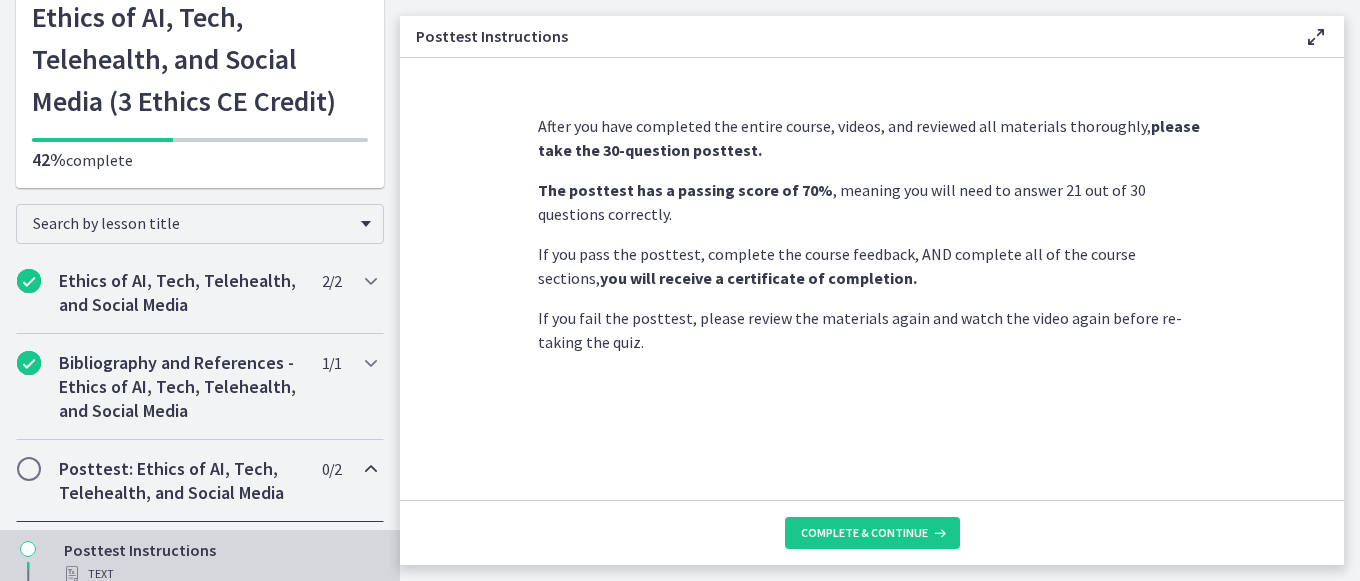 click on "After you have completed the entire course, videos, and reviewed all materials thoroughly,  please take the 30-question posttest. The posttest has a passing score of 70% , meaning you will need to answer 21 out of 30 questions correctly. If you pass the posttest, complete the course feedback, AND complete all of the course sections,  you will receive a certificate of completion.   If you fail the posttest, please review the materials again and watch the video again before re-taking the quiz." 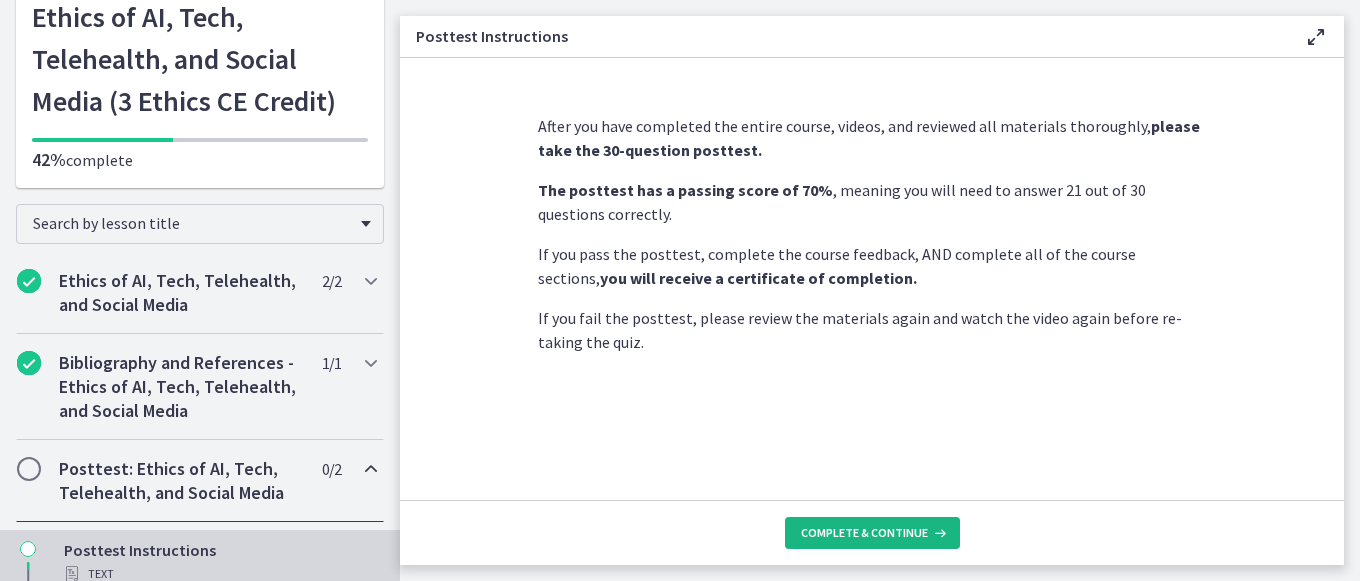 click on "Complete & continue" at bounding box center (872, 533) 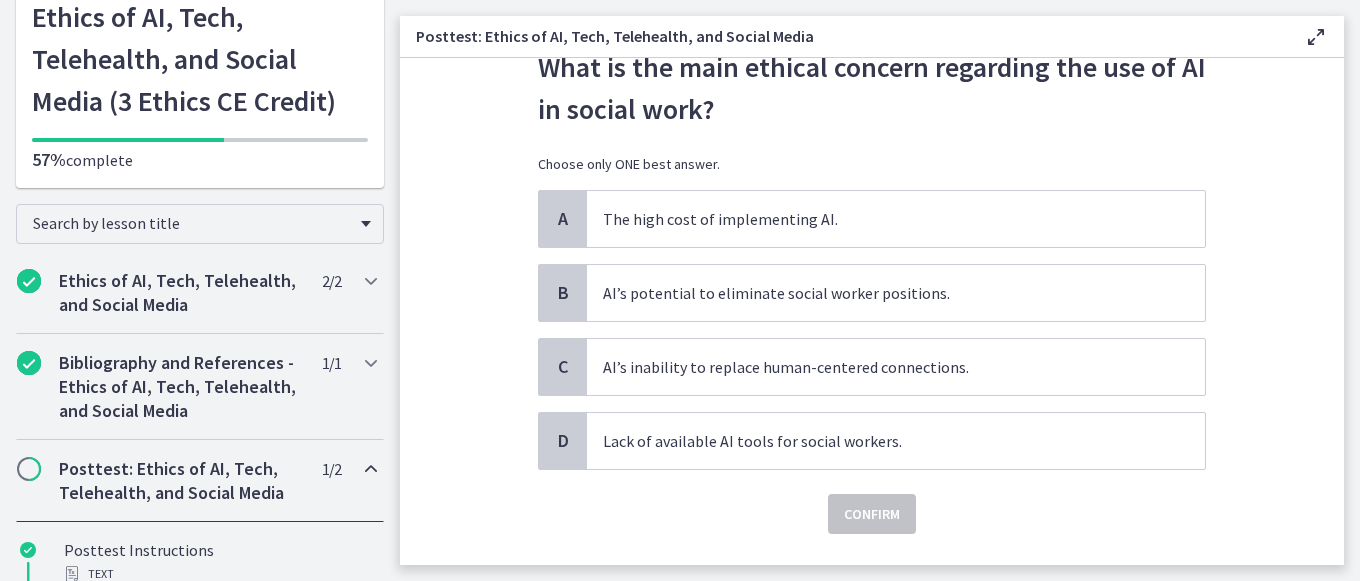 scroll, scrollTop: 77, scrollLeft: 0, axis: vertical 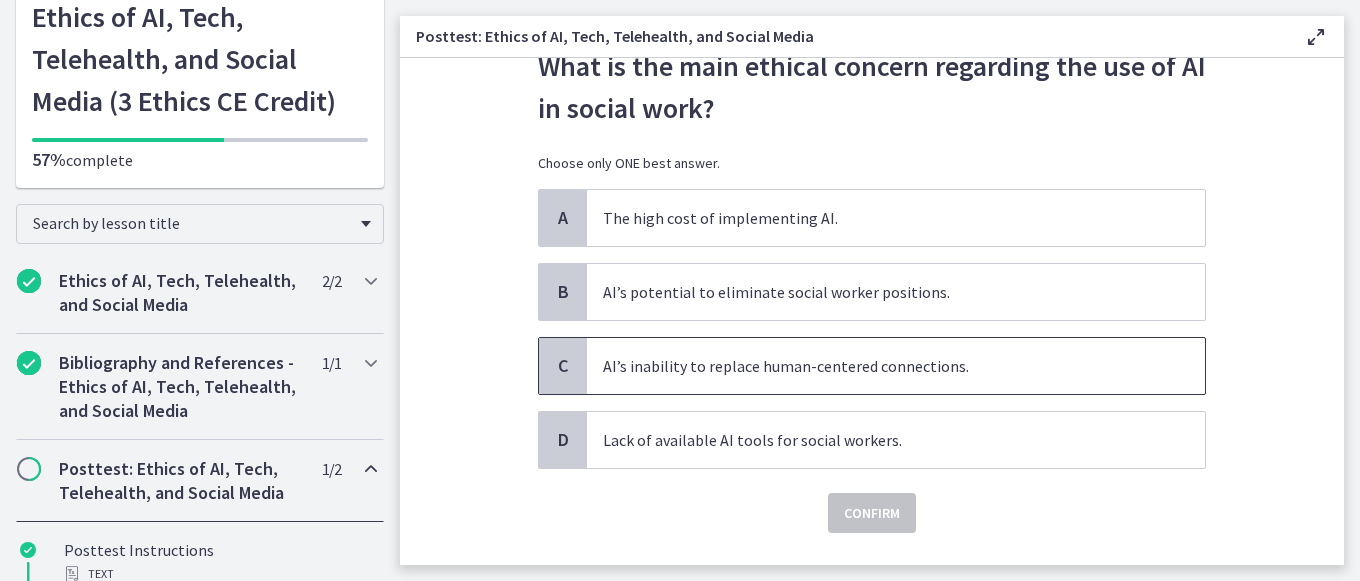click on "AI’s inability to replace human-centered connections." at bounding box center [896, 366] 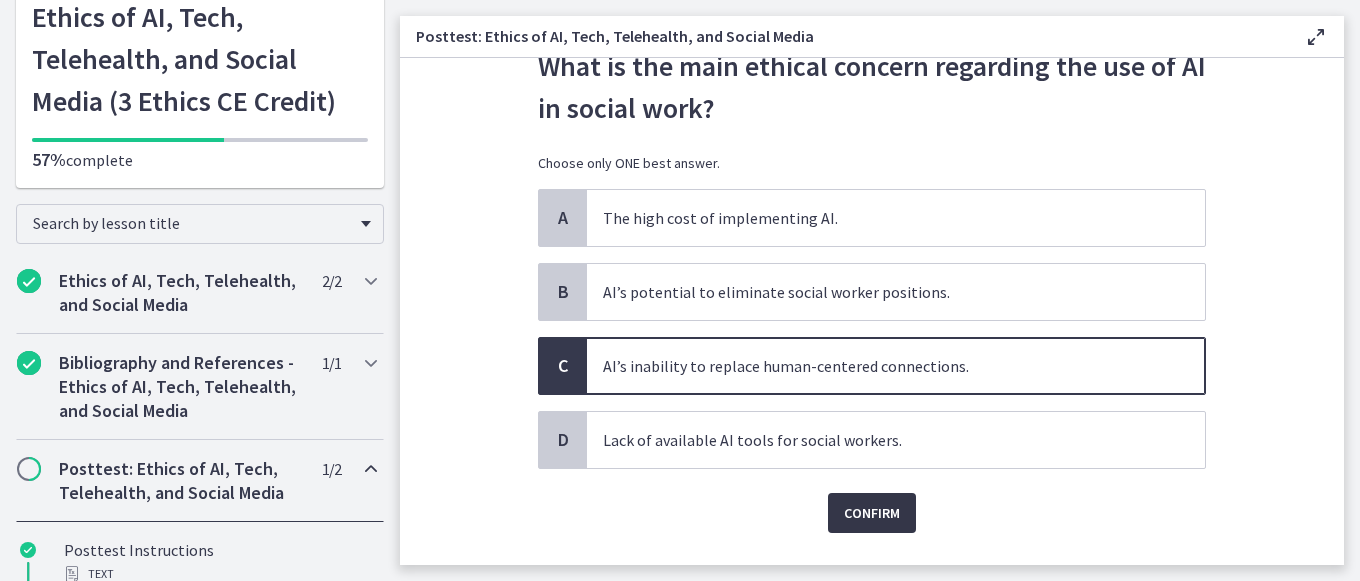 click on "Confirm" at bounding box center (872, 513) 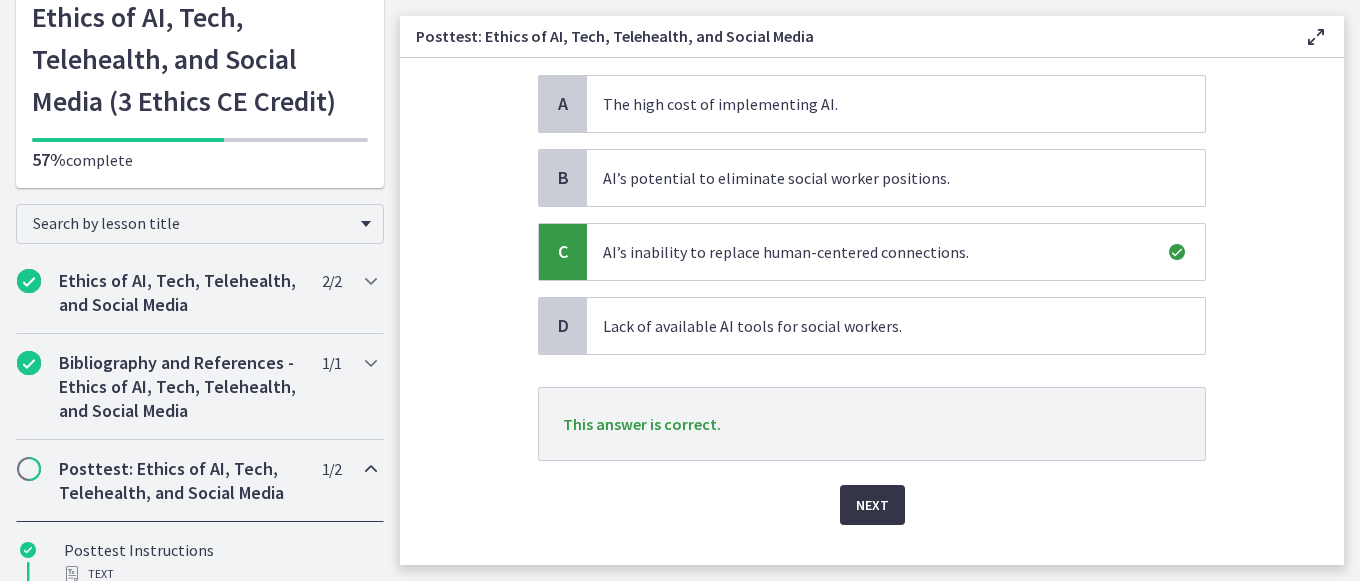 scroll, scrollTop: 194, scrollLeft: 0, axis: vertical 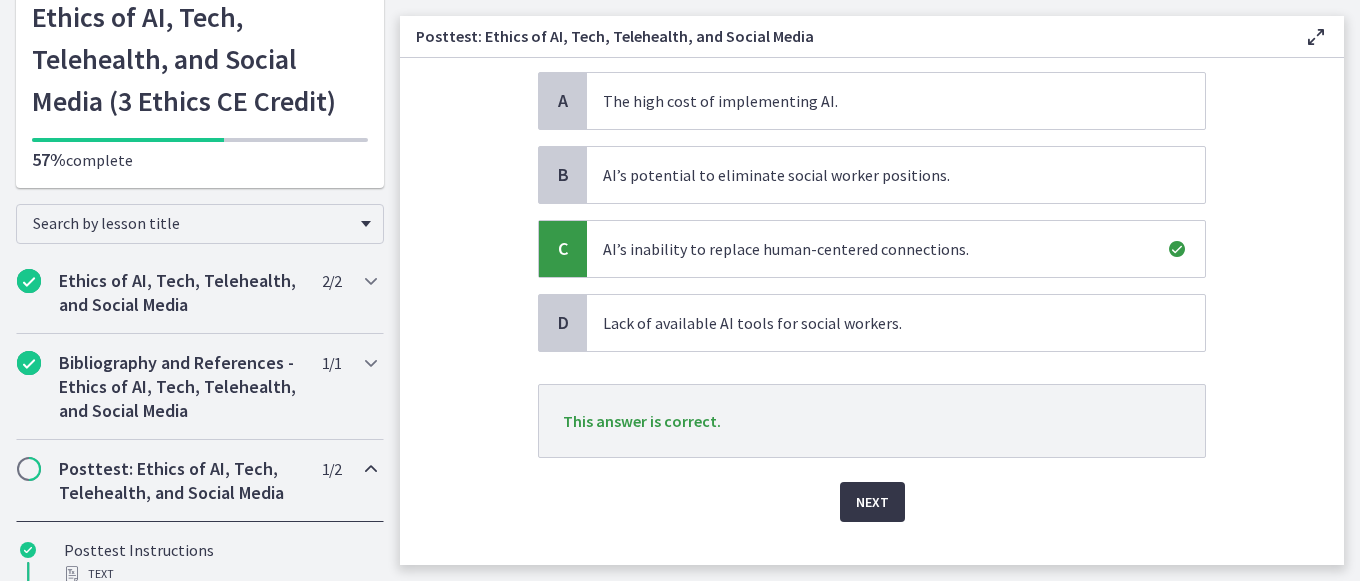 click on "Next" at bounding box center [872, 502] 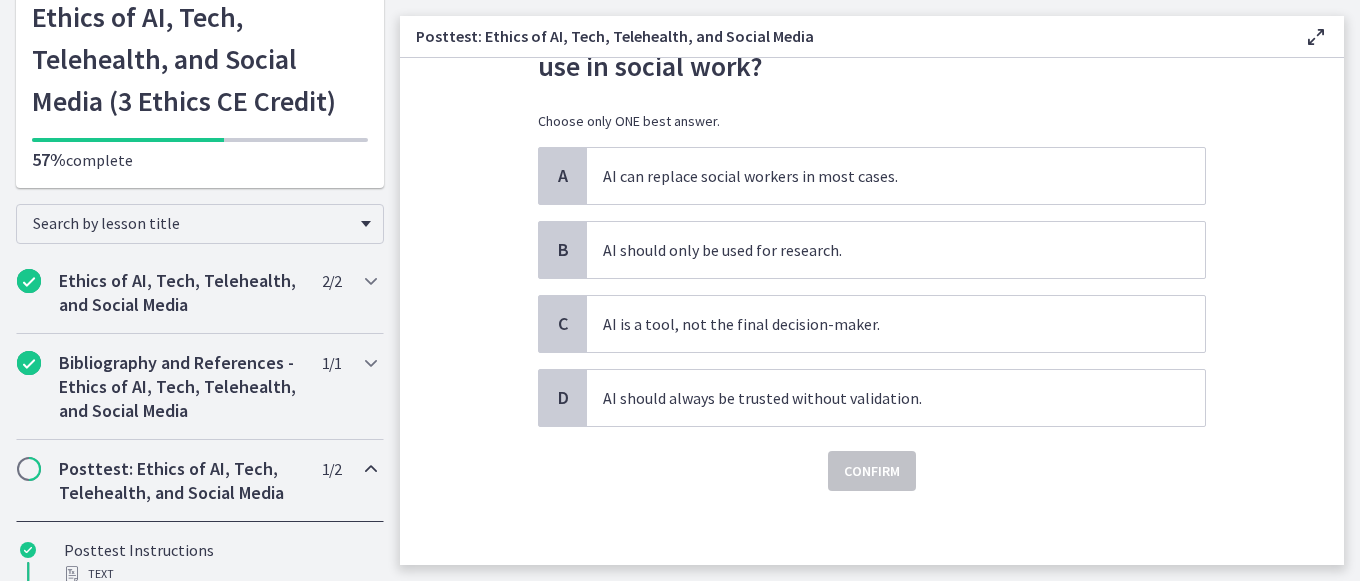 scroll, scrollTop: 125, scrollLeft: 0, axis: vertical 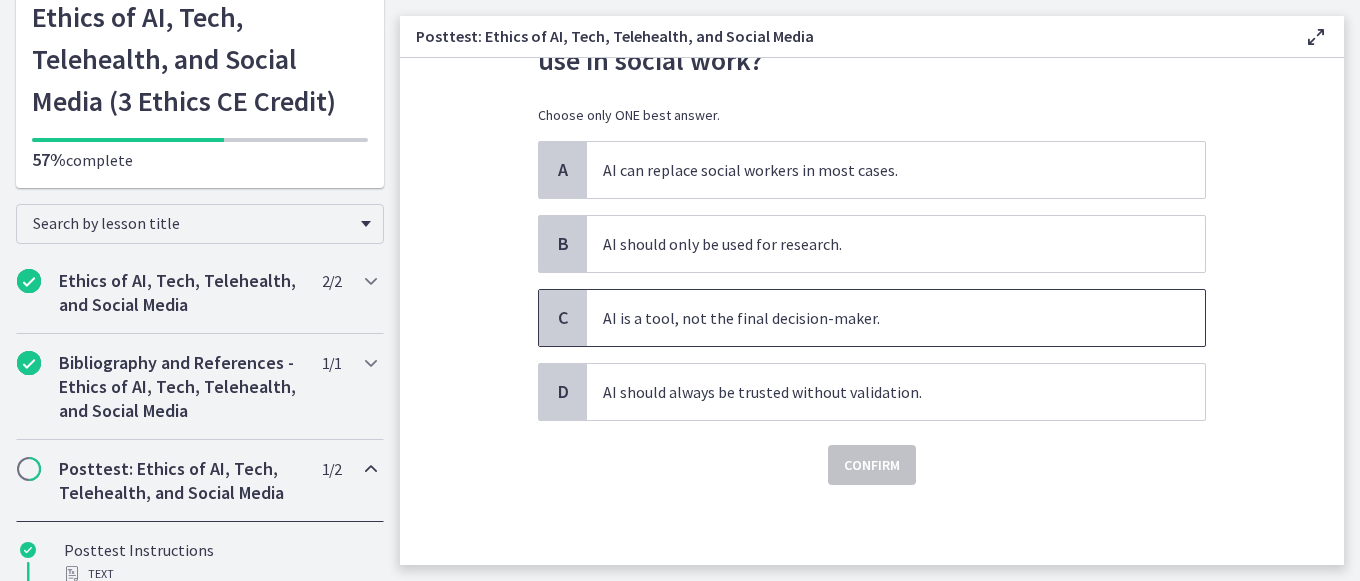 click on "AI is a tool, not the final decision-maker." at bounding box center (896, 318) 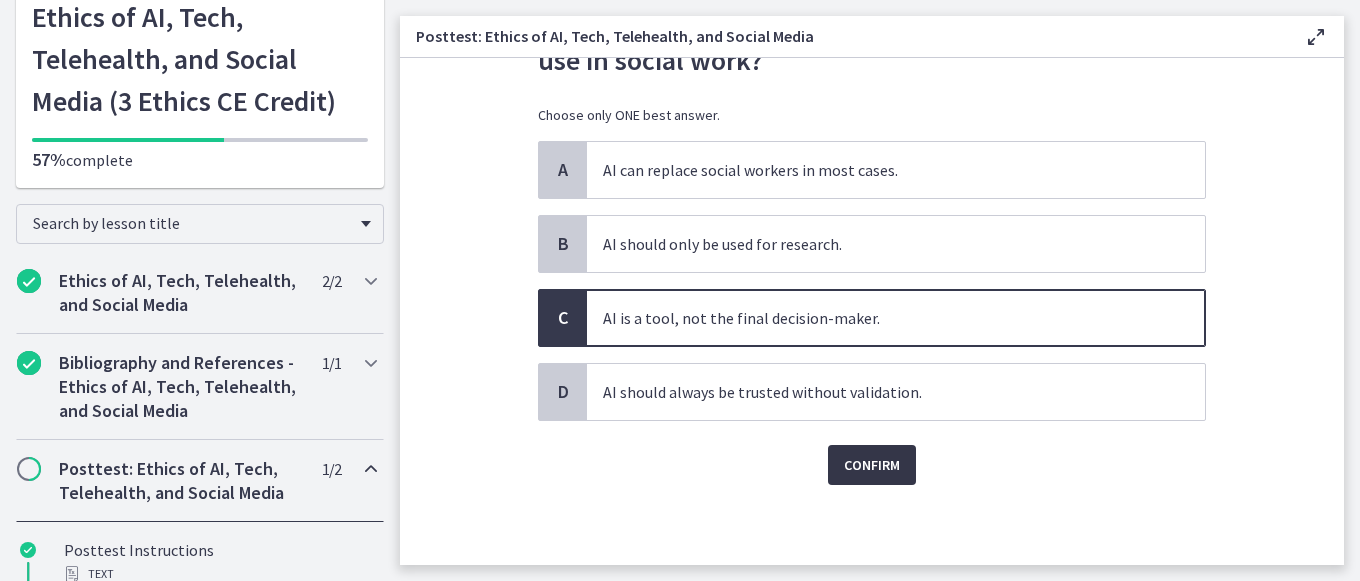 click on "Confirm" at bounding box center [872, 465] 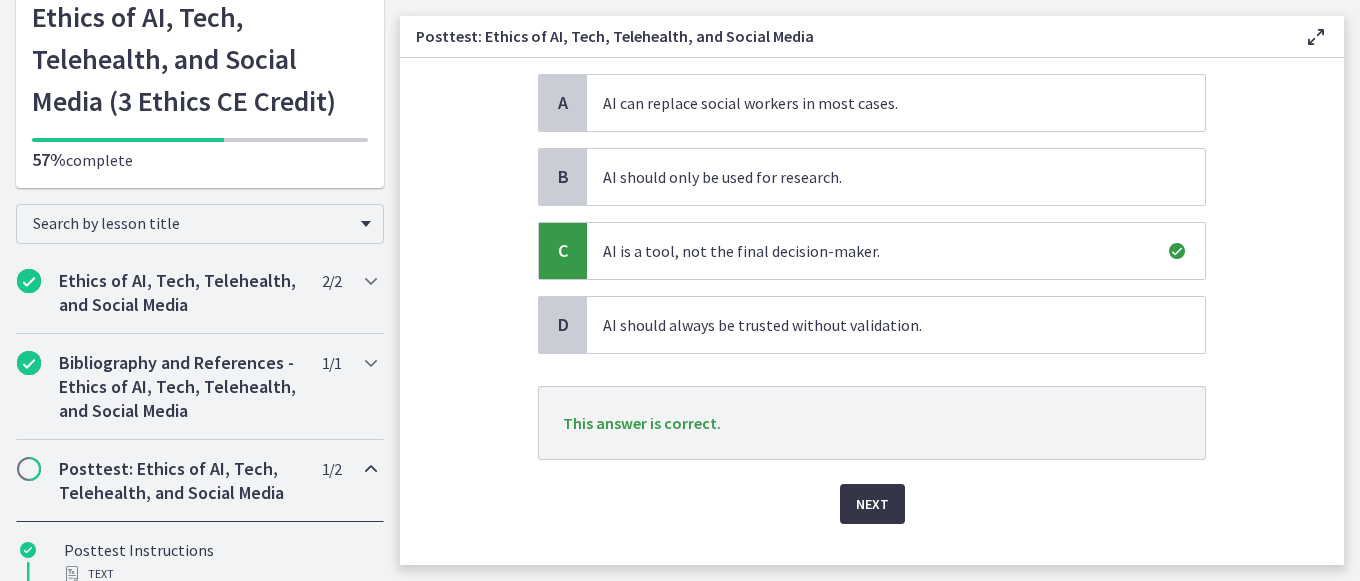 scroll, scrollTop: 231, scrollLeft: 0, axis: vertical 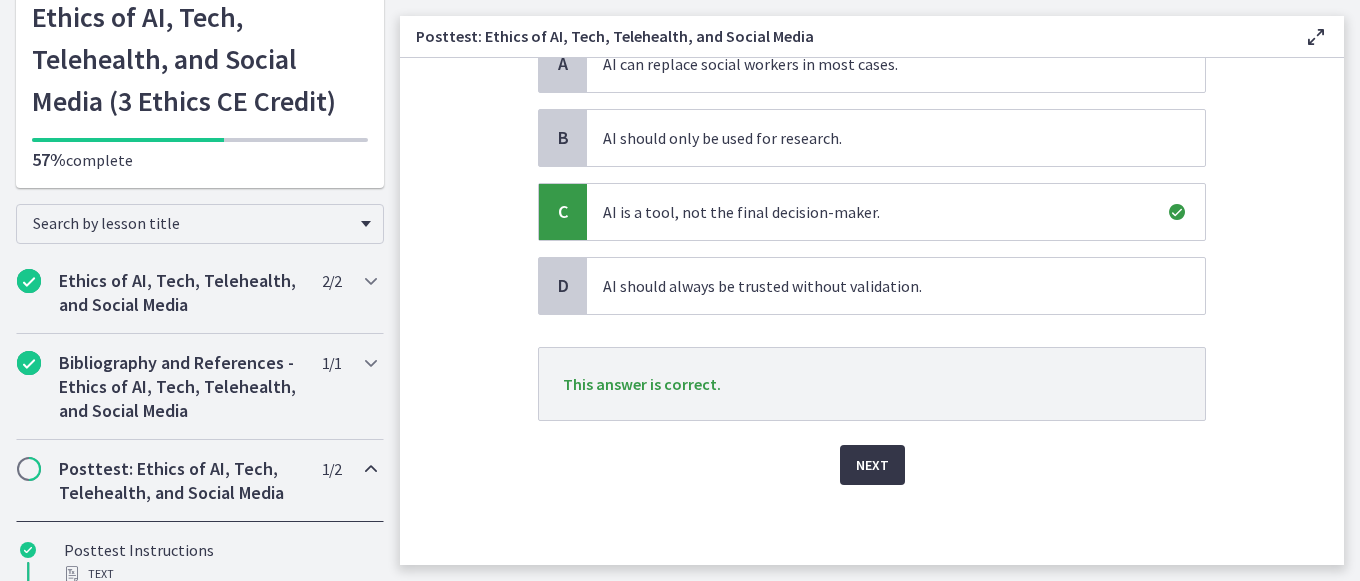 click on "Next" at bounding box center (872, 465) 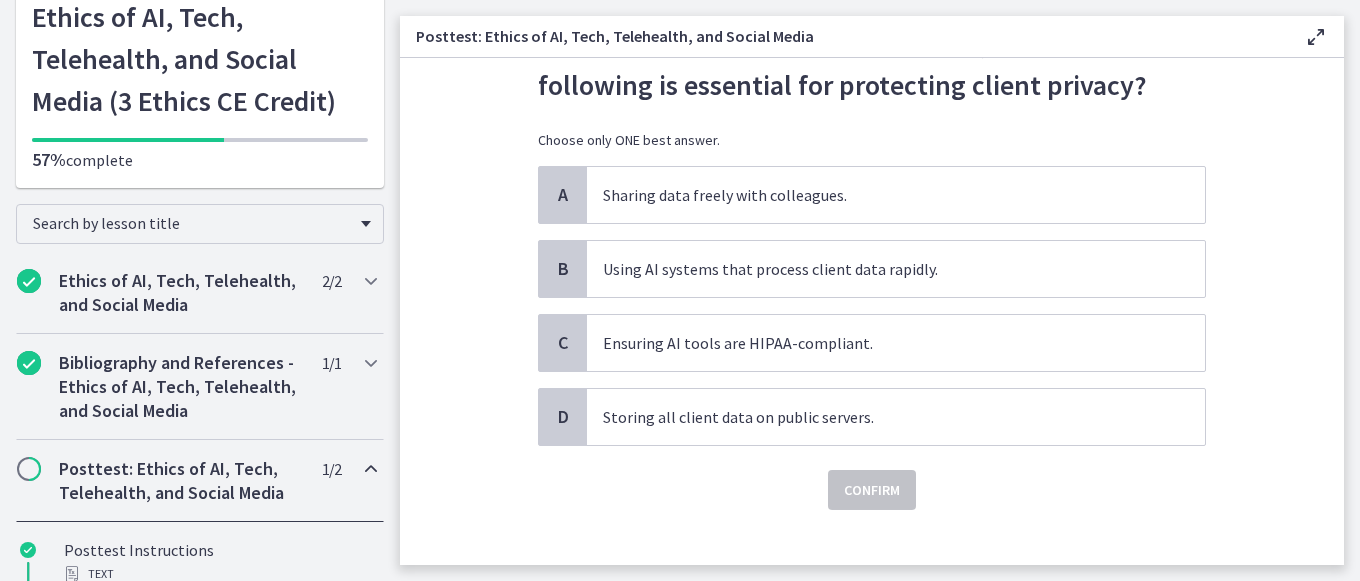 scroll, scrollTop: 101, scrollLeft: 0, axis: vertical 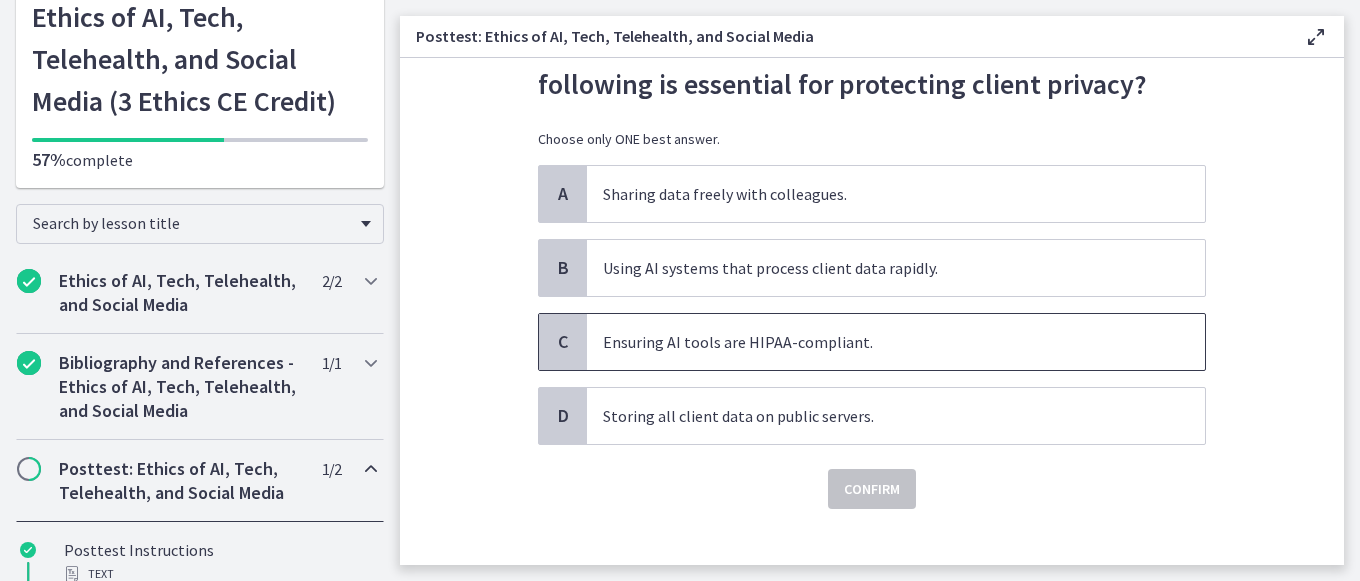 click on "Ensuring AI tools are HIPAA-compliant." at bounding box center (896, 342) 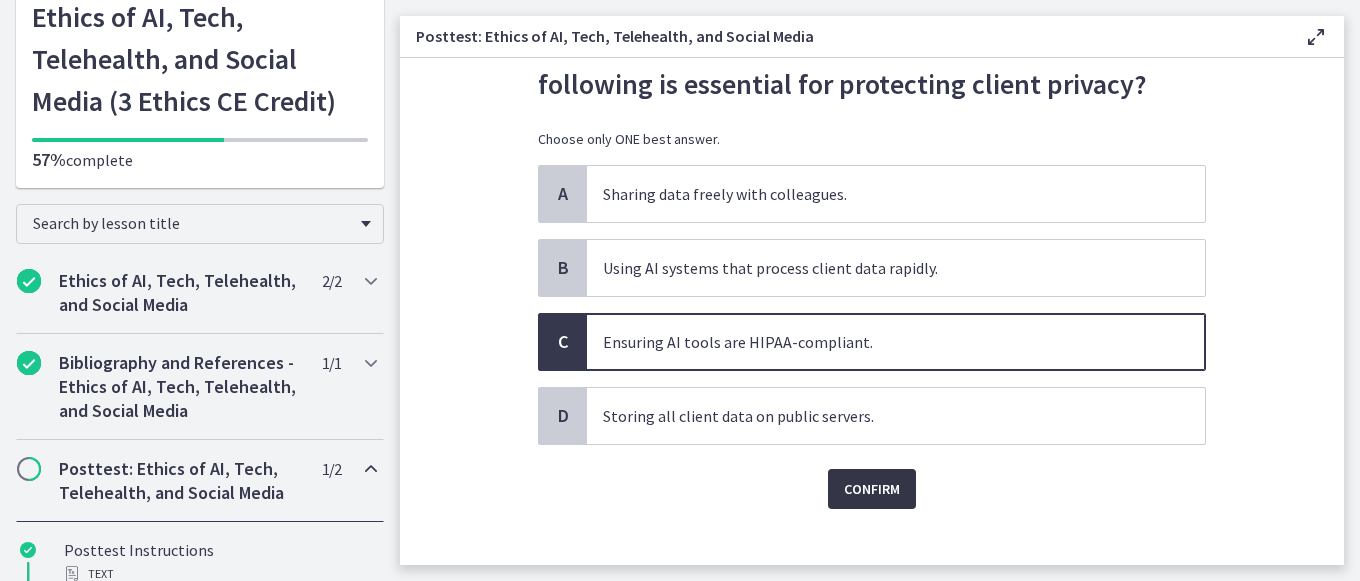 click on "Confirm" at bounding box center [872, 489] 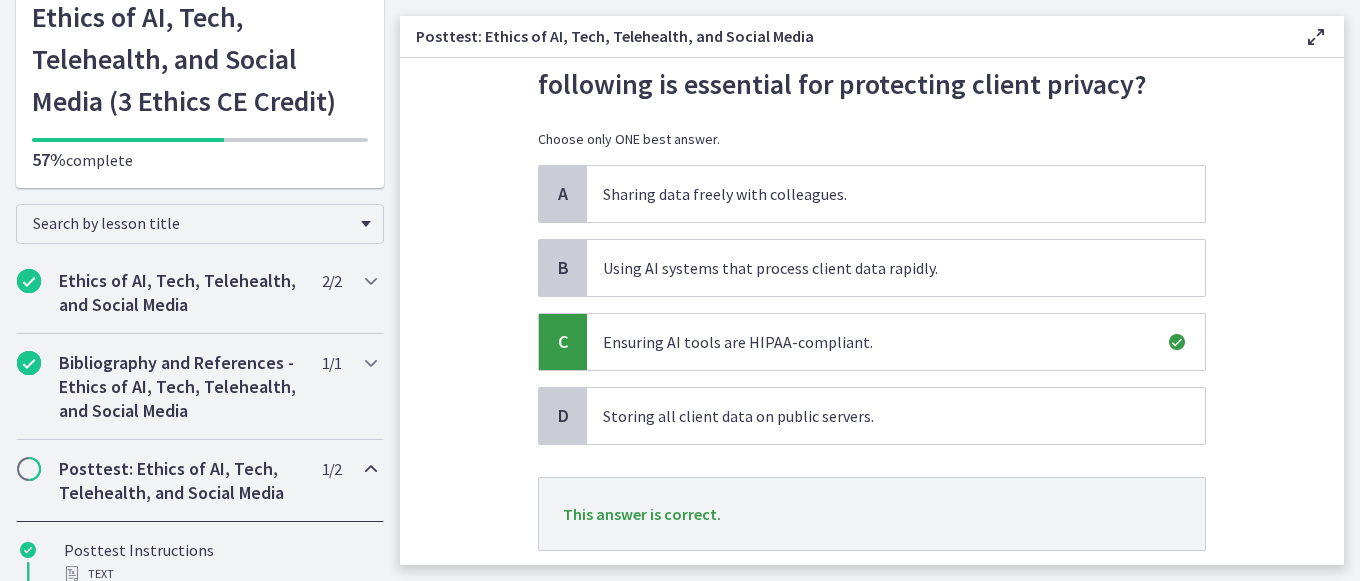scroll, scrollTop: 231, scrollLeft: 0, axis: vertical 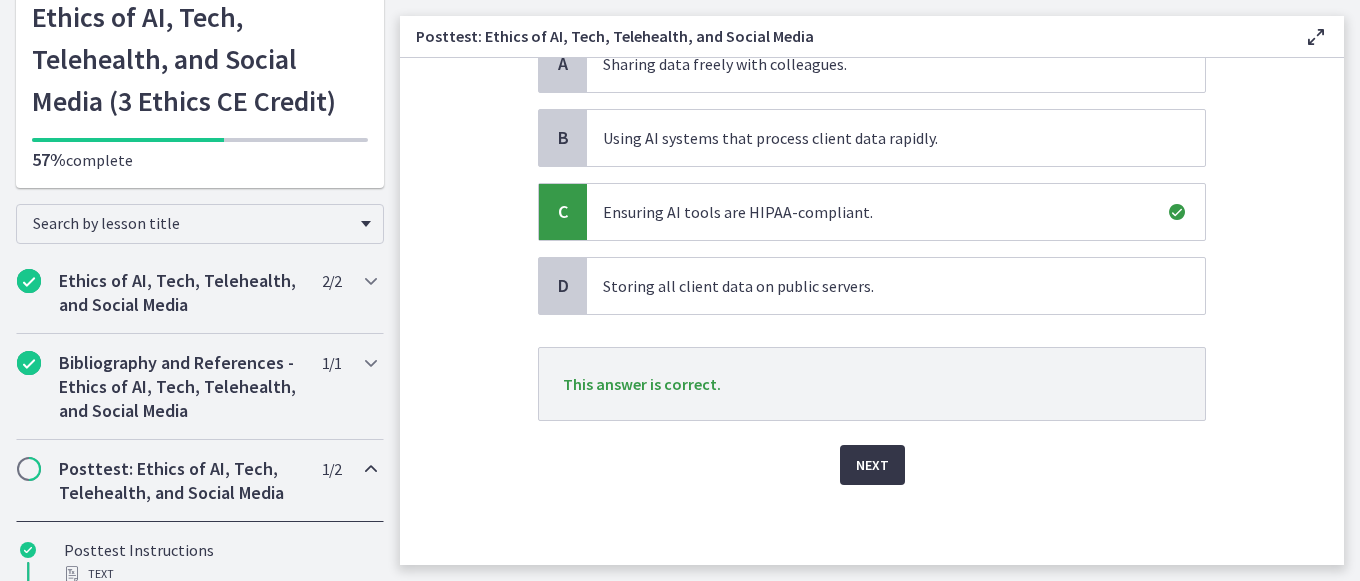 click on "Next" at bounding box center (872, 465) 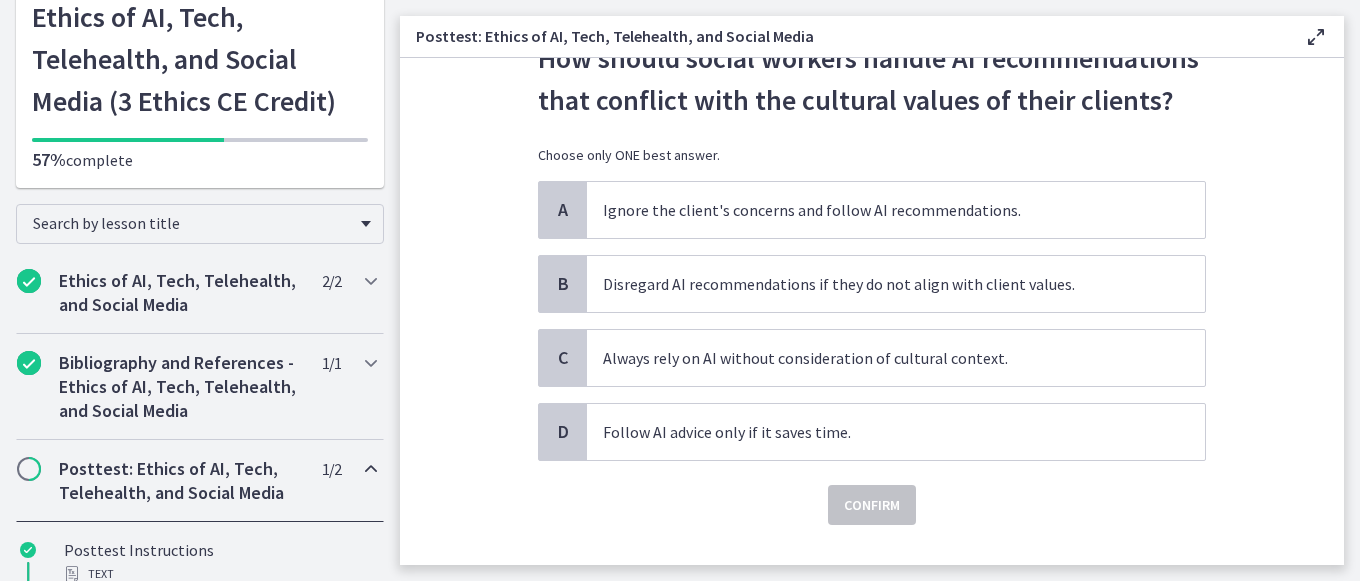 scroll, scrollTop: 87, scrollLeft: 0, axis: vertical 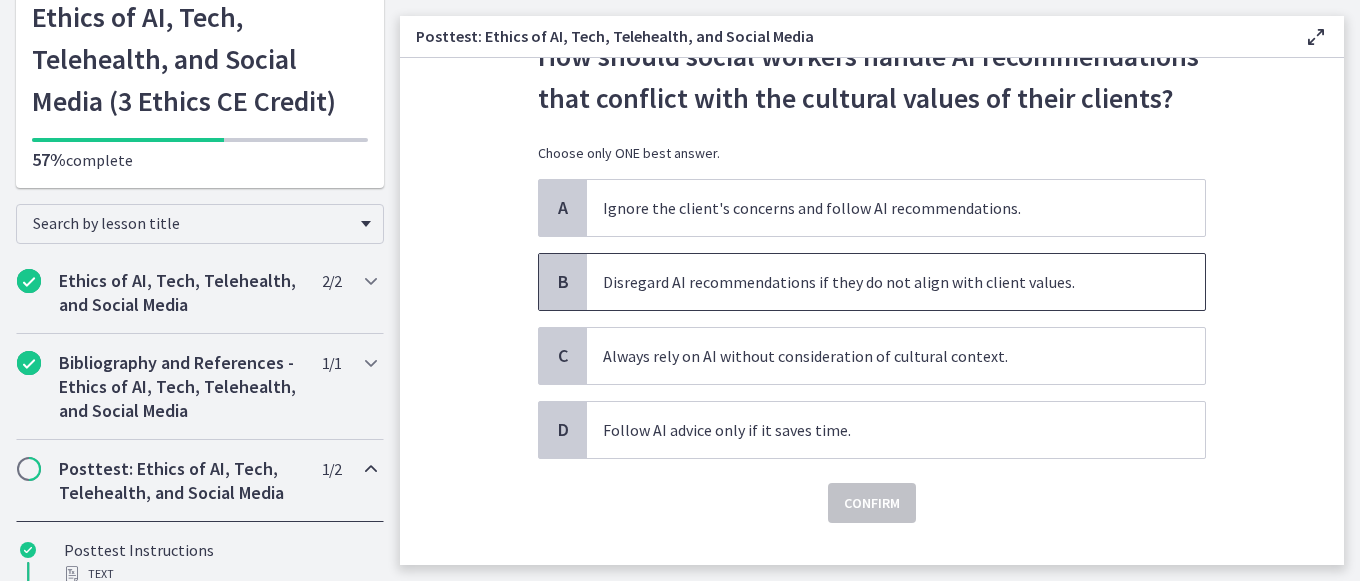 click on "Disregard AI recommendations if they do not align with client values." at bounding box center [896, 282] 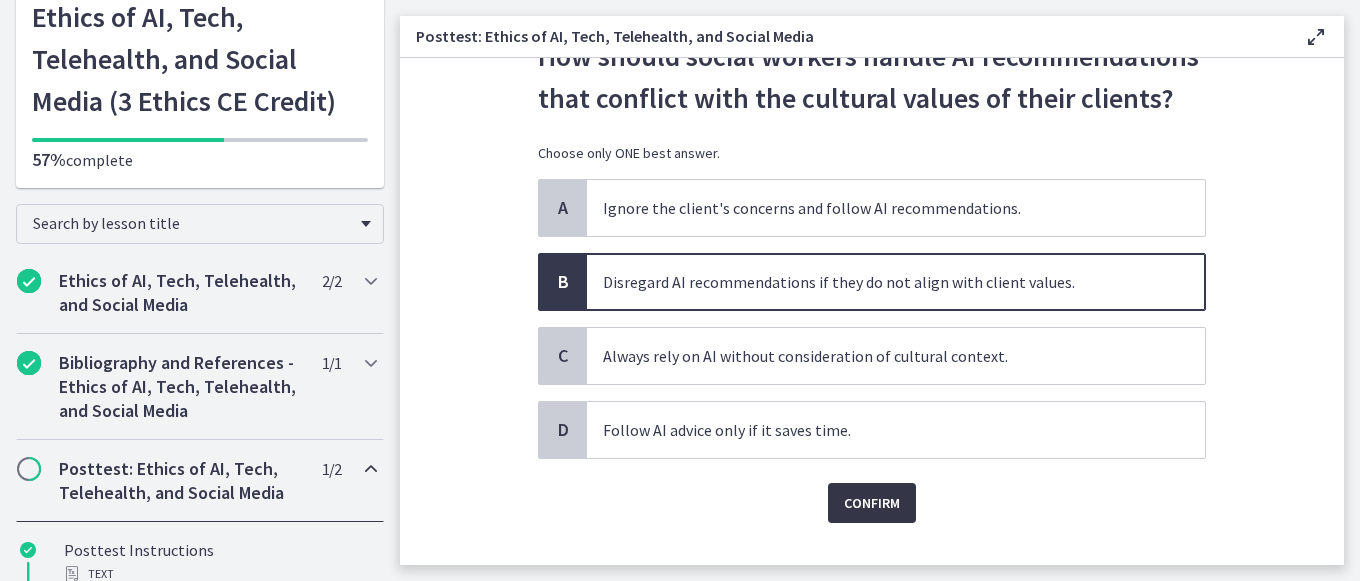 click on "Confirm" at bounding box center [872, 503] 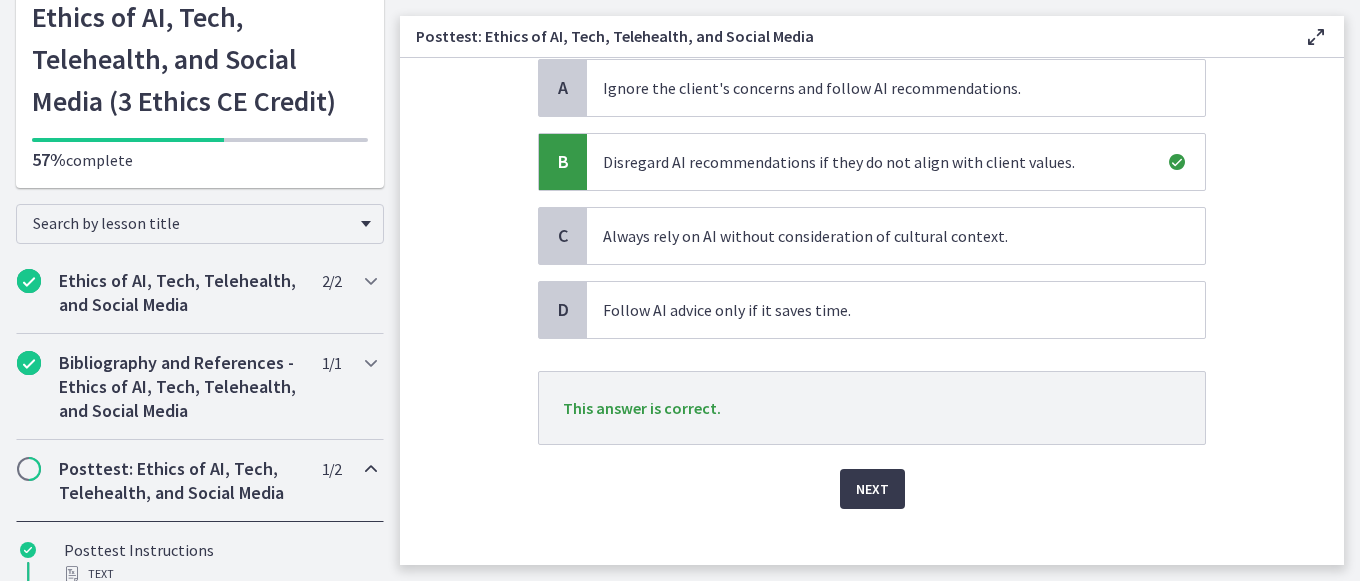 scroll, scrollTop: 211, scrollLeft: 0, axis: vertical 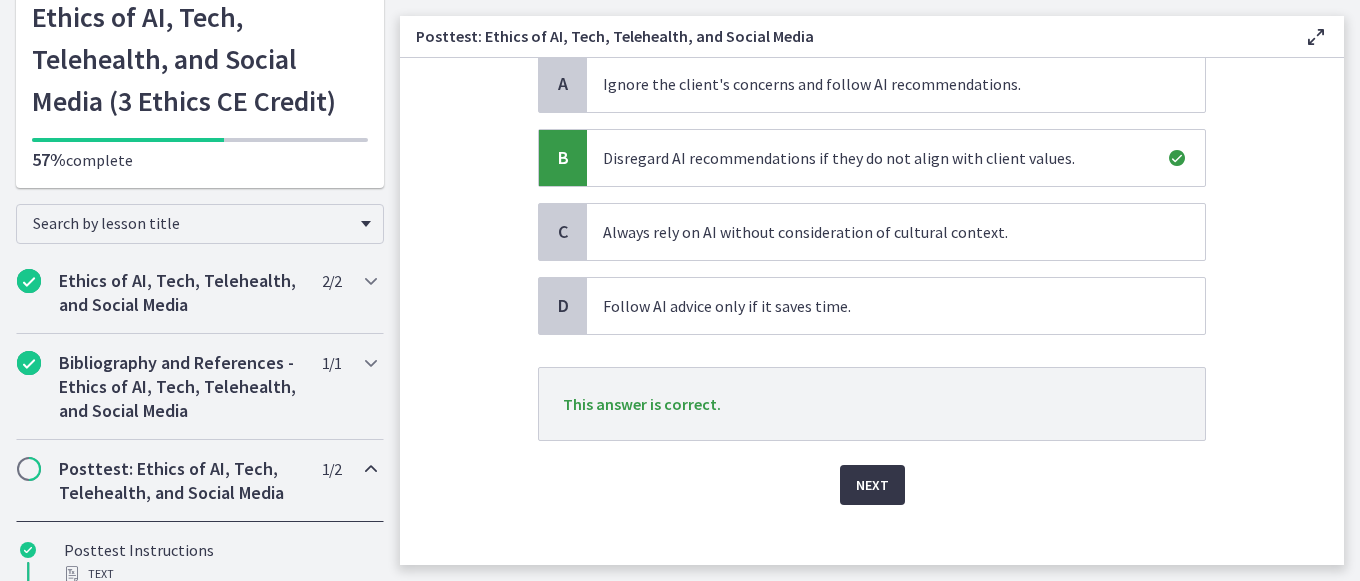 click on "Next" at bounding box center [872, 485] 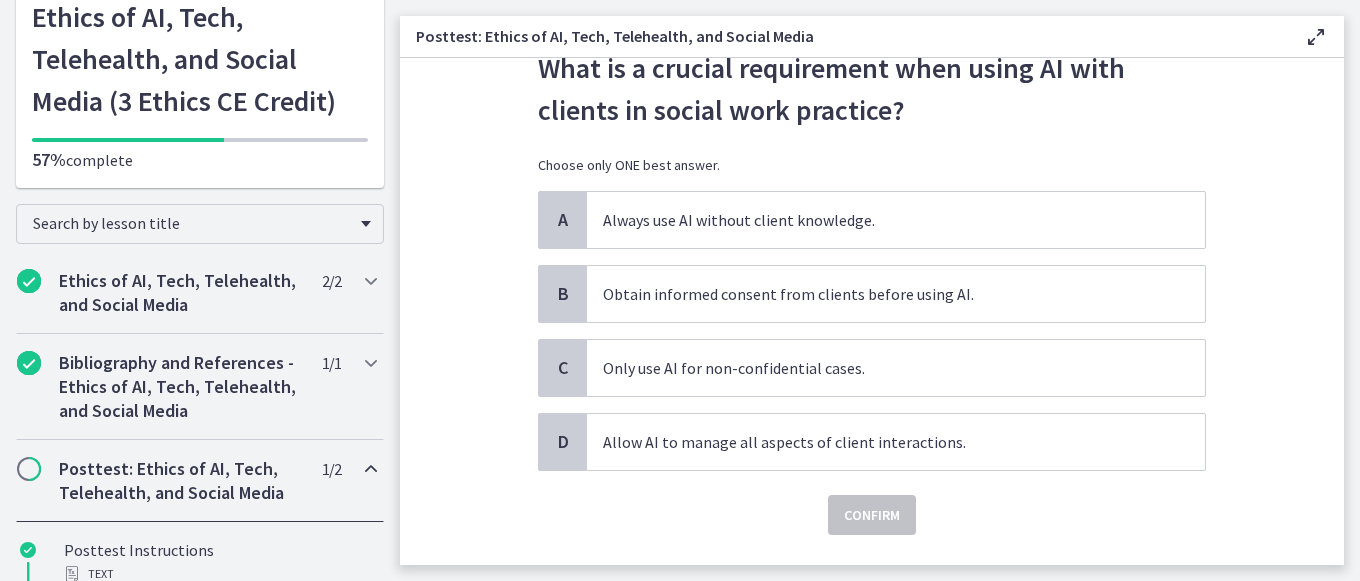 scroll, scrollTop: 77, scrollLeft: 0, axis: vertical 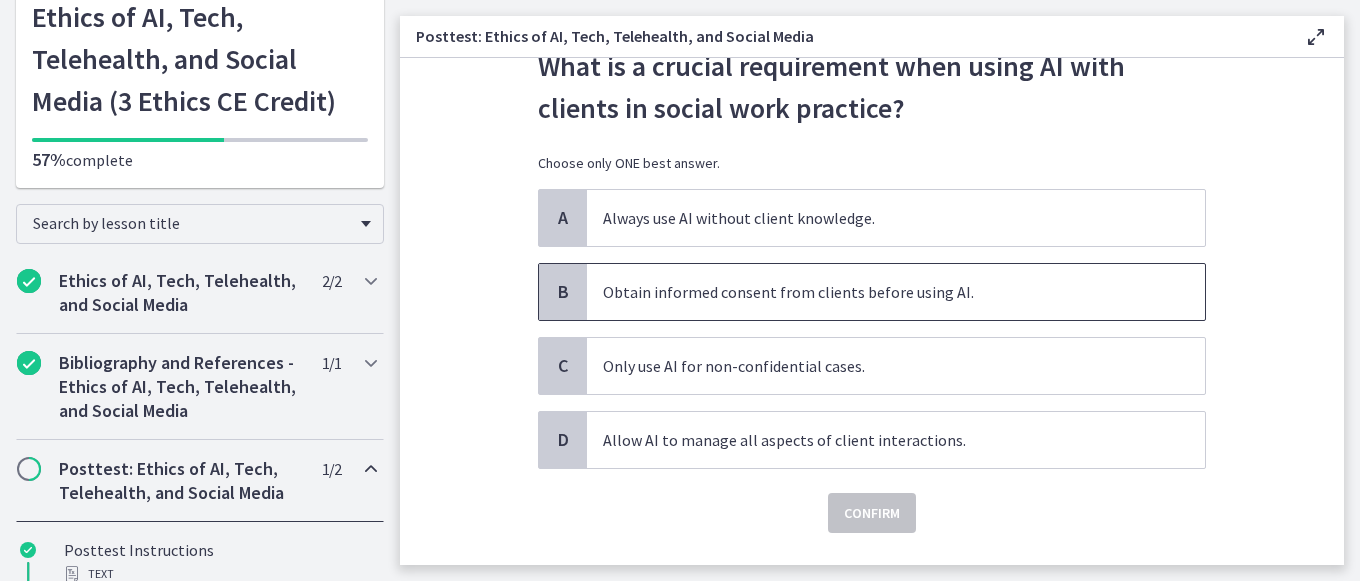 click on "Obtain informed consent from clients before using AI." at bounding box center [896, 292] 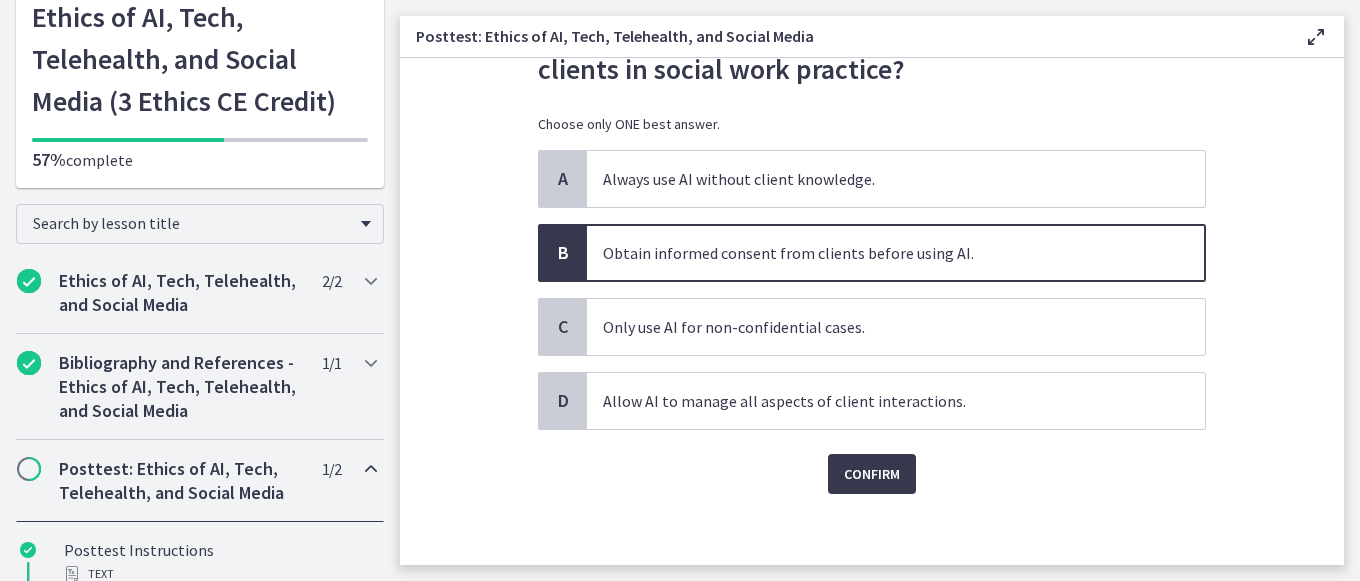 scroll, scrollTop: 125, scrollLeft: 0, axis: vertical 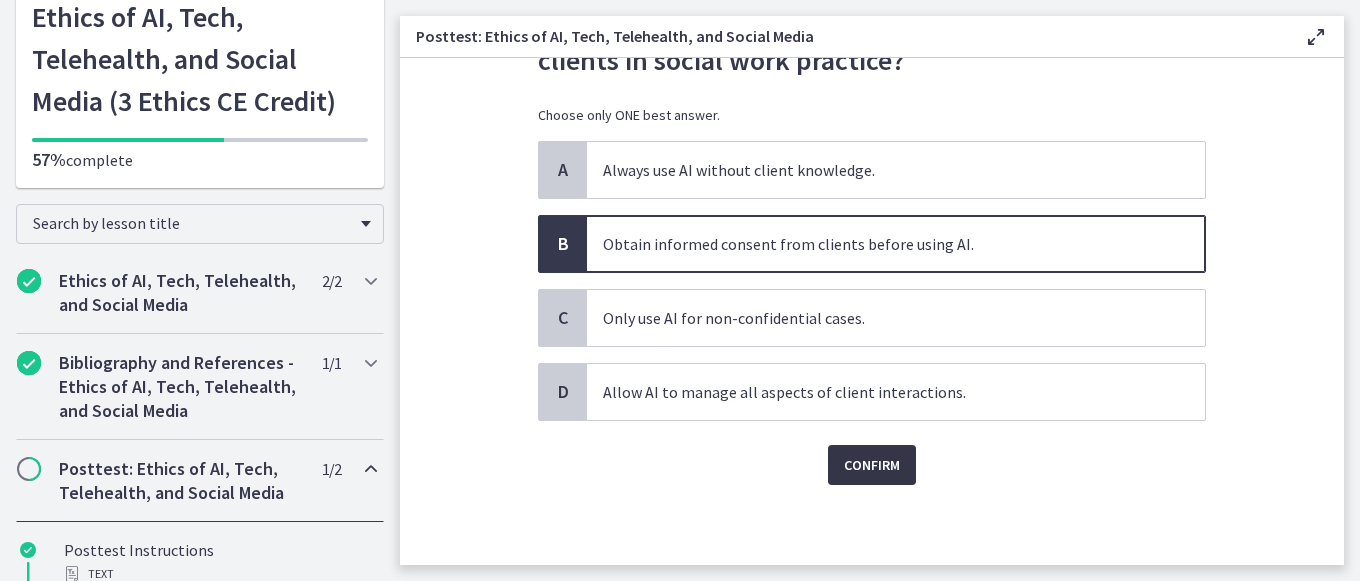 click on "Confirm" at bounding box center (872, 465) 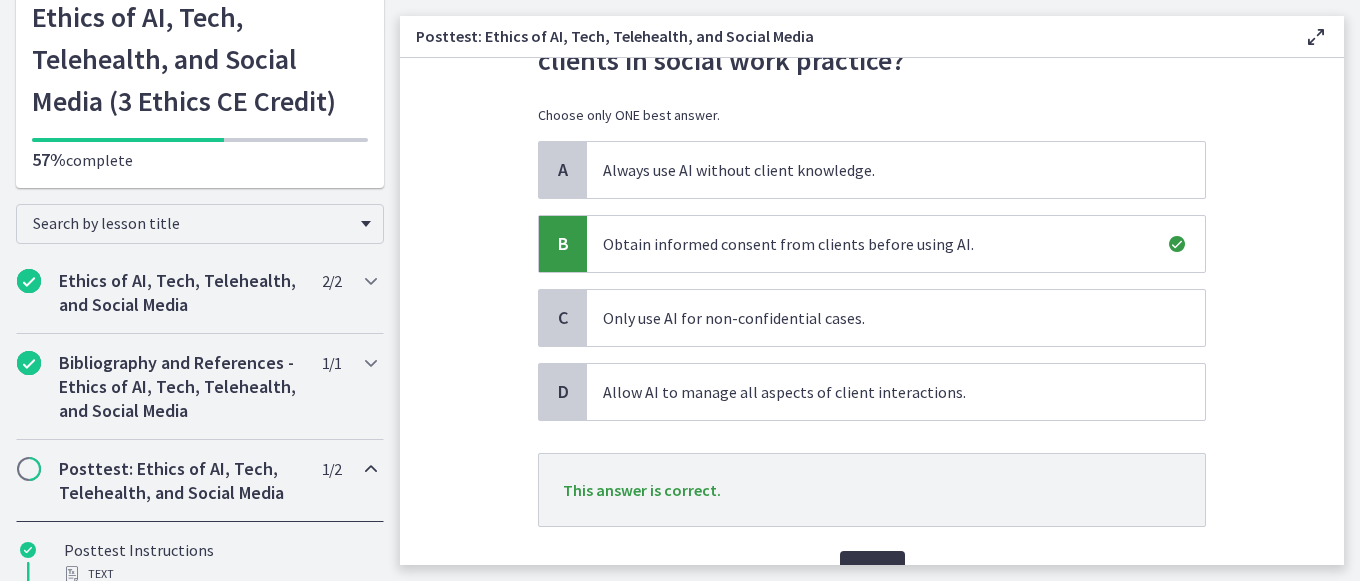 scroll, scrollTop: 231, scrollLeft: 0, axis: vertical 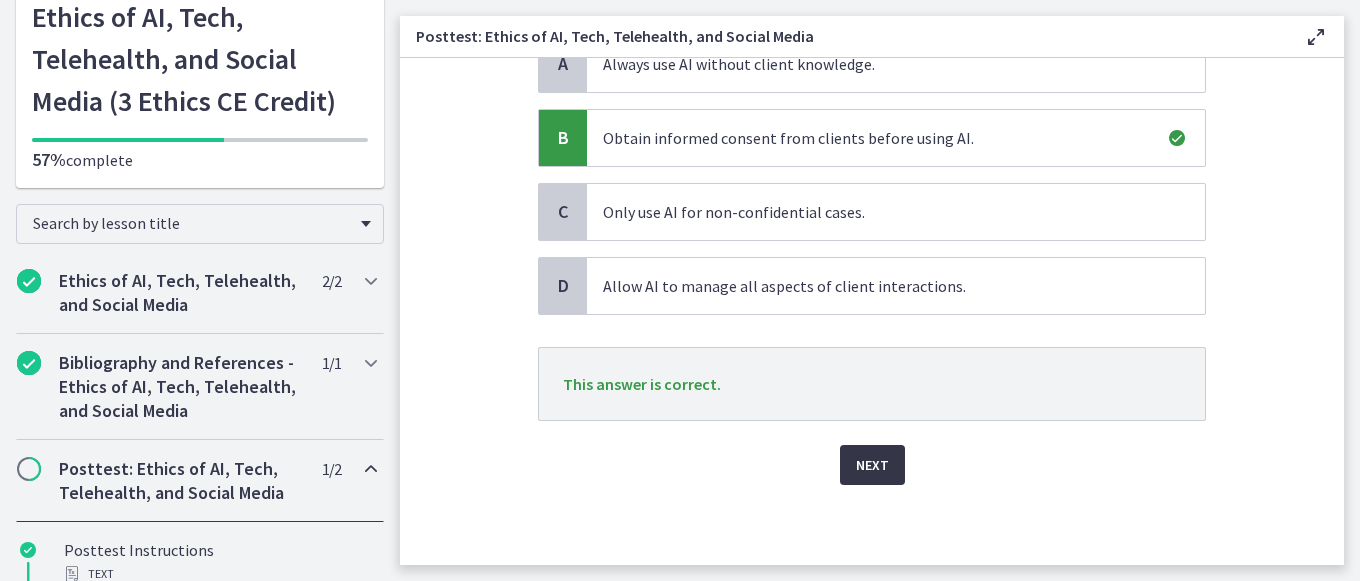 click on "Next" at bounding box center [872, 465] 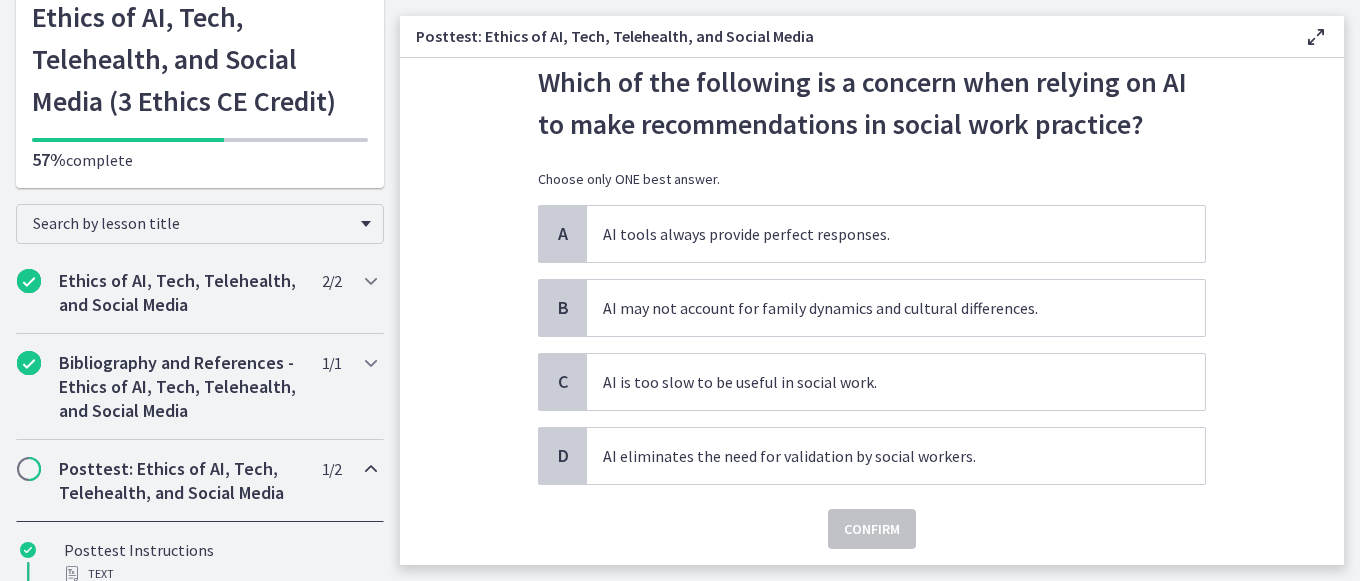 scroll, scrollTop: 69, scrollLeft: 0, axis: vertical 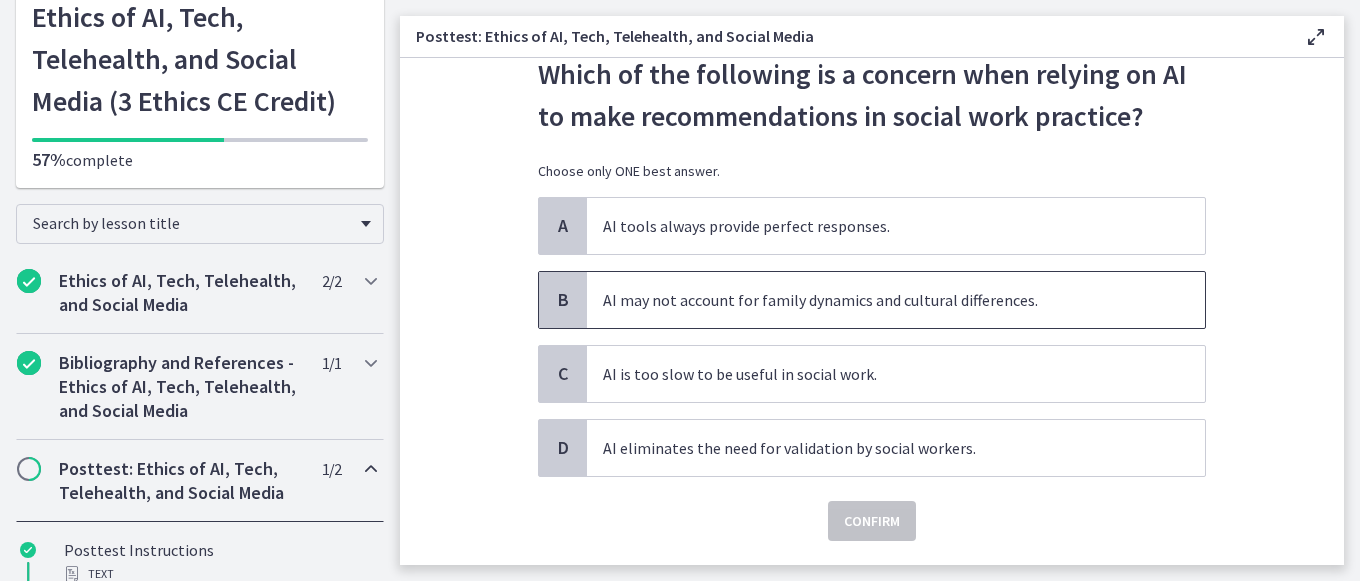 click on "AI may not account for family dynamics and cultural differences." at bounding box center [896, 300] 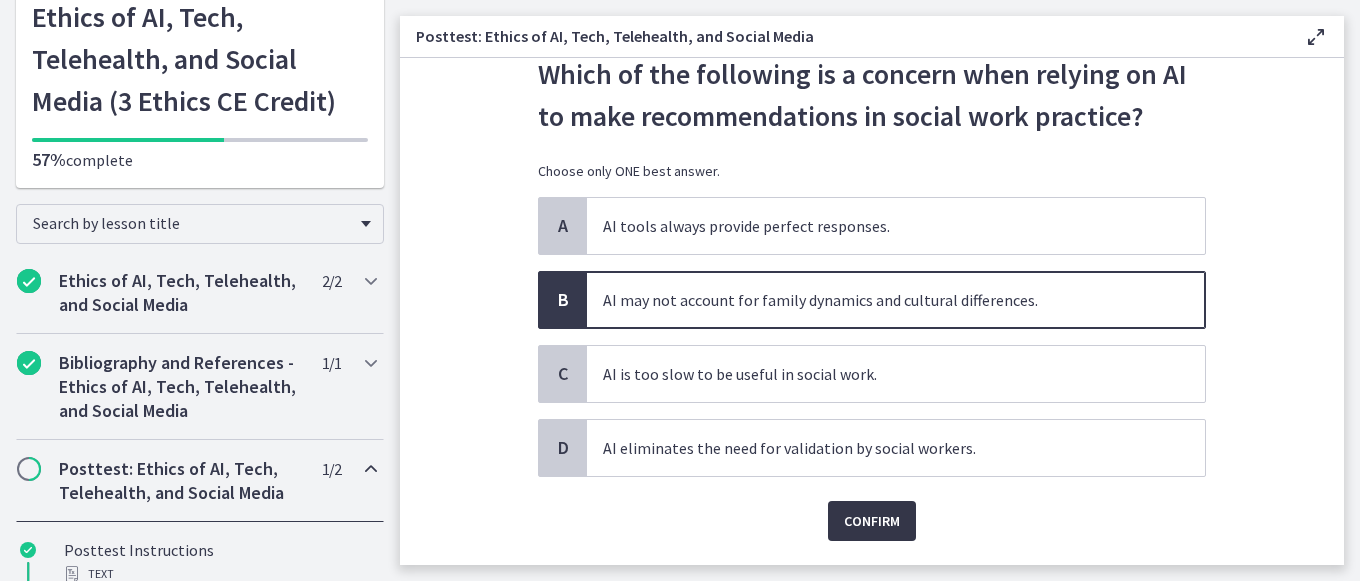 click on "Confirm" at bounding box center (872, 521) 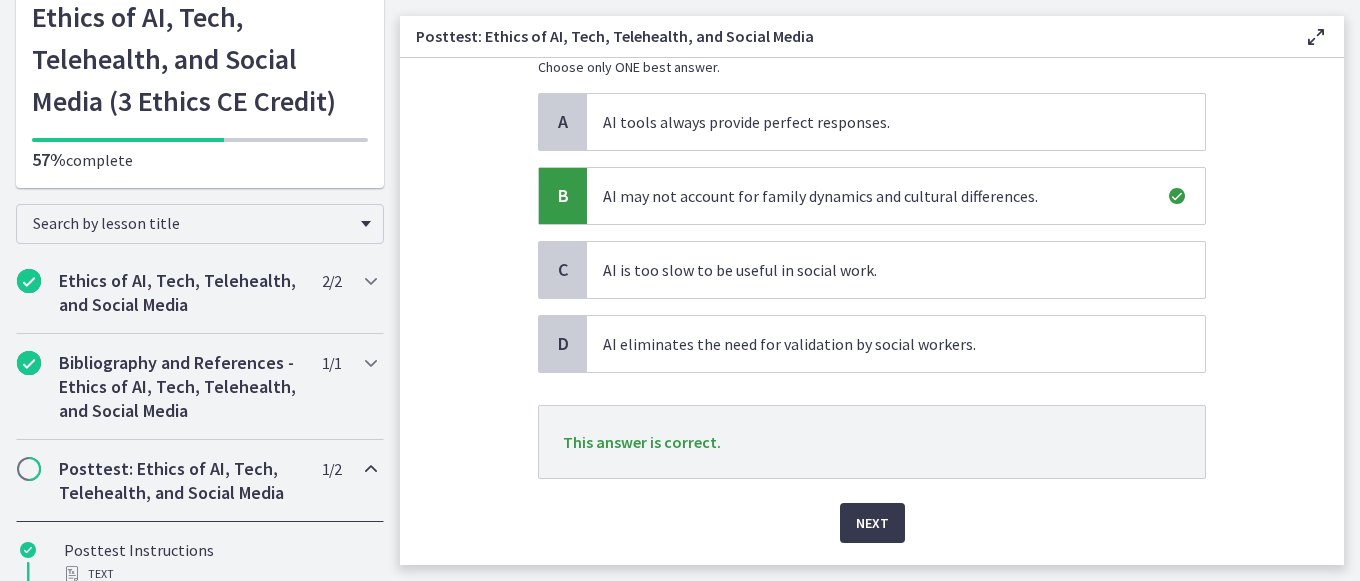 scroll, scrollTop: 231, scrollLeft: 0, axis: vertical 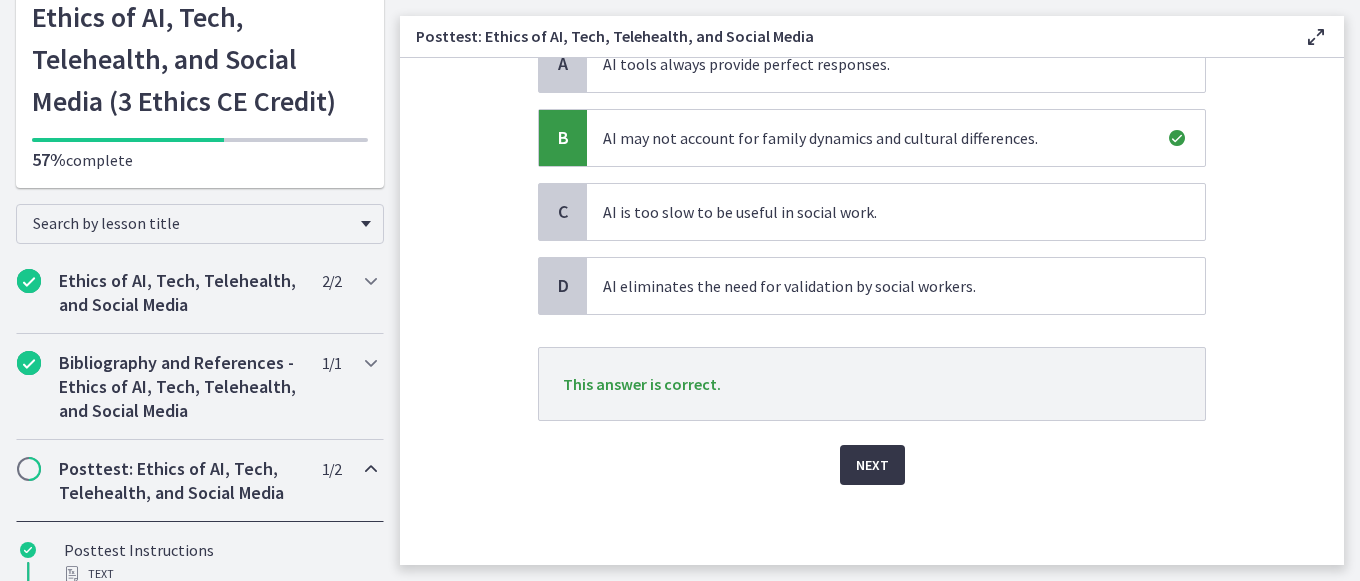 click on "Next" at bounding box center (872, 465) 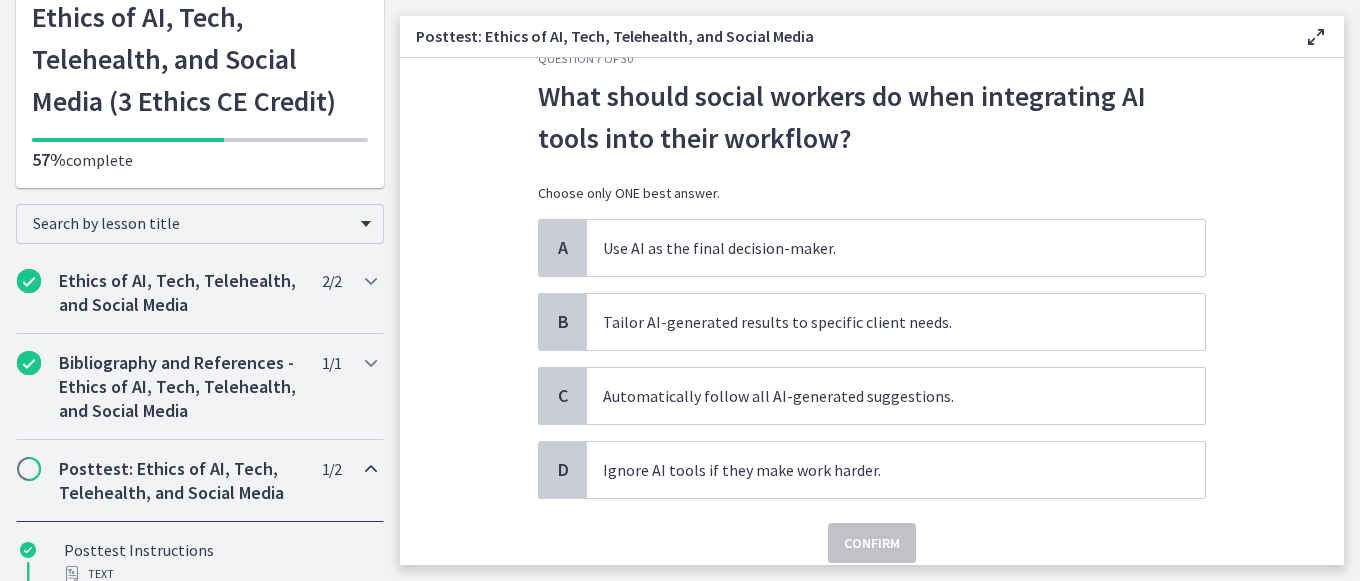 scroll, scrollTop: 49, scrollLeft: 0, axis: vertical 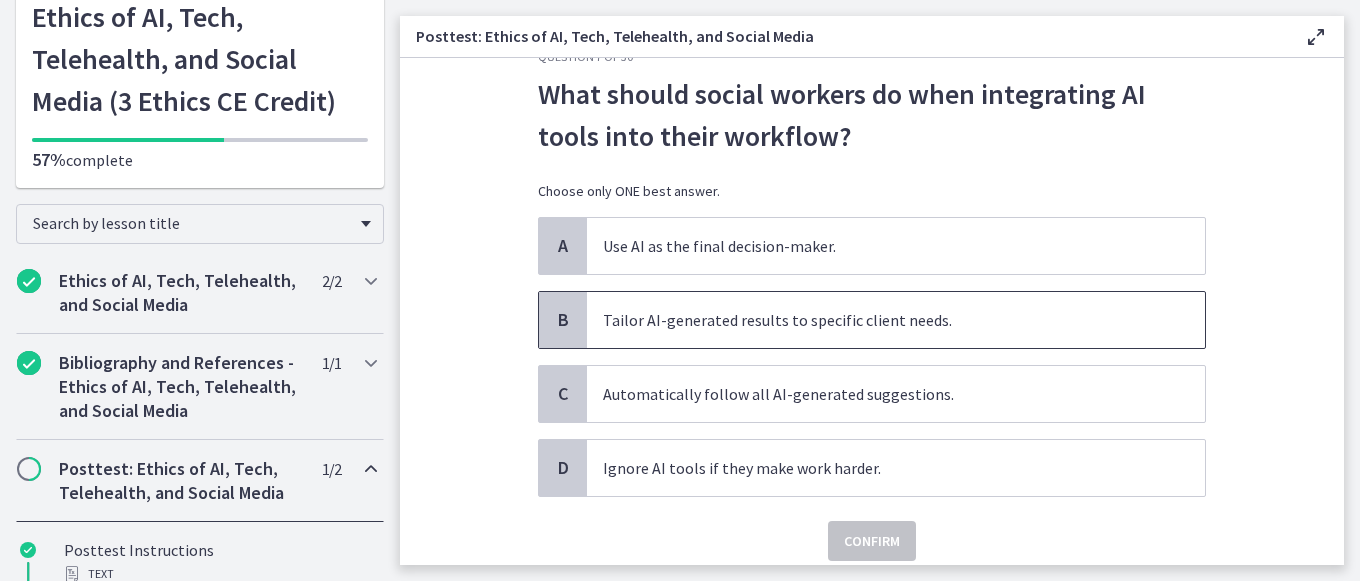 click on "Tailor AI-generated results to specific client needs." at bounding box center (896, 320) 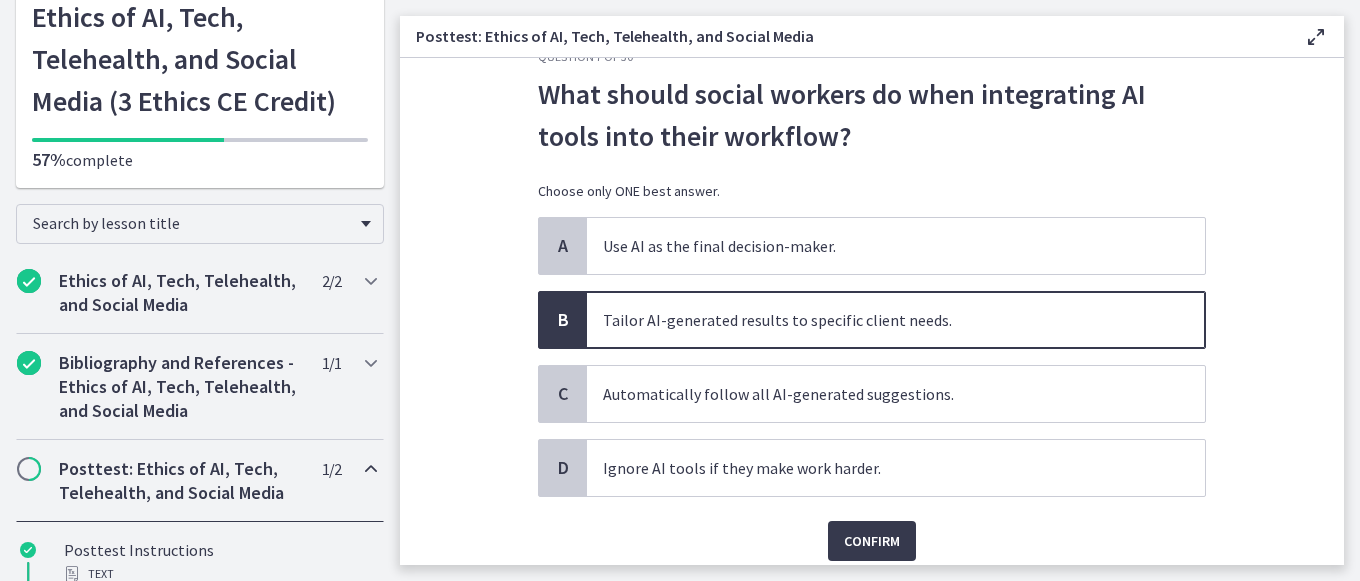 scroll, scrollTop: 98, scrollLeft: 0, axis: vertical 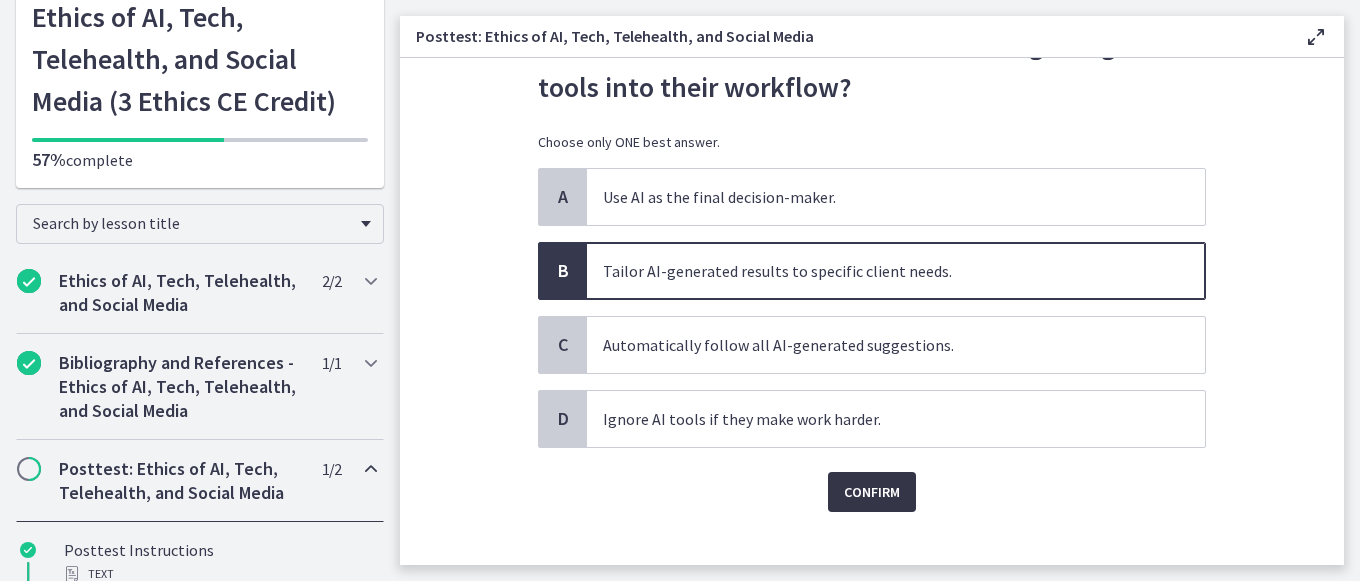 click on "Confirm" at bounding box center (872, 492) 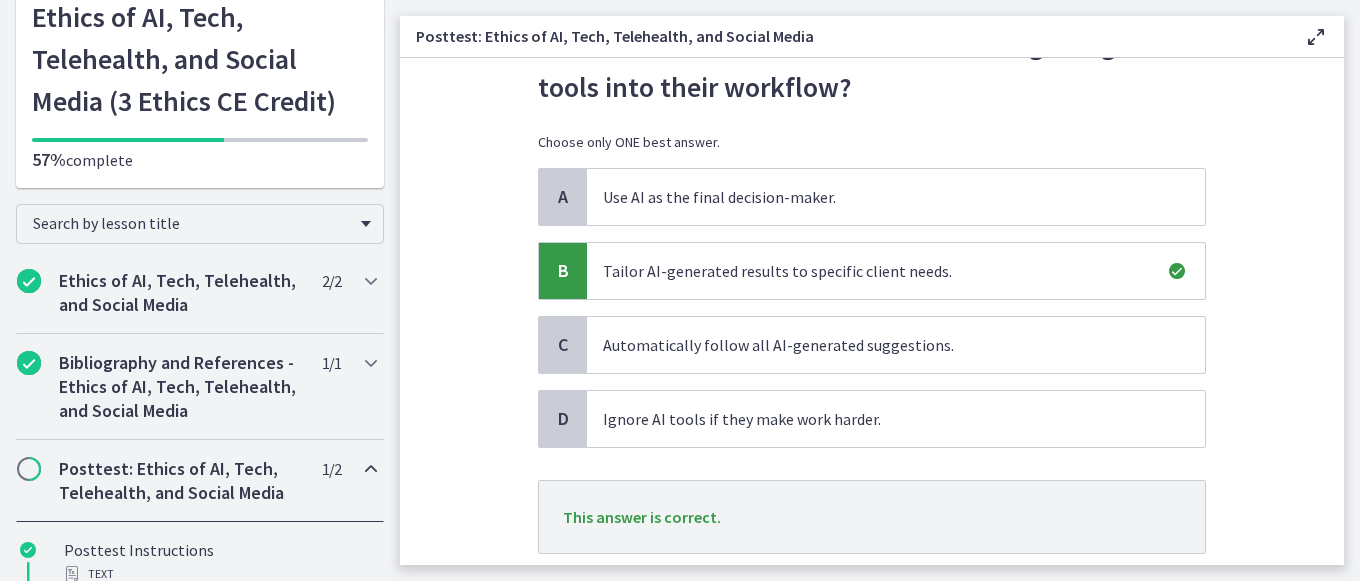 scroll, scrollTop: 231, scrollLeft: 0, axis: vertical 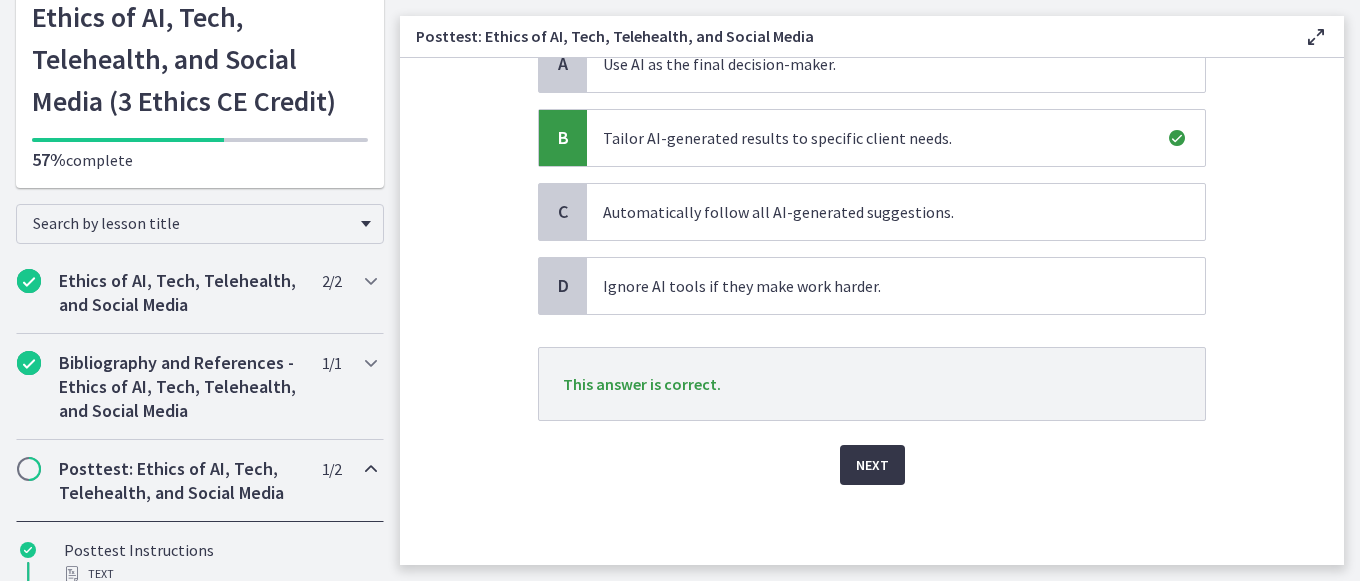 click on "Next" at bounding box center [872, 465] 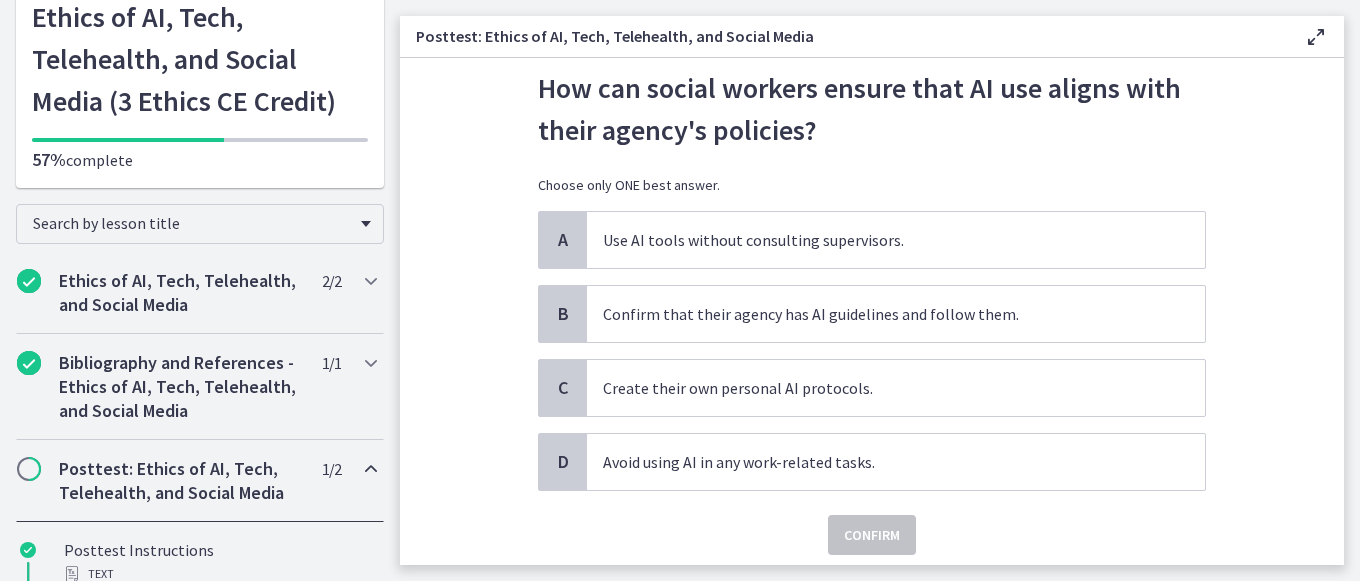 scroll, scrollTop: 57, scrollLeft: 0, axis: vertical 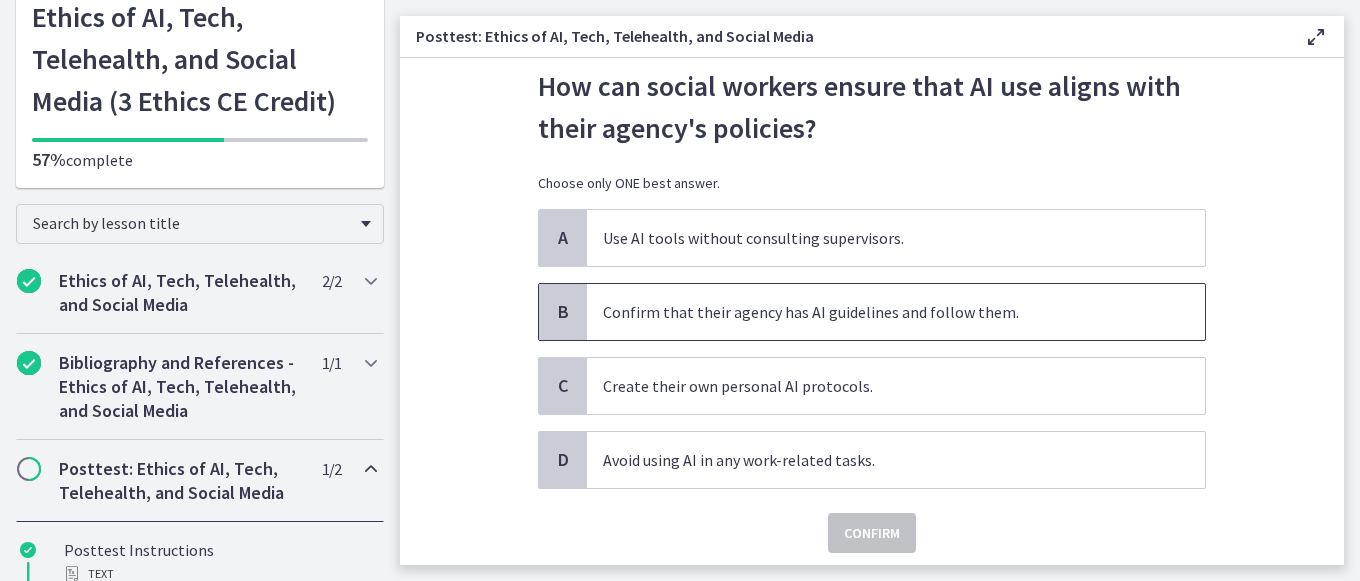 click on "Confirm that their agency has AI guidelines and follow them." at bounding box center (896, 312) 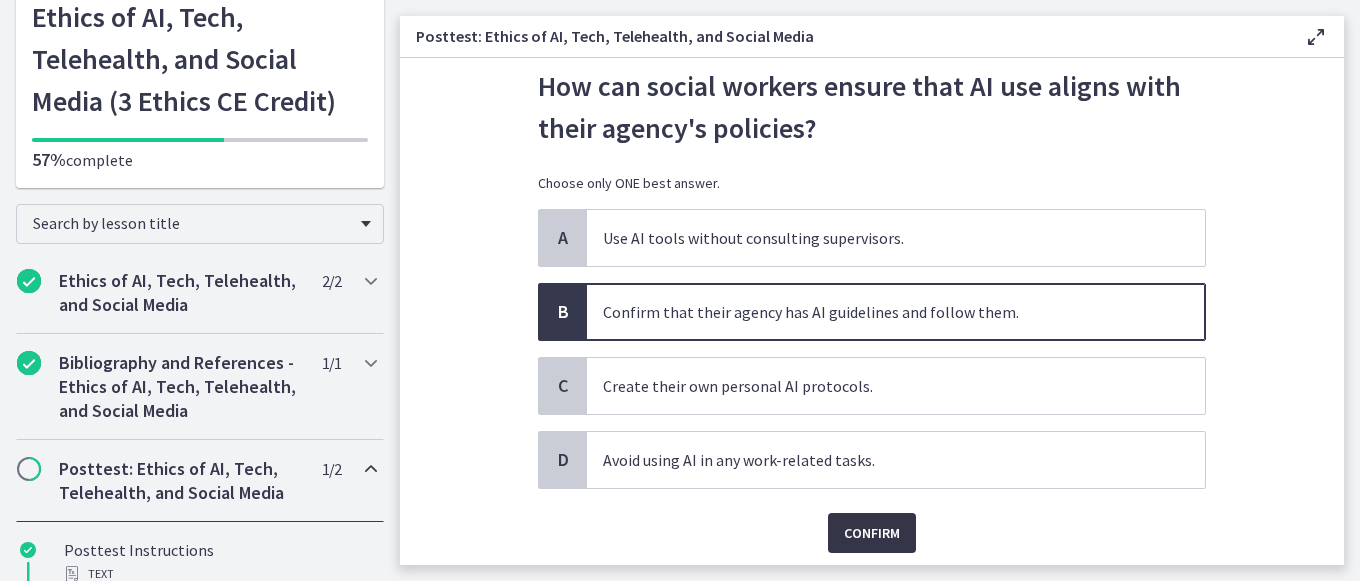 click on "Confirm" at bounding box center (872, 533) 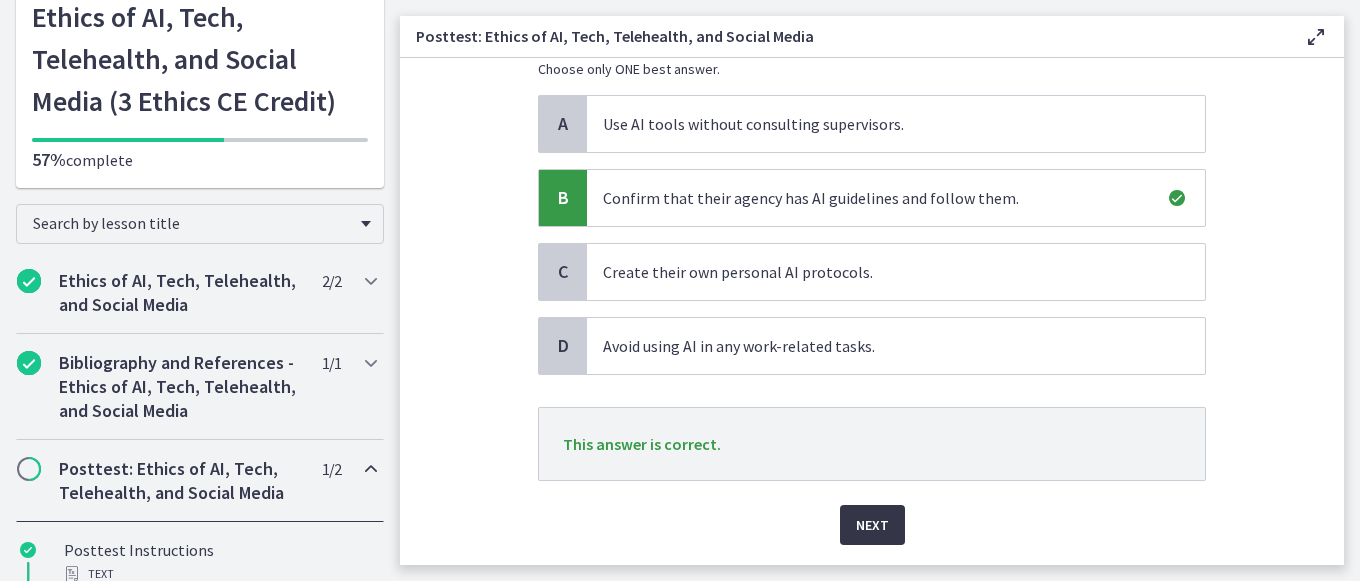 scroll, scrollTop: 172, scrollLeft: 0, axis: vertical 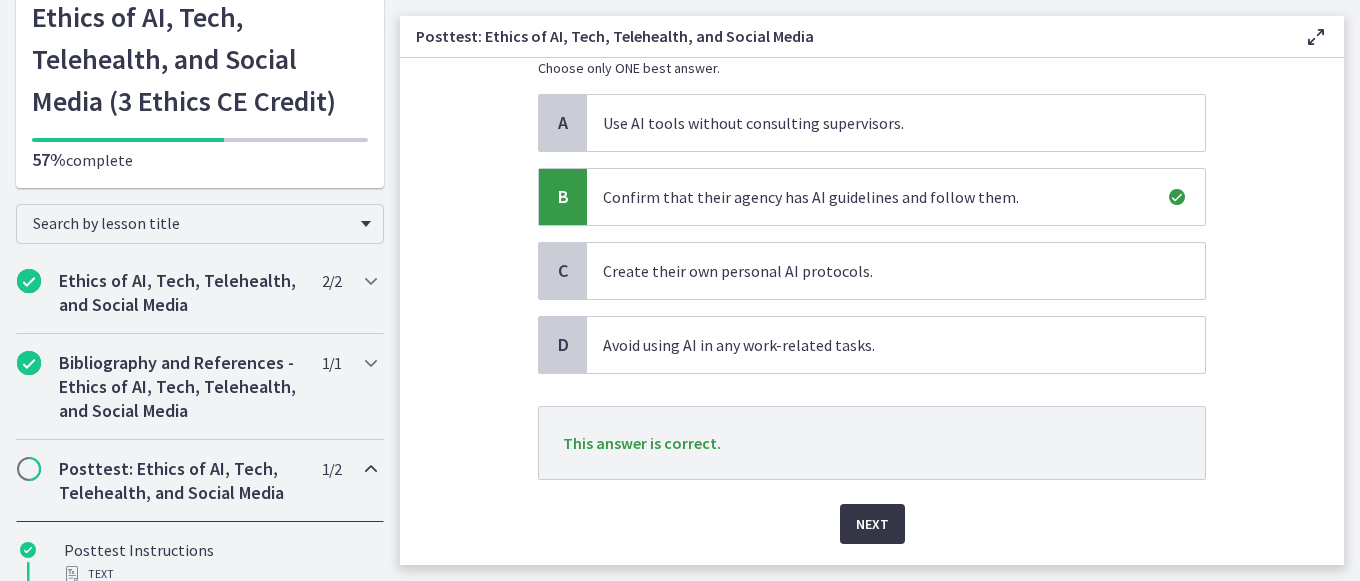 click on "Next" at bounding box center (872, 524) 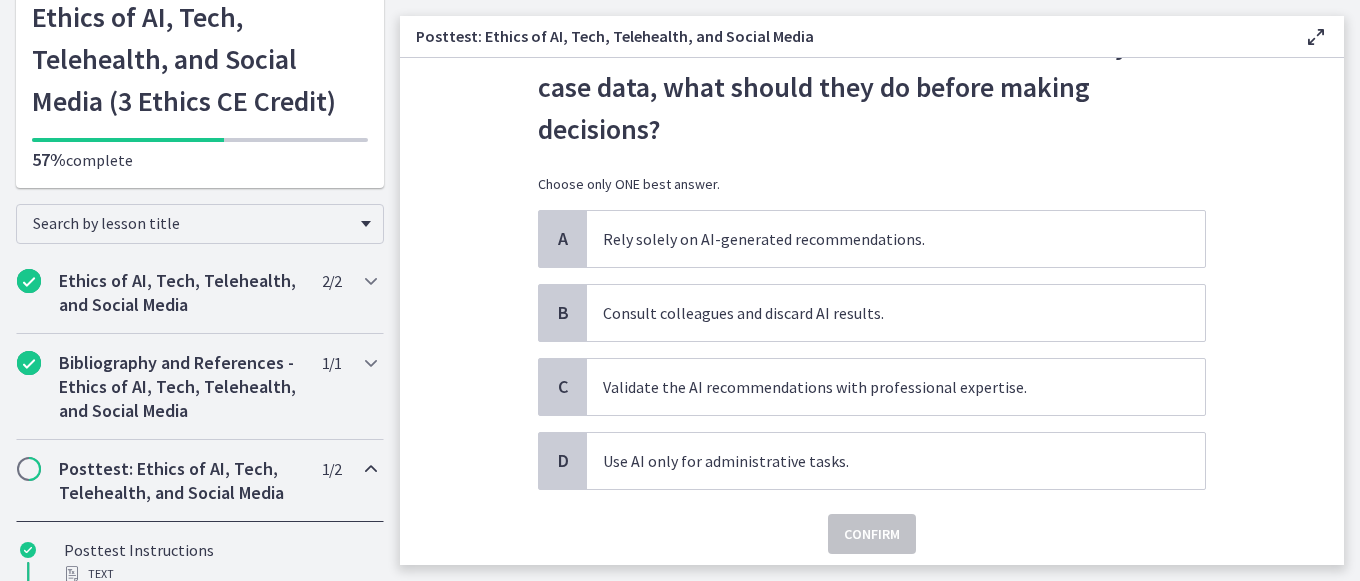scroll, scrollTop: 99, scrollLeft: 0, axis: vertical 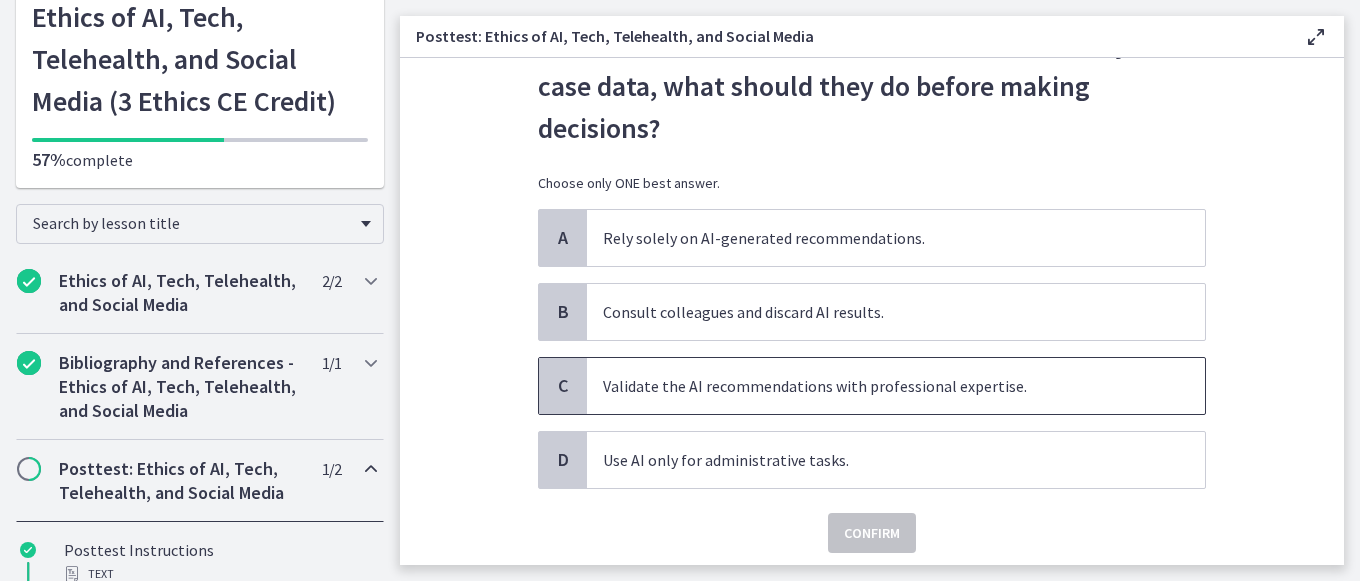 click on "Validate the AI recommendations with professional expertise." at bounding box center [896, 386] 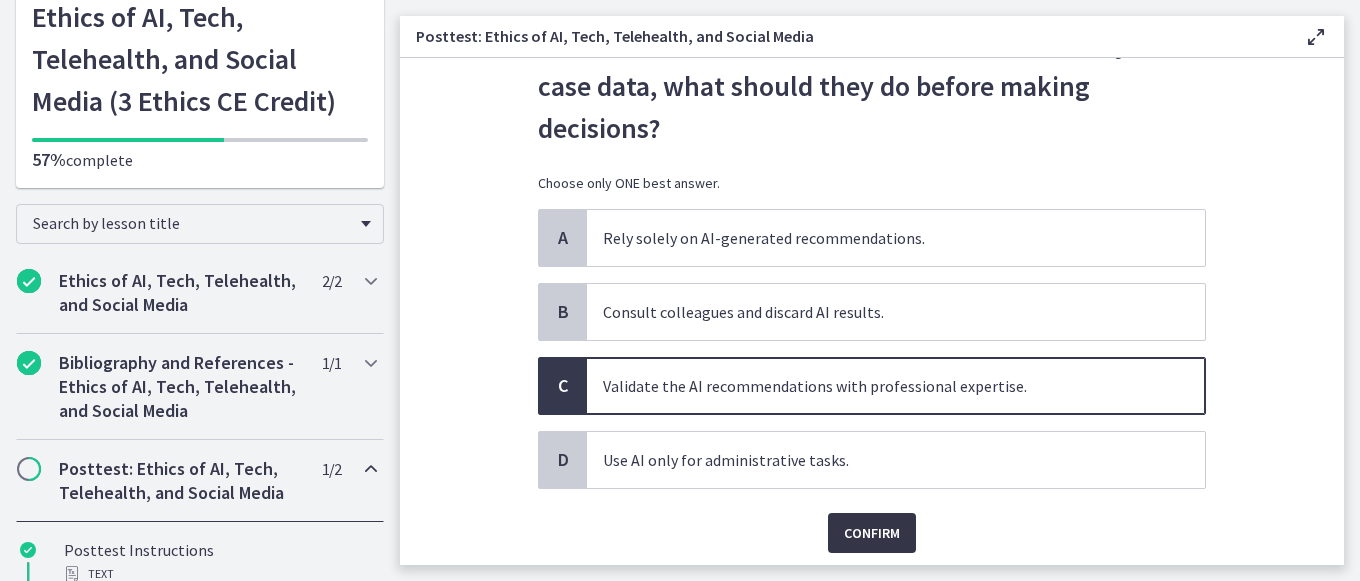 click on "Confirm" at bounding box center [872, 533] 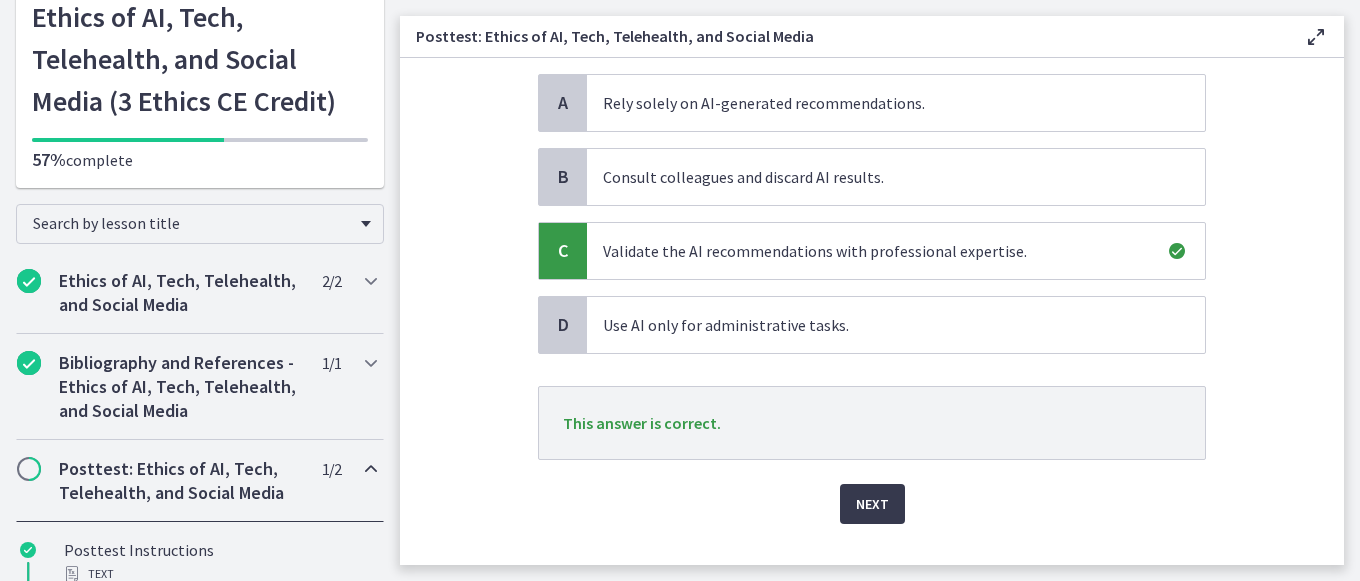 scroll, scrollTop: 236, scrollLeft: 0, axis: vertical 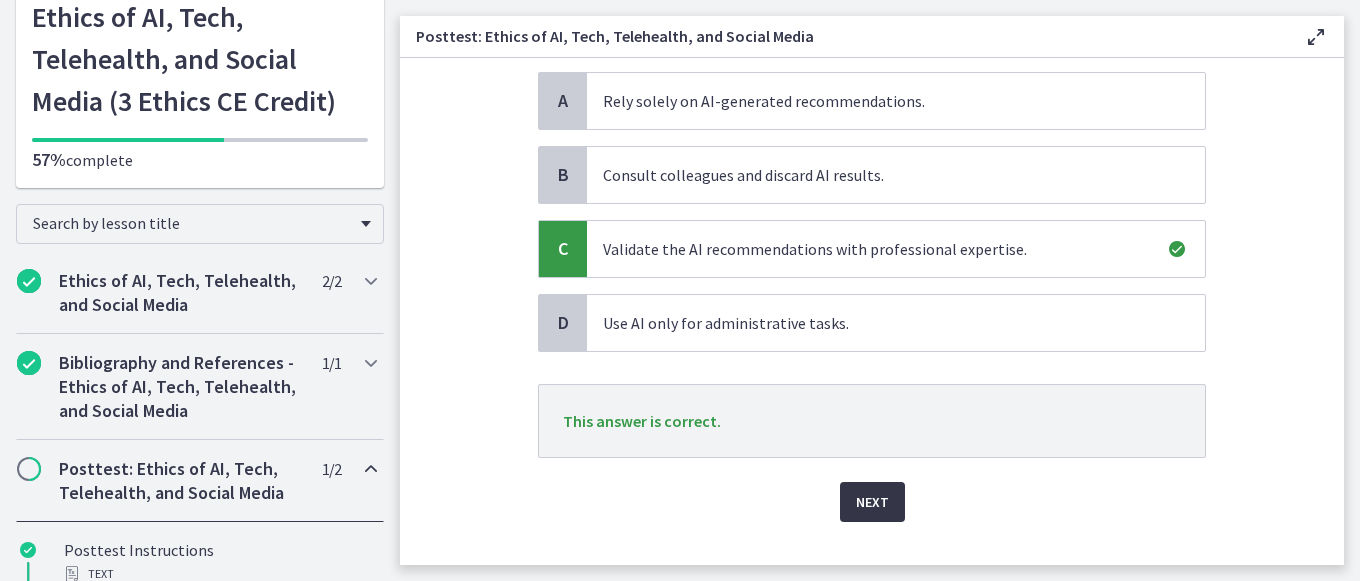 click on "Next" at bounding box center [872, 502] 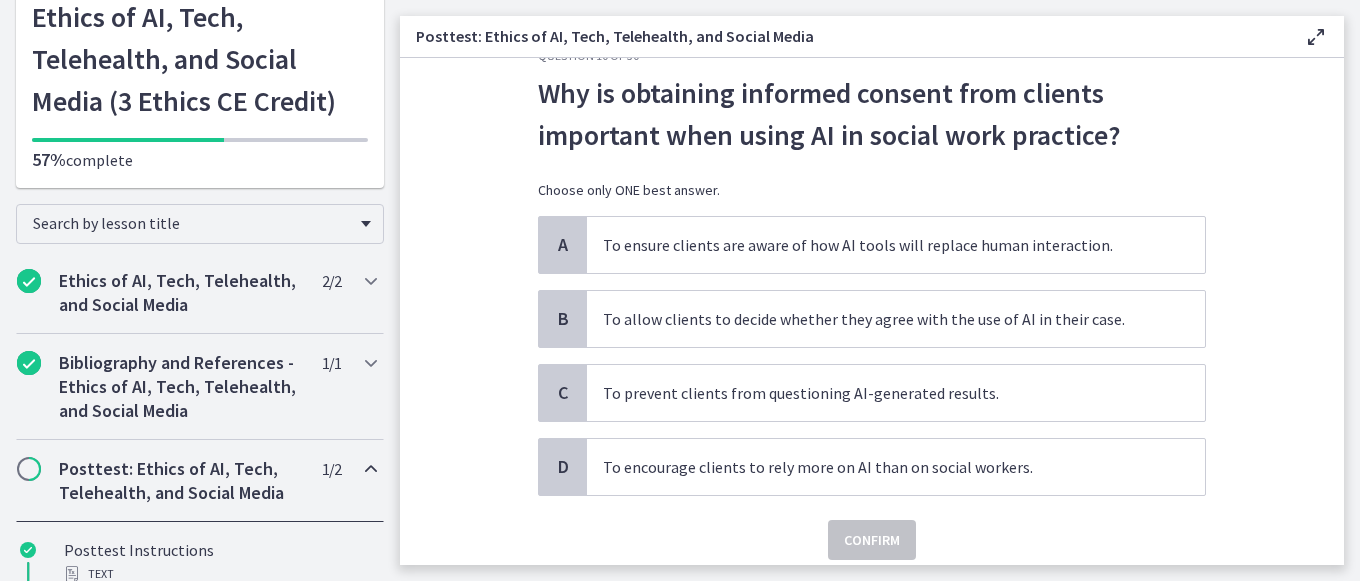 scroll, scrollTop: 52, scrollLeft: 0, axis: vertical 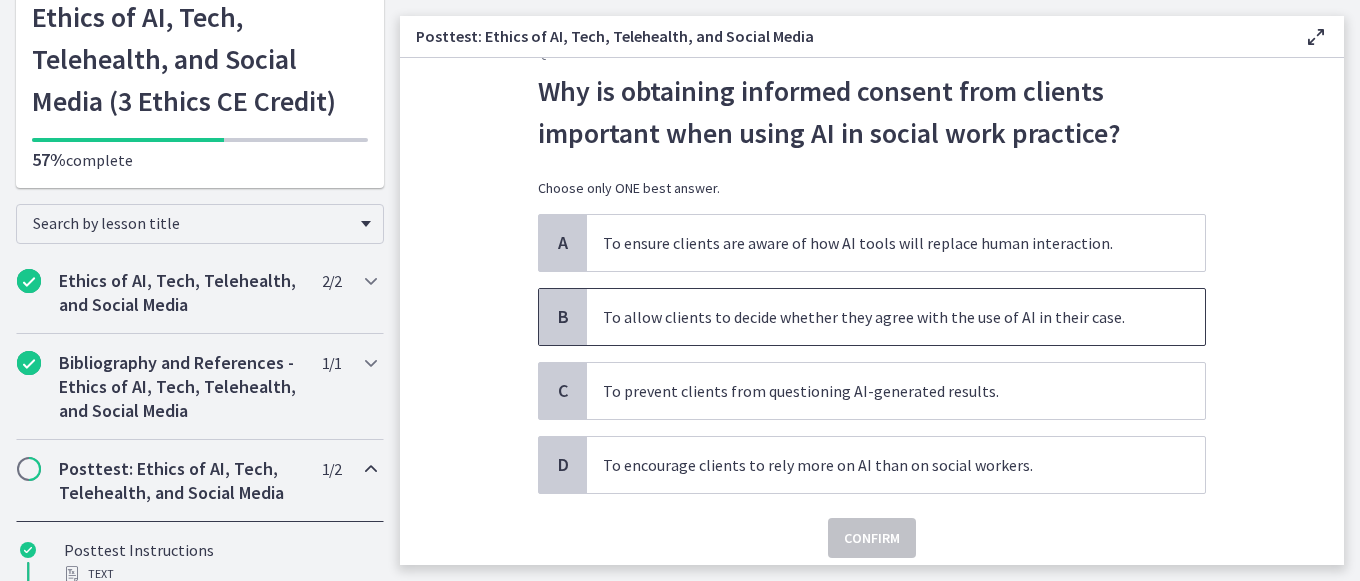 click on "To allow clients to decide whether they agree with the use of AI in their case." at bounding box center [896, 317] 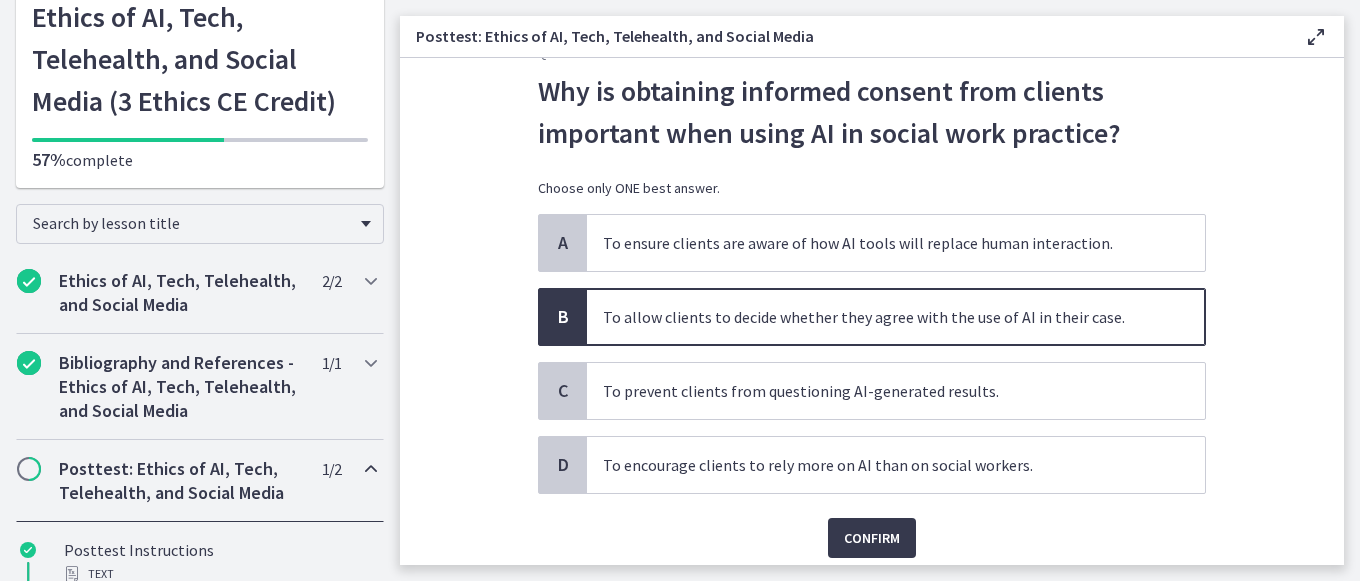 scroll, scrollTop: 125, scrollLeft: 0, axis: vertical 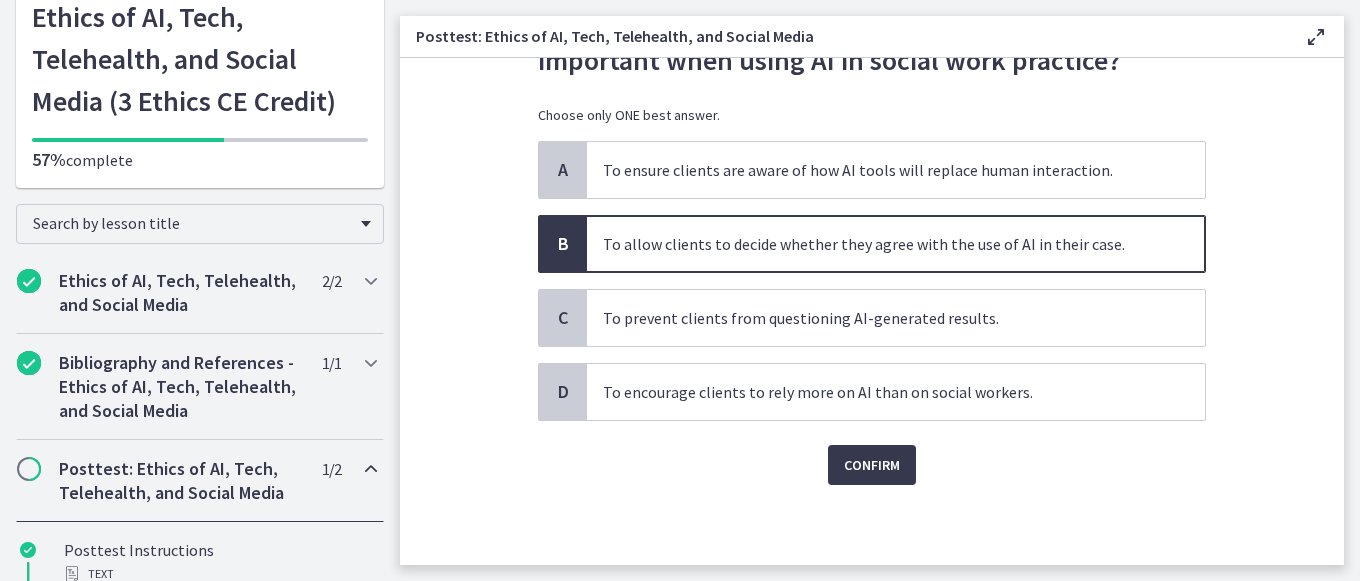 click on "Question   10   of   30
Why is obtaining informed consent from clients important when using AI in social work practice?
Choose only ONE best answer.
A
To ensure clients are aware of how AI tools will replace human interaction.
B
To allow clients to decide whether they agree with the use of AI in their case.
C
To prevent clients from questioning AI-generated results.
D
To encourage clients to rely more on AI than on social workers.
Confirm" 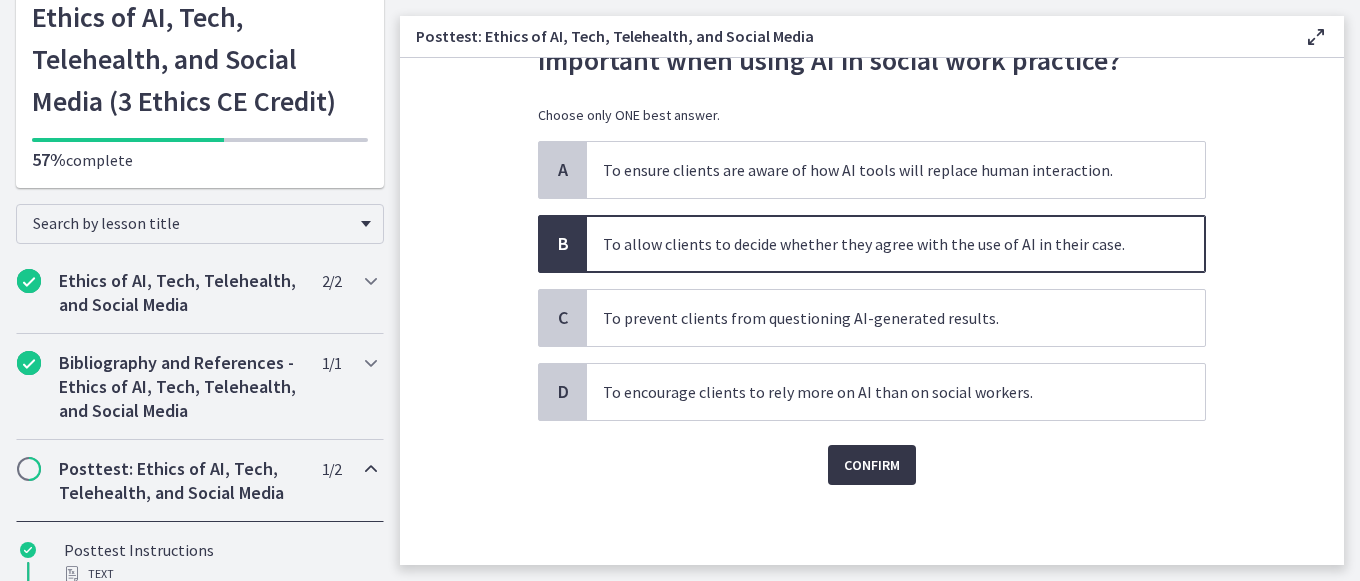 click on "Confirm" at bounding box center [872, 465] 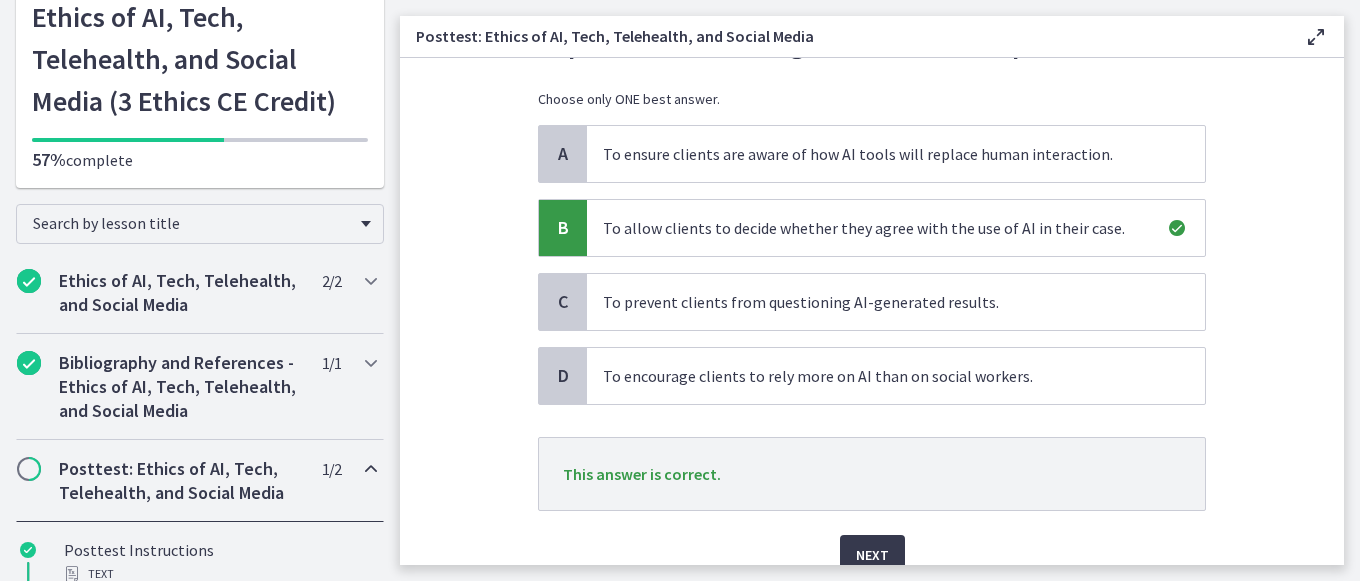 scroll, scrollTop: 231, scrollLeft: 0, axis: vertical 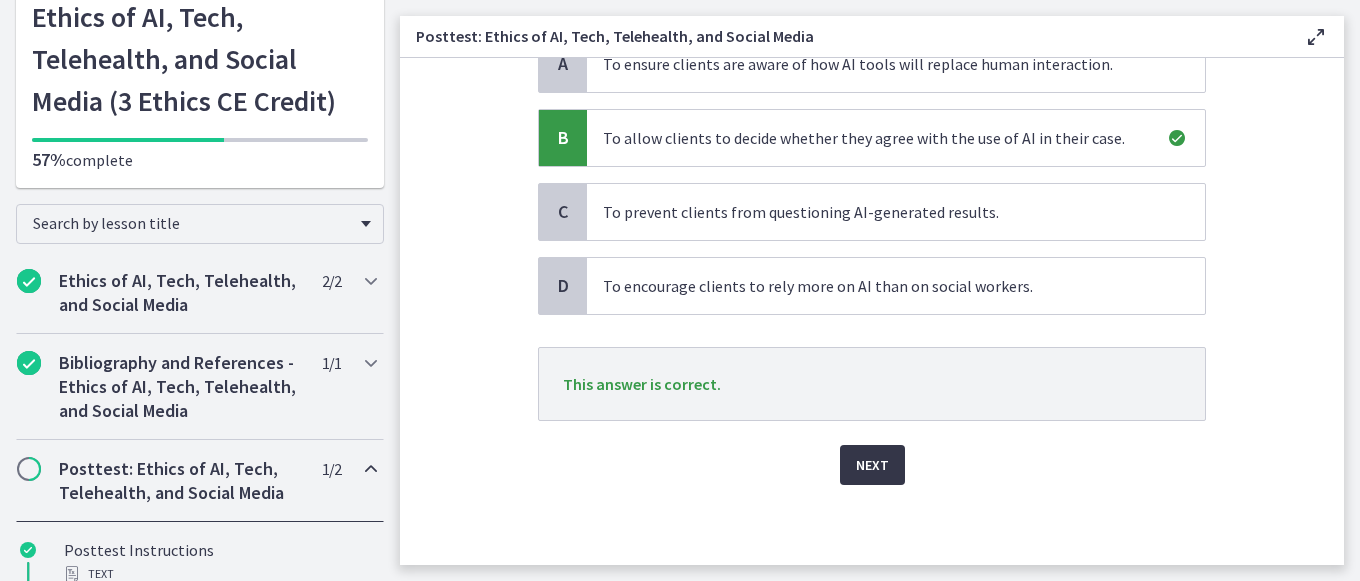 click on "Next" at bounding box center [872, 465] 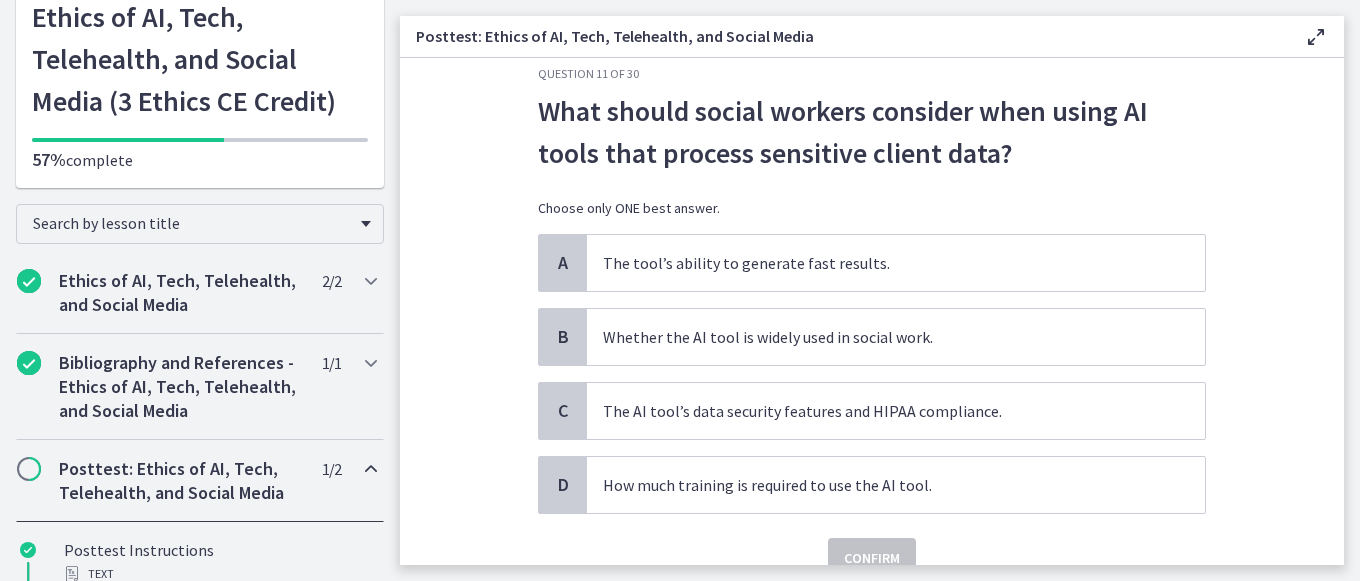 scroll, scrollTop: 44, scrollLeft: 0, axis: vertical 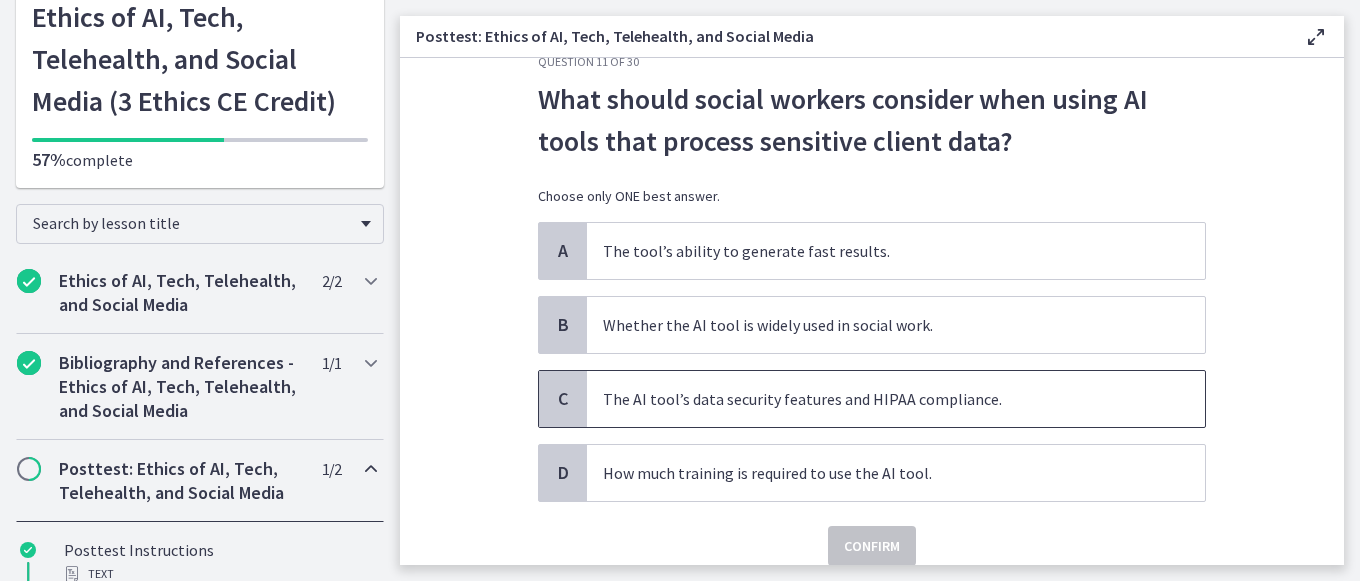click on "The AI tool’s data security features and HIPAA compliance." at bounding box center [896, 399] 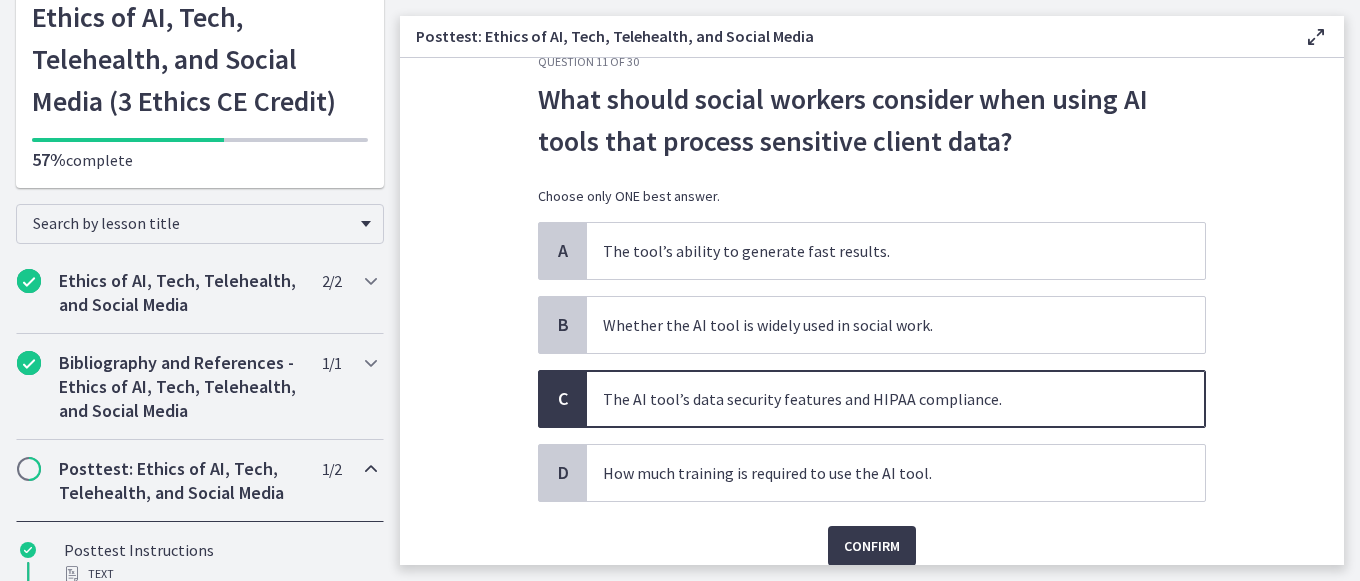 scroll, scrollTop: 72, scrollLeft: 0, axis: vertical 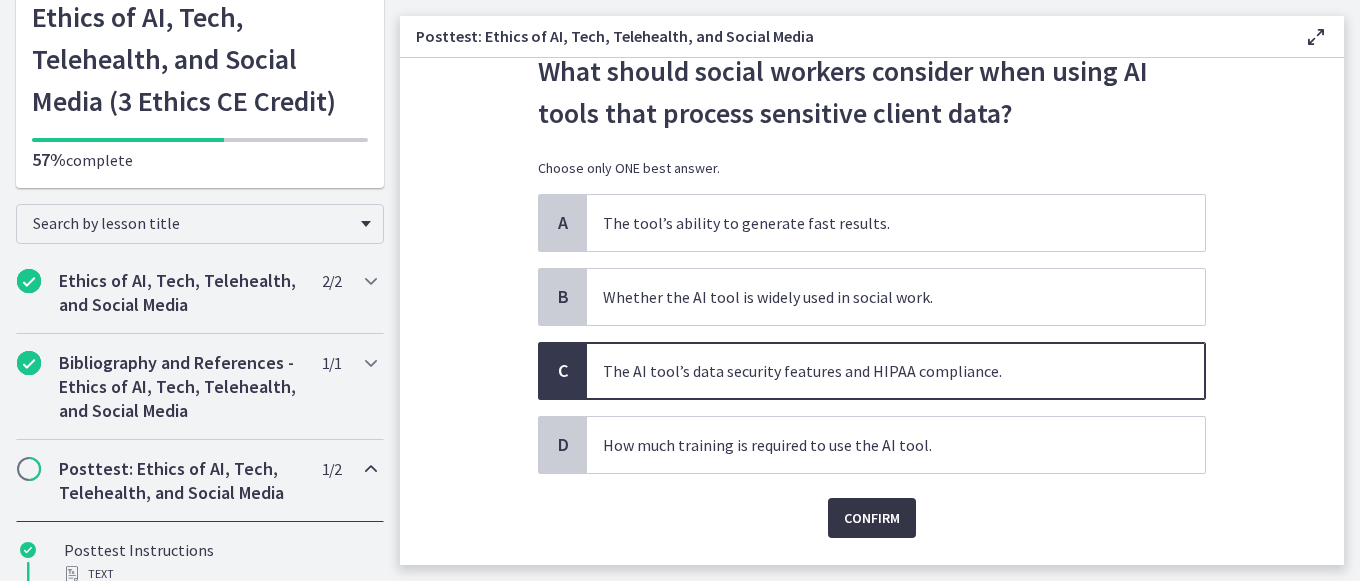 click on "Confirm" at bounding box center (872, 518) 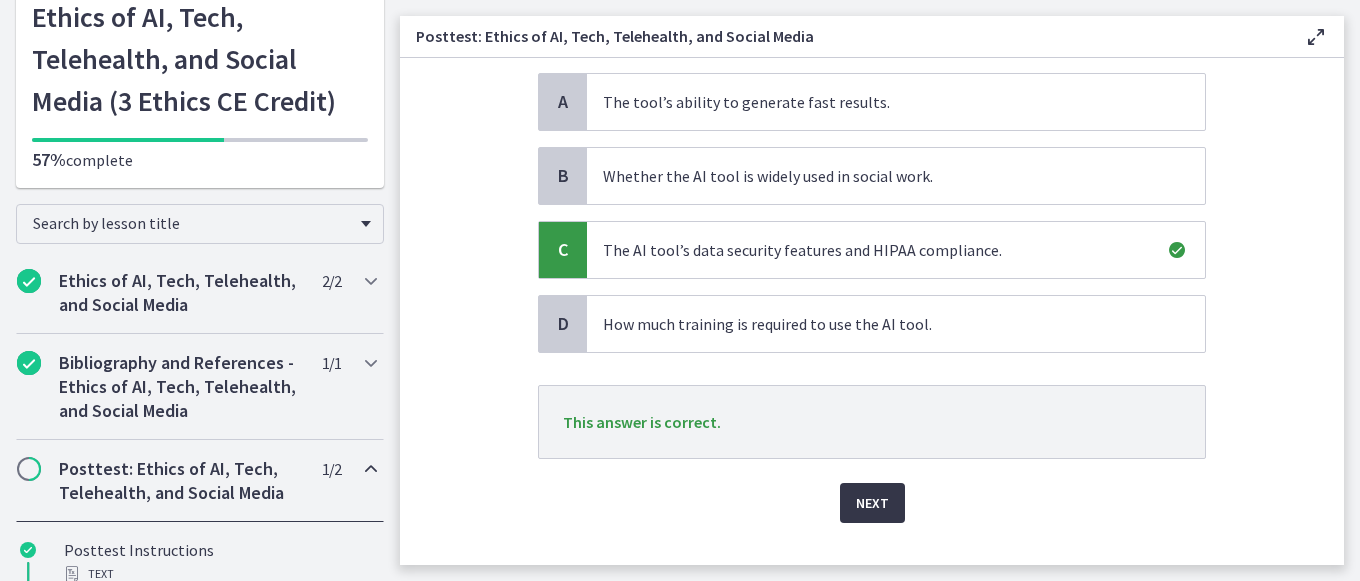 scroll, scrollTop: 195, scrollLeft: 0, axis: vertical 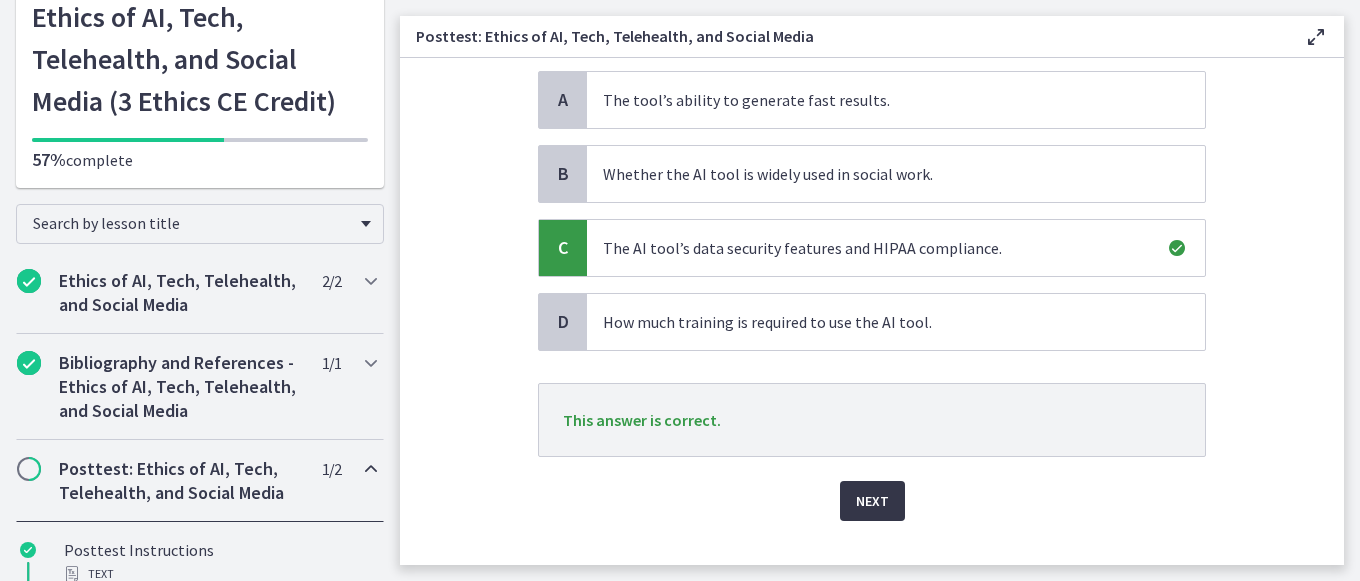 click on "Next" at bounding box center [872, 501] 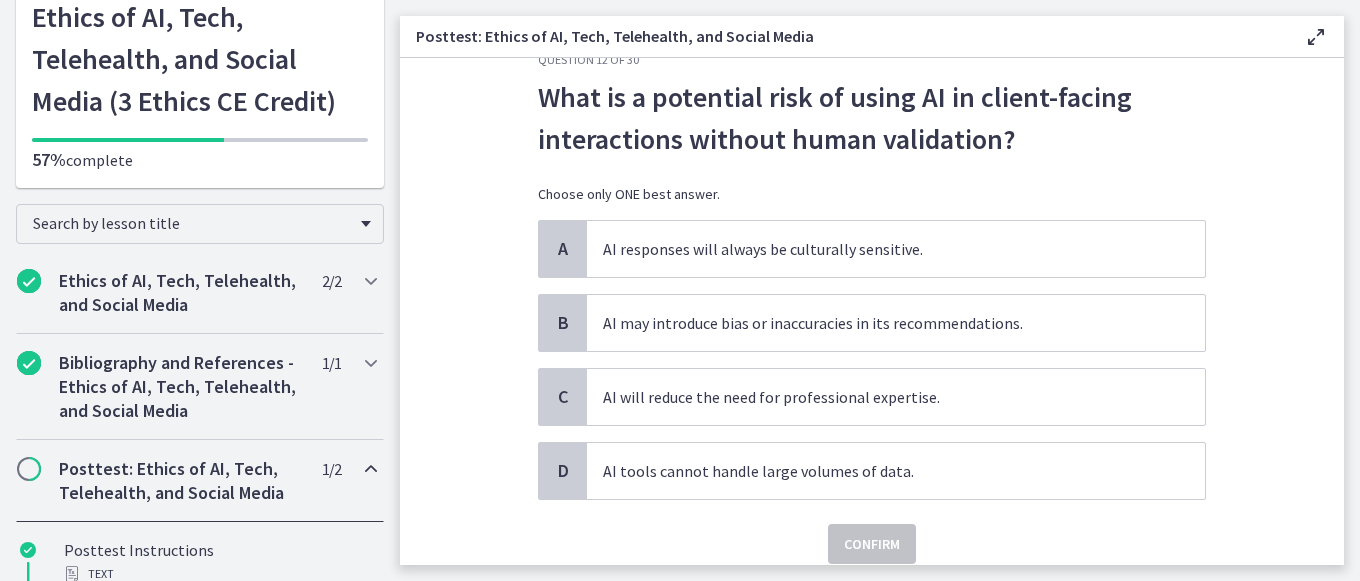 scroll, scrollTop: 47, scrollLeft: 0, axis: vertical 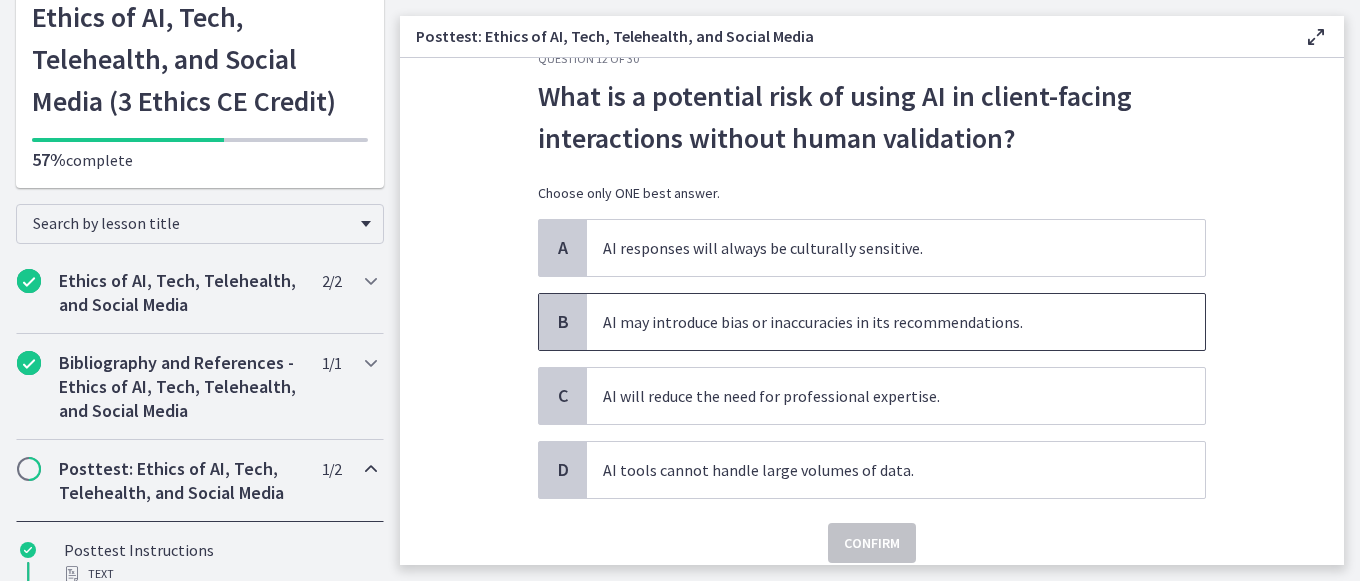 click on "AI may introduce bias or inaccuracies in its recommendations." at bounding box center [896, 322] 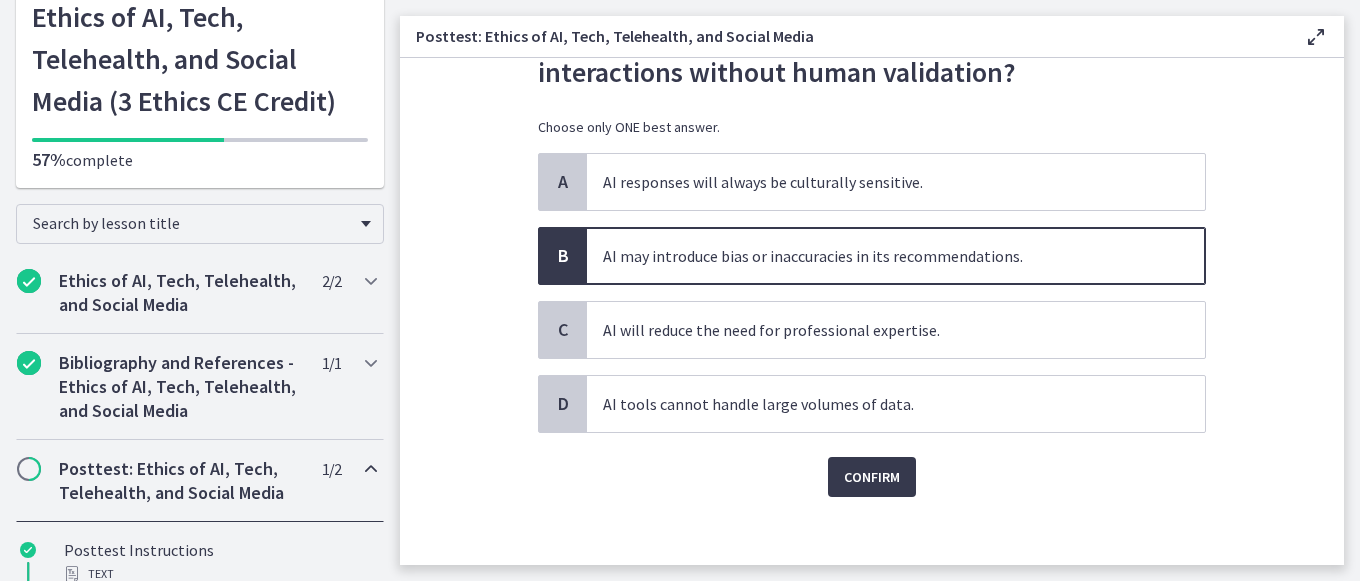 scroll, scrollTop: 114, scrollLeft: 0, axis: vertical 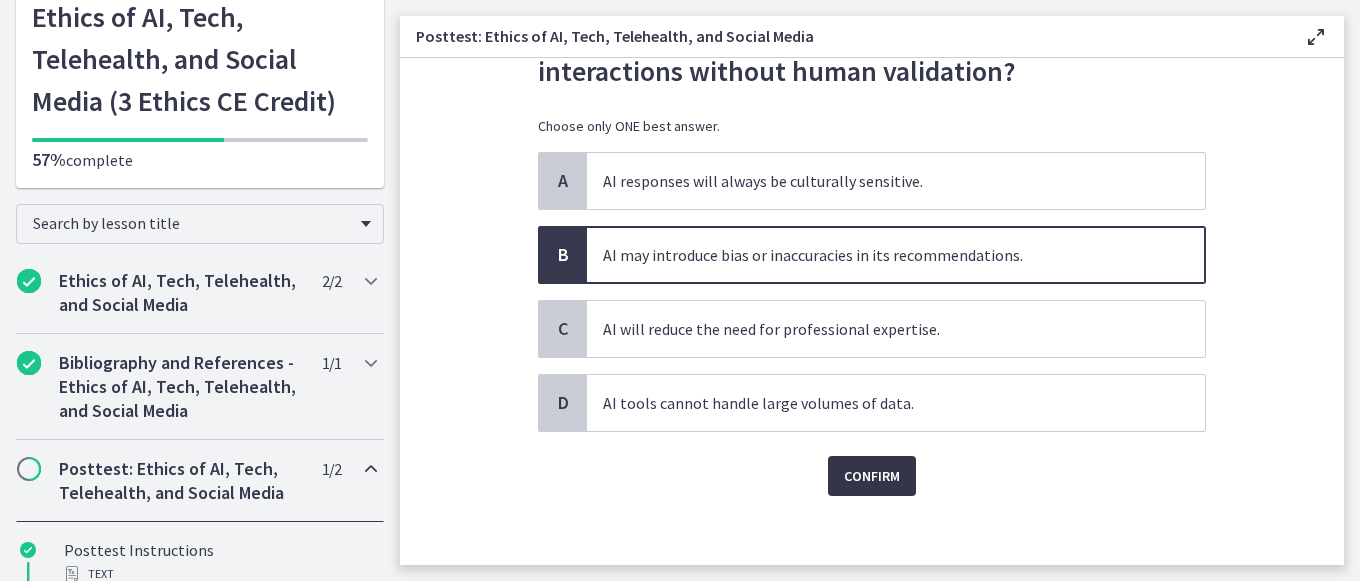 click on "Confirm" at bounding box center [872, 476] 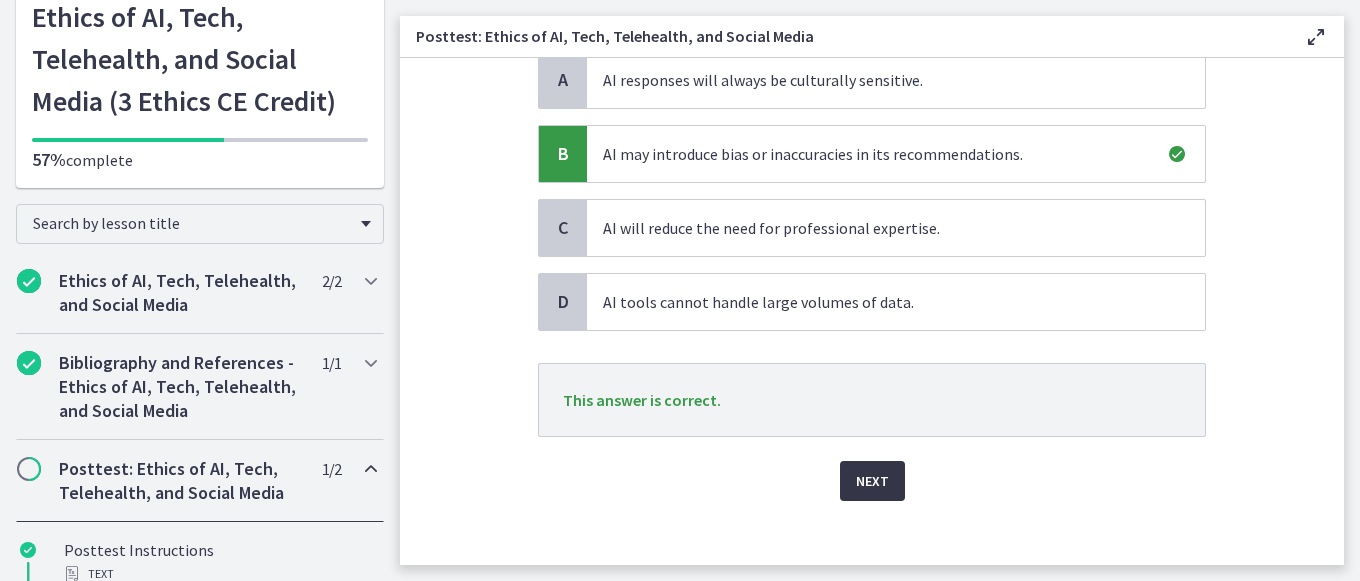 scroll, scrollTop: 231, scrollLeft: 0, axis: vertical 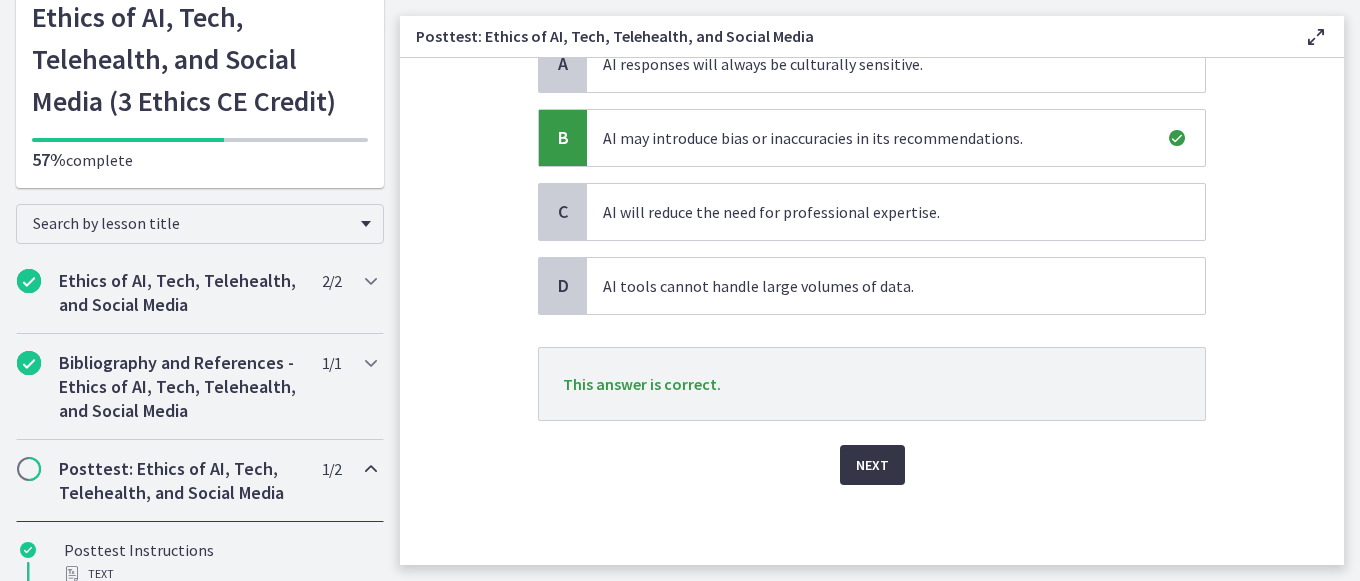 click on "Next" at bounding box center [872, 465] 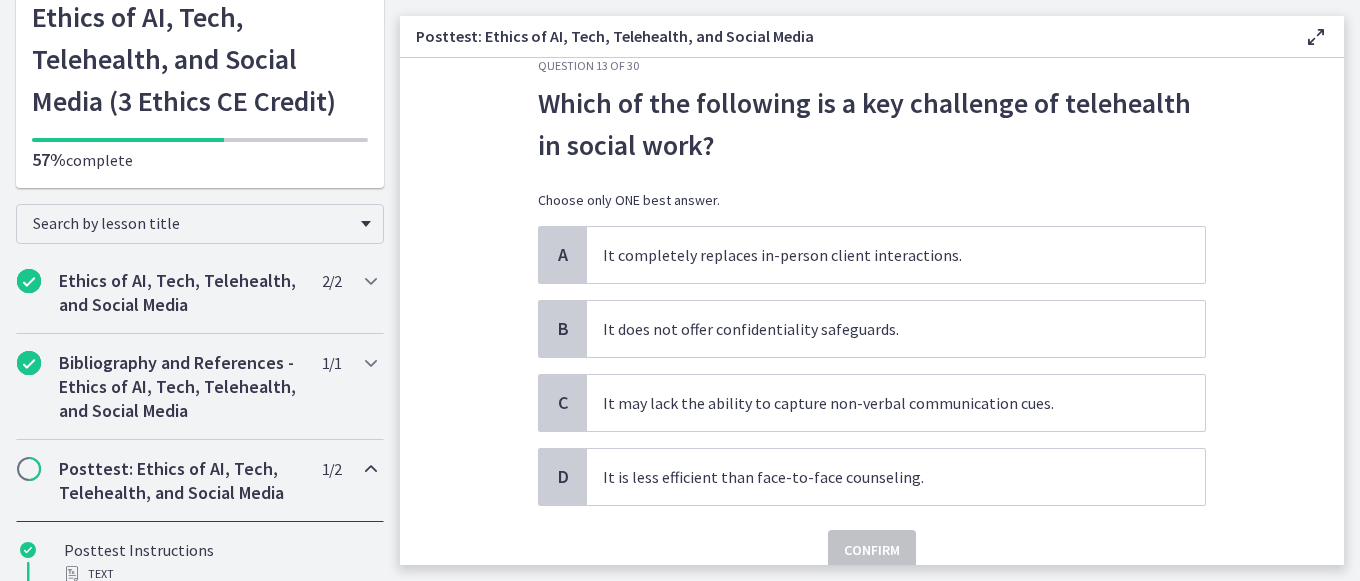 scroll, scrollTop: 43, scrollLeft: 0, axis: vertical 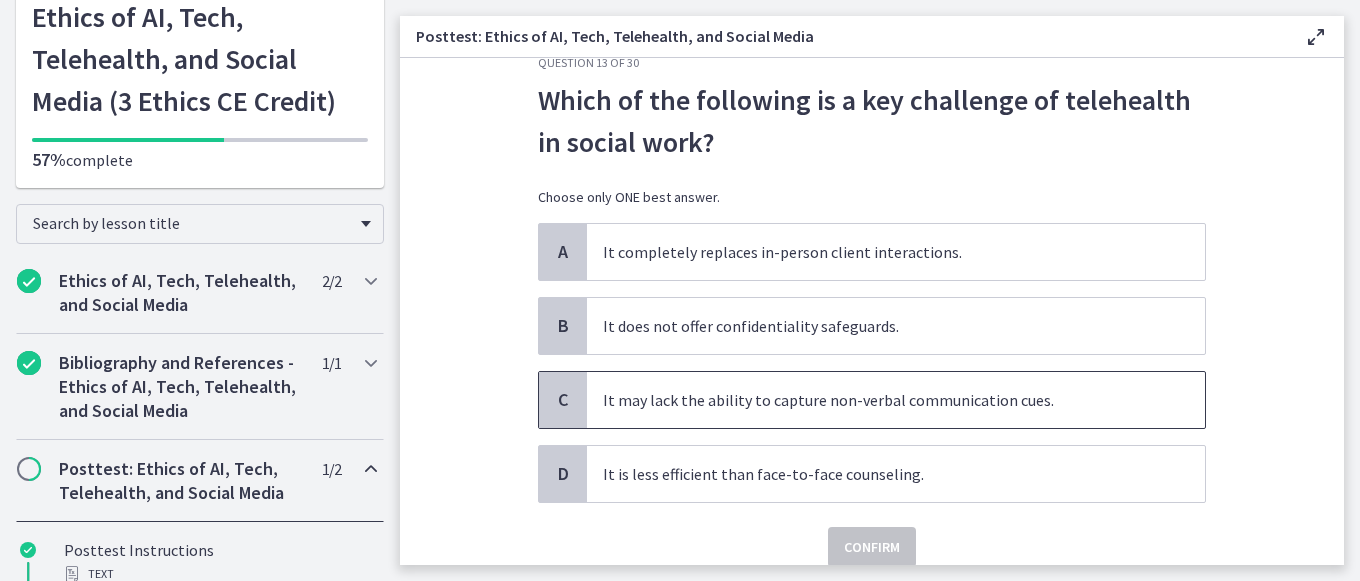 click on "It may lack the ability to capture non-verbal communication cues." at bounding box center (896, 400) 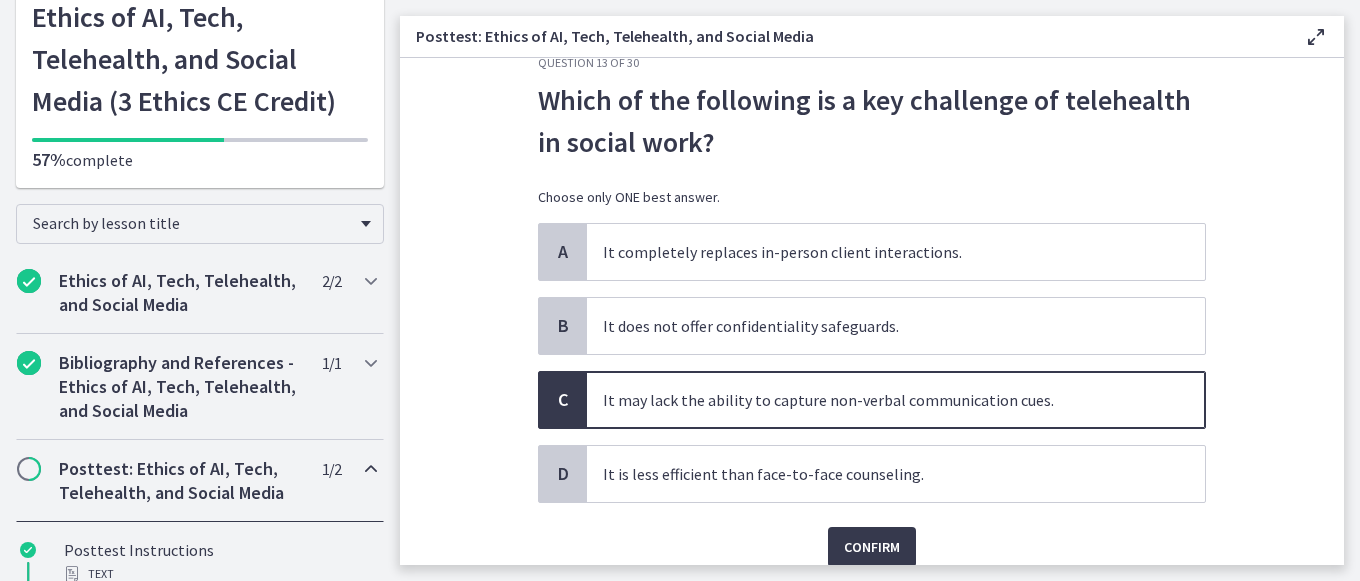 scroll, scrollTop: 78, scrollLeft: 0, axis: vertical 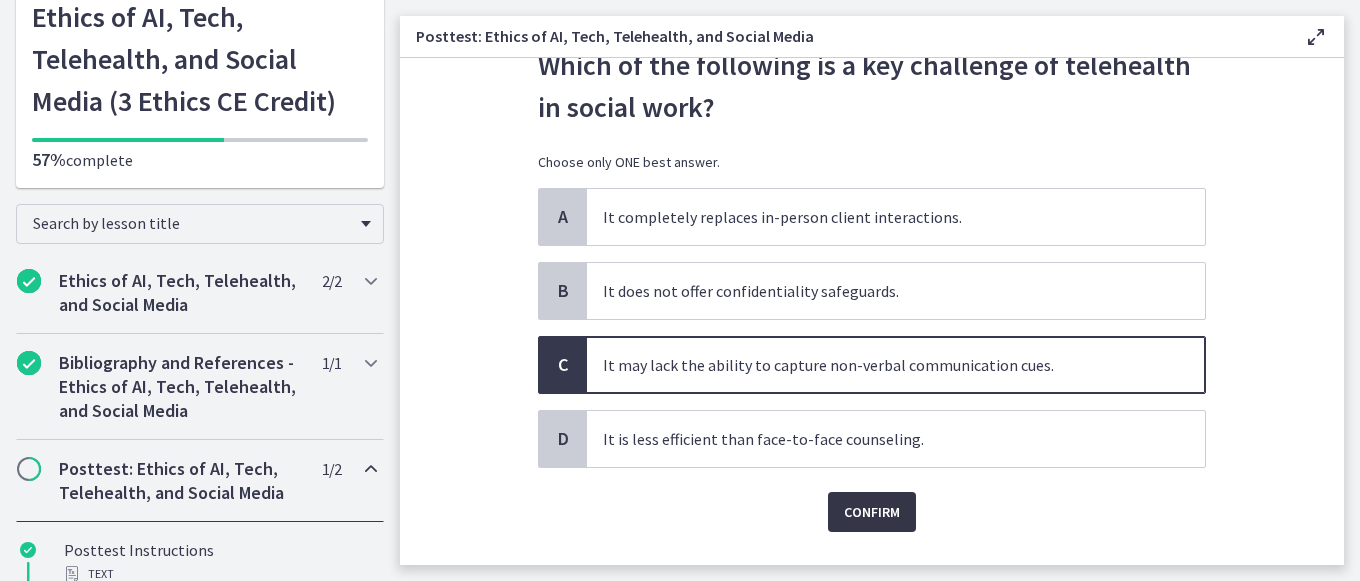 click on "Confirm" at bounding box center [872, 512] 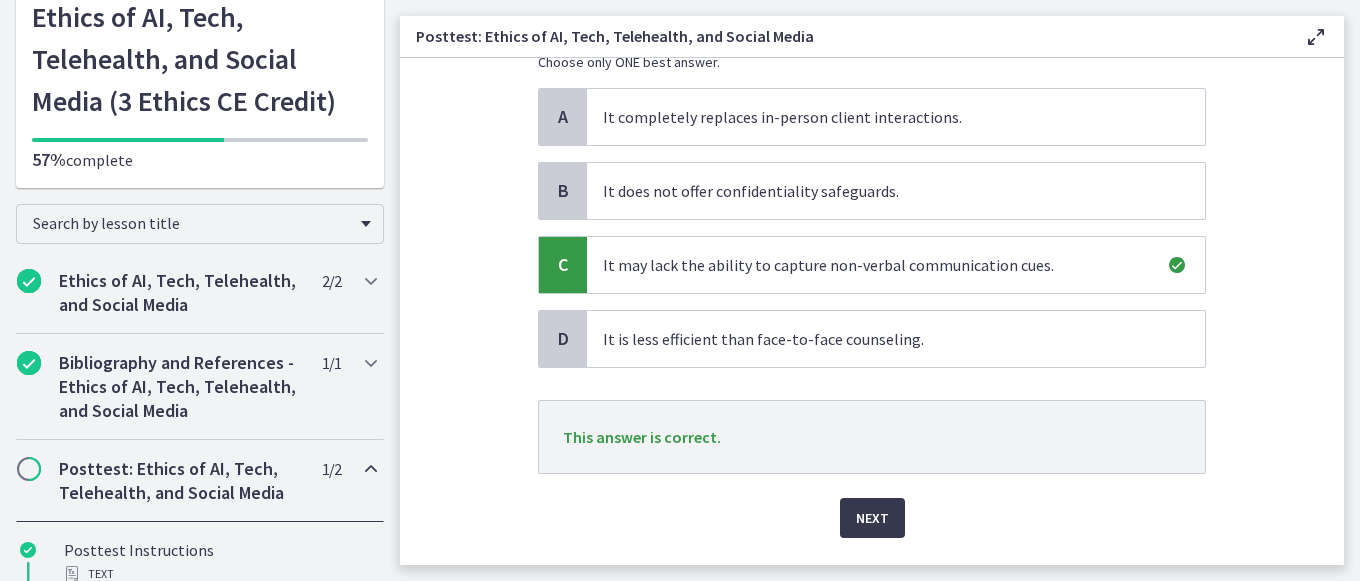 scroll, scrollTop: 179, scrollLeft: 0, axis: vertical 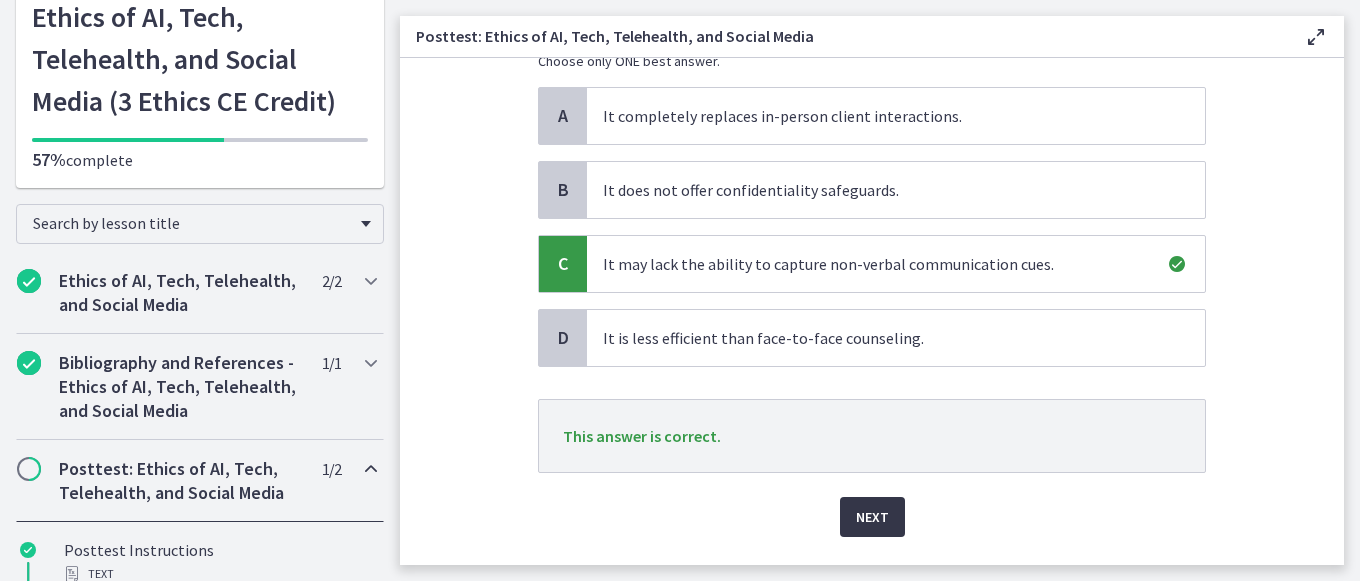 click on "Next" at bounding box center [872, 517] 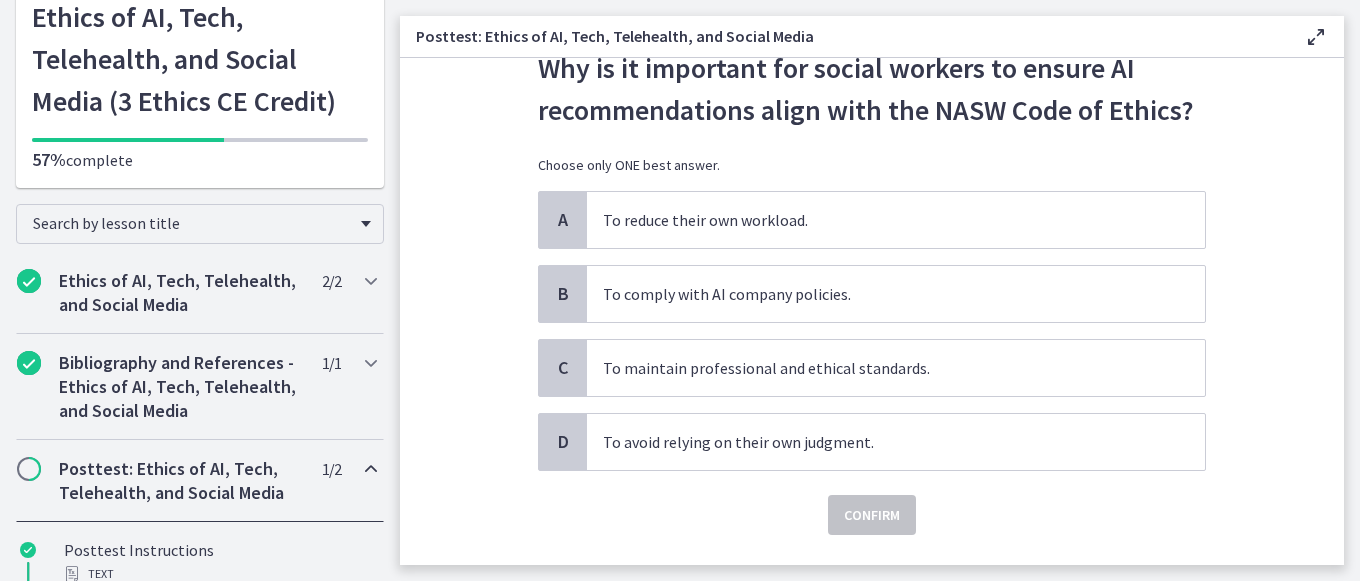 scroll, scrollTop: 77, scrollLeft: 0, axis: vertical 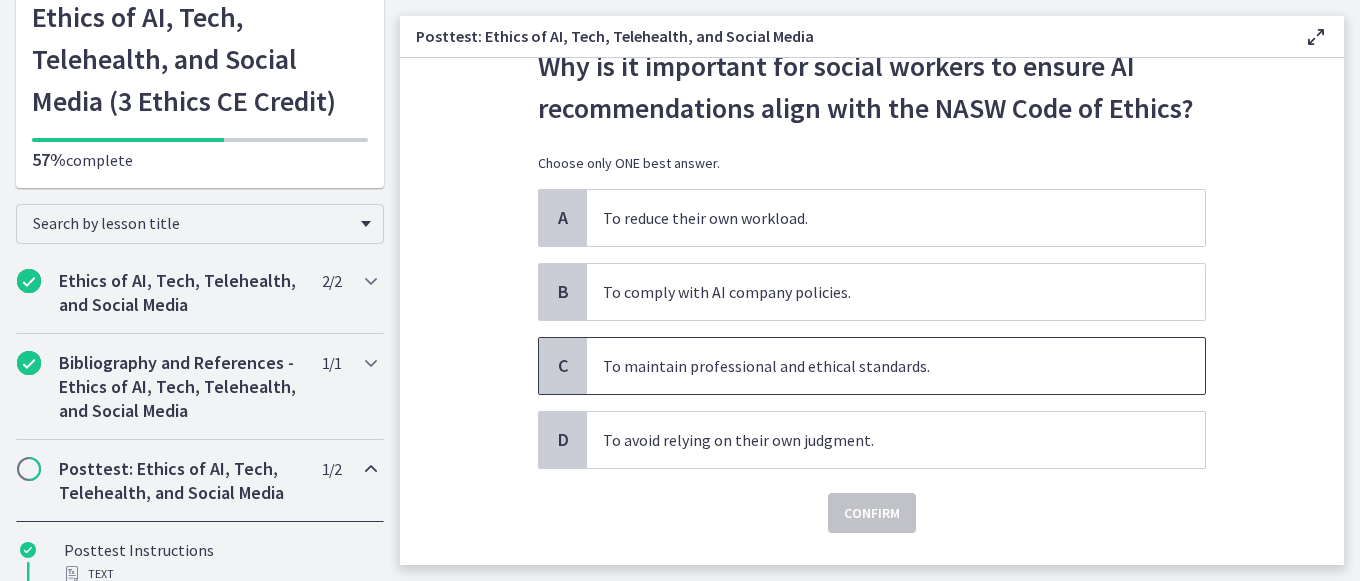 click on "To maintain professional and ethical standards." at bounding box center (896, 366) 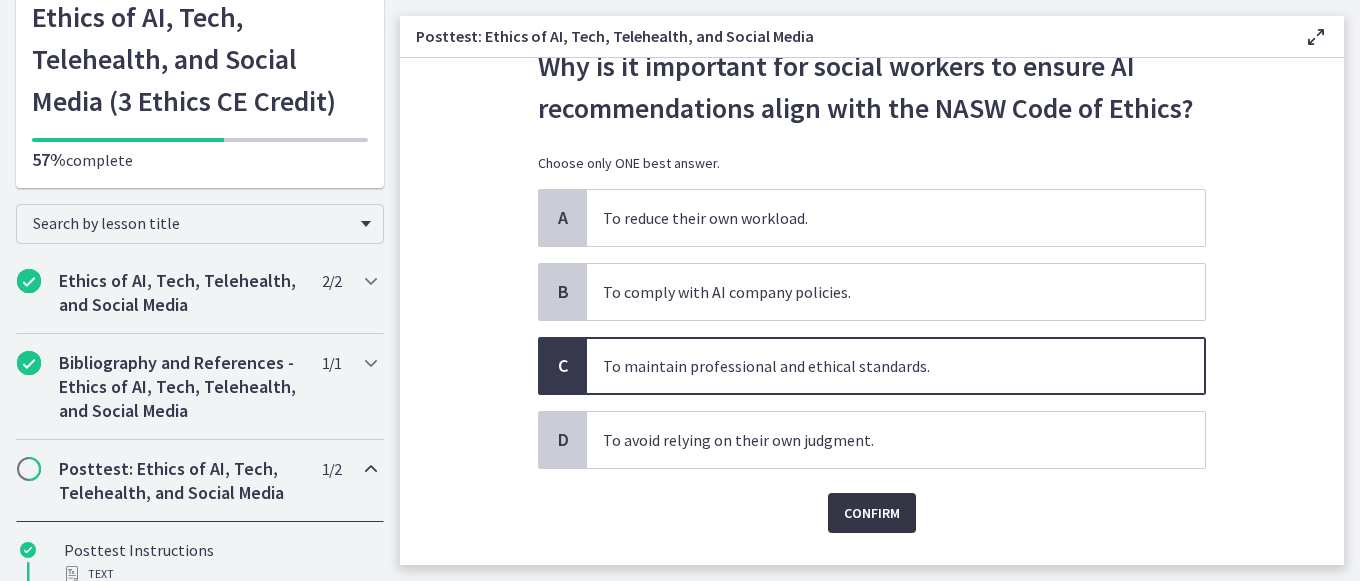 click on "Confirm" at bounding box center (872, 513) 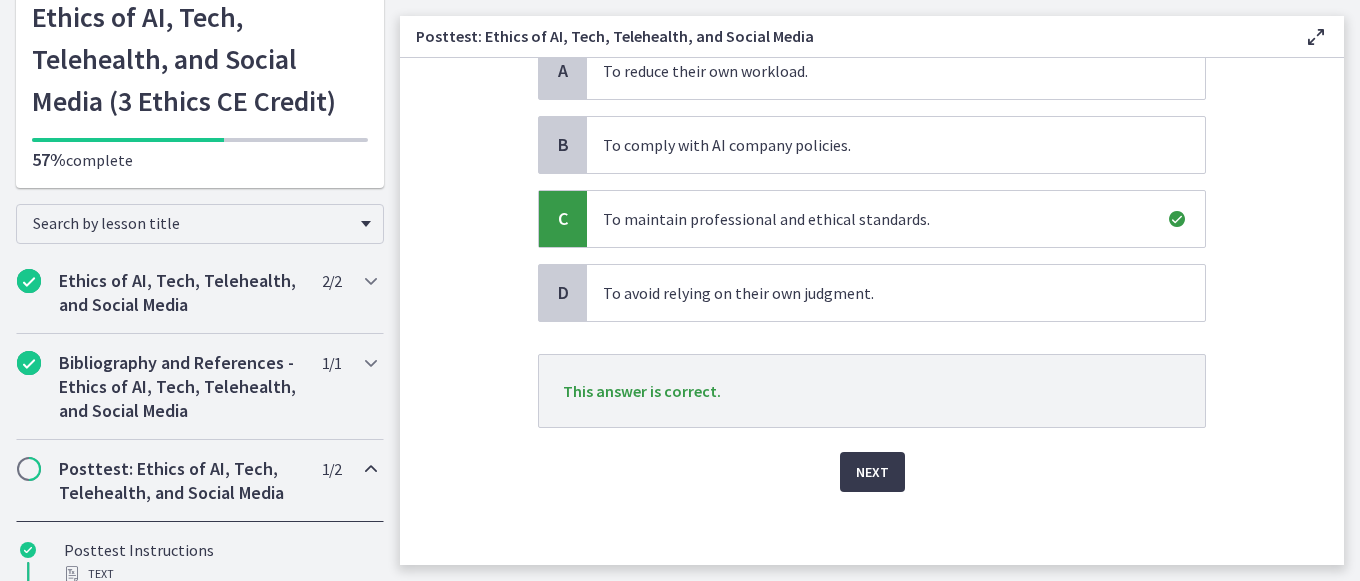 scroll, scrollTop: 231, scrollLeft: 0, axis: vertical 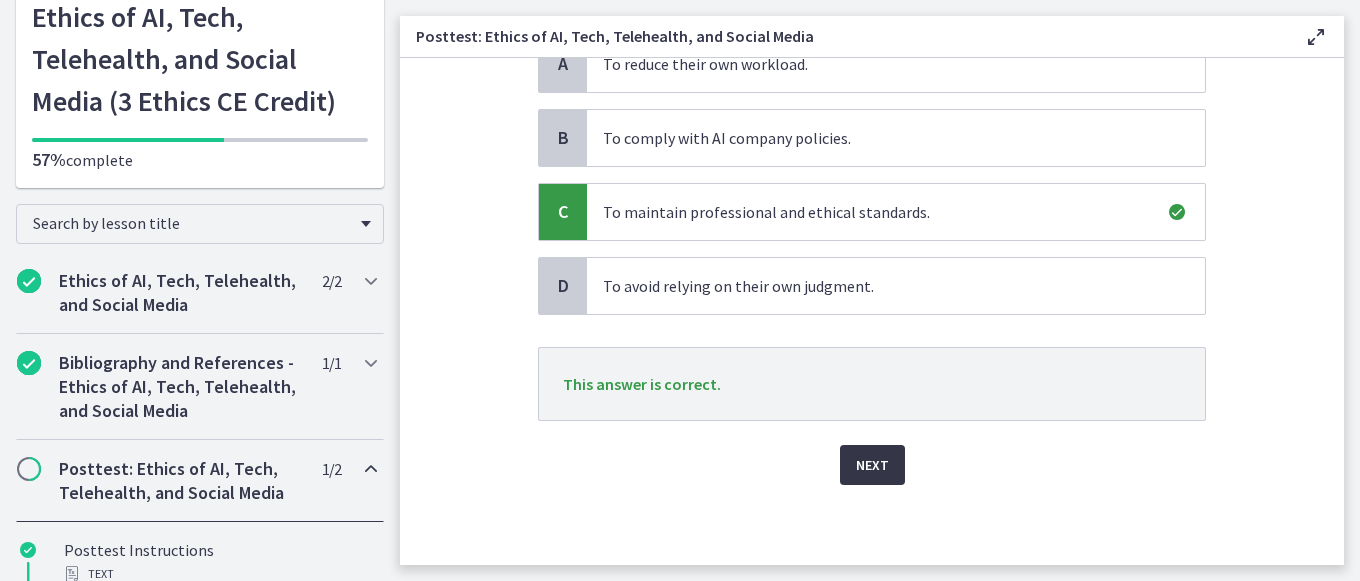 click on "Next" at bounding box center (872, 465) 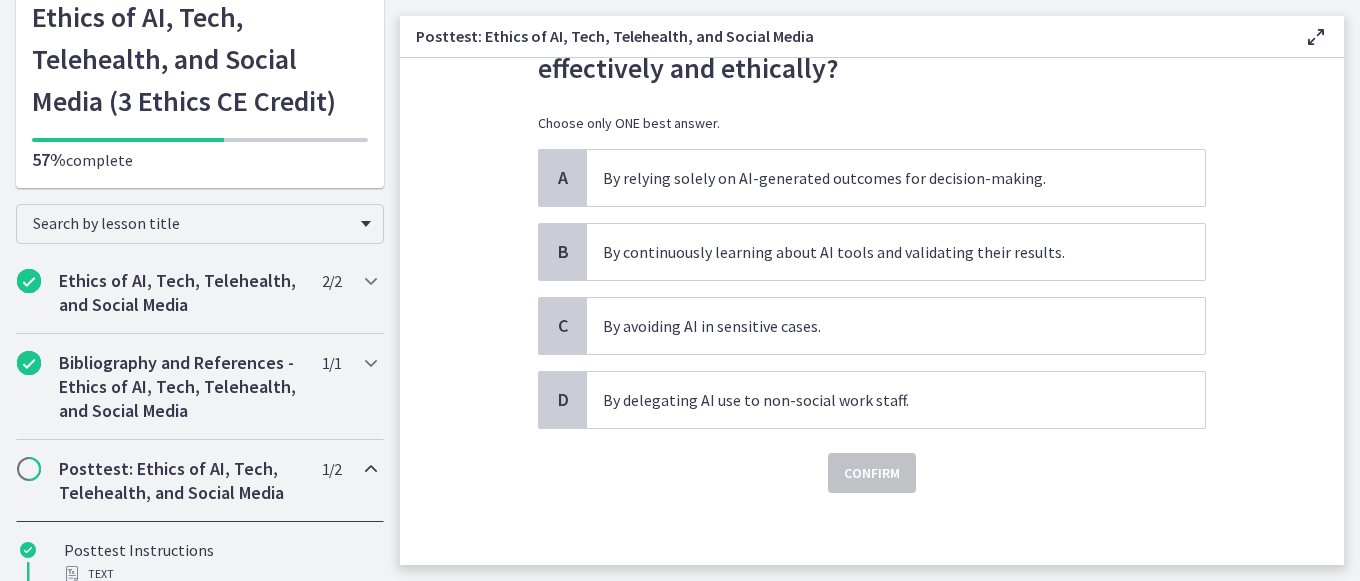 scroll, scrollTop: 125, scrollLeft: 0, axis: vertical 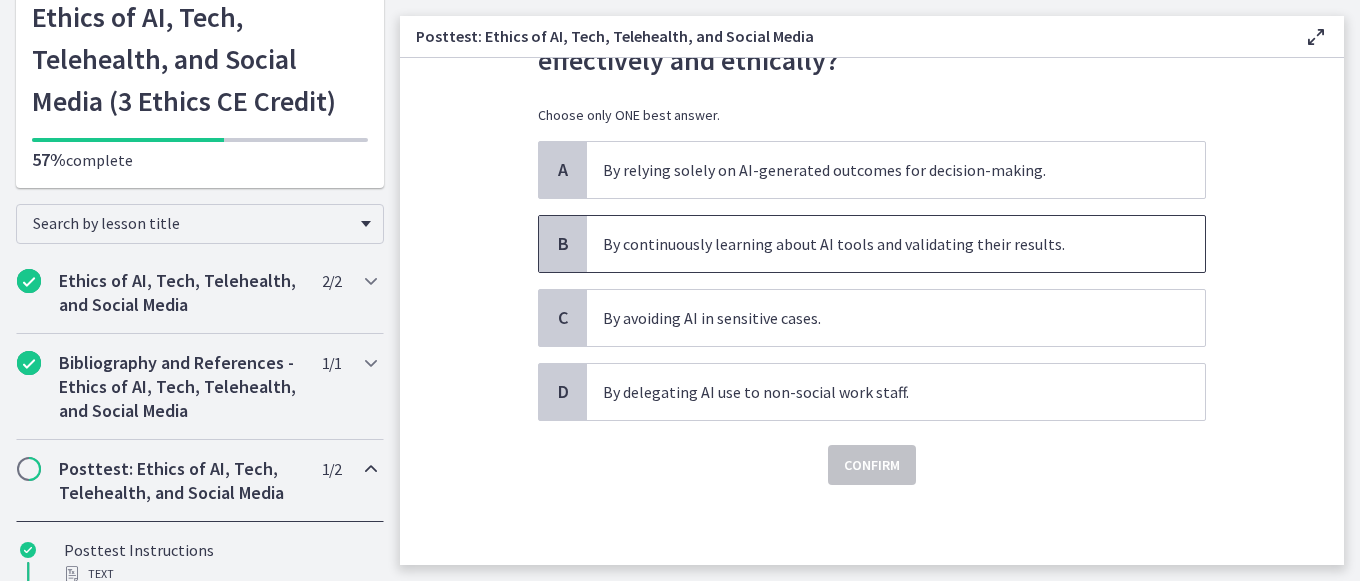 click on "By continuously learning about AI tools and validating their results." at bounding box center [896, 244] 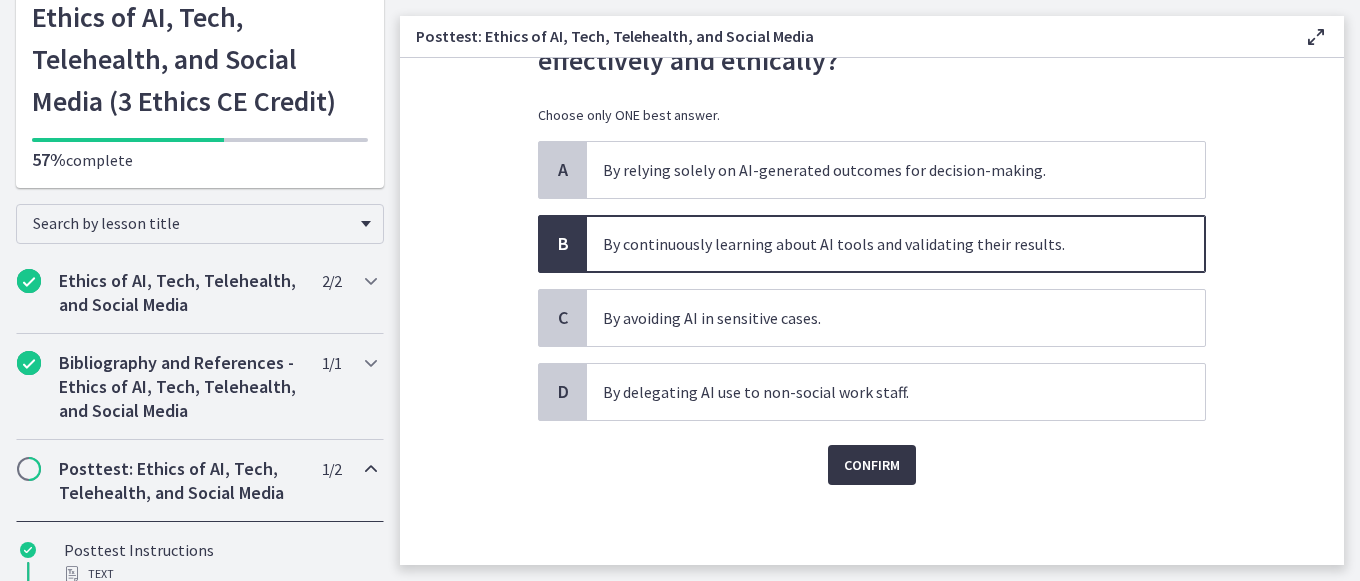 click on "Confirm" at bounding box center [872, 465] 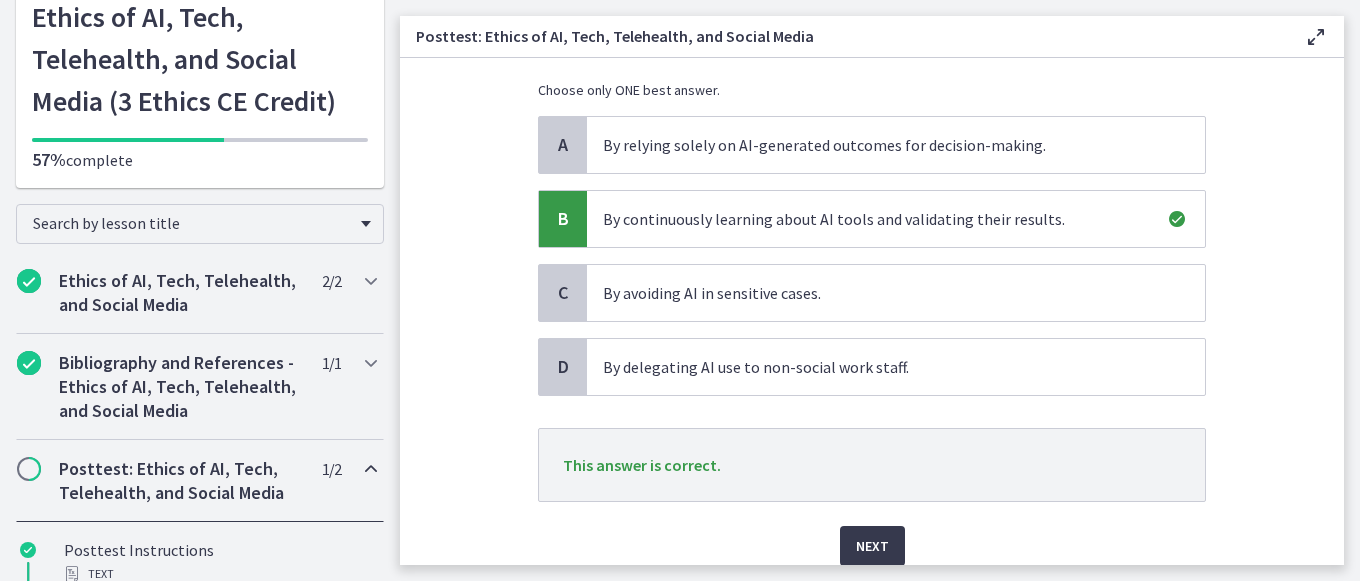 scroll, scrollTop: 231, scrollLeft: 0, axis: vertical 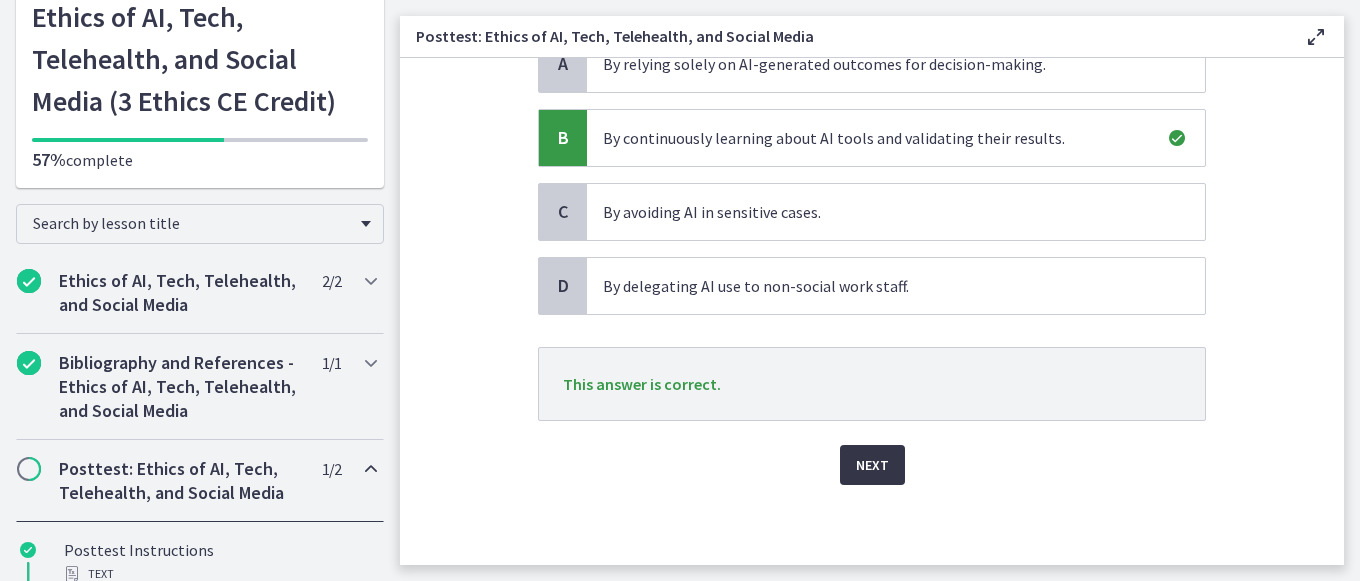 click on "Next" at bounding box center [872, 465] 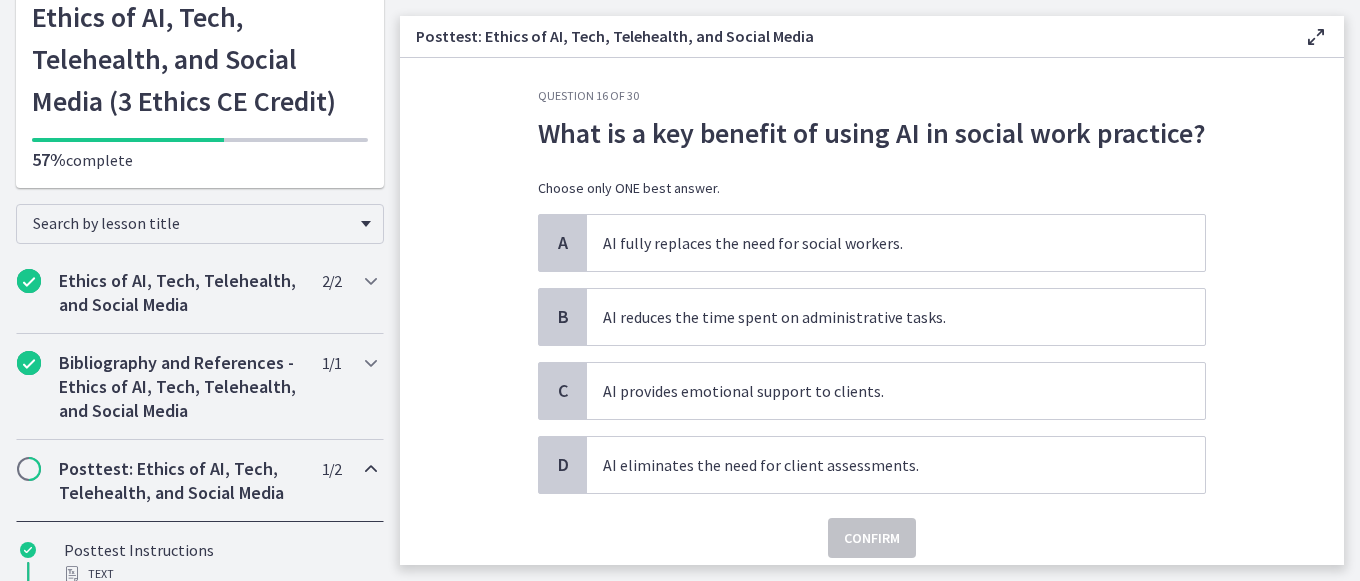 scroll, scrollTop: 11, scrollLeft: 0, axis: vertical 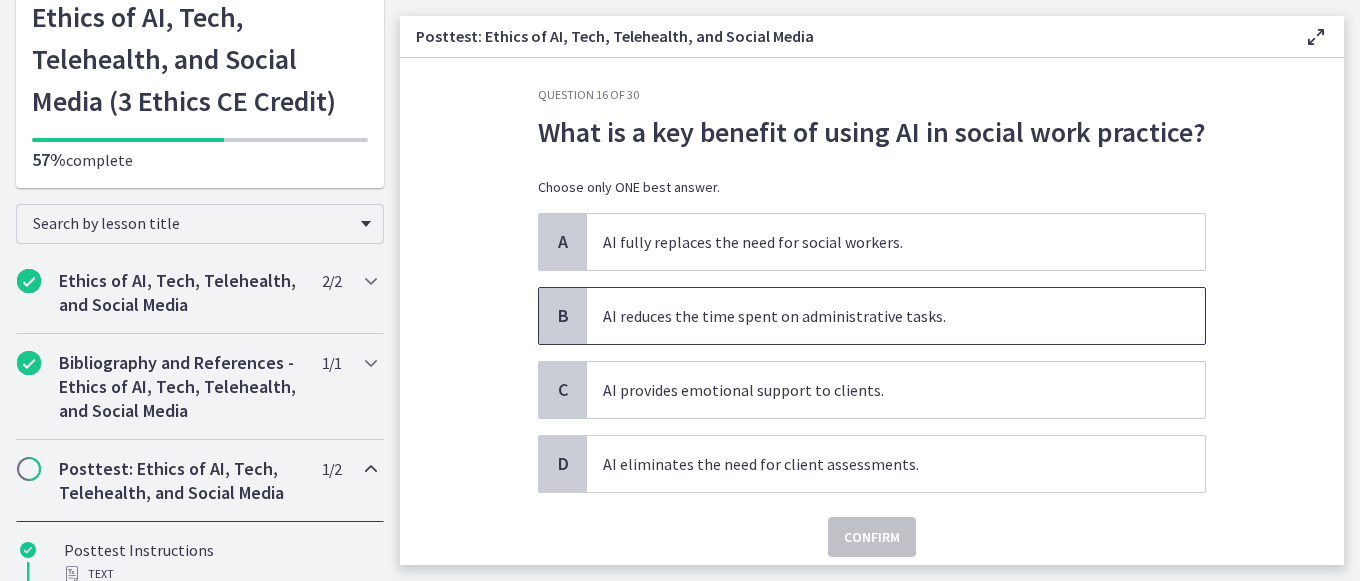 click on "AI reduces the time spent on administrative tasks." at bounding box center [896, 316] 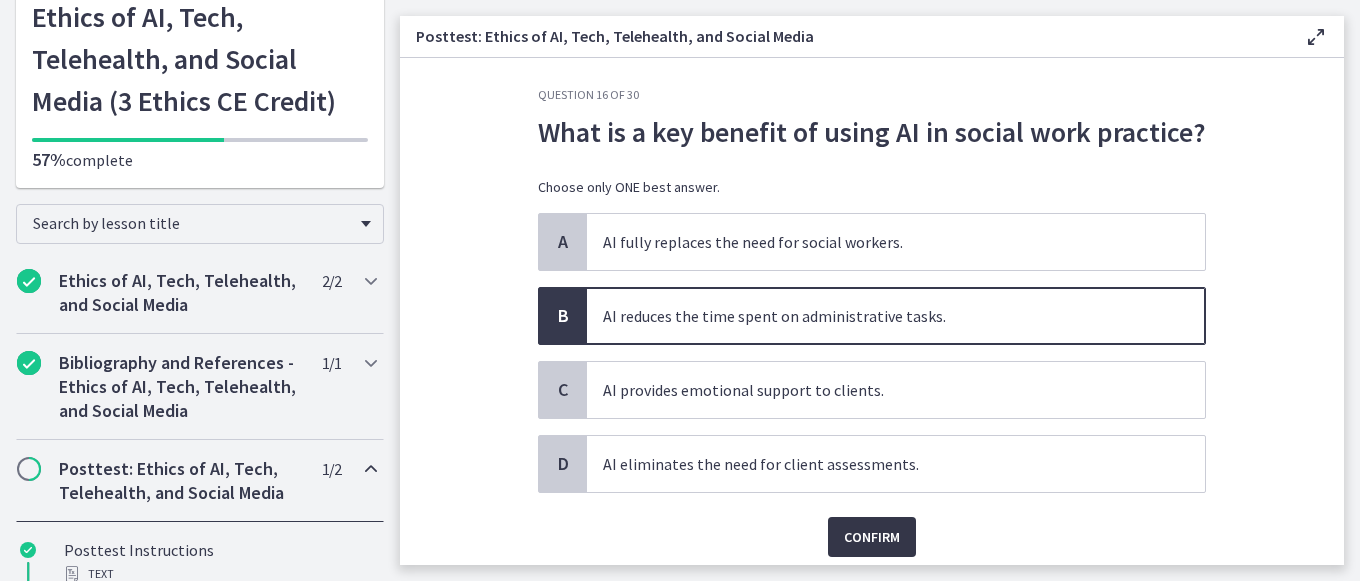 click on "Confirm" at bounding box center [872, 537] 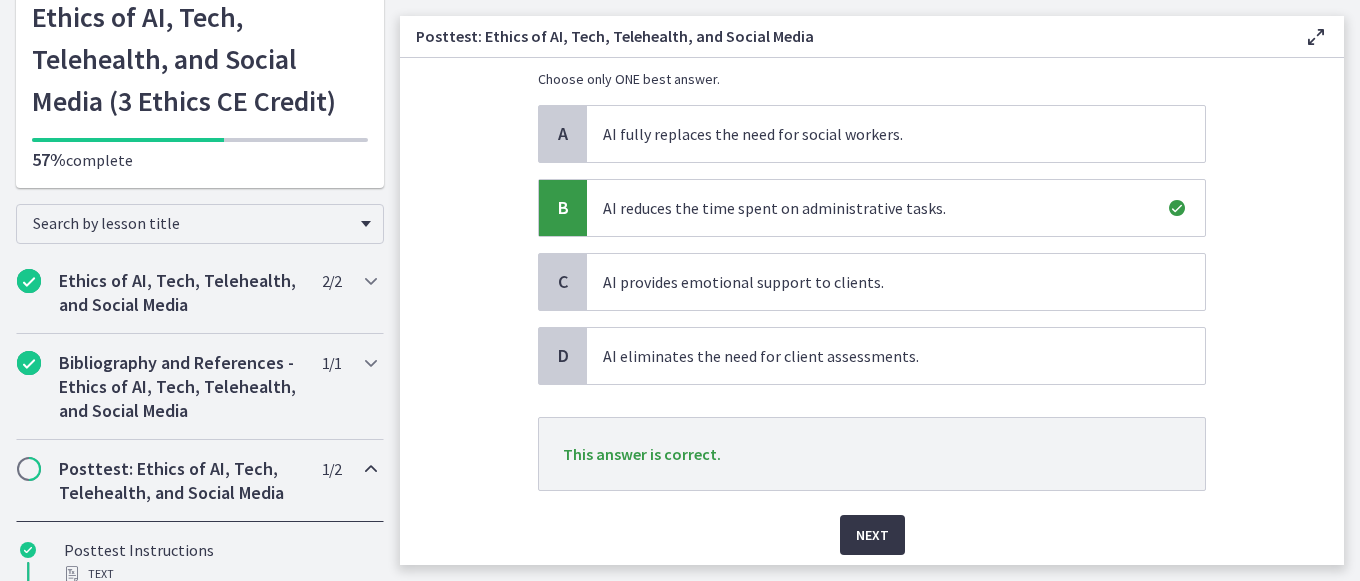 scroll, scrollTop: 123, scrollLeft: 0, axis: vertical 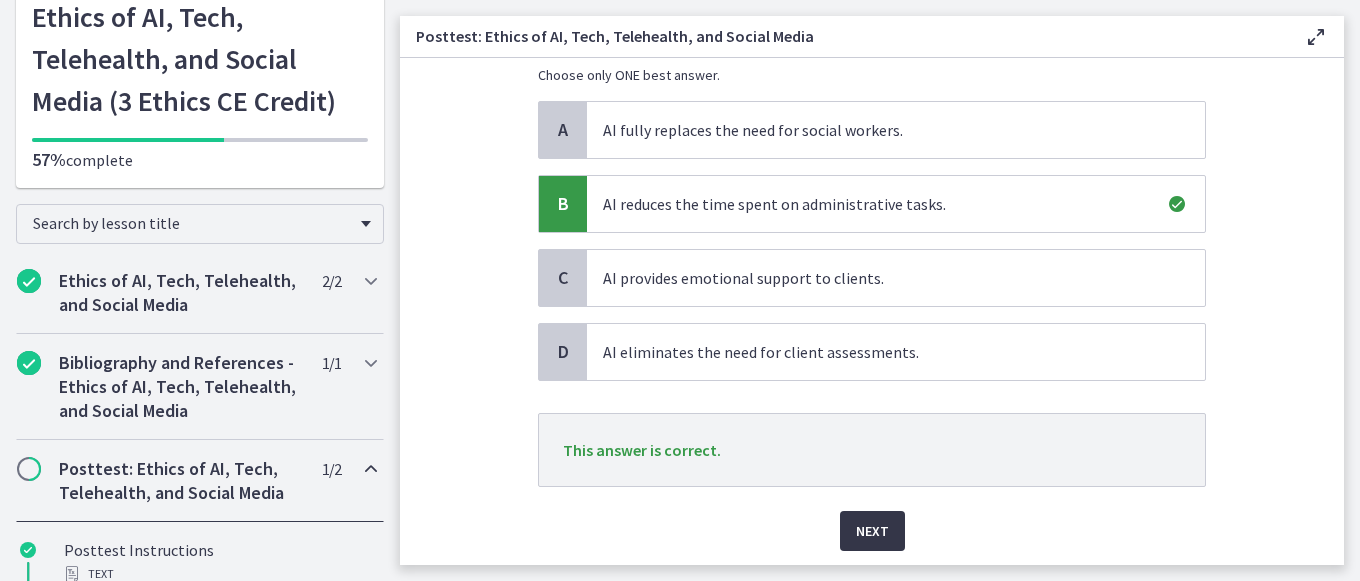 click on "Next" at bounding box center [872, 531] 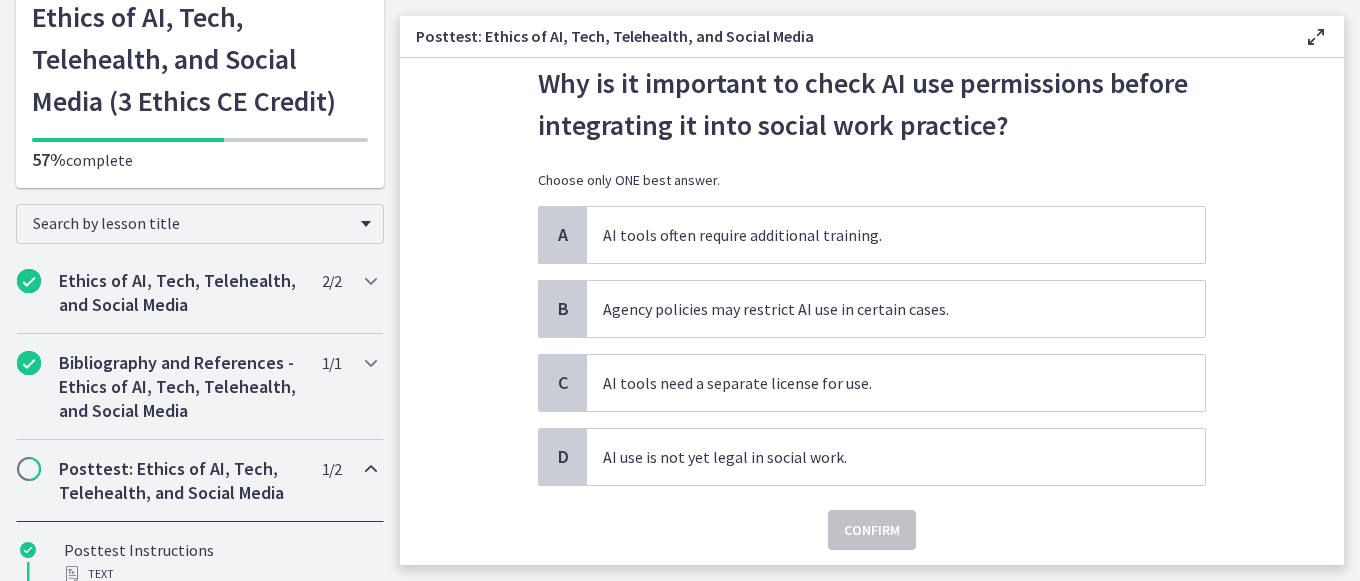 scroll, scrollTop: 61, scrollLeft: 0, axis: vertical 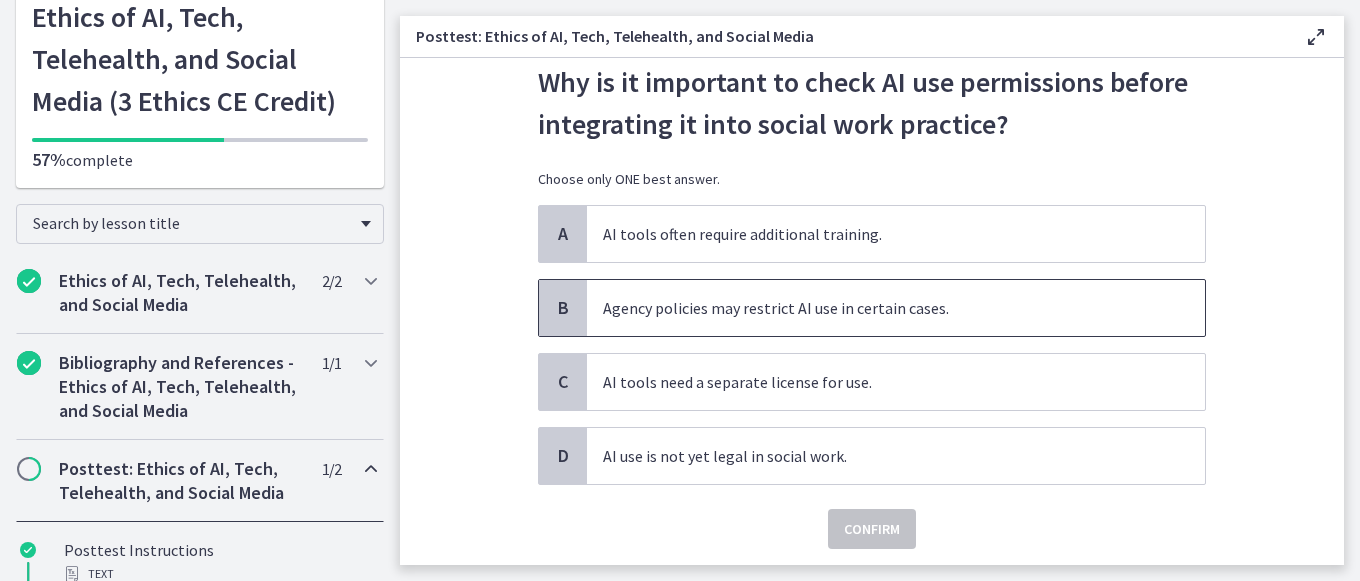 click on "Agency policies may restrict AI use in certain cases." at bounding box center (896, 308) 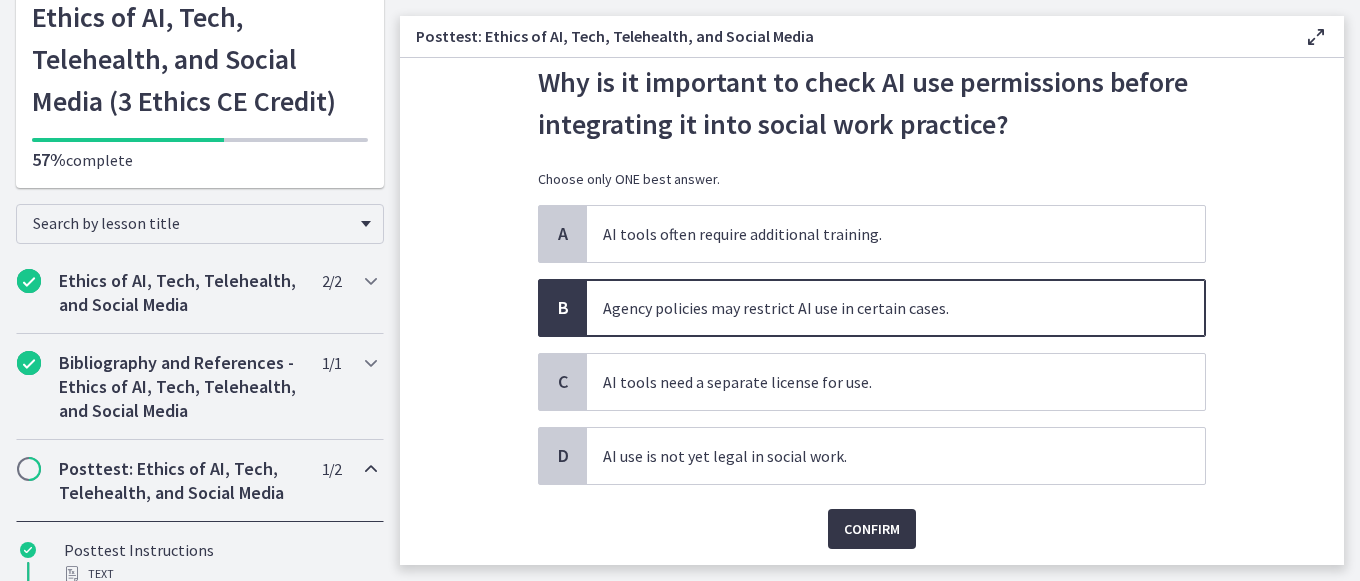 click on "Confirm" at bounding box center [872, 529] 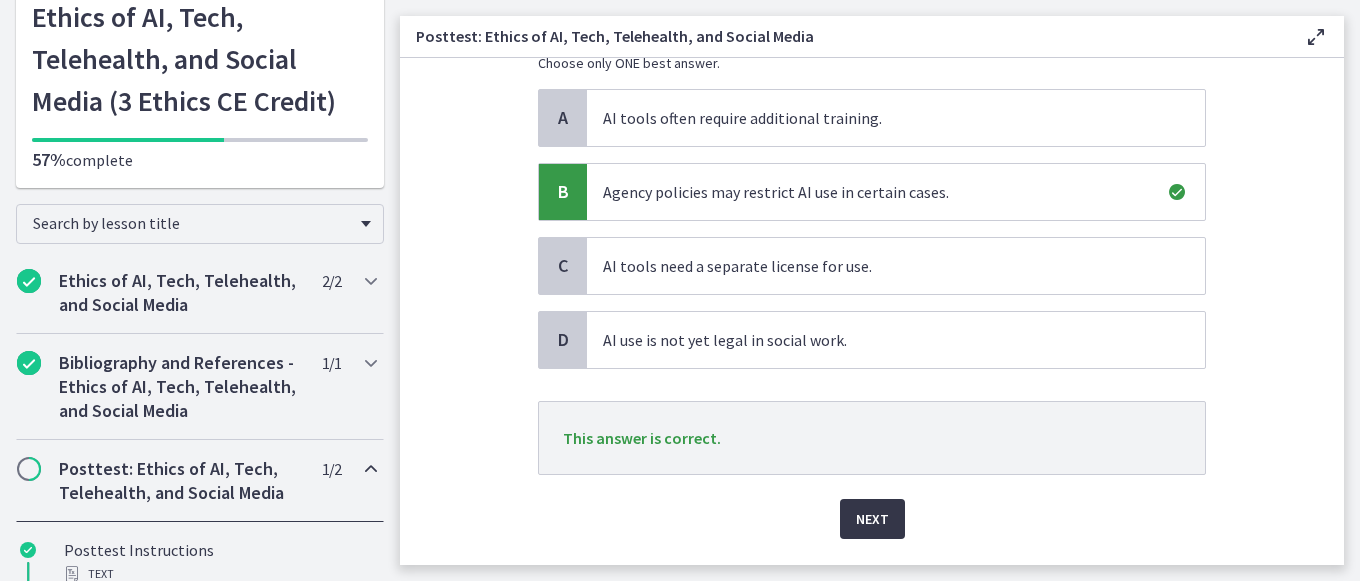 scroll, scrollTop: 178, scrollLeft: 0, axis: vertical 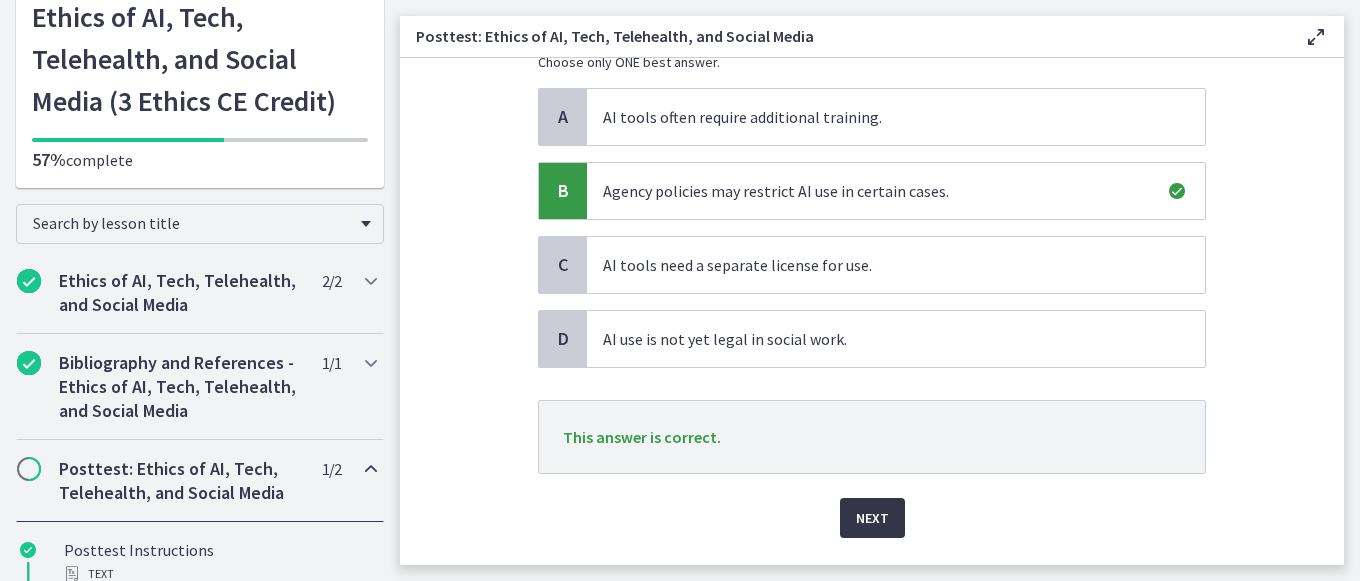 click on "Next" at bounding box center (872, 518) 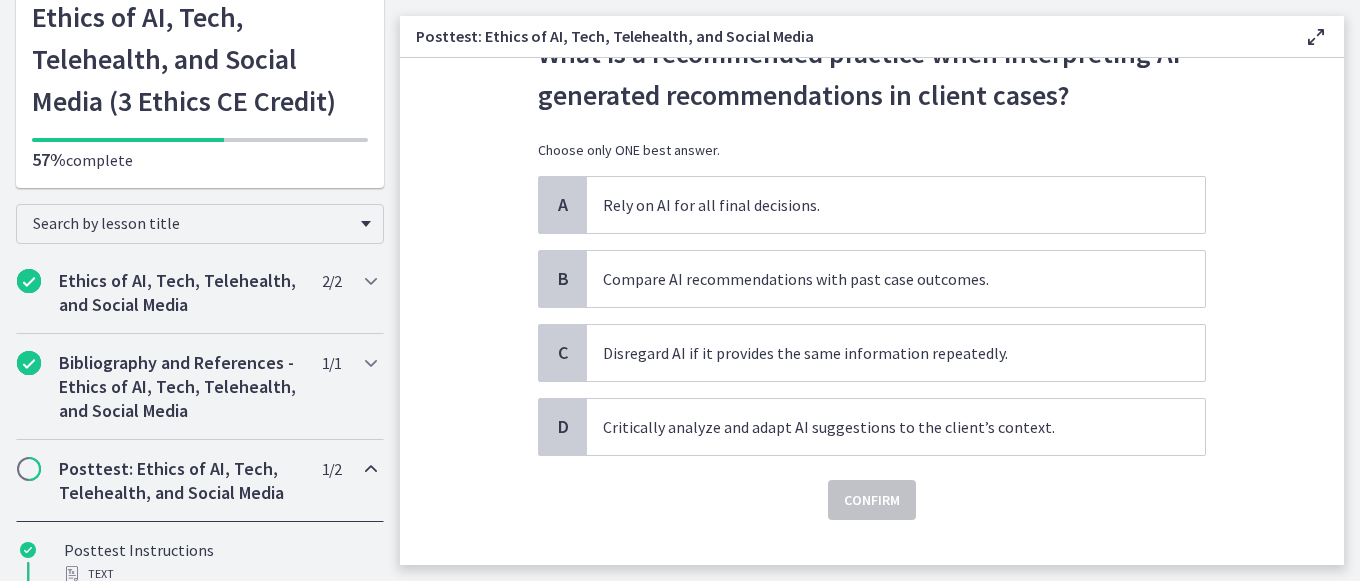 scroll, scrollTop: 93, scrollLeft: 0, axis: vertical 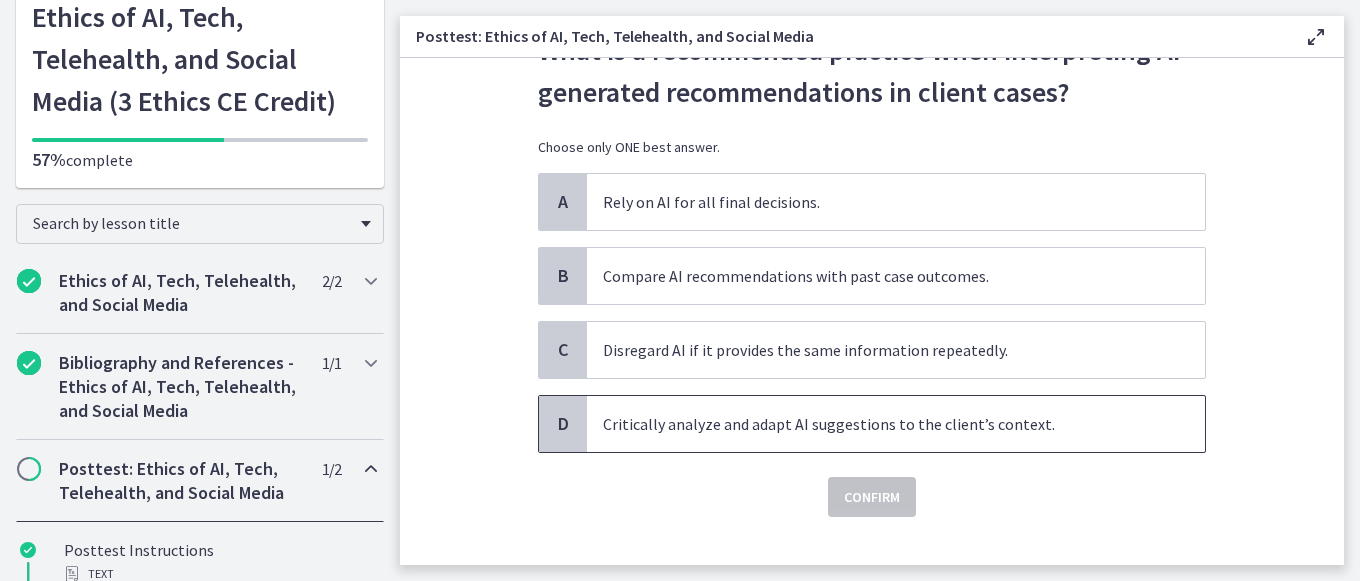 click on "Critically analyze and adapt AI suggestions to the client’s context." at bounding box center [896, 424] 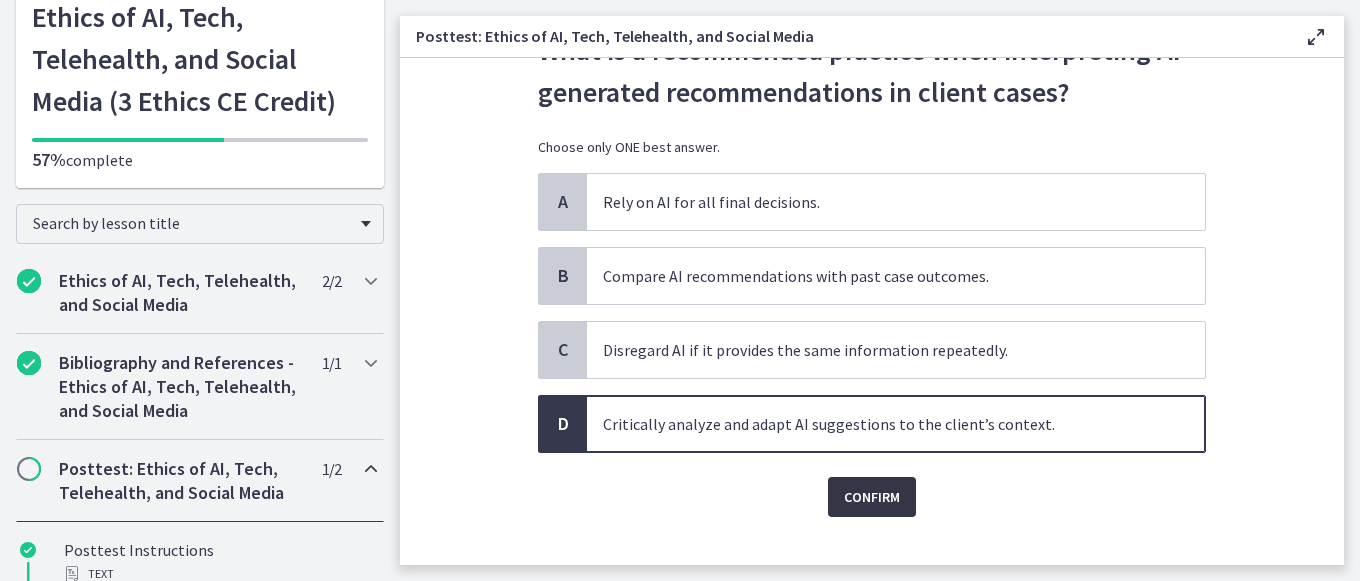 click on "Confirm" at bounding box center [872, 497] 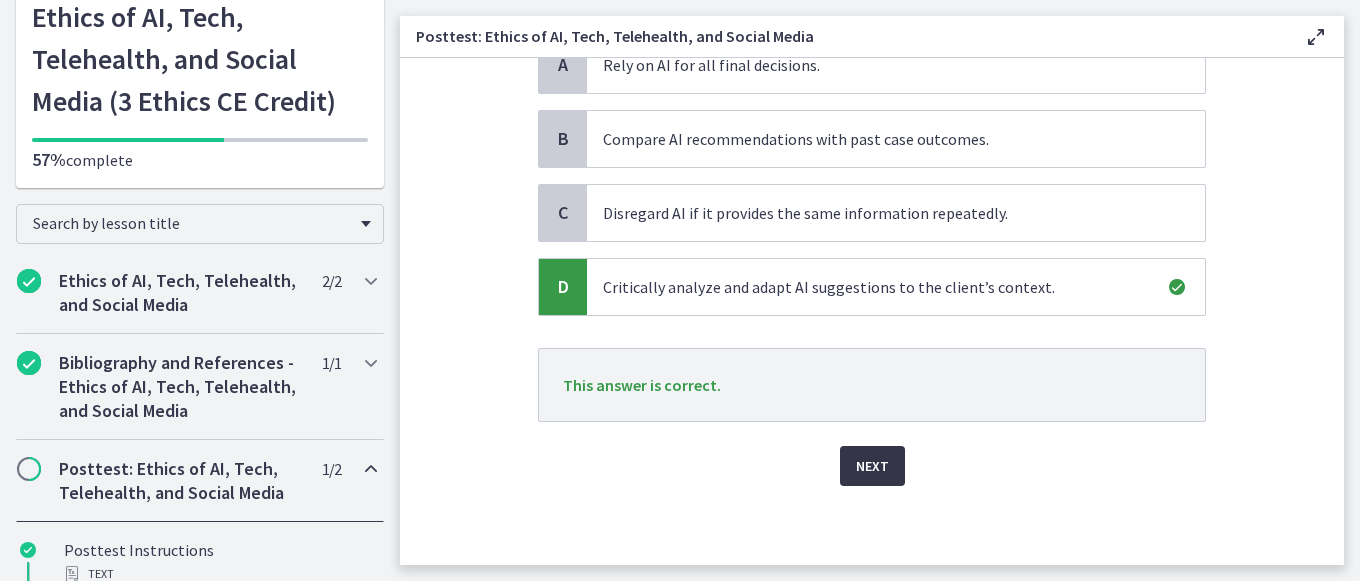 scroll, scrollTop: 231, scrollLeft: 0, axis: vertical 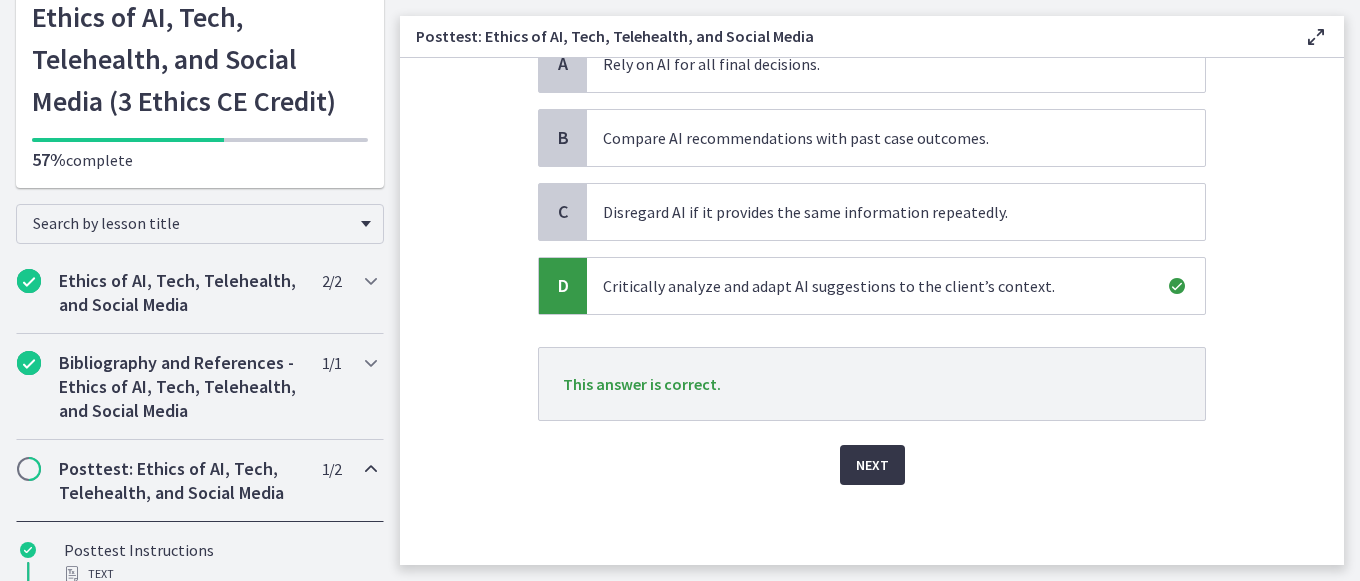 click on "Next" at bounding box center (872, 465) 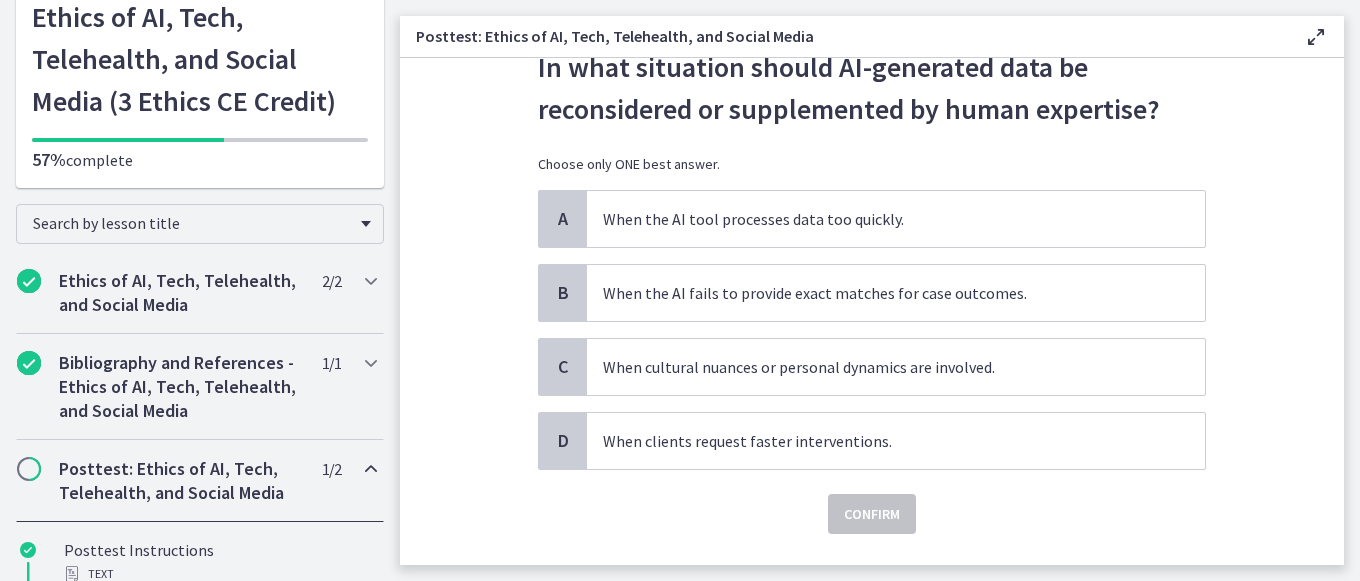 scroll, scrollTop: 78, scrollLeft: 0, axis: vertical 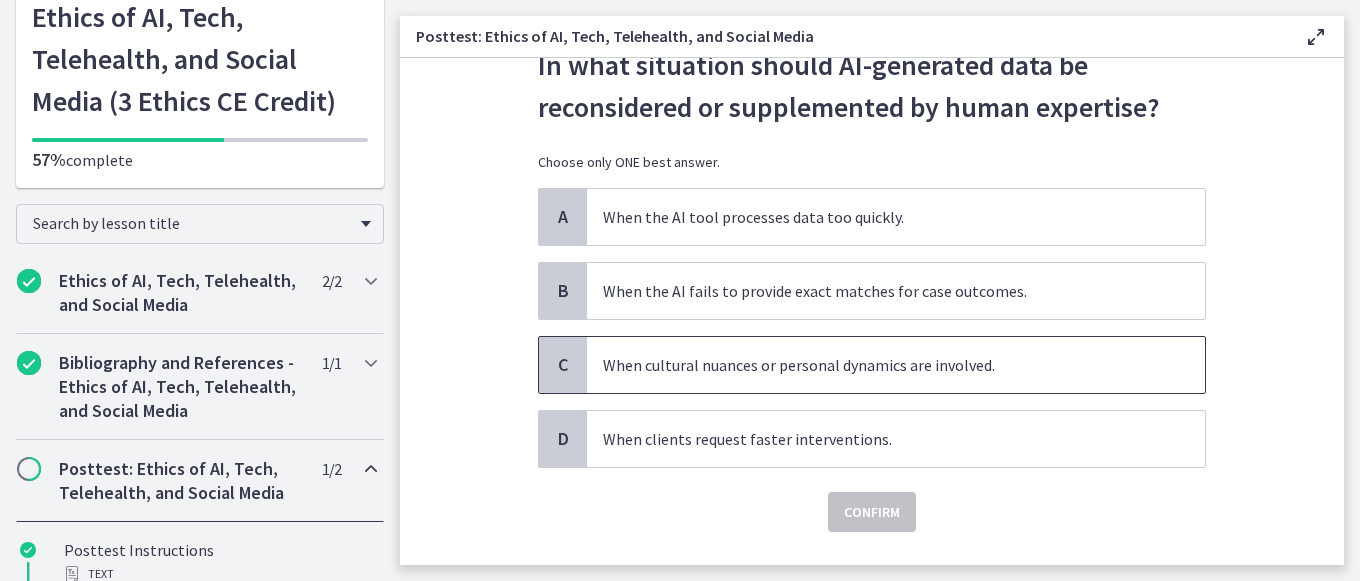 click on "When cultural nuances or personal dynamics are involved." at bounding box center [896, 365] 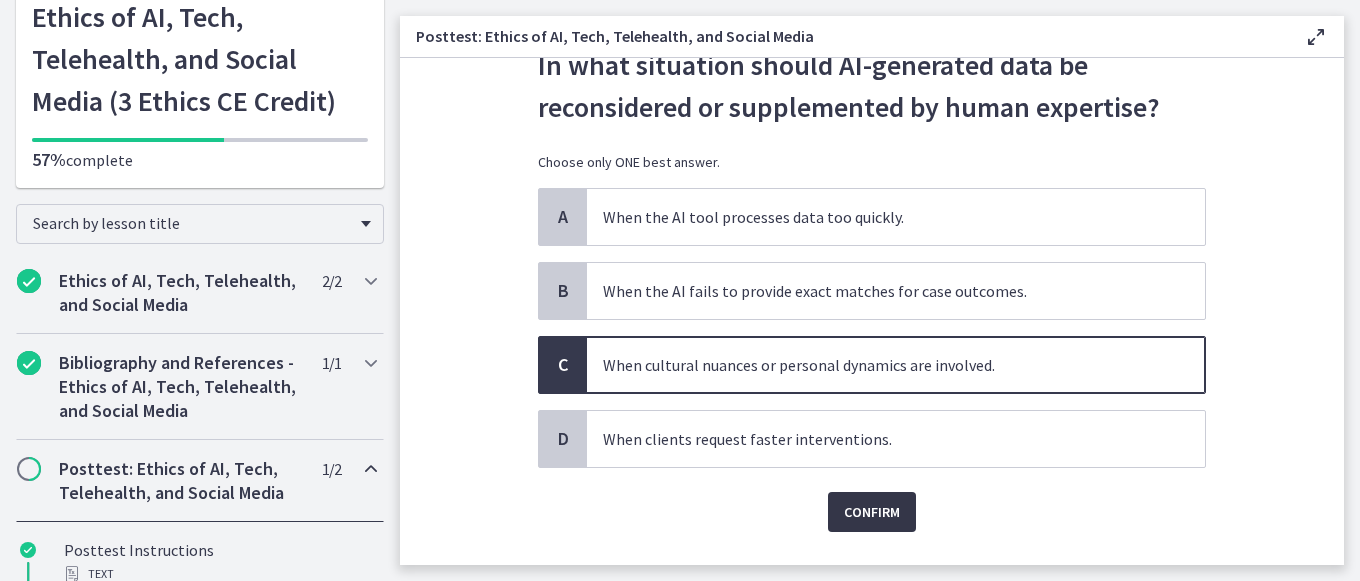 click on "Confirm" at bounding box center (872, 512) 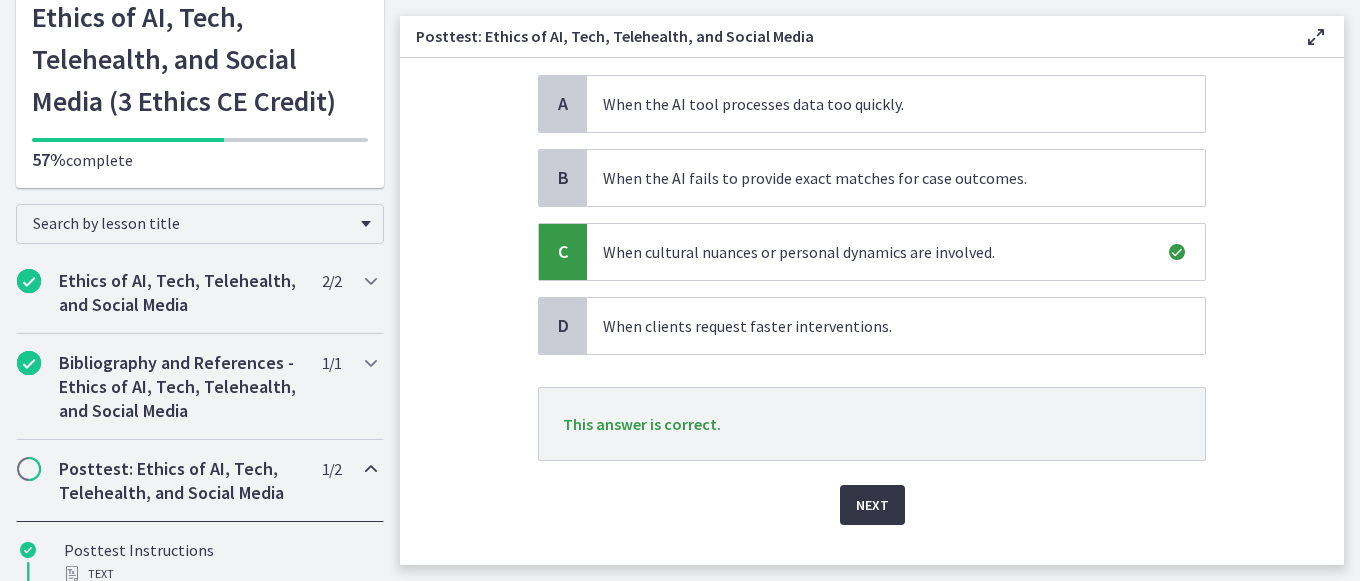 scroll, scrollTop: 192, scrollLeft: 0, axis: vertical 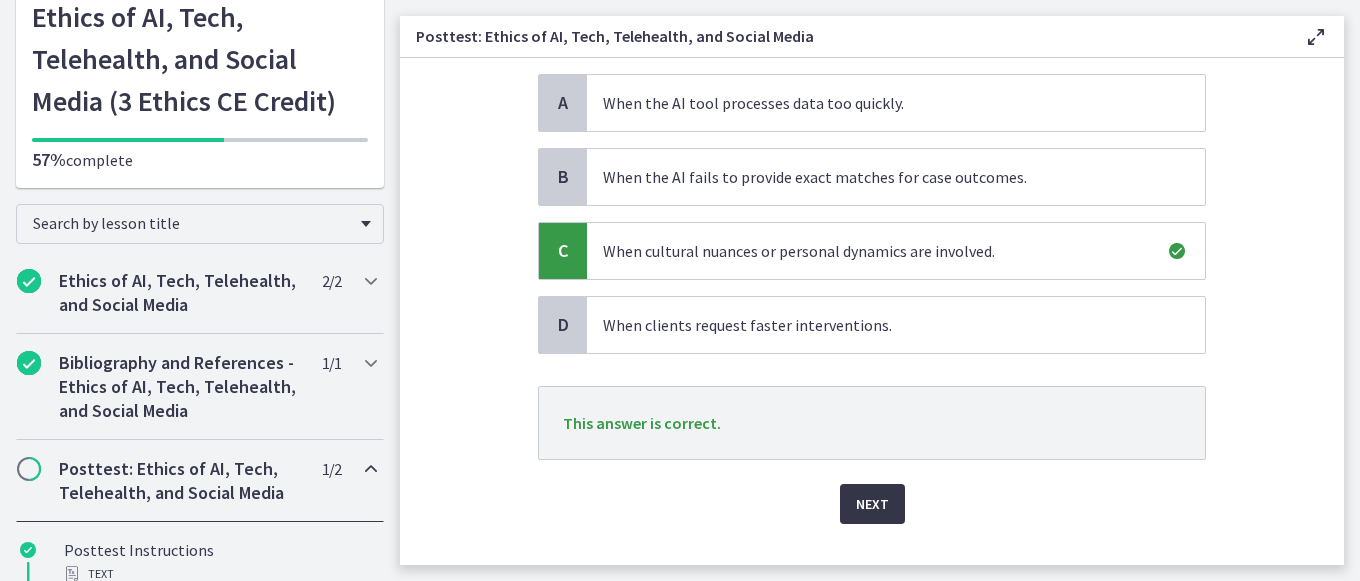 click on "Next" at bounding box center [872, 504] 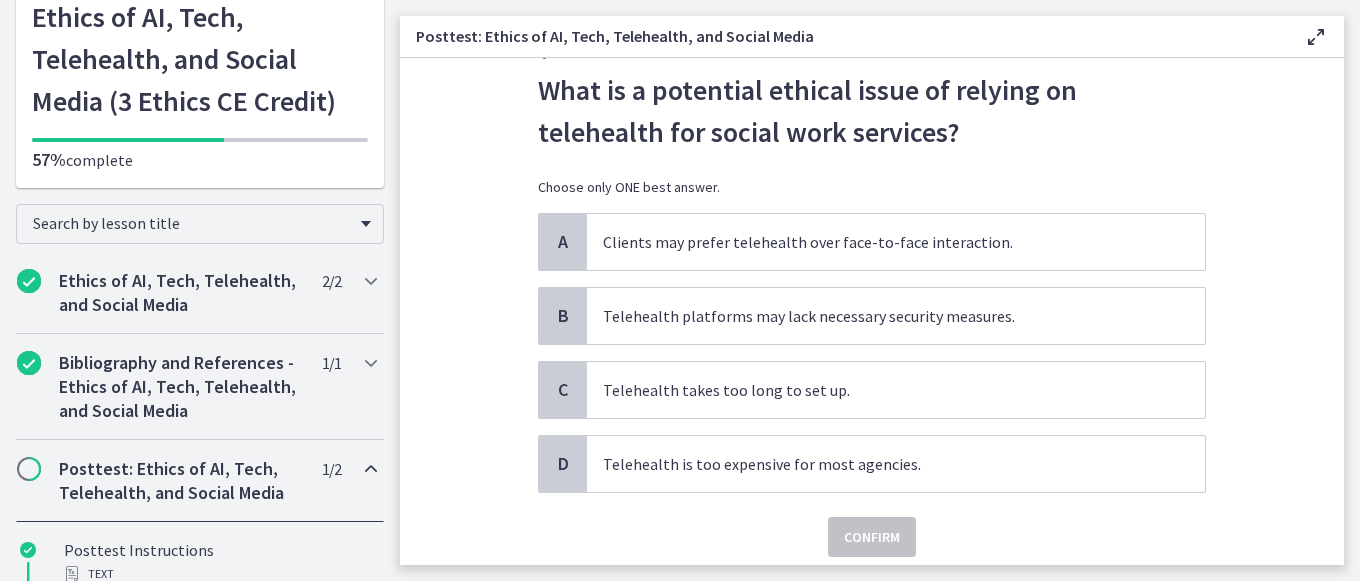 scroll, scrollTop: 52, scrollLeft: 0, axis: vertical 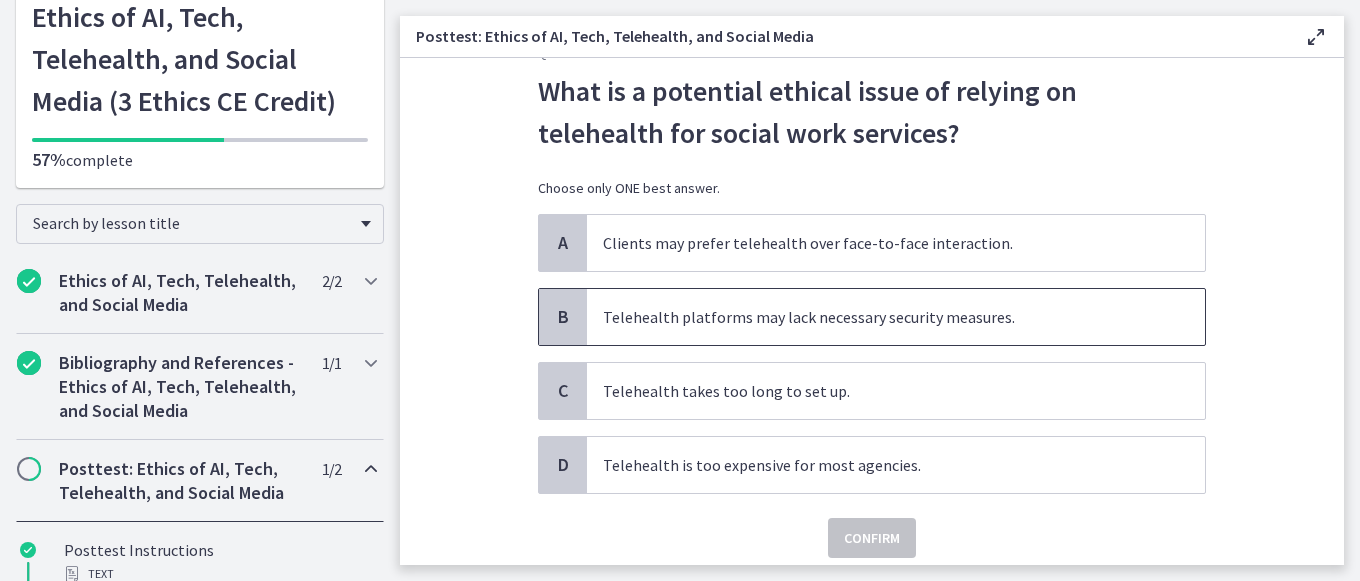 click on "Telehealth platforms may lack necessary security measures." at bounding box center (896, 317) 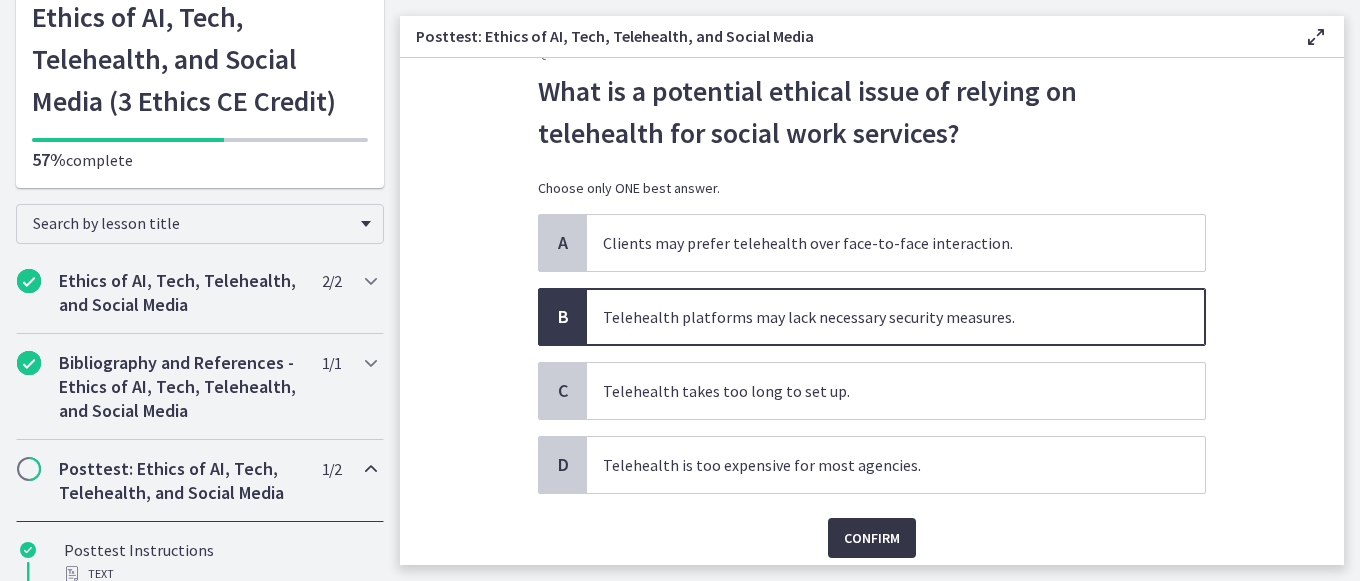 click on "Confirm" at bounding box center [872, 538] 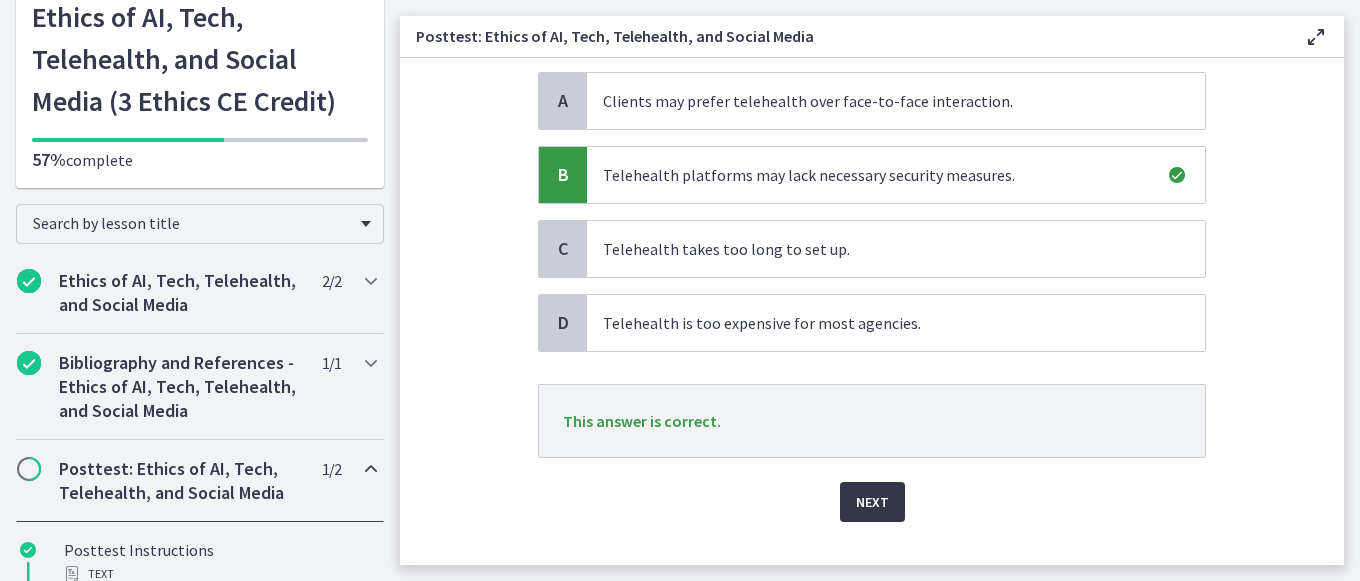 scroll, scrollTop: 231, scrollLeft: 0, axis: vertical 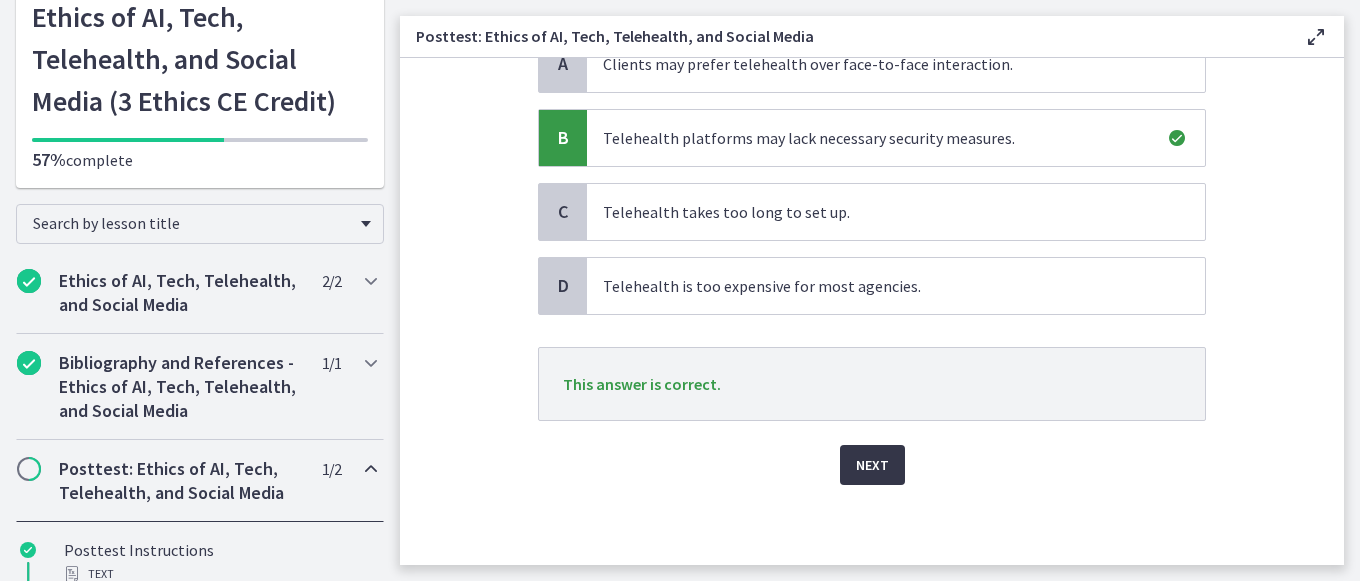 click on "Next" at bounding box center [872, 465] 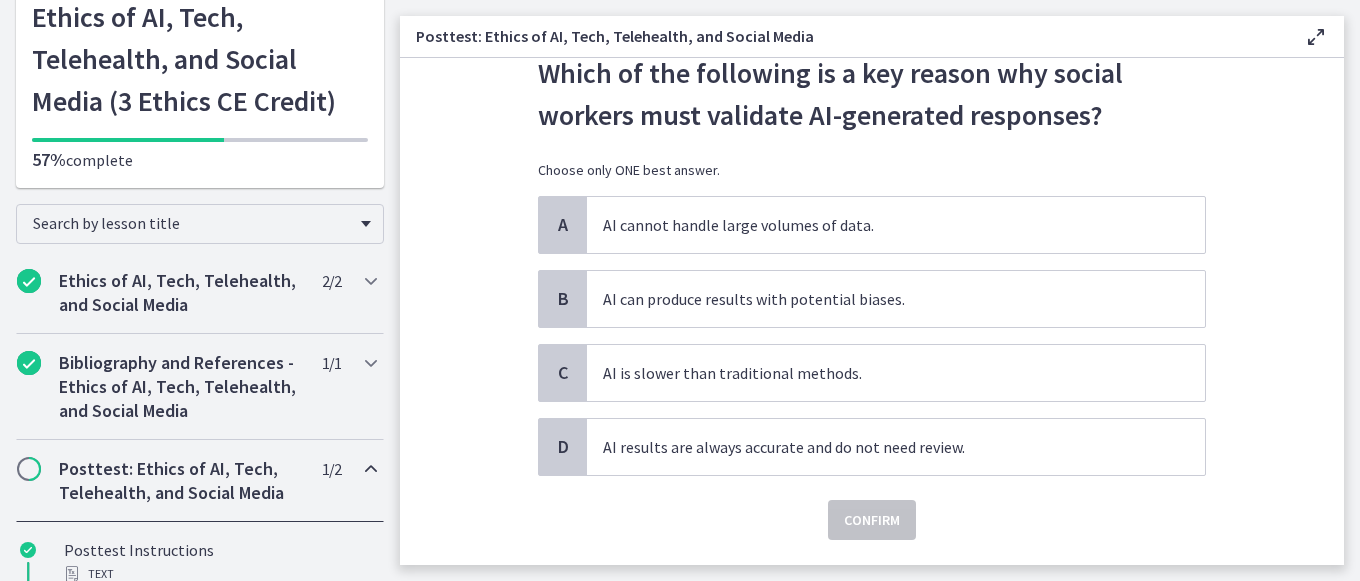 scroll, scrollTop: 72, scrollLeft: 0, axis: vertical 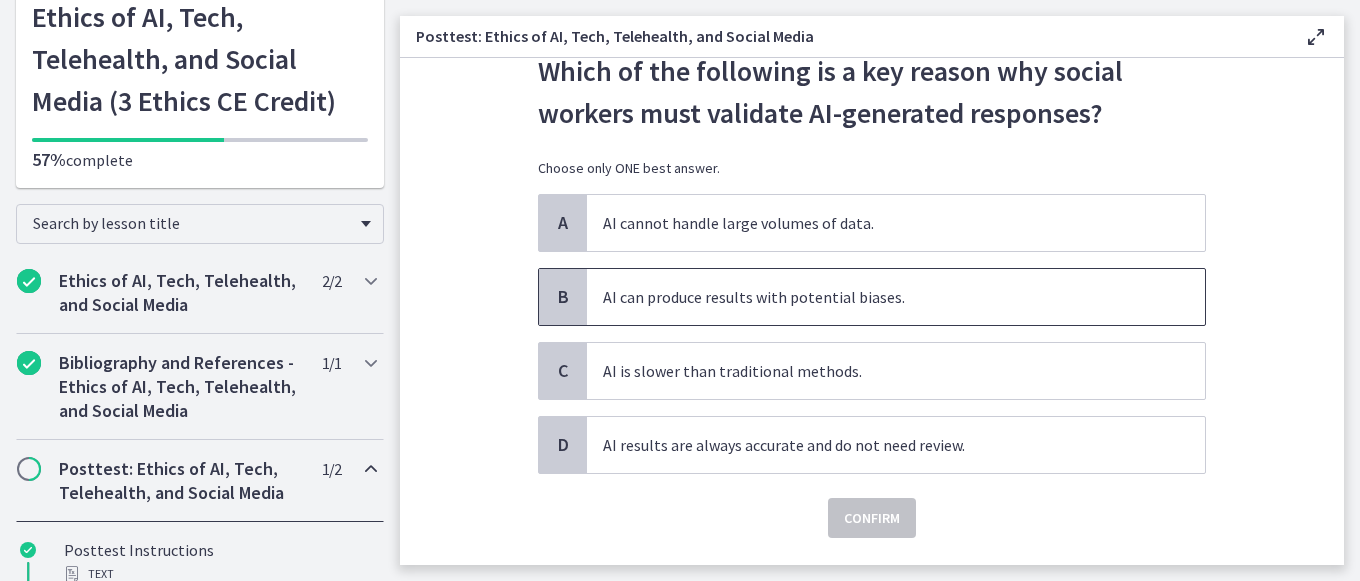 click on "AI can produce results with potential biases." at bounding box center [896, 297] 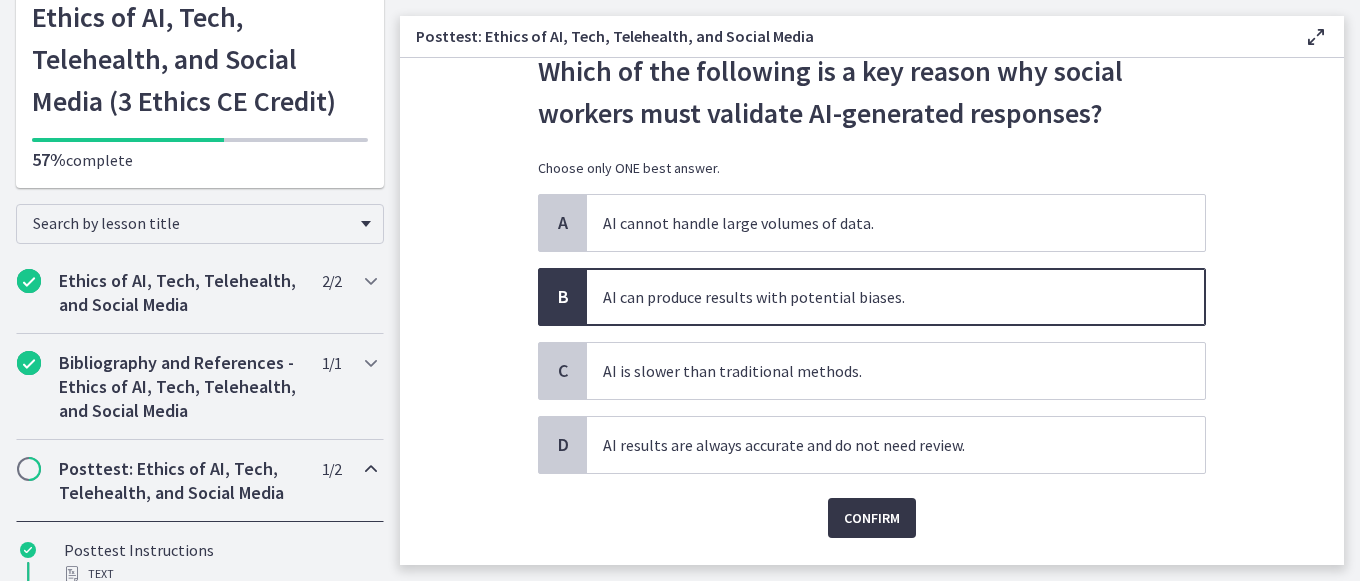 click on "Confirm" at bounding box center (872, 518) 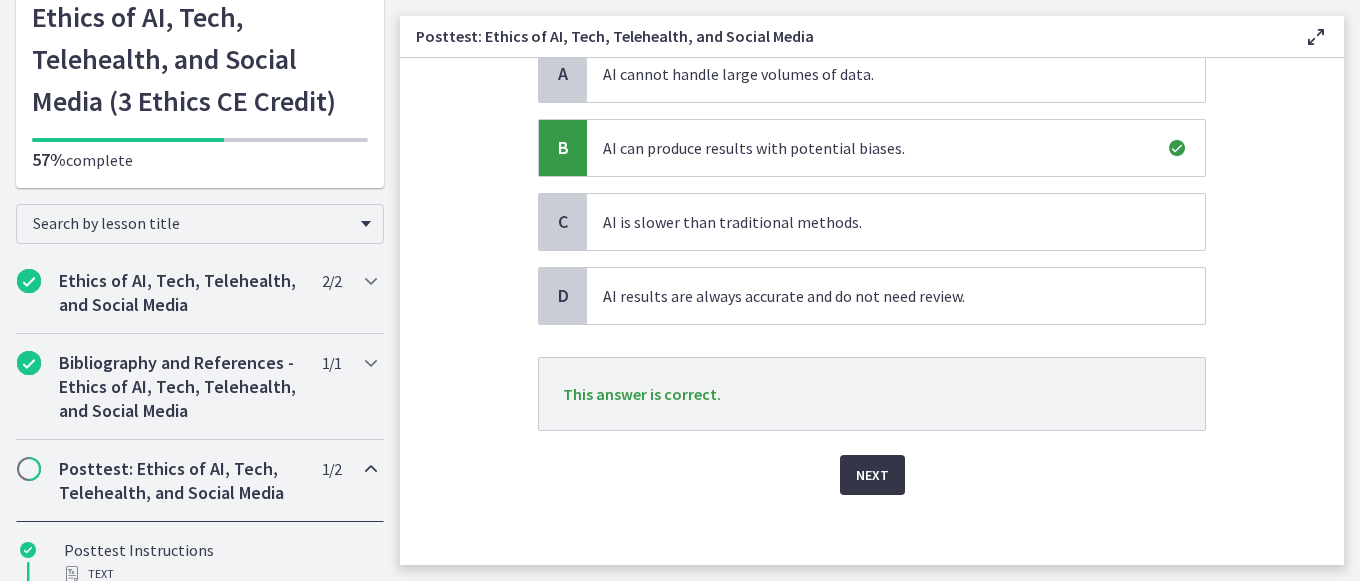 scroll, scrollTop: 223, scrollLeft: 0, axis: vertical 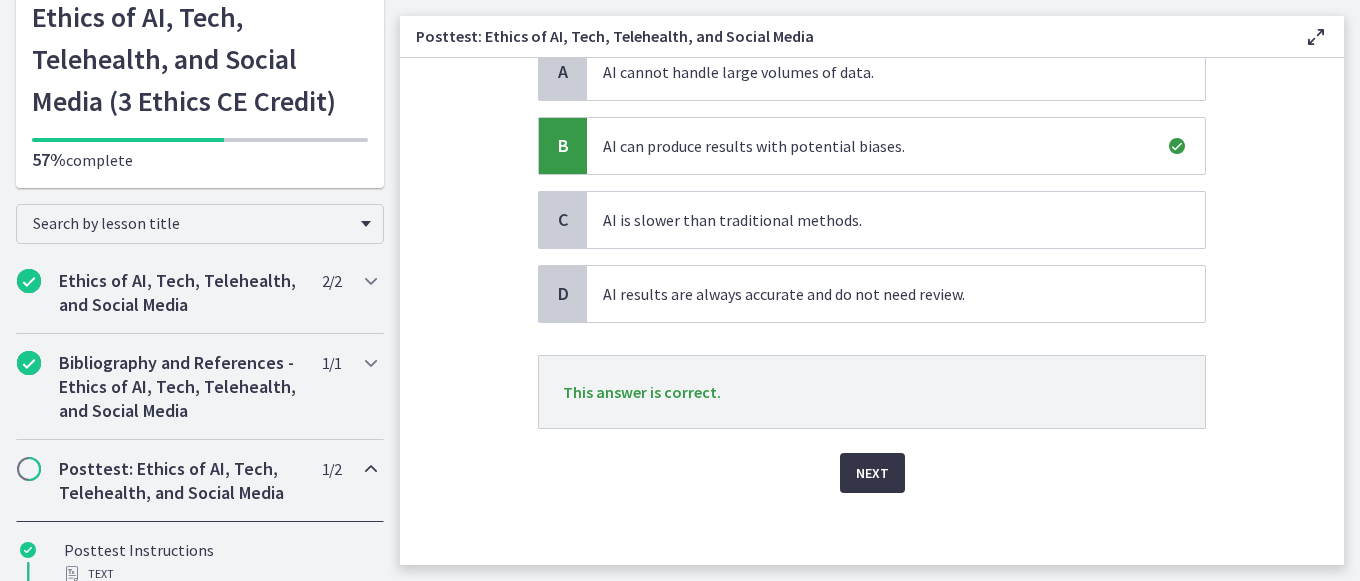 click on "Next" at bounding box center (872, 473) 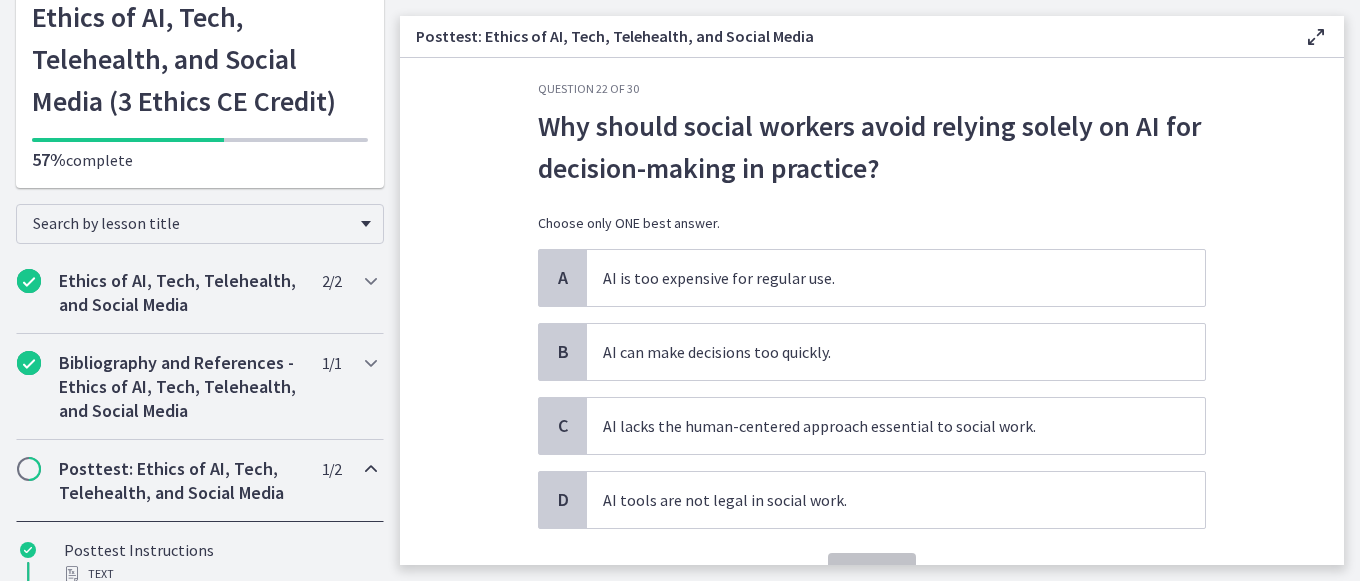 scroll, scrollTop: 25, scrollLeft: 0, axis: vertical 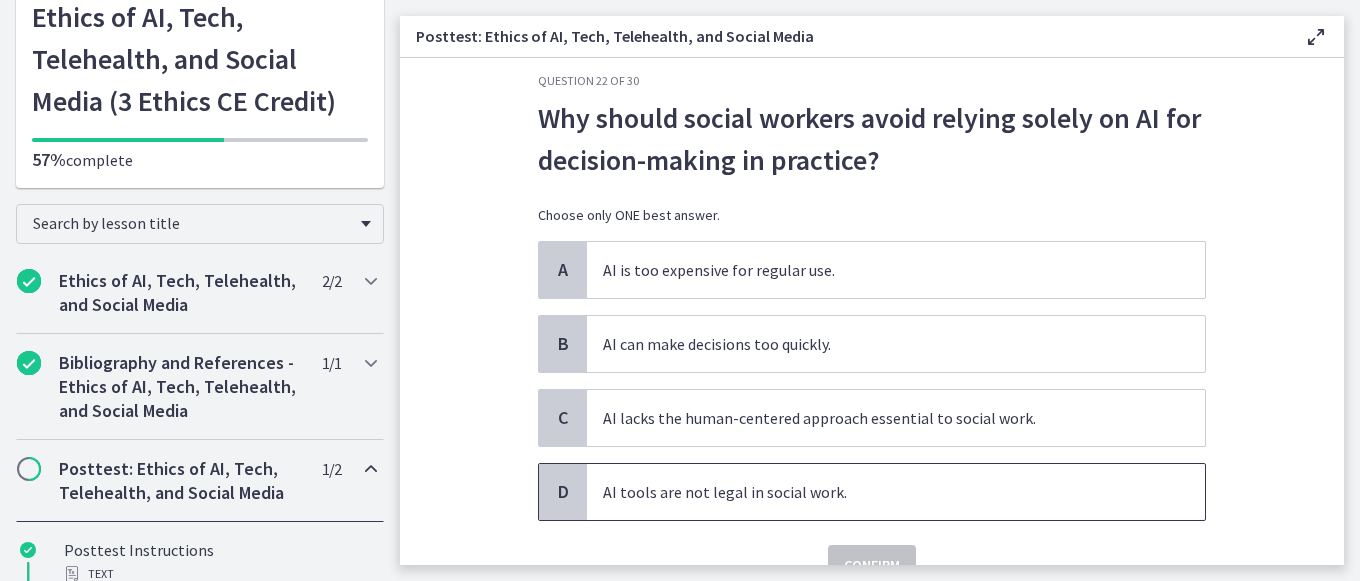 click on "AI tools are not legal in social work." at bounding box center (896, 492) 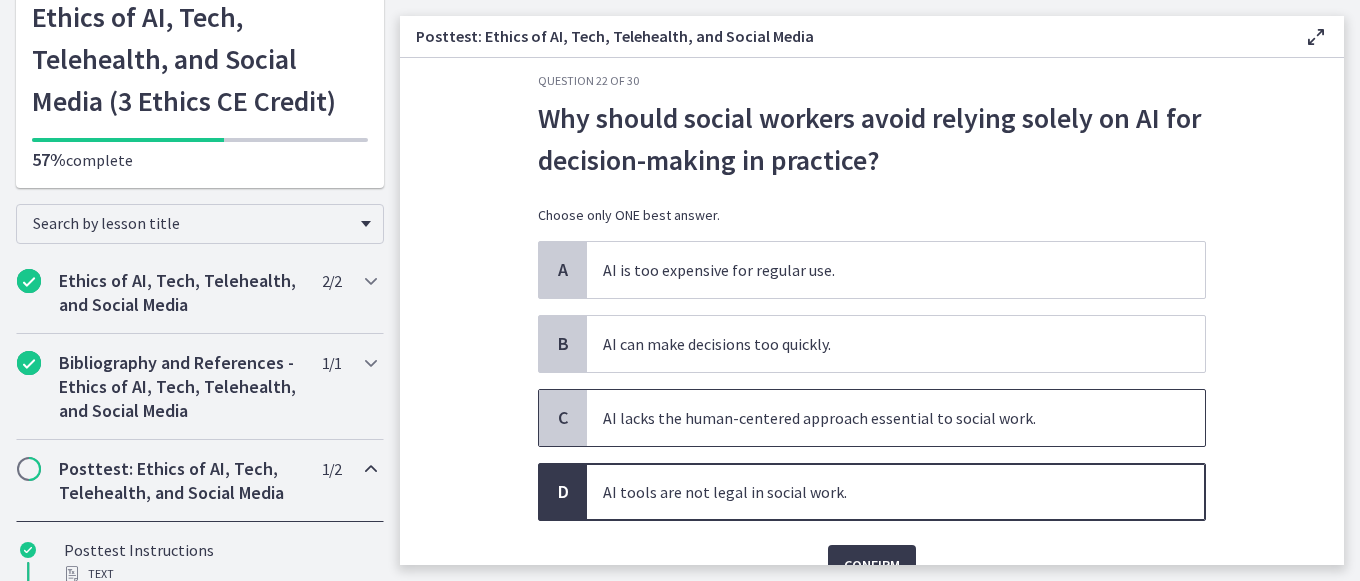 click on "AI lacks the human-centered approach essential to social work." at bounding box center [896, 418] 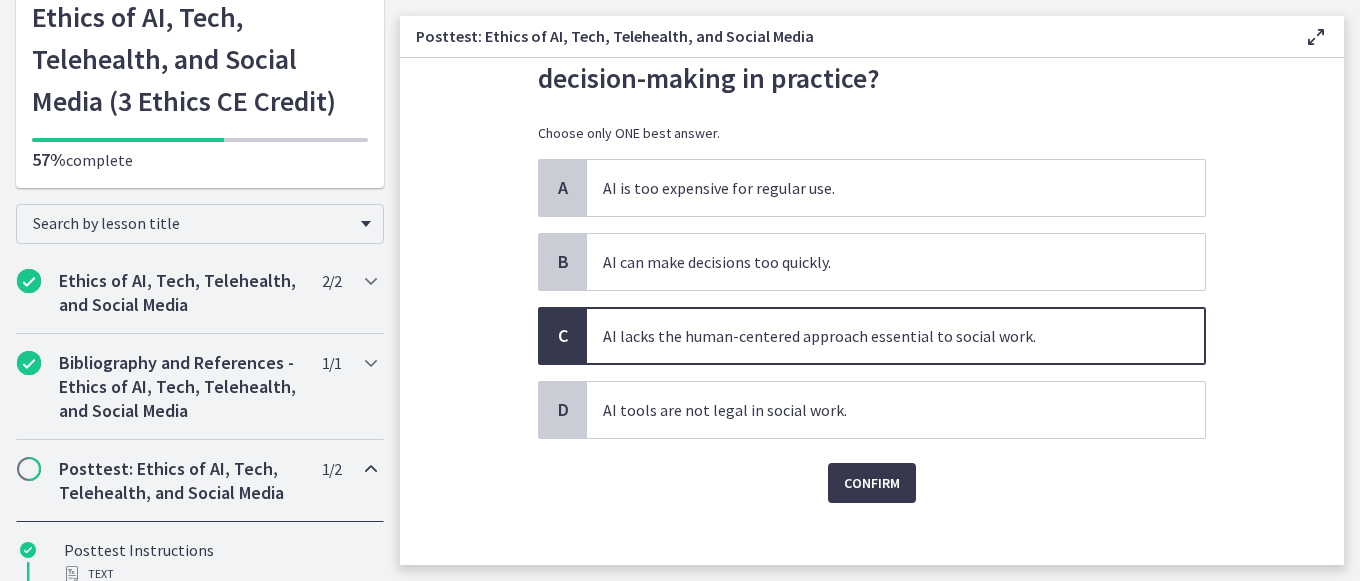 scroll, scrollTop: 110, scrollLeft: 0, axis: vertical 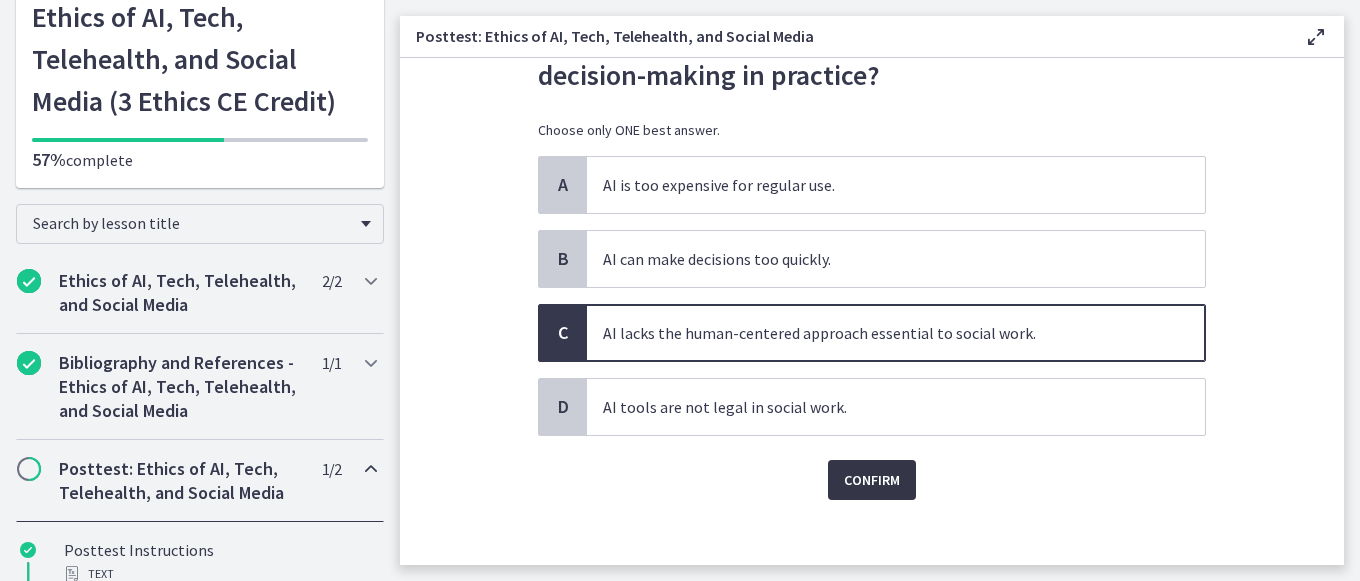 click on "Confirm" at bounding box center (872, 480) 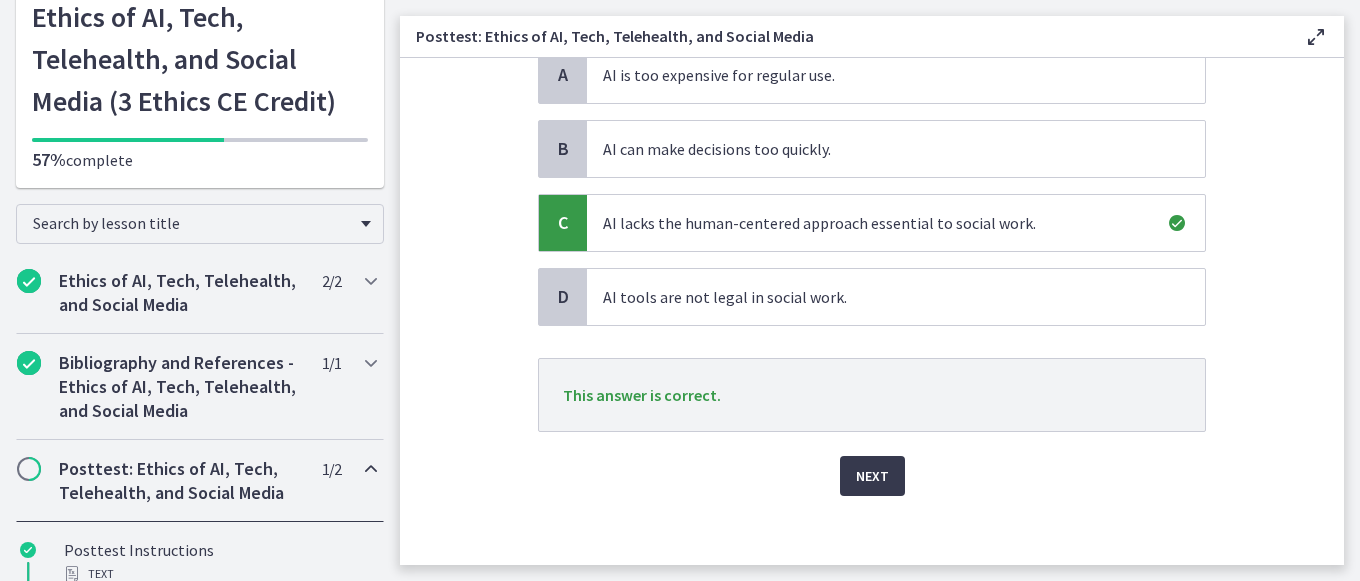 scroll, scrollTop: 222, scrollLeft: 0, axis: vertical 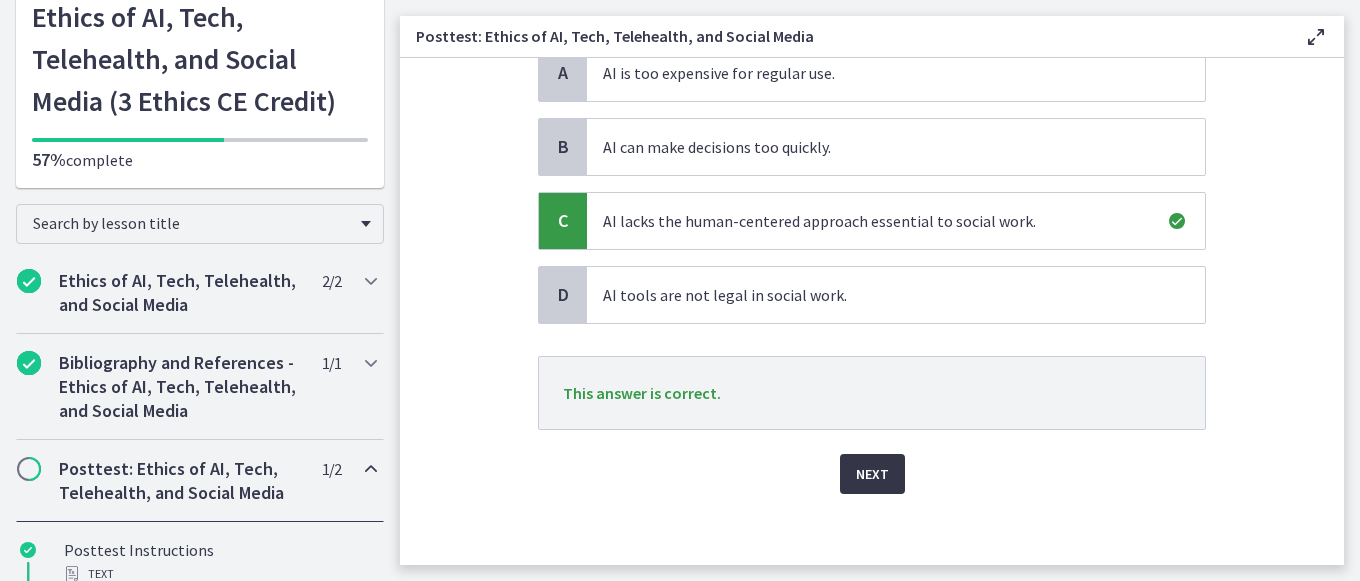click on "Next" at bounding box center (872, 474) 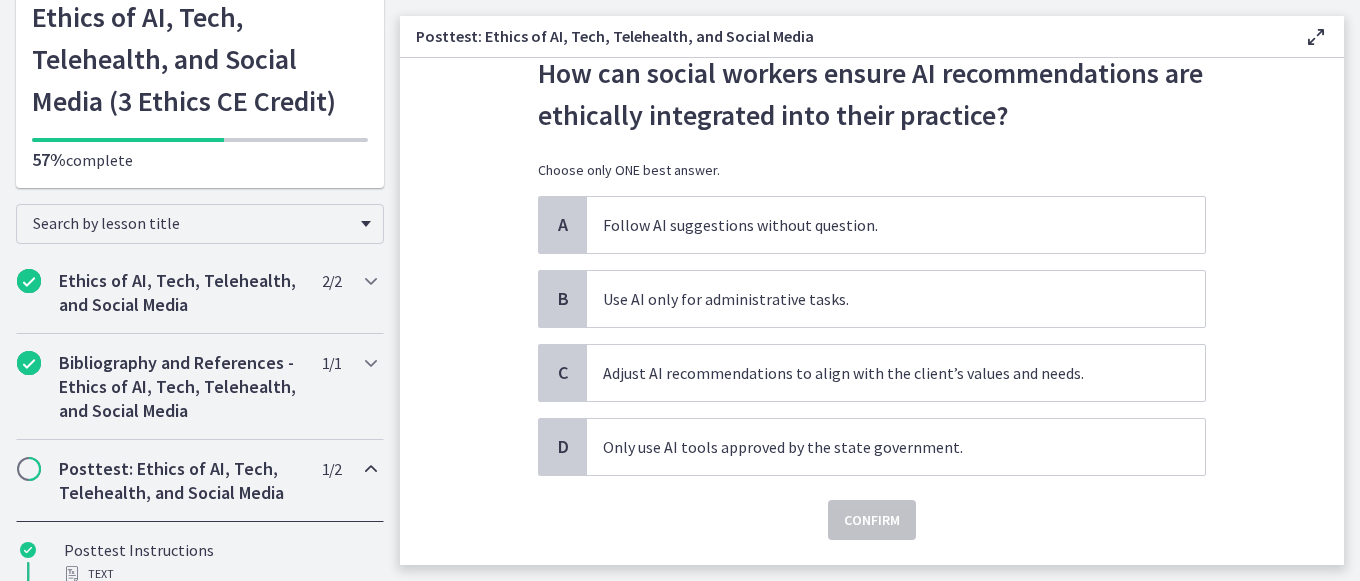 scroll, scrollTop: 69, scrollLeft: 0, axis: vertical 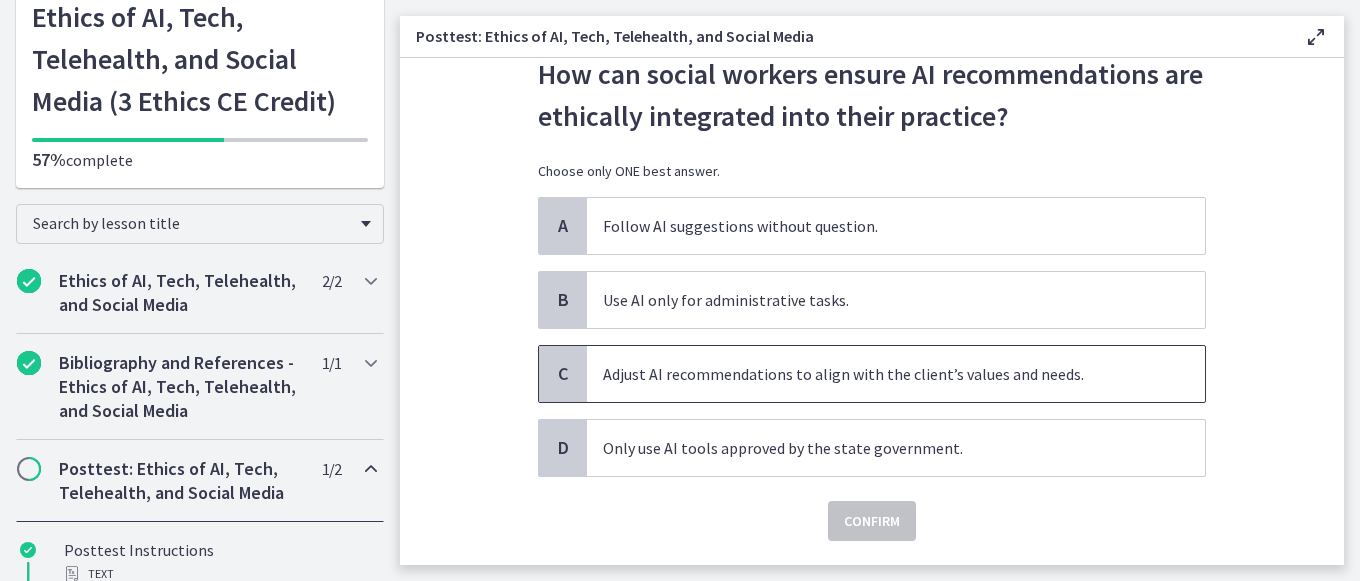 click on "Adjust AI recommendations to align with the client’s values and needs." at bounding box center (896, 374) 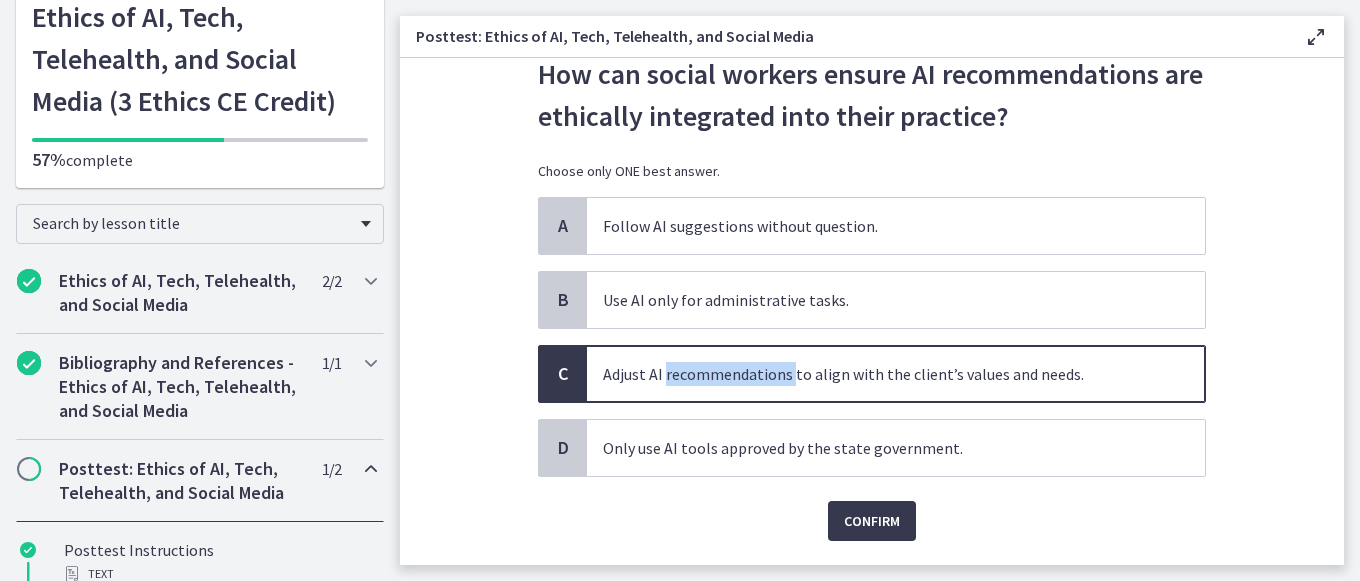 click on "Adjust AI recommendations to align with the client’s values and needs." at bounding box center (896, 374) 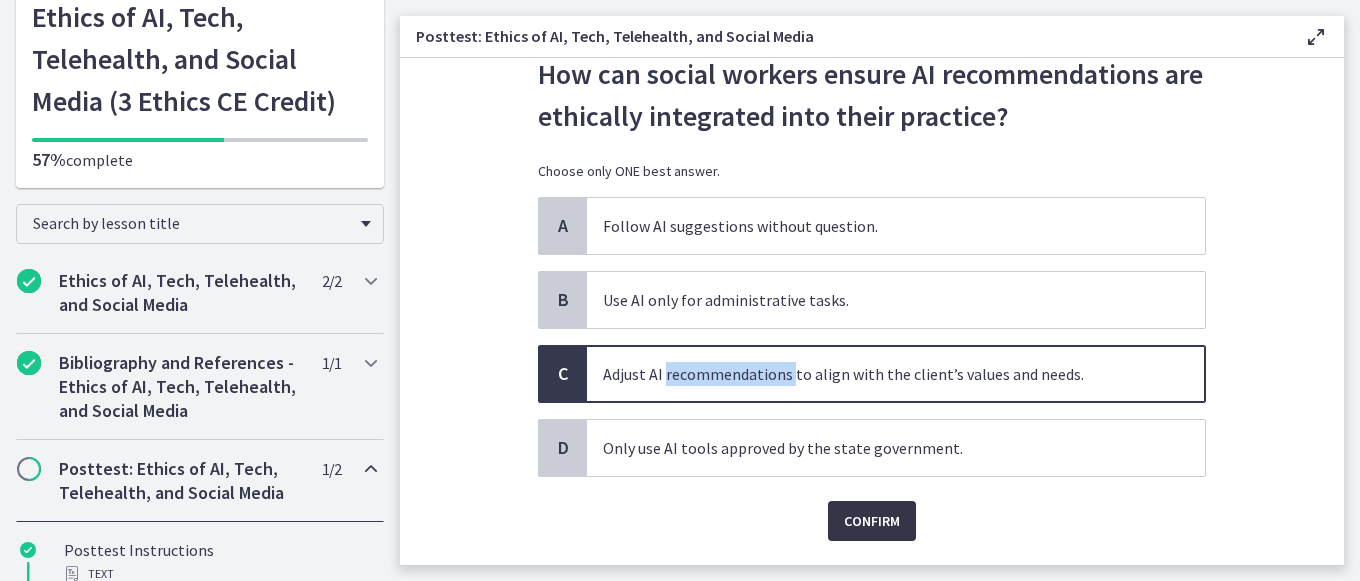 click on "Confirm" at bounding box center [872, 521] 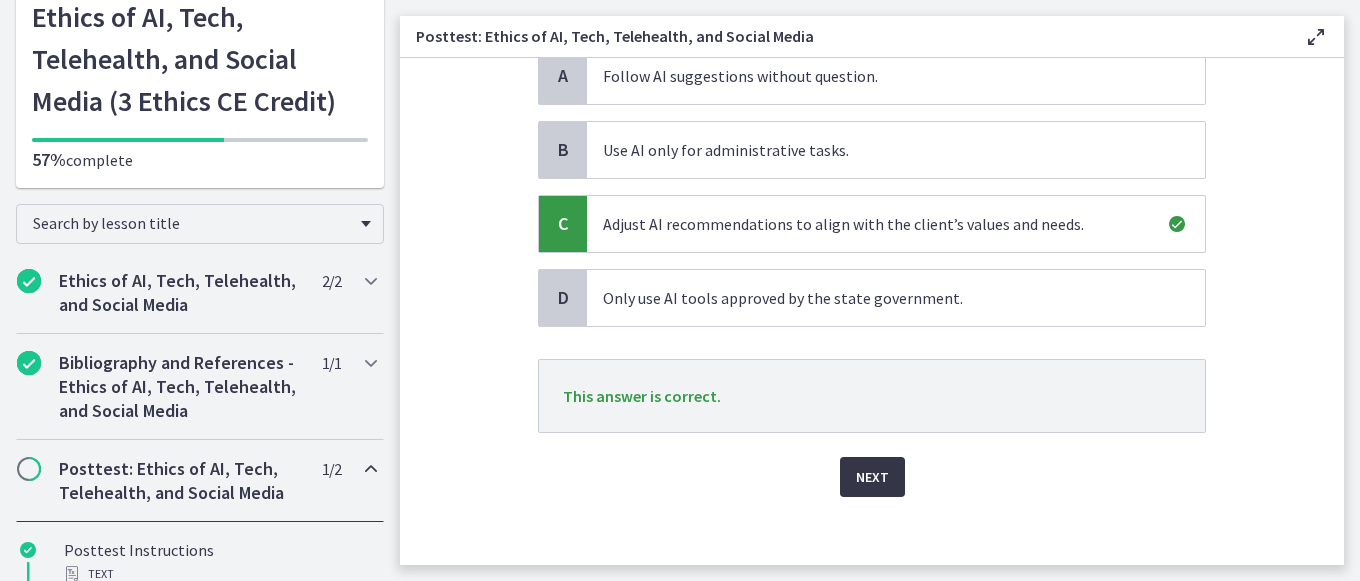 scroll, scrollTop: 221, scrollLeft: 0, axis: vertical 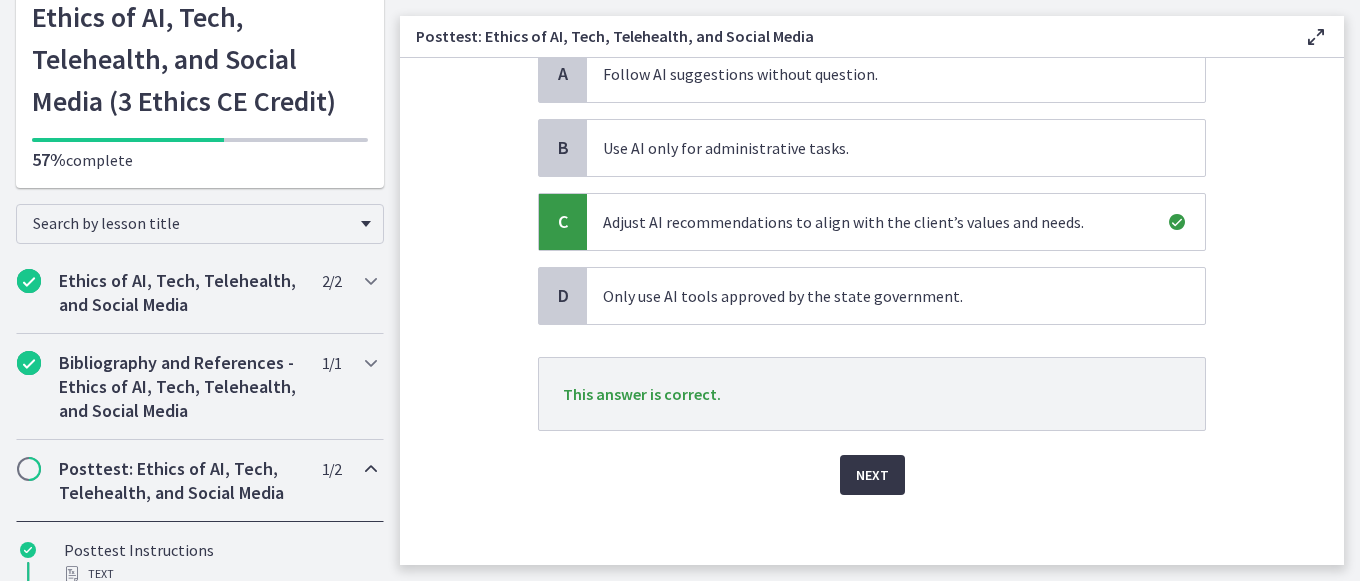 click on "Next" at bounding box center [872, 475] 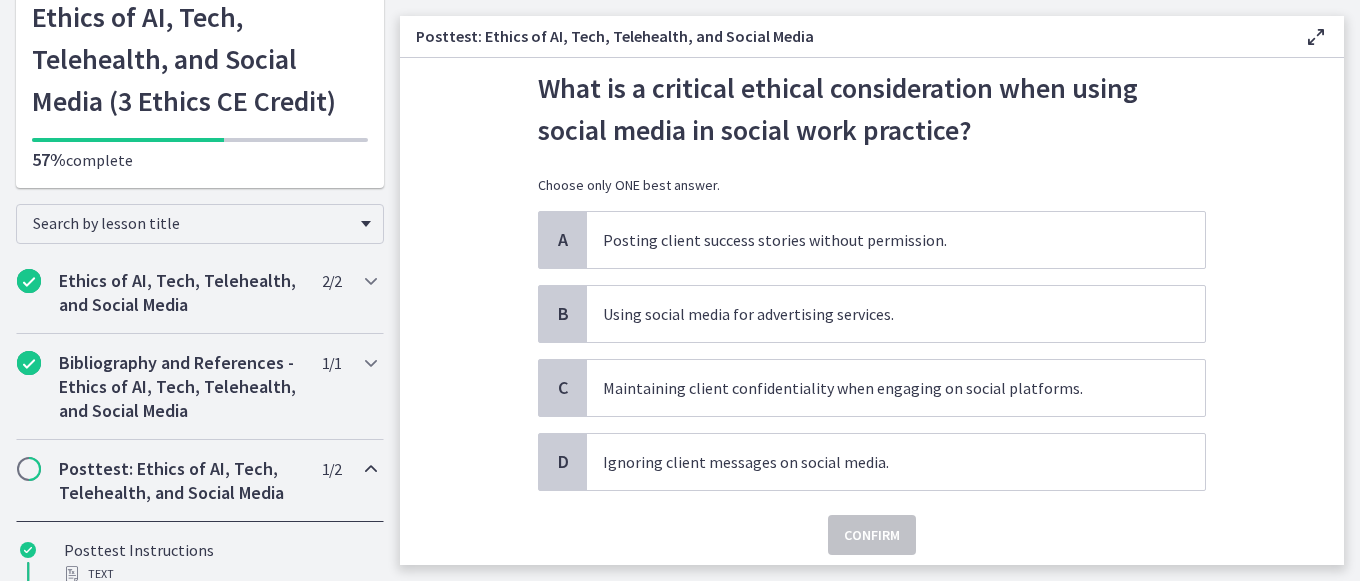 scroll, scrollTop: 56, scrollLeft: 0, axis: vertical 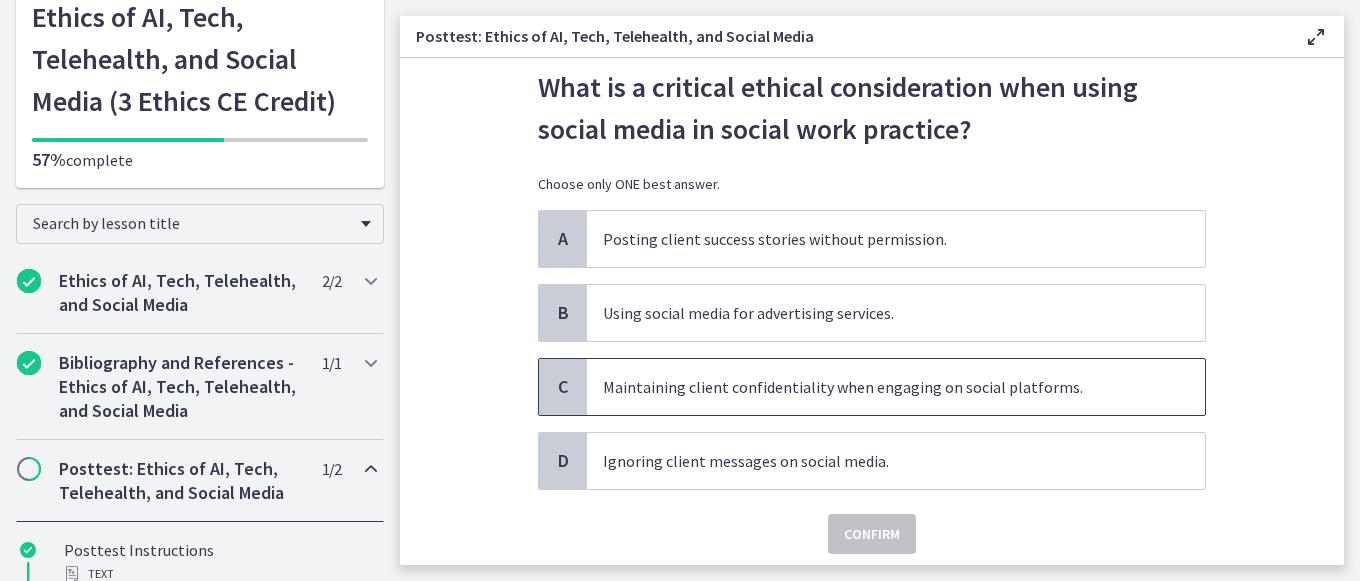click on "Maintaining client confidentiality when engaging on social platforms." at bounding box center [896, 387] 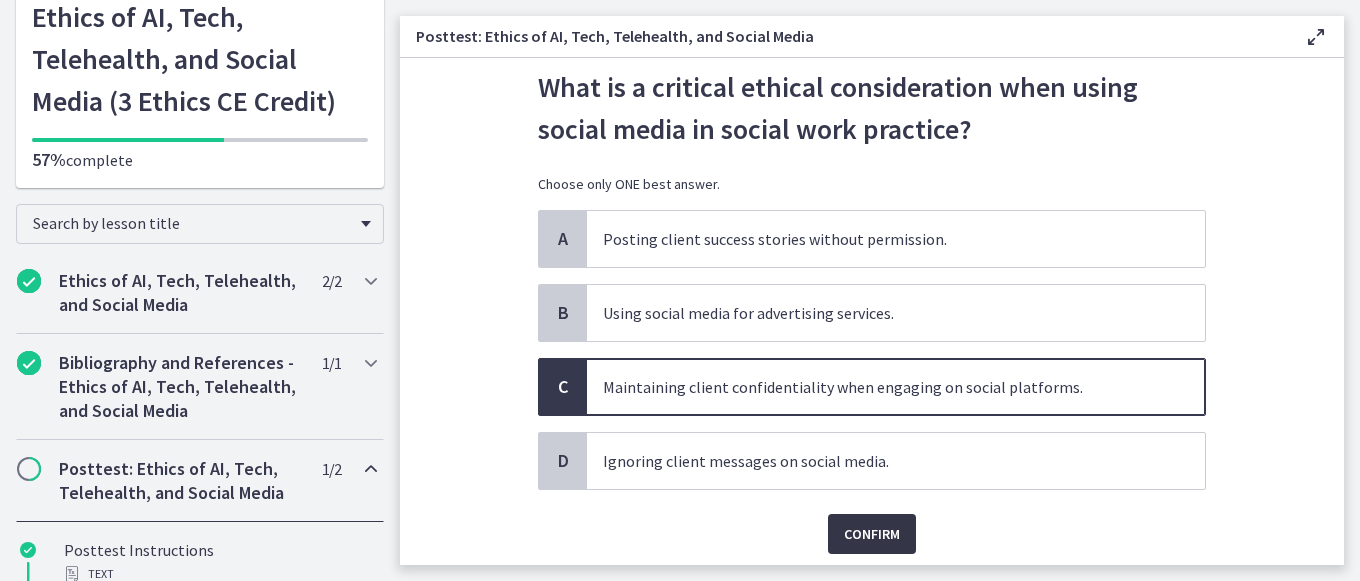 click on "Confirm" at bounding box center [872, 534] 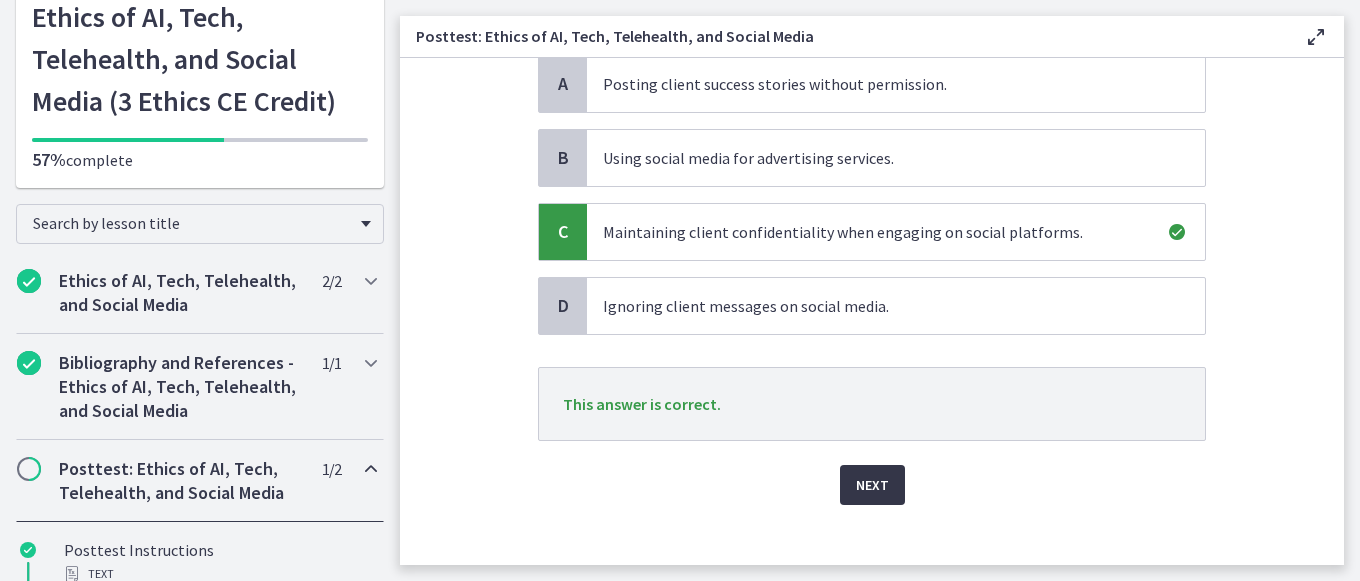 scroll, scrollTop: 212, scrollLeft: 0, axis: vertical 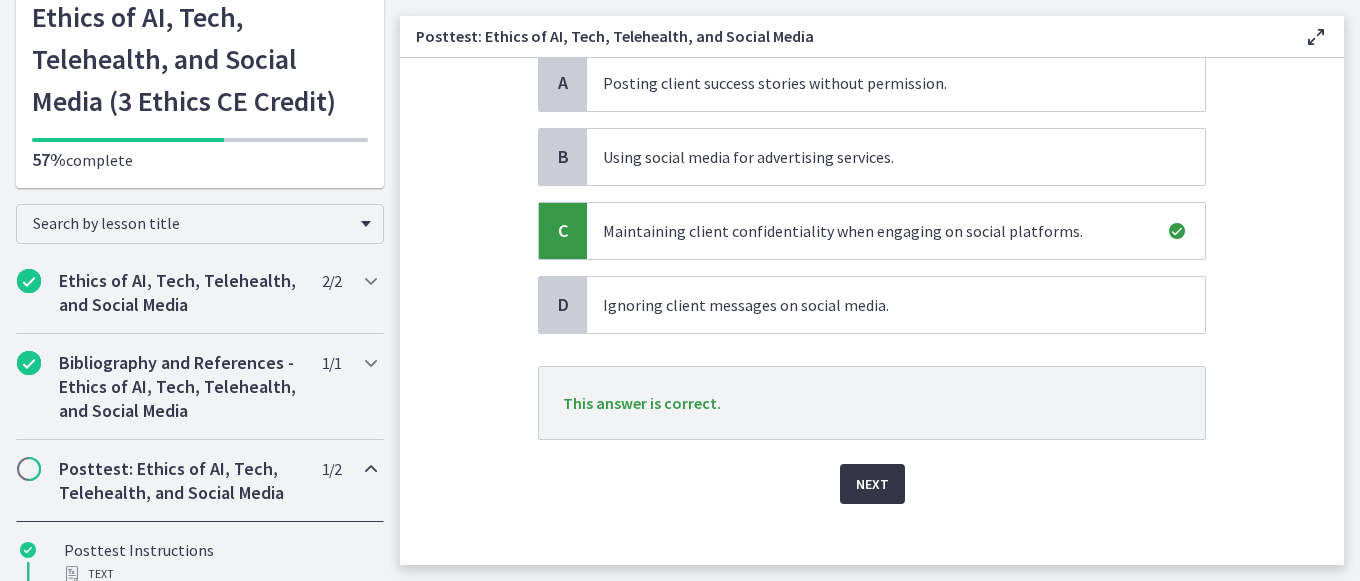 click on "Next" at bounding box center [872, 484] 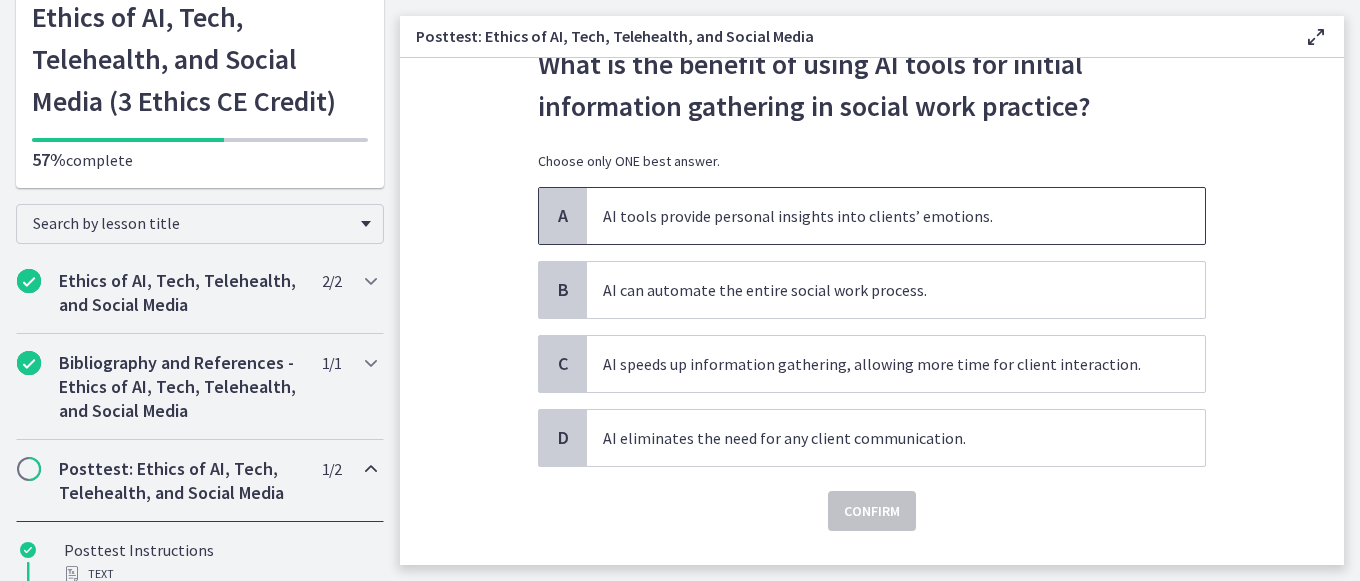 scroll, scrollTop: 81, scrollLeft: 0, axis: vertical 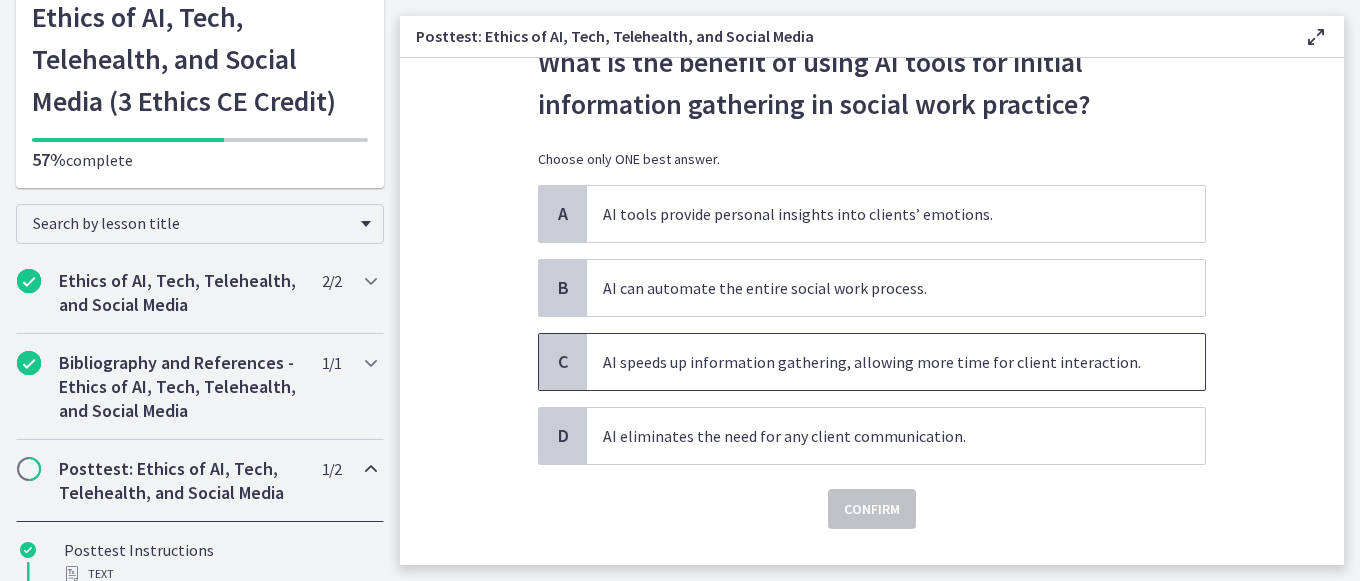 click on "AI speeds up information gathering, allowing more time for client interaction." at bounding box center [896, 362] 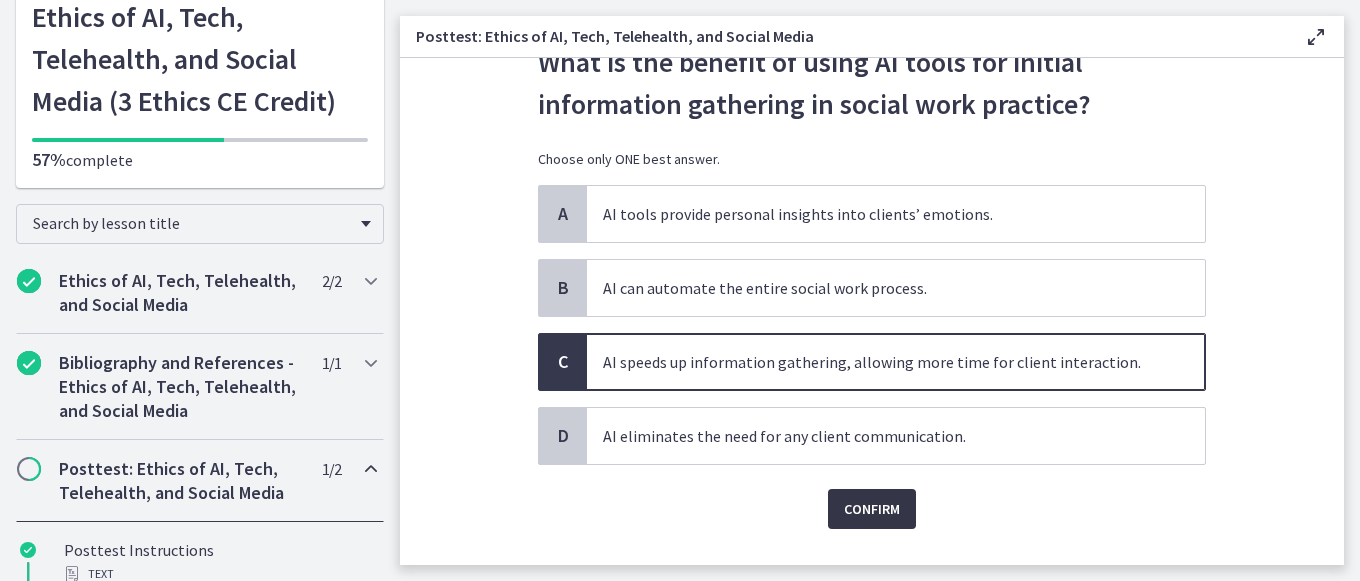 click on "Confirm" at bounding box center [872, 509] 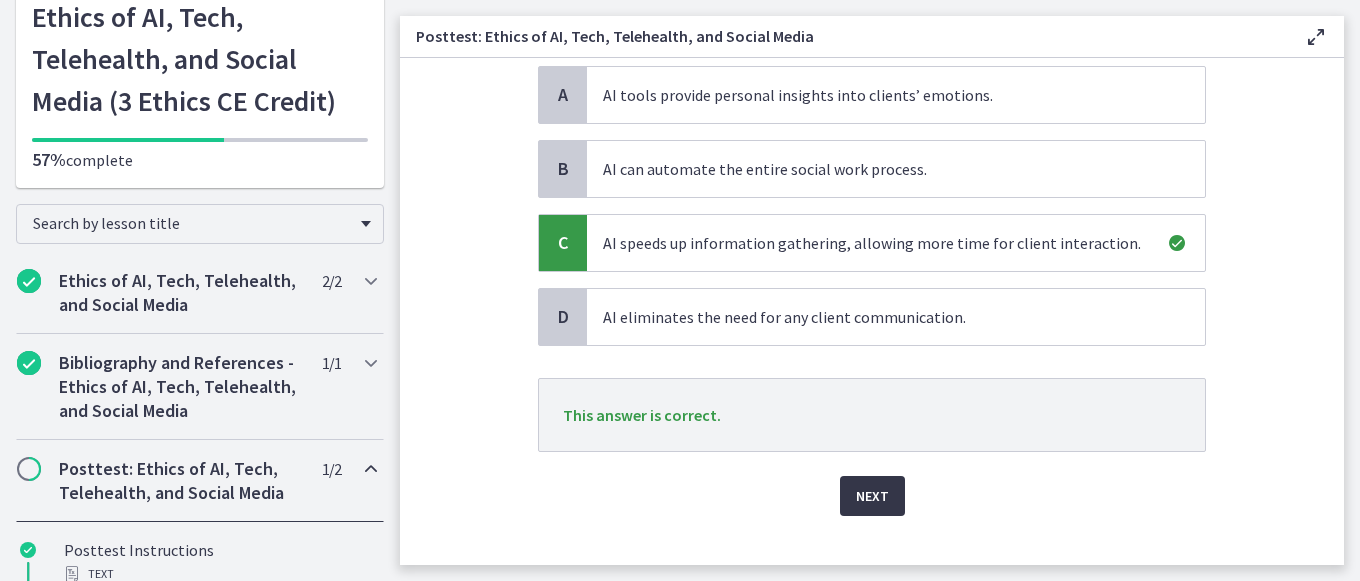 scroll, scrollTop: 201, scrollLeft: 0, axis: vertical 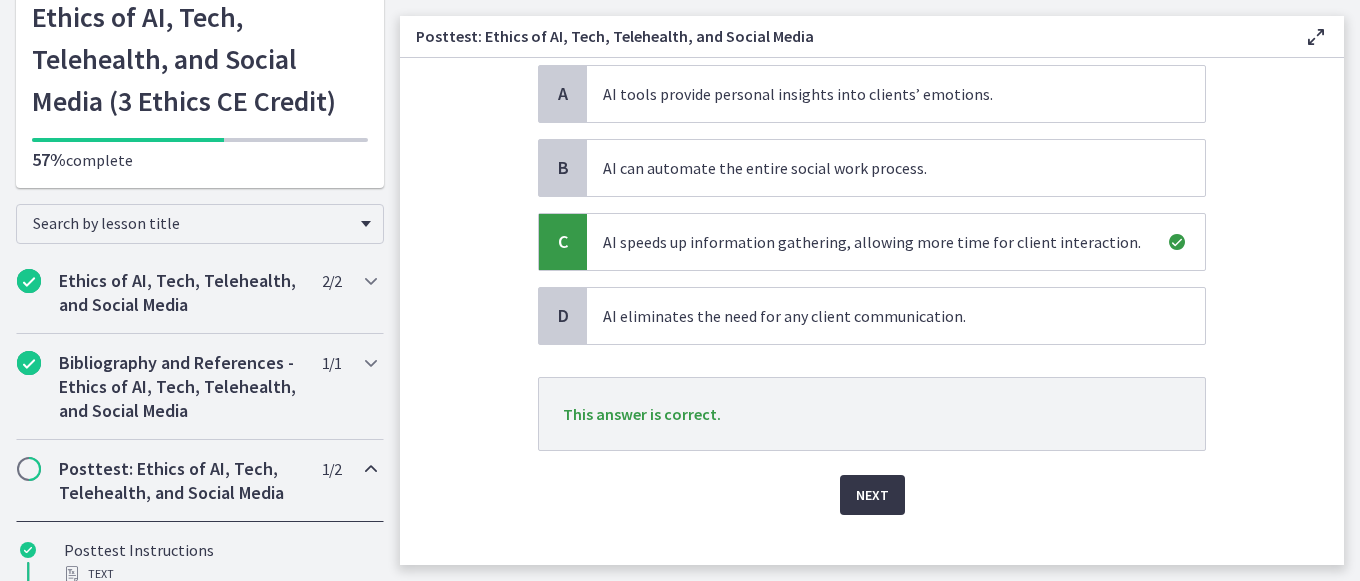 click on "Next" at bounding box center (872, 495) 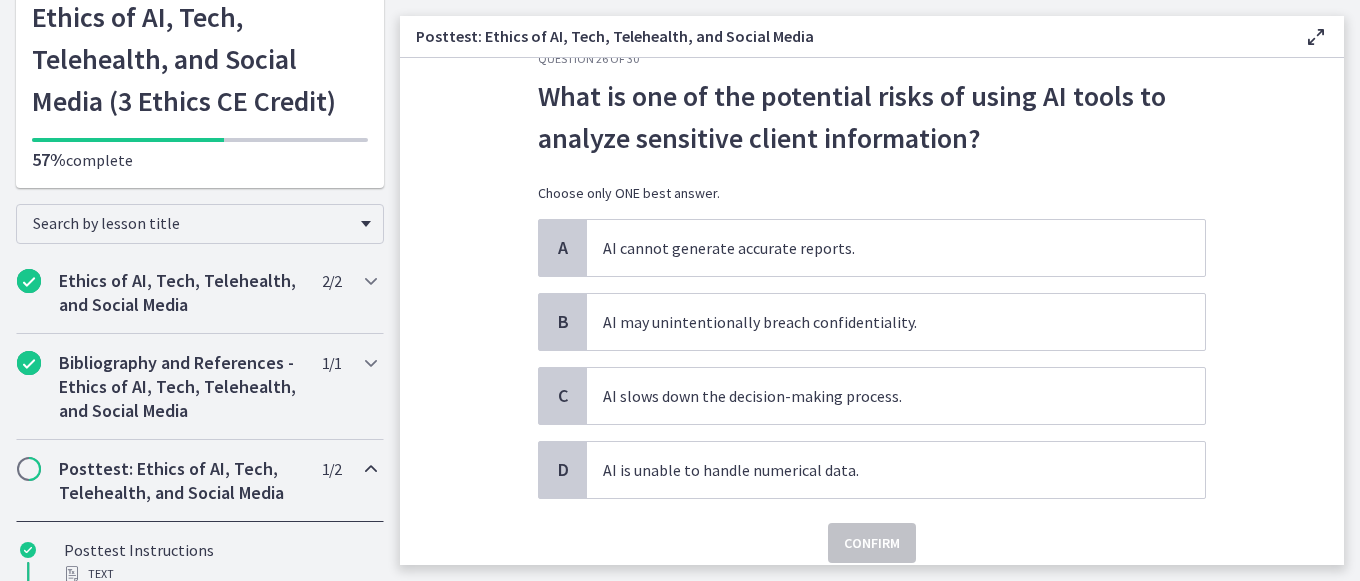 scroll, scrollTop: 48, scrollLeft: 0, axis: vertical 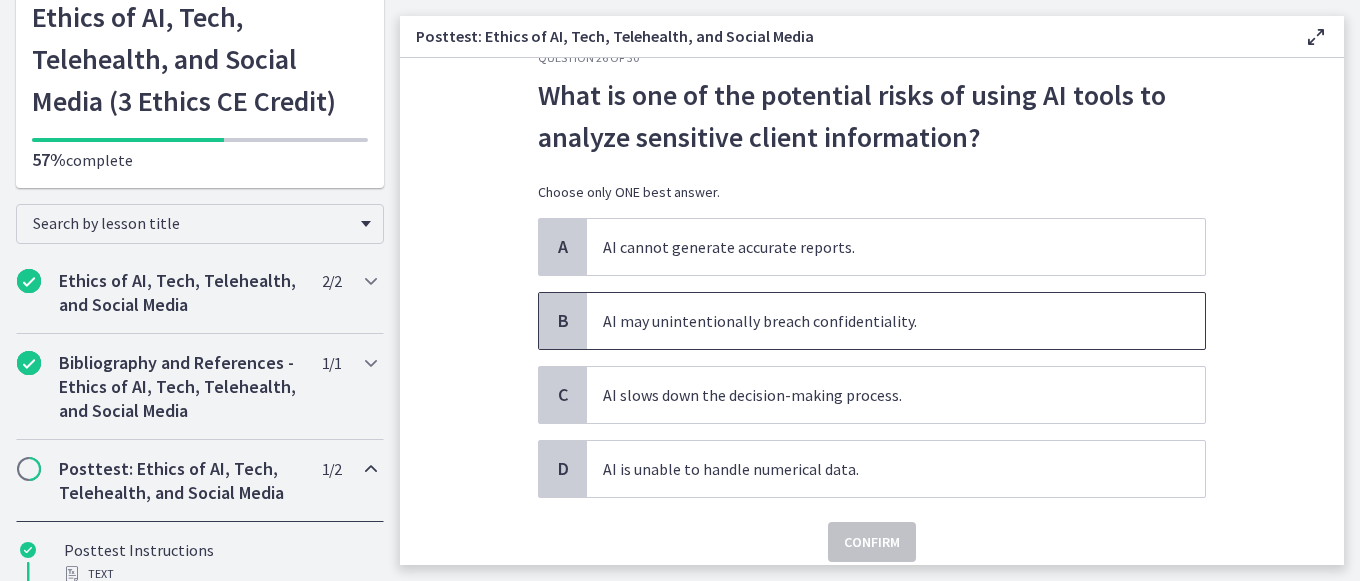click on "AI may unintentionally breach confidentiality." at bounding box center [896, 321] 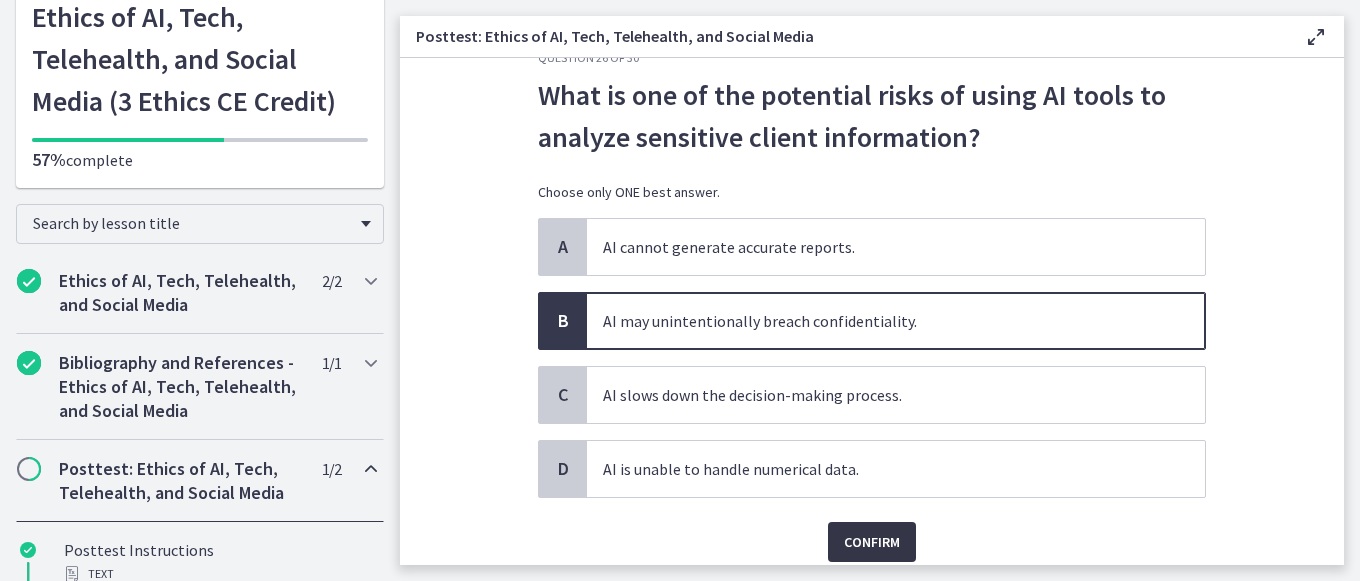 click on "Confirm" at bounding box center [872, 542] 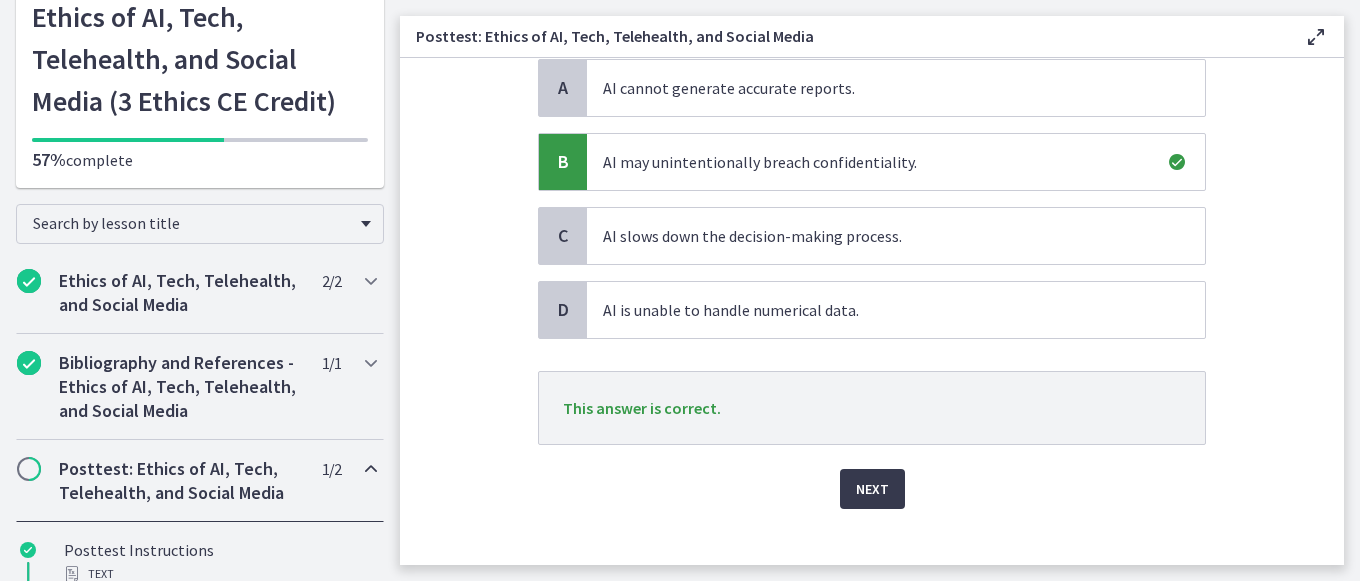 scroll, scrollTop: 211, scrollLeft: 0, axis: vertical 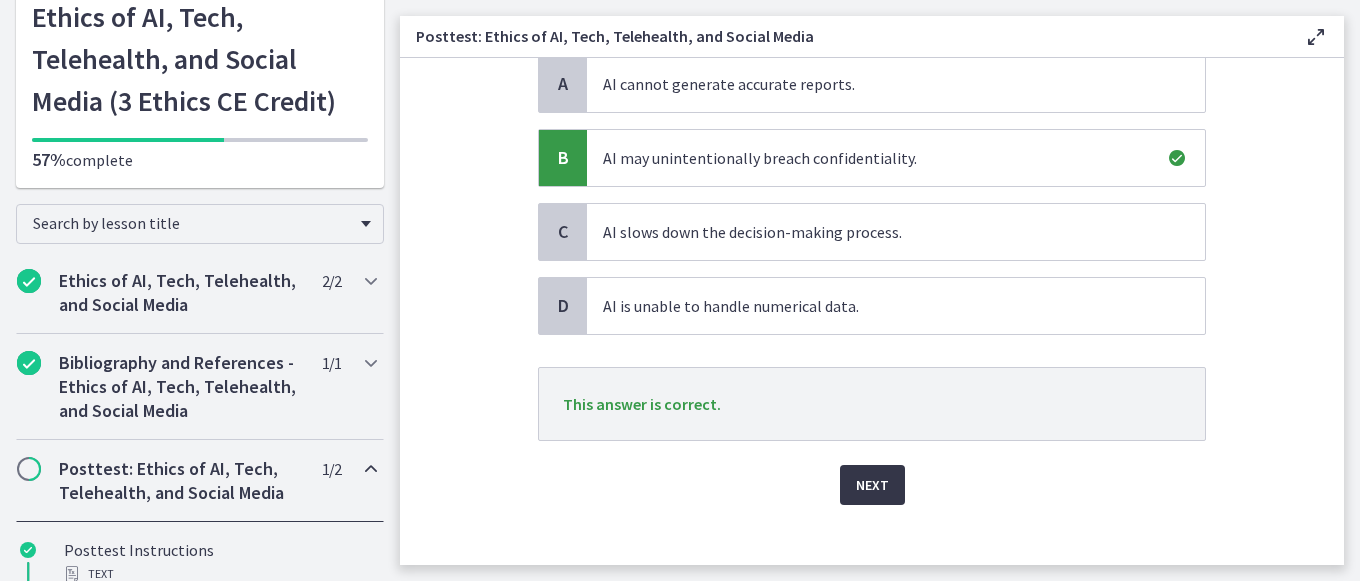 click on "Next" at bounding box center [872, 485] 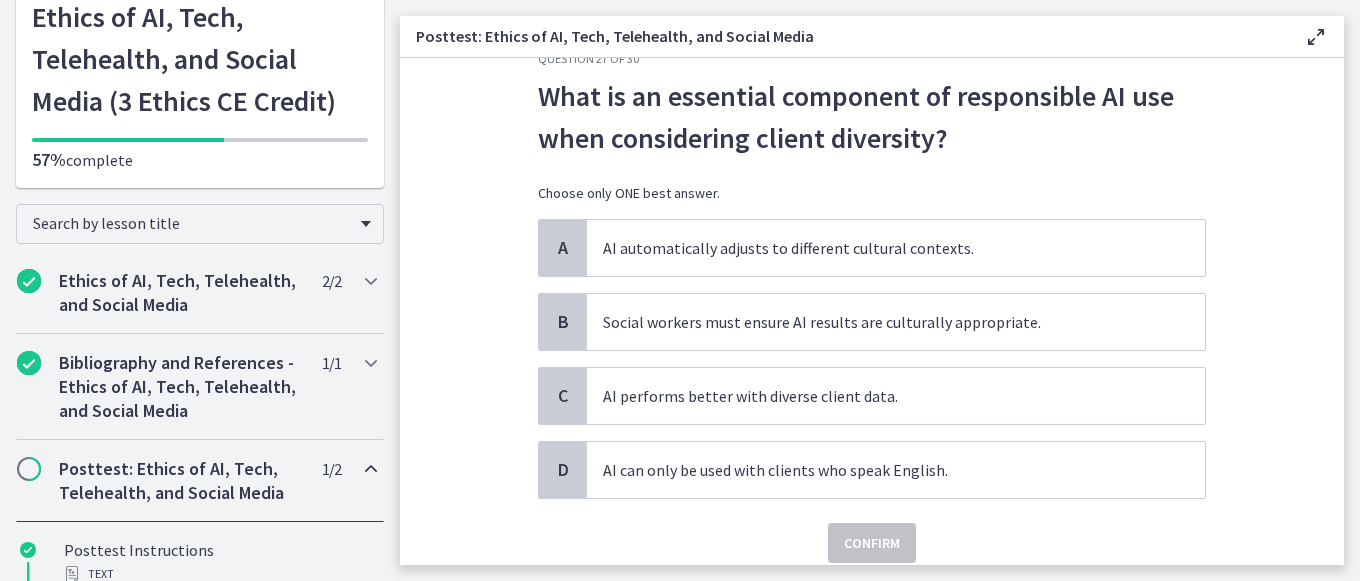 scroll, scrollTop: 48, scrollLeft: 0, axis: vertical 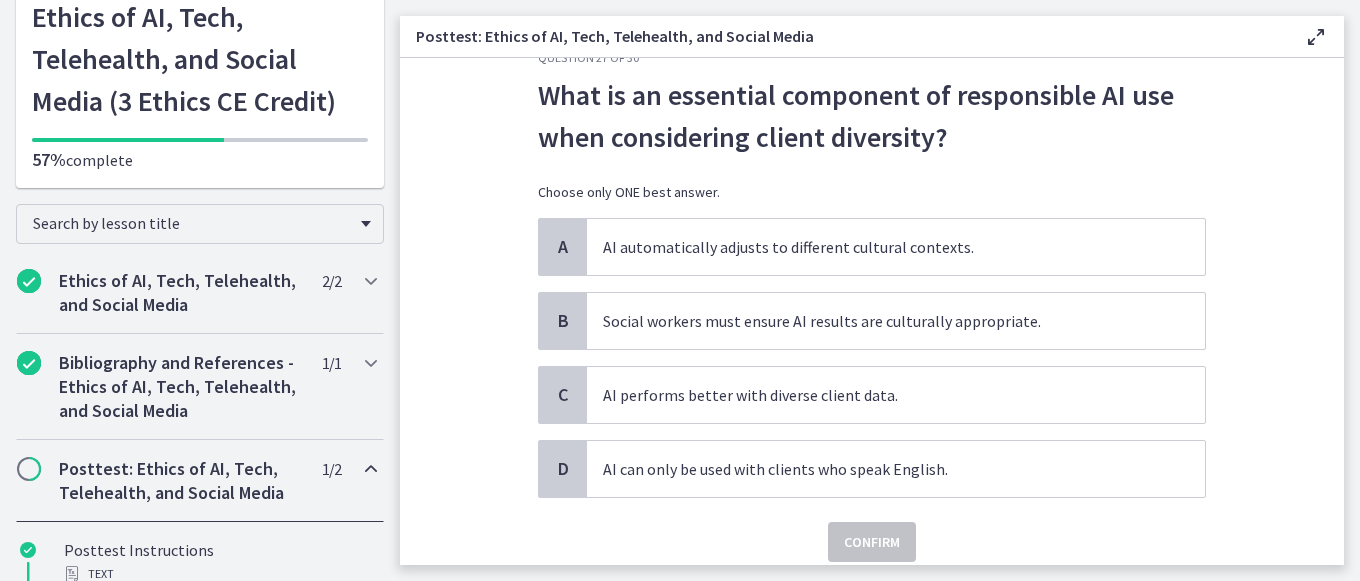 click on "Question   27   of   30
What is an essential component of responsible AI use when considering client diversity?
Choose only ONE best answer.
A
AI automatically adjusts to different cultural contexts.
B
Social workers must ensure AI results are culturally appropriate.
C
AI performs better with diverse client data.
D
AI can only be used with clients who speak English.
Confirm" at bounding box center [872, 311] 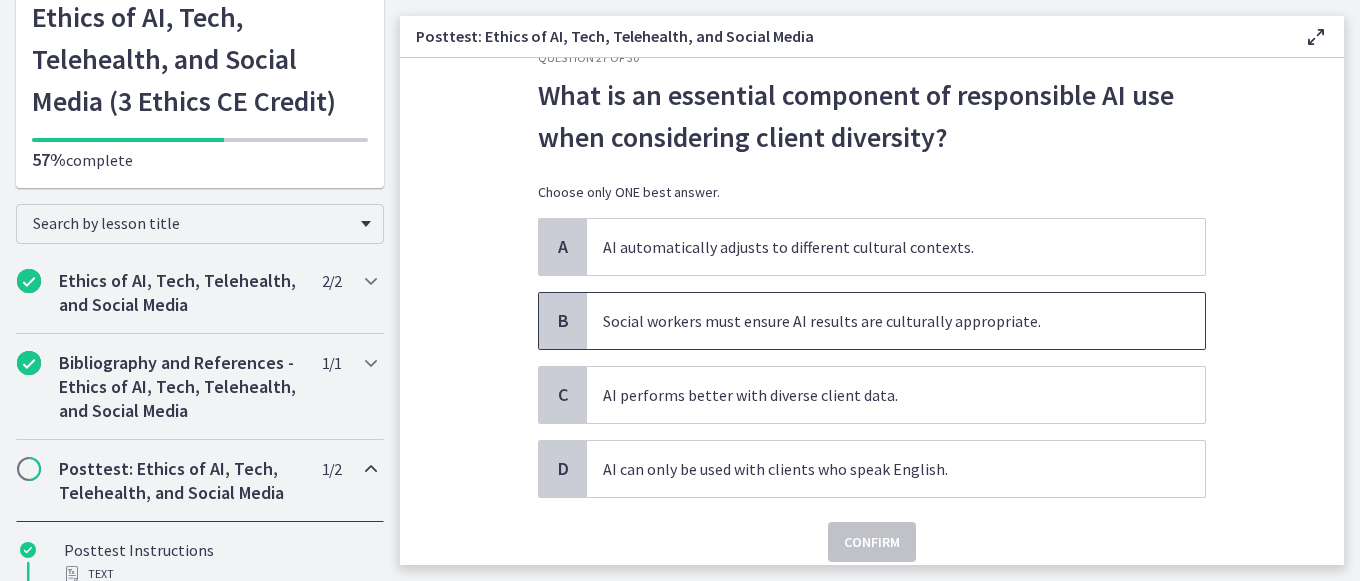 click on "Social workers must ensure AI results are culturally appropriate." at bounding box center (896, 321) 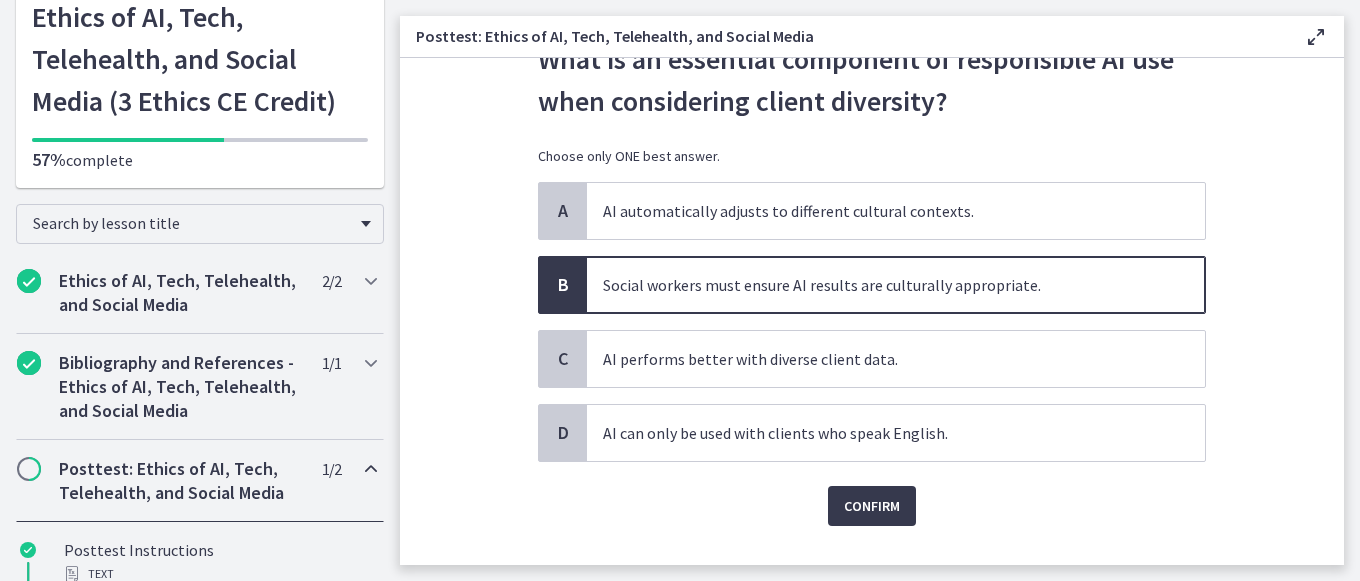 scroll, scrollTop: 125, scrollLeft: 0, axis: vertical 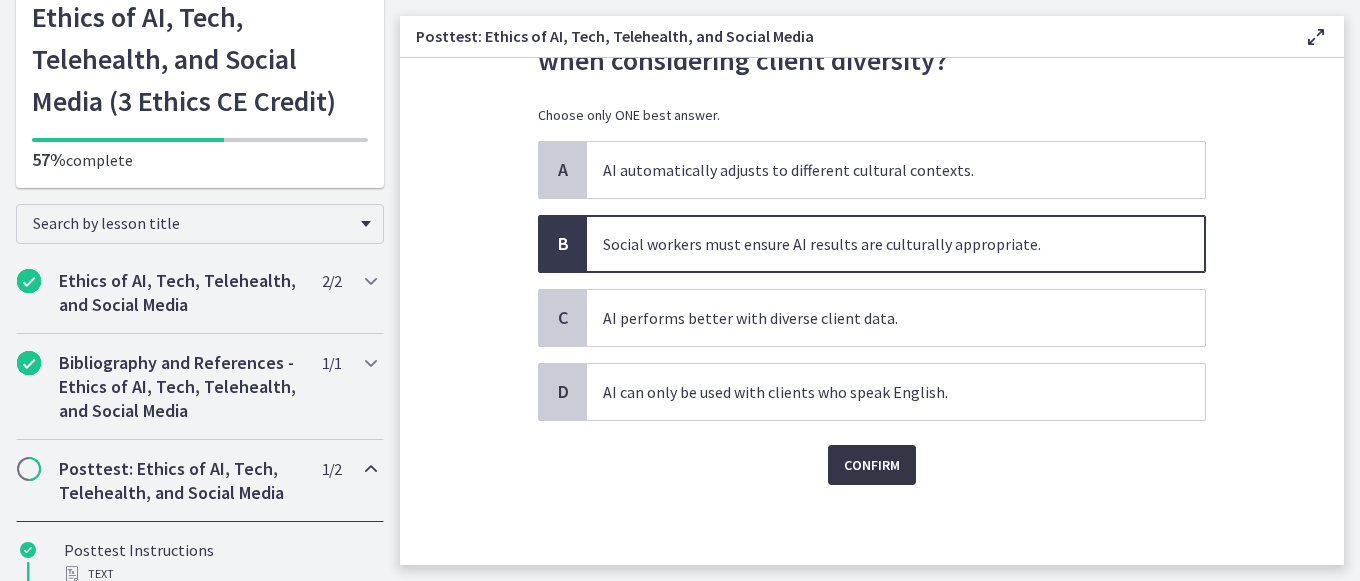 click on "Confirm" at bounding box center (872, 465) 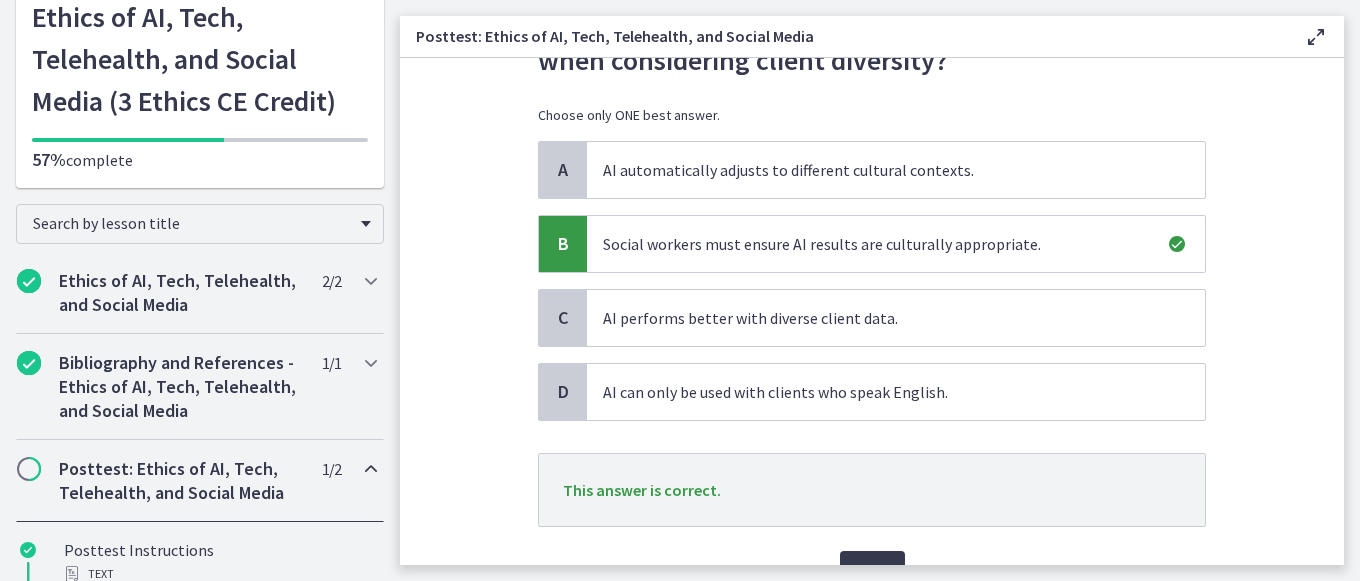 scroll, scrollTop: 231, scrollLeft: 0, axis: vertical 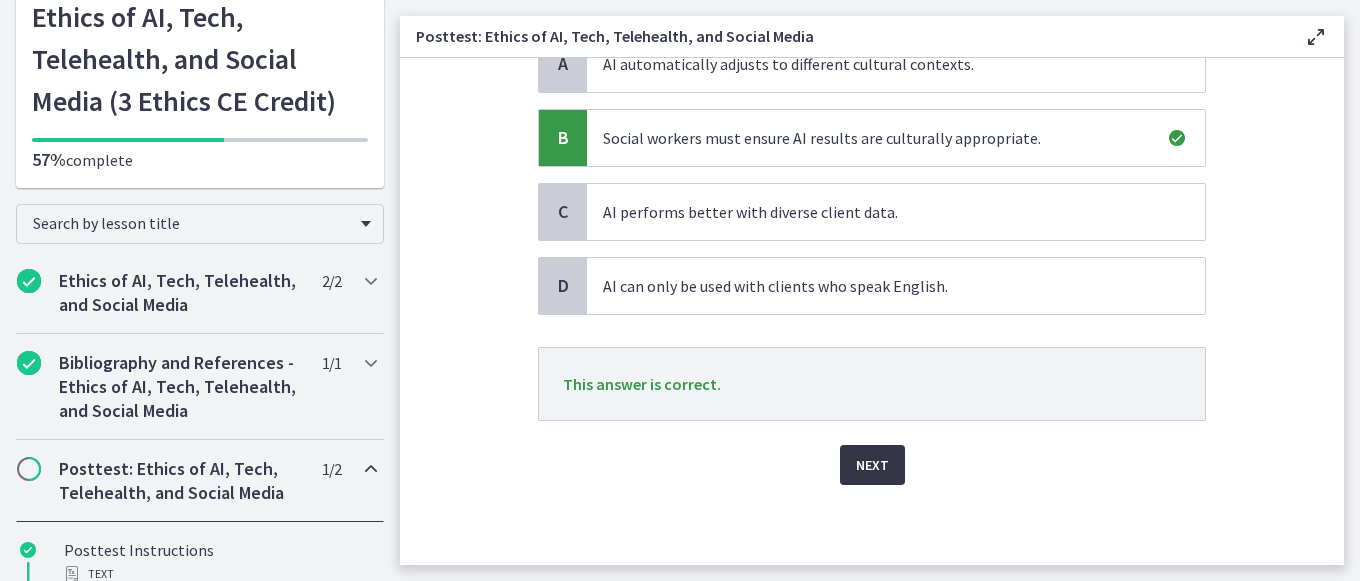 click on "Next" at bounding box center [872, 465] 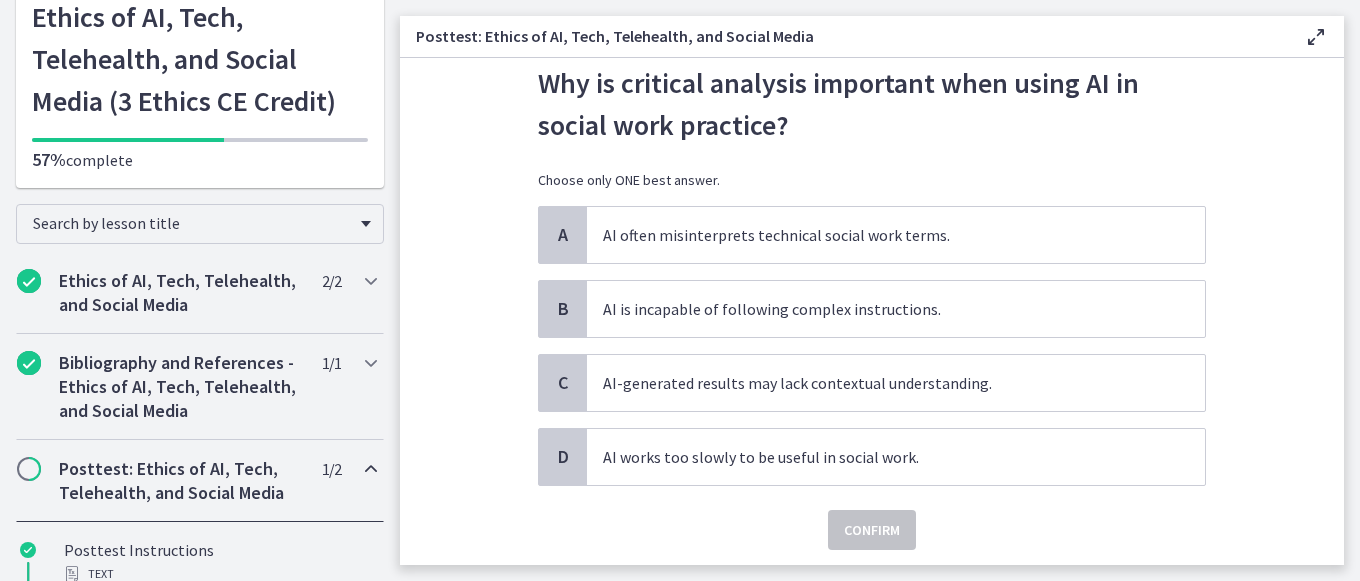 scroll, scrollTop: 48, scrollLeft: 0, axis: vertical 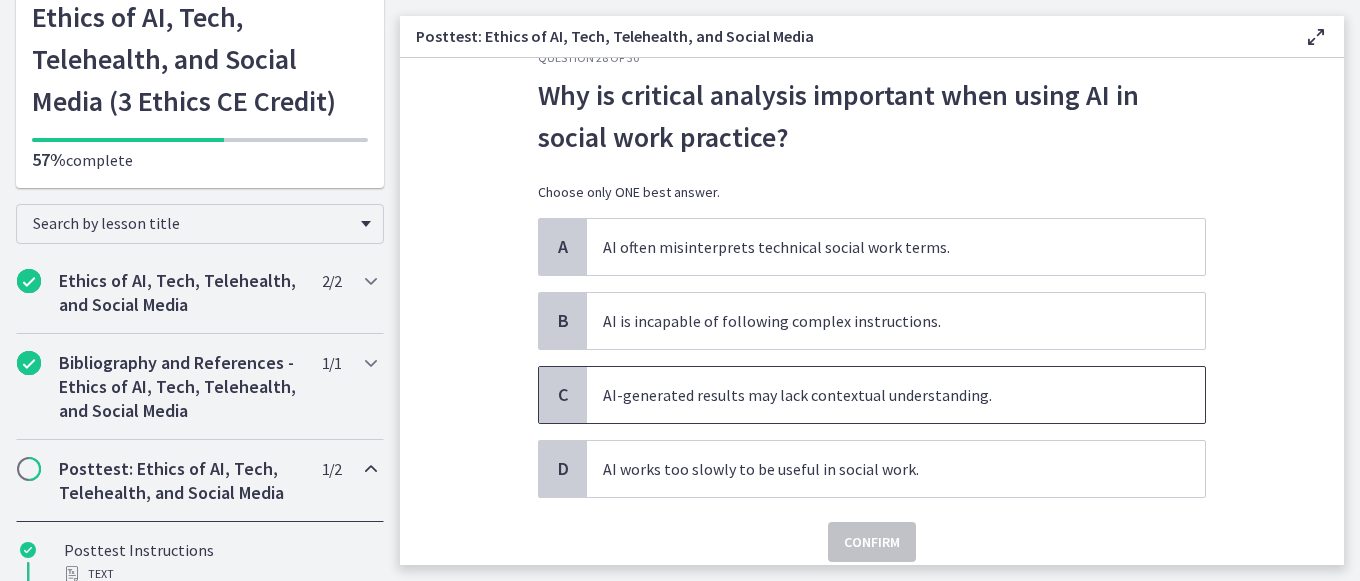 click on "AI-generated results may lack contextual understanding." at bounding box center [896, 395] 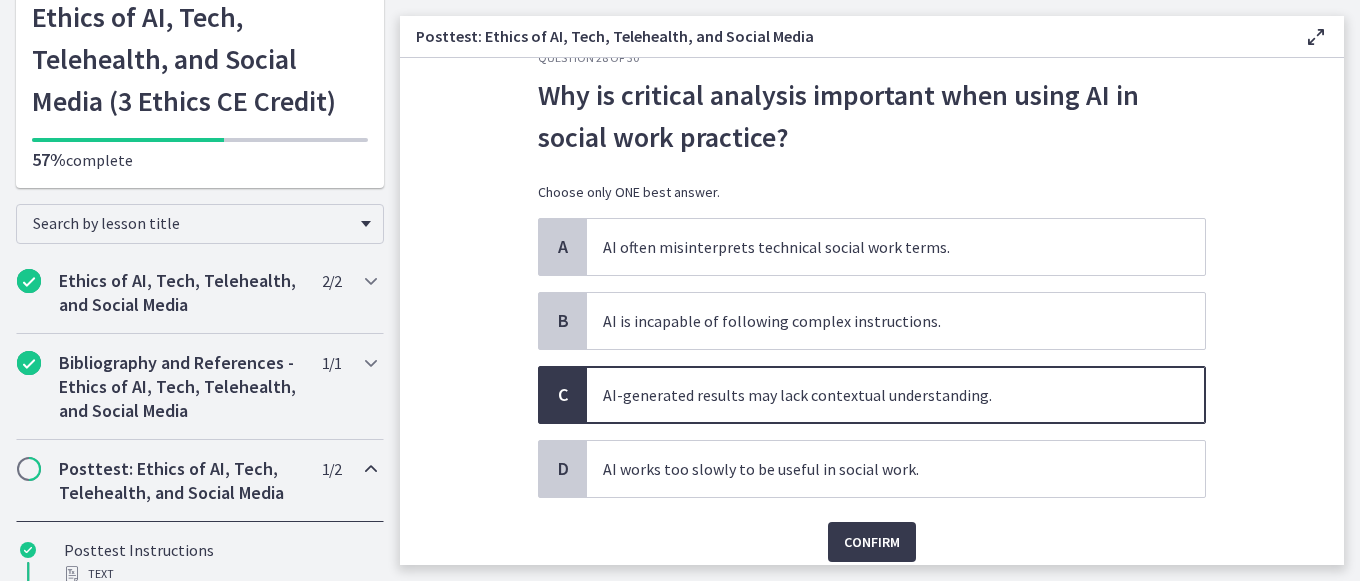 scroll, scrollTop: 125, scrollLeft: 0, axis: vertical 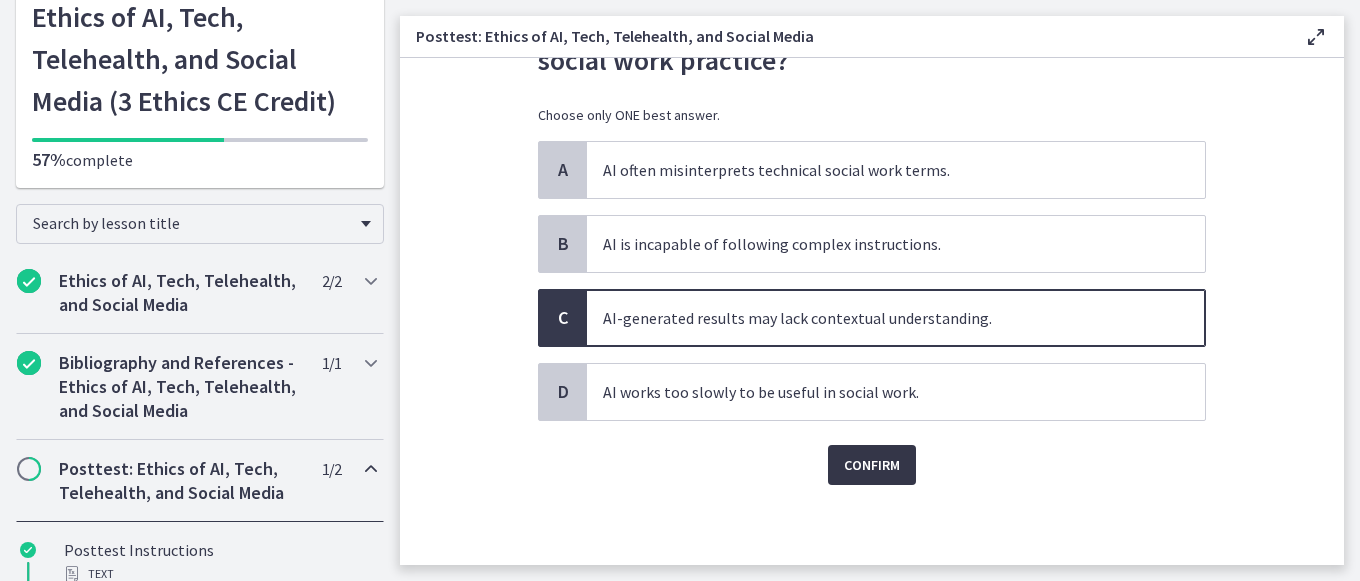 click on "Confirm" at bounding box center (872, 465) 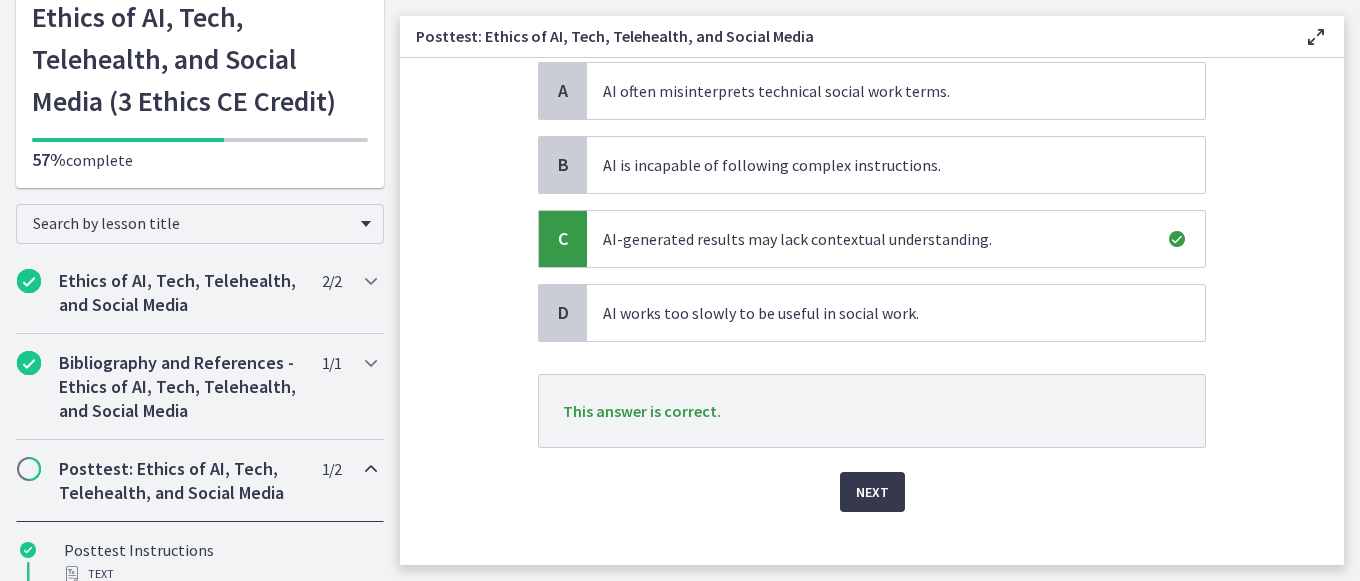 scroll, scrollTop: 228, scrollLeft: 0, axis: vertical 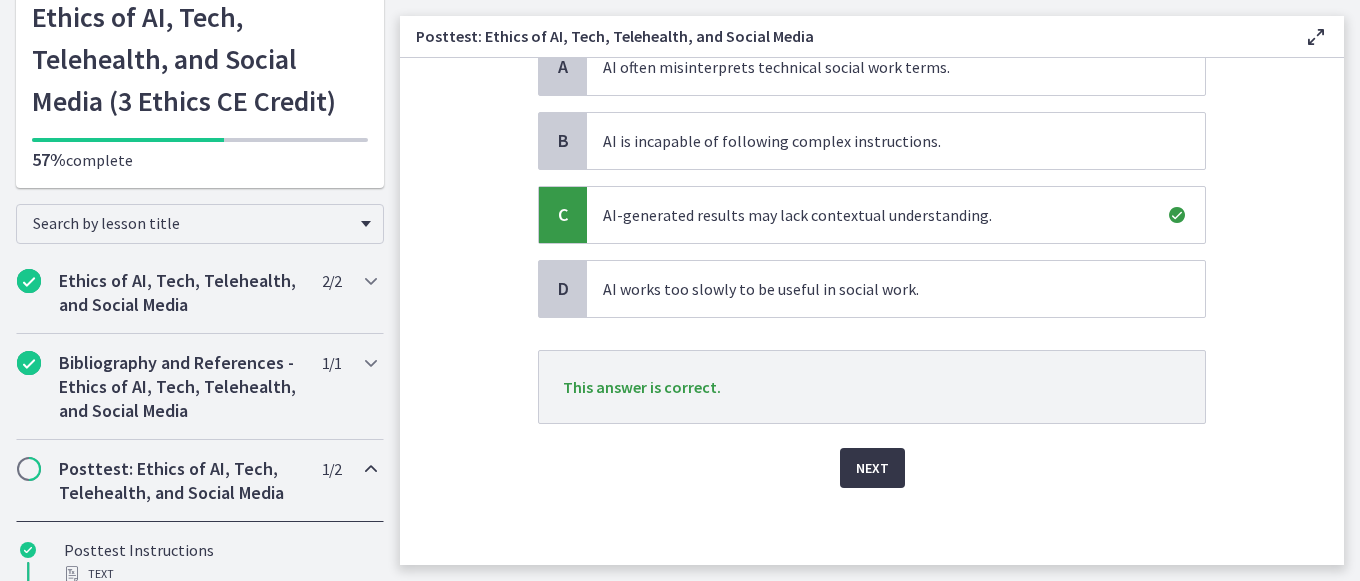 click on "Next" at bounding box center (872, 468) 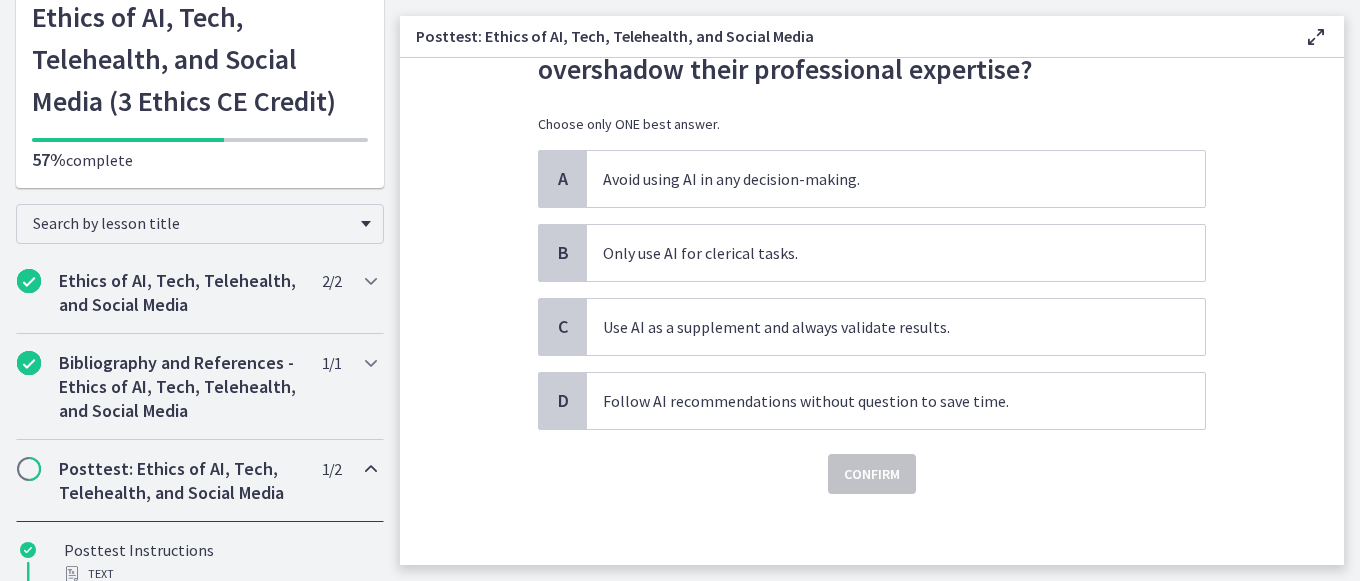 scroll, scrollTop: 125, scrollLeft: 0, axis: vertical 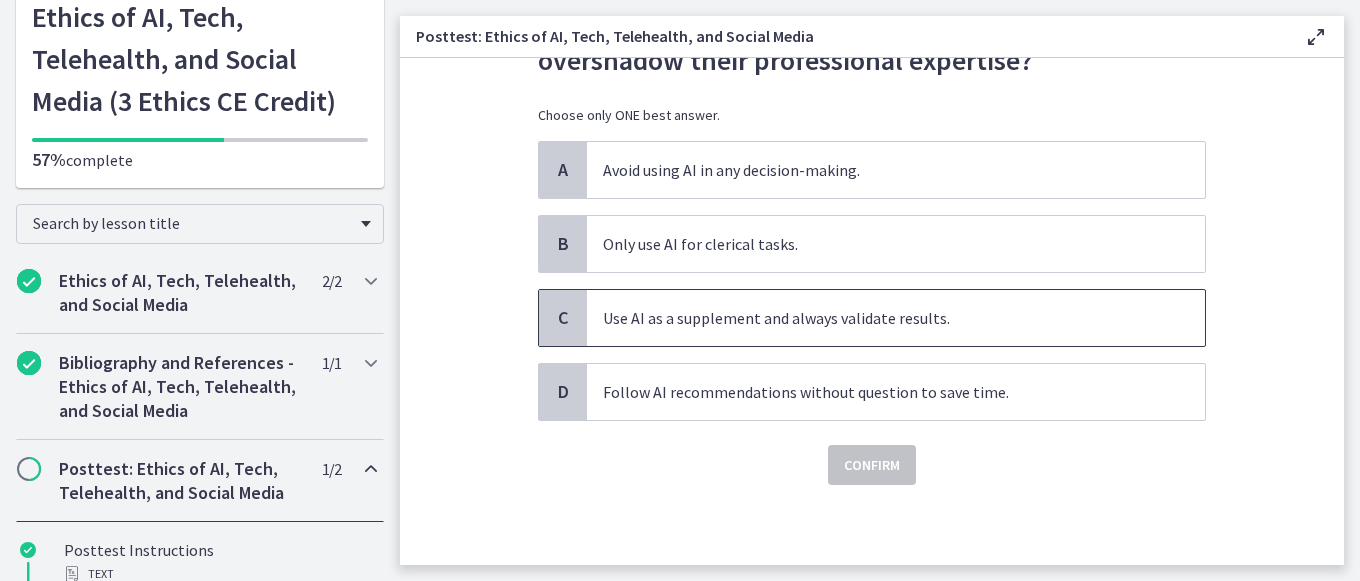 click on "Use AI as a supplement and always validate results." at bounding box center [896, 318] 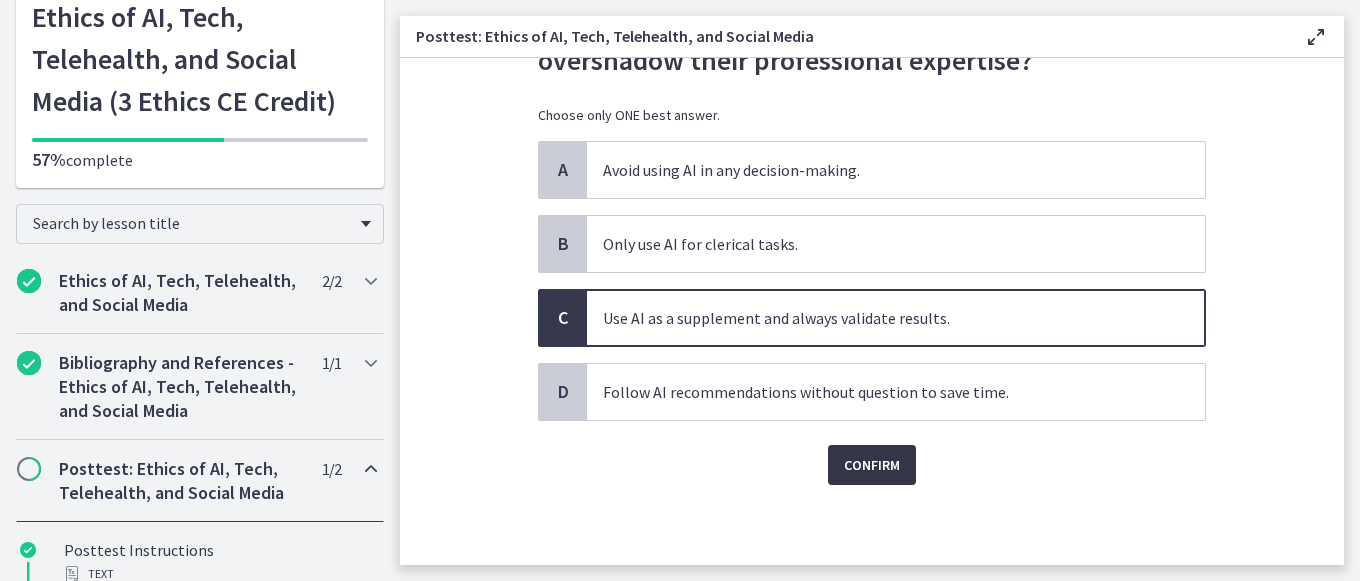 click on "Confirm" at bounding box center [872, 465] 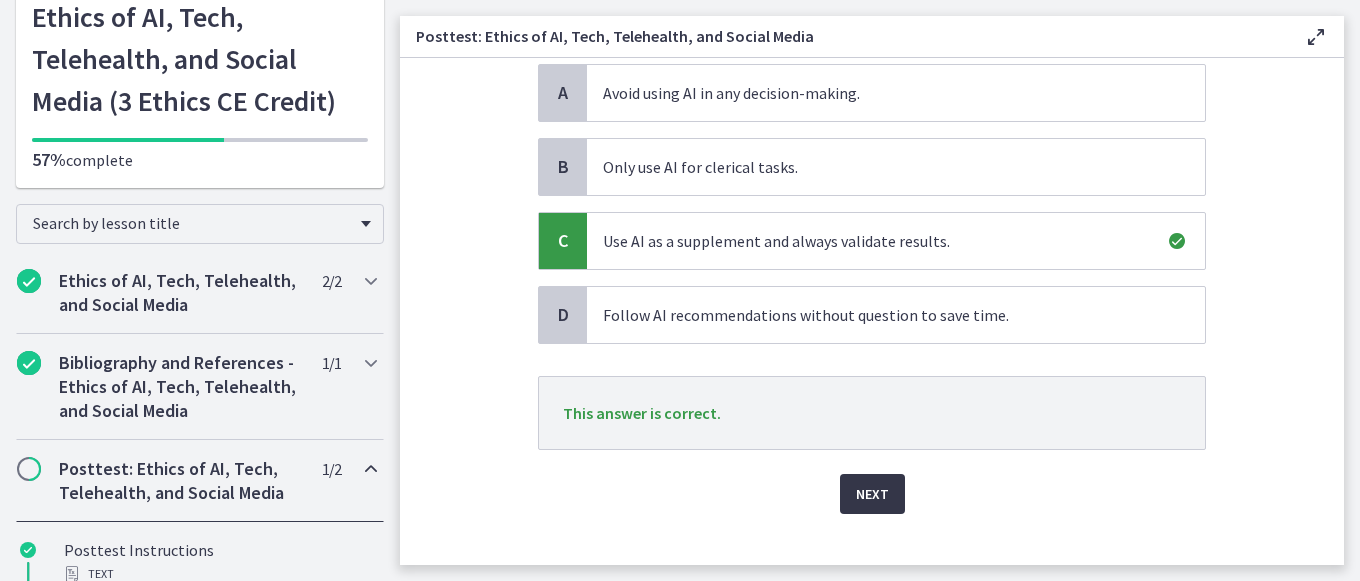 scroll, scrollTop: 231, scrollLeft: 0, axis: vertical 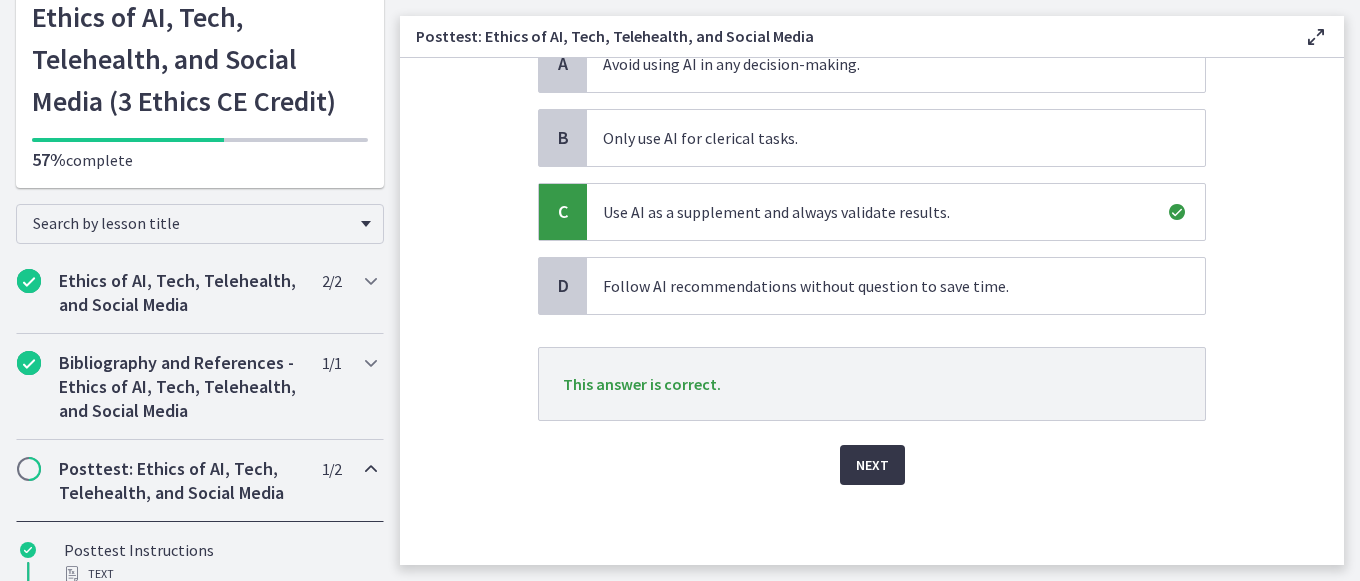 click on "Next" at bounding box center [872, 465] 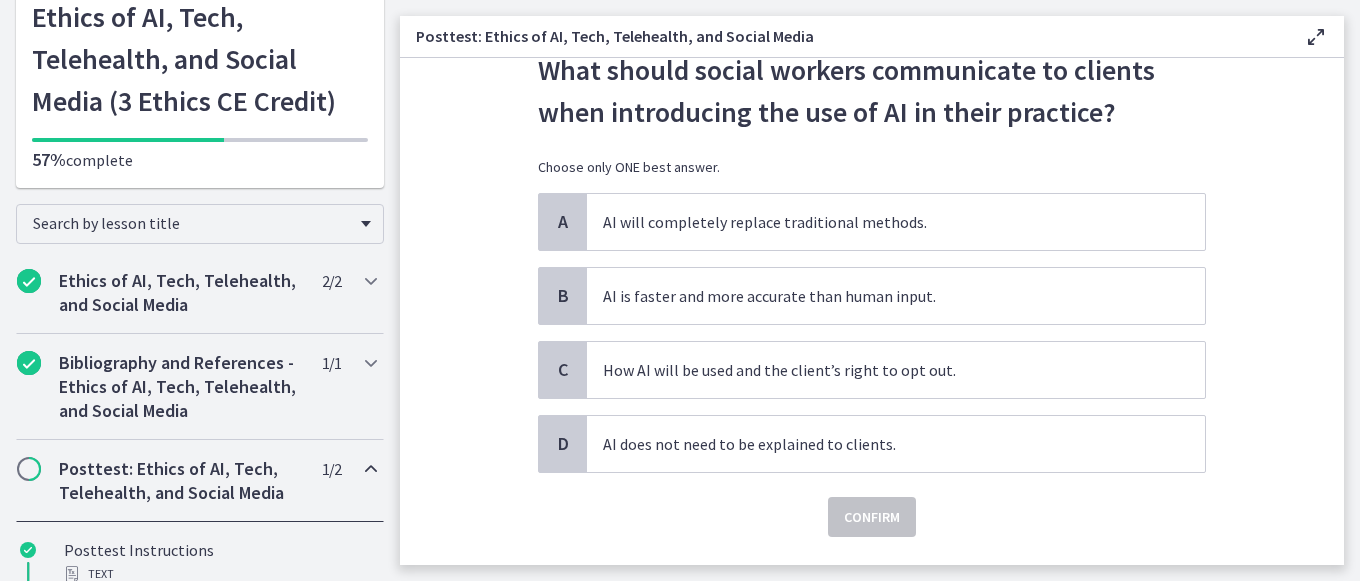scroll, scrollTop: 74, scrollLeft: 0, axis: vertical 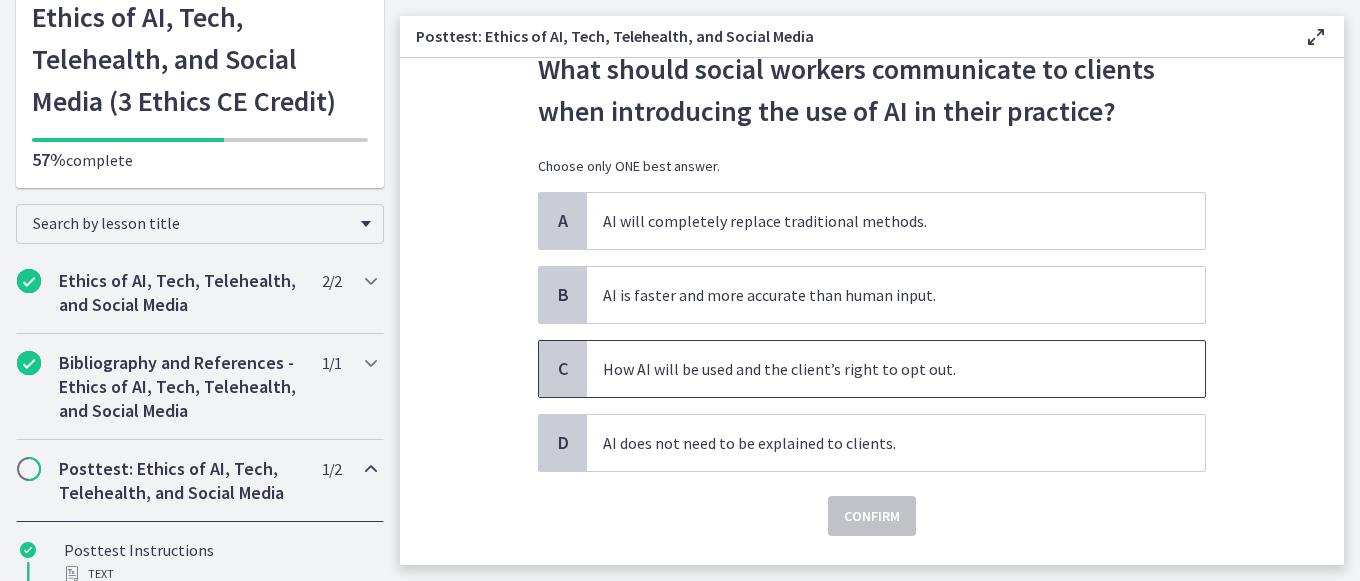 click on "How AI will be used and the client’s right to opt out." at bounding box center [896, 369] 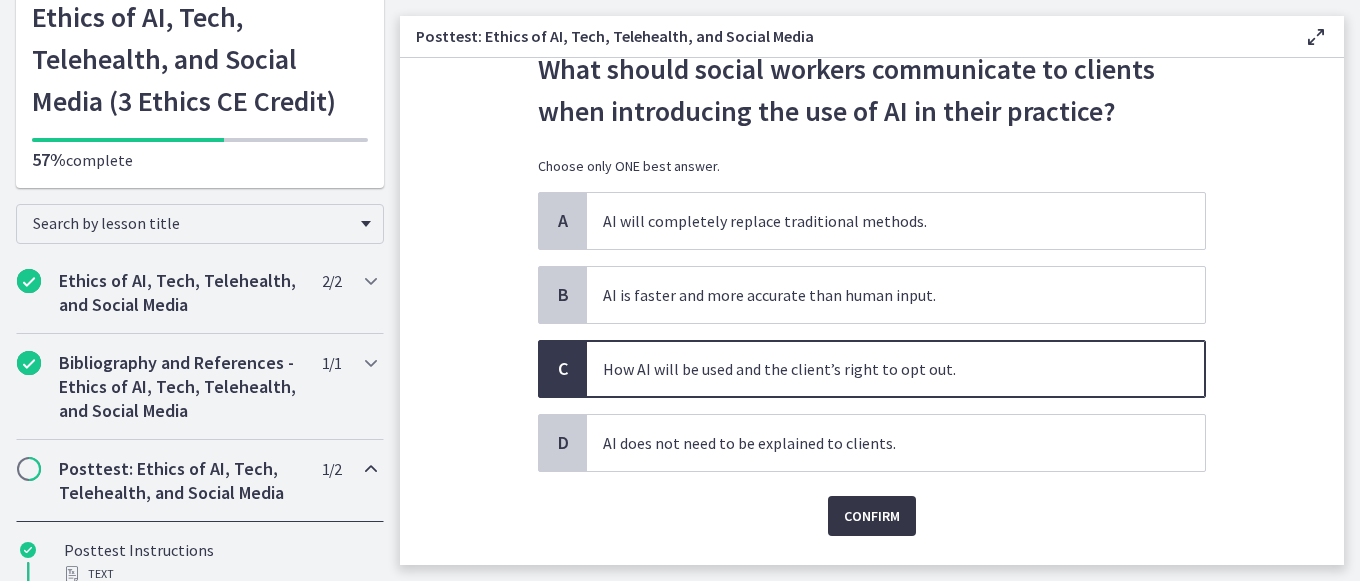 click on "Confirm" at bounding box center (872, 516) 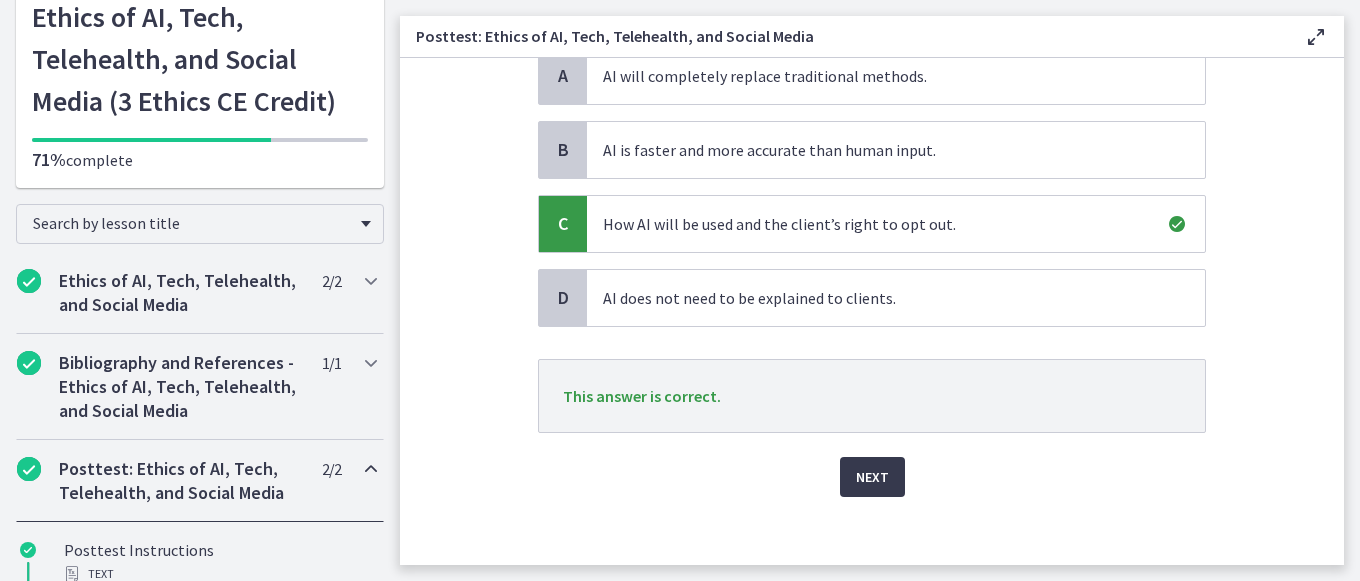 scroll, scrollTop: 231, scrollLeft: 0, axis: vertical 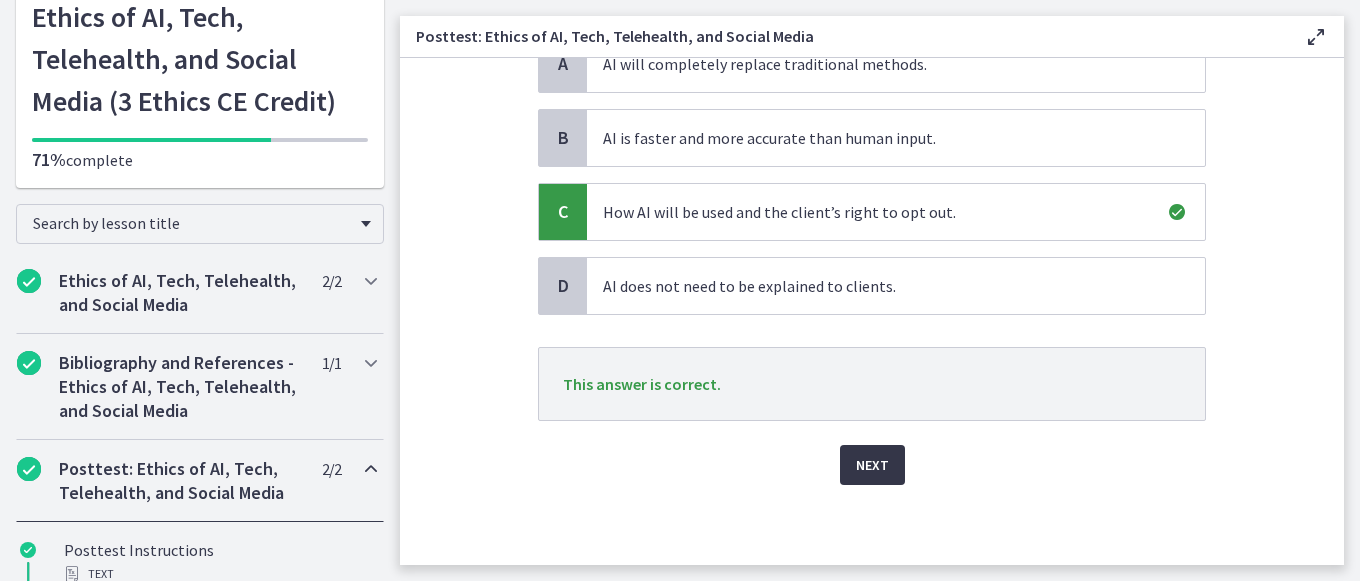click on "Next" at bounding box center [872, 465] 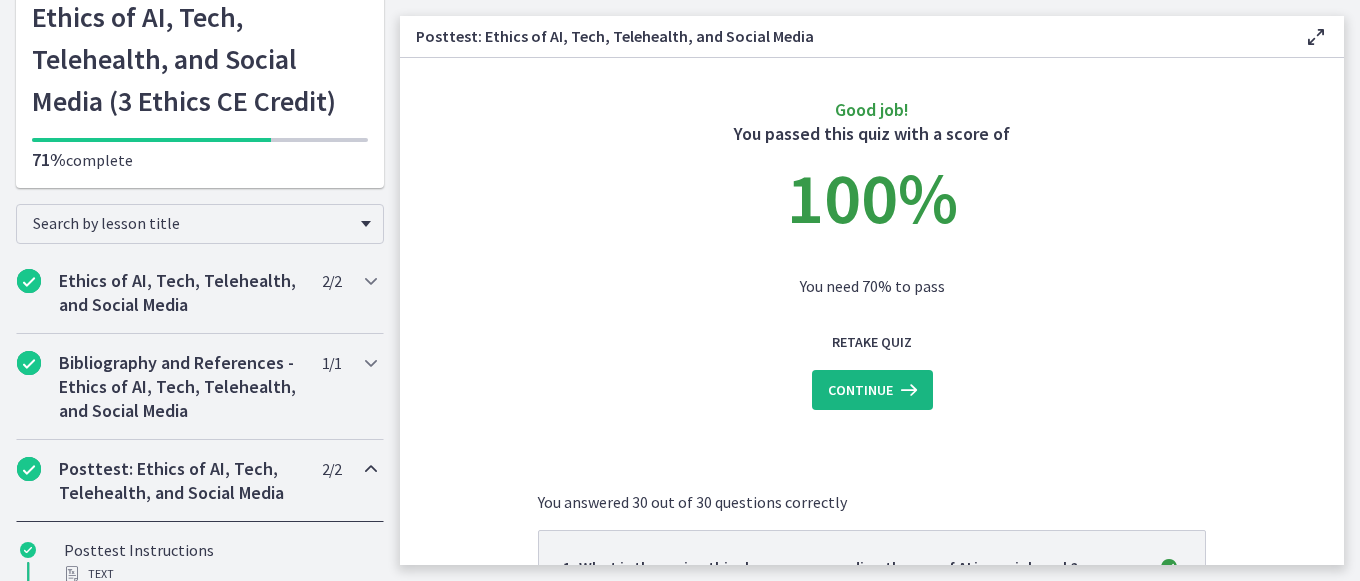 click on "Continue" at bounding box center (860, 390) 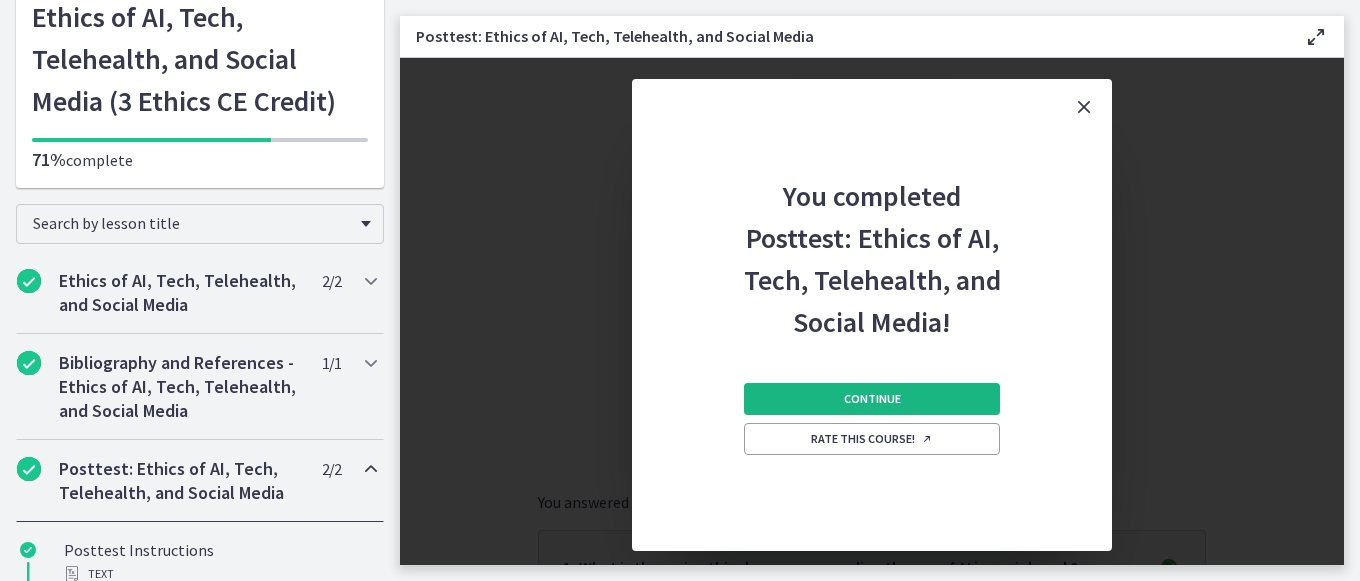 click on "Continue" at bounding box center (872, 399) 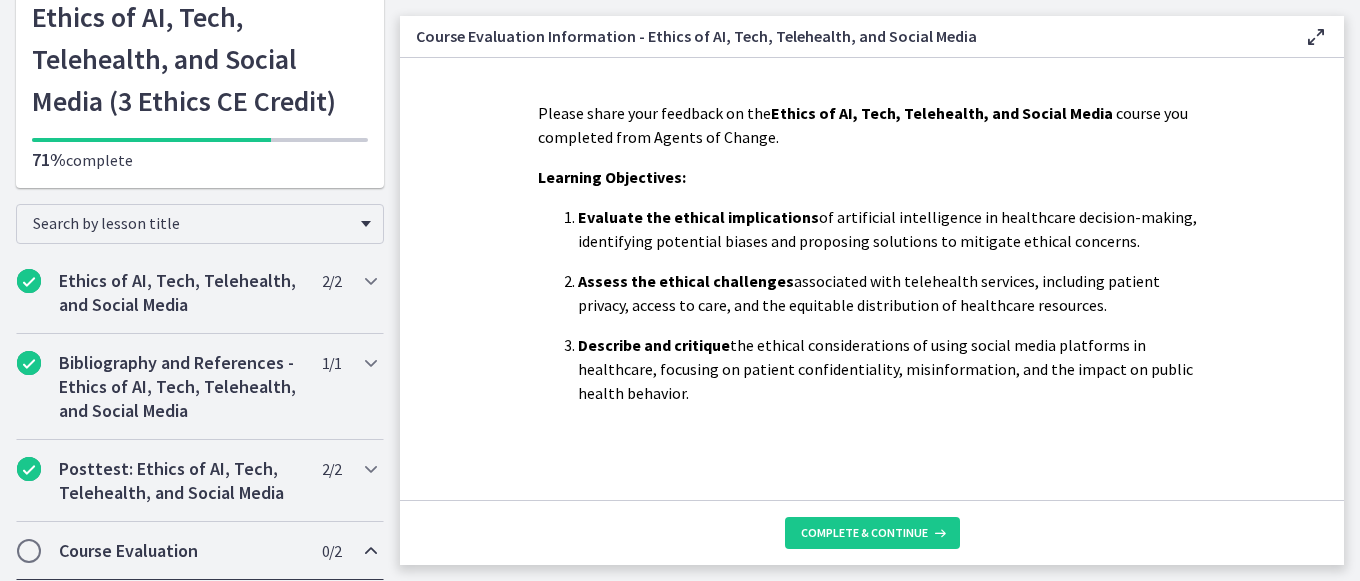 scroll, scrollTop: 14, scrollLeft: 0, axis: vertical 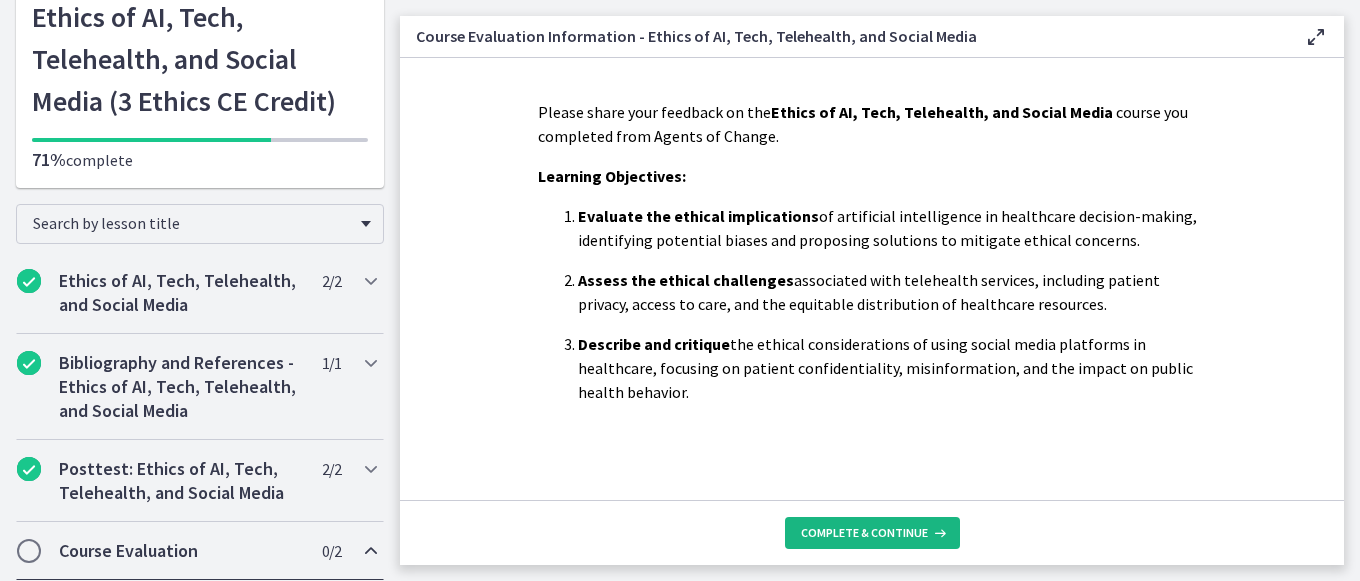 click on "Complete & continue" at bounding box center [864, 533] 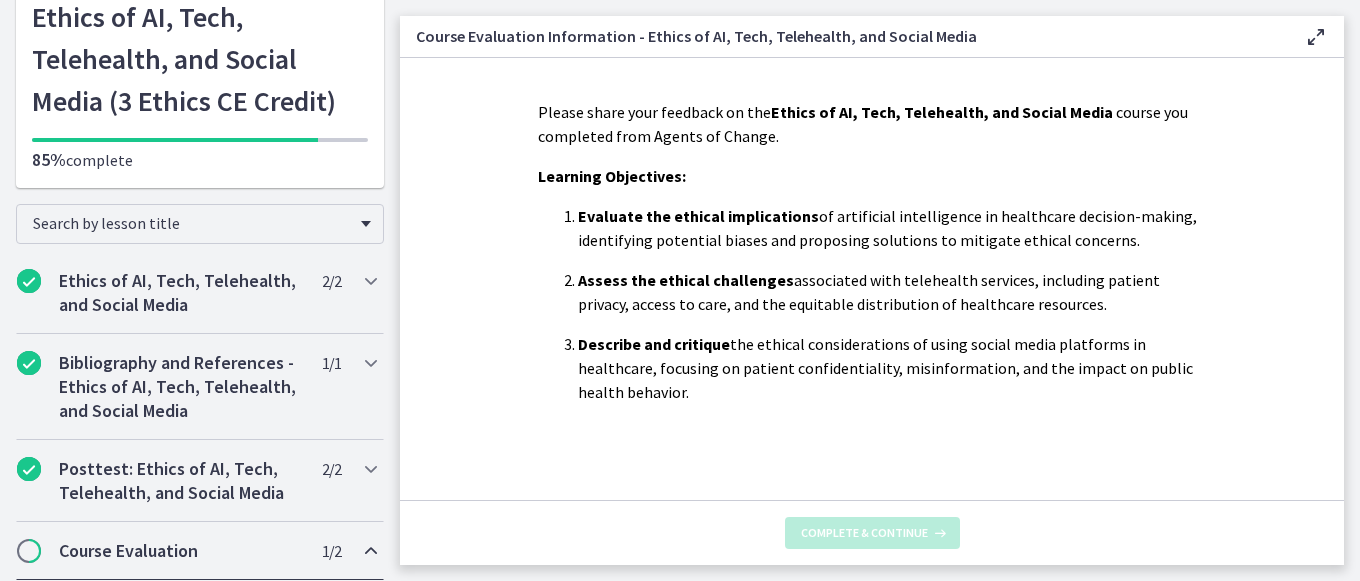 scroll, scrollTop: 0, scrollLeft: 0, axis: both 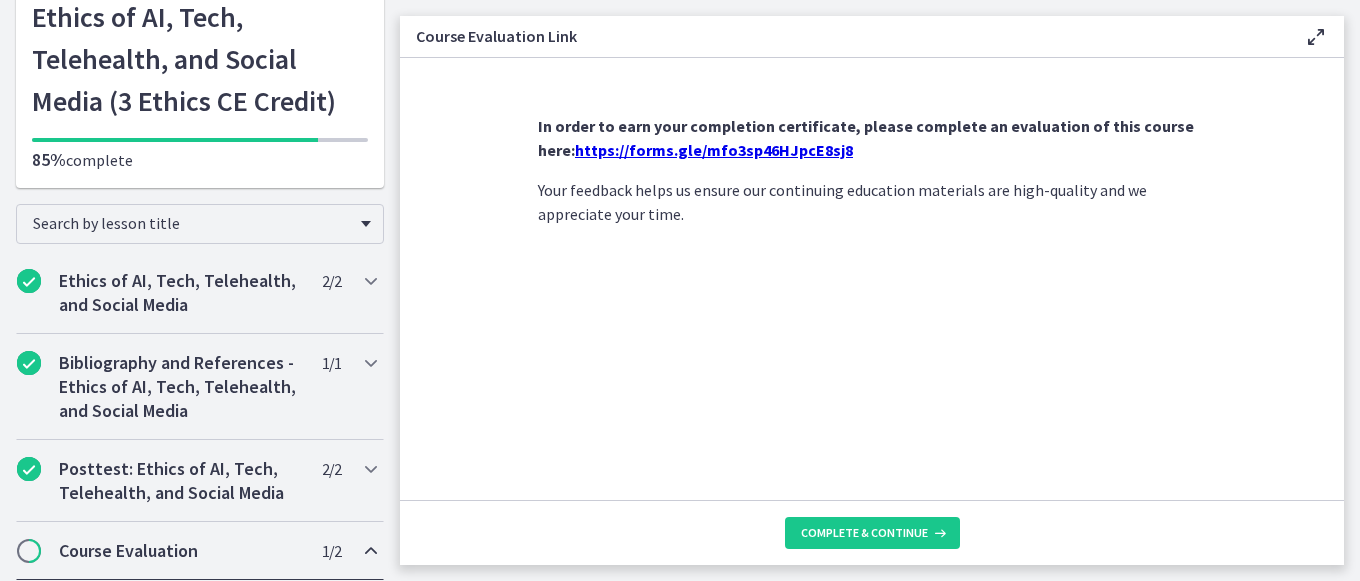 click on "https://forms.gle/mfo3sp46HJpcE8sj8" at bounding box center [714, 150] 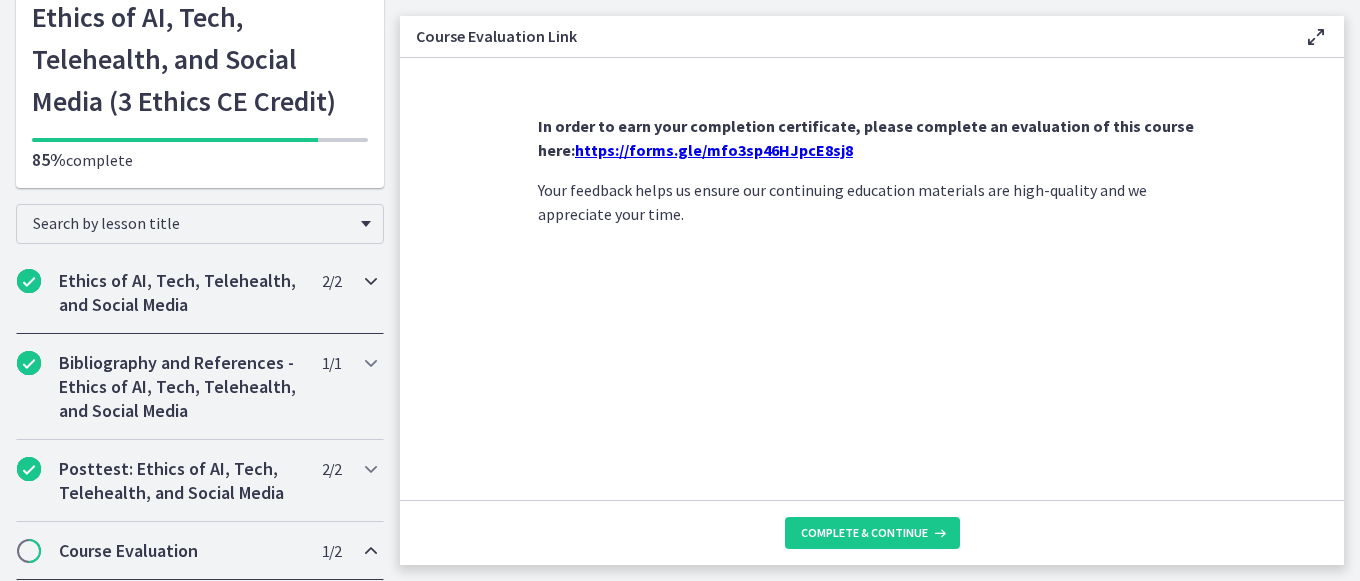 scroll, scrollTop: 296, scrollLeft: 0, axis: vertical 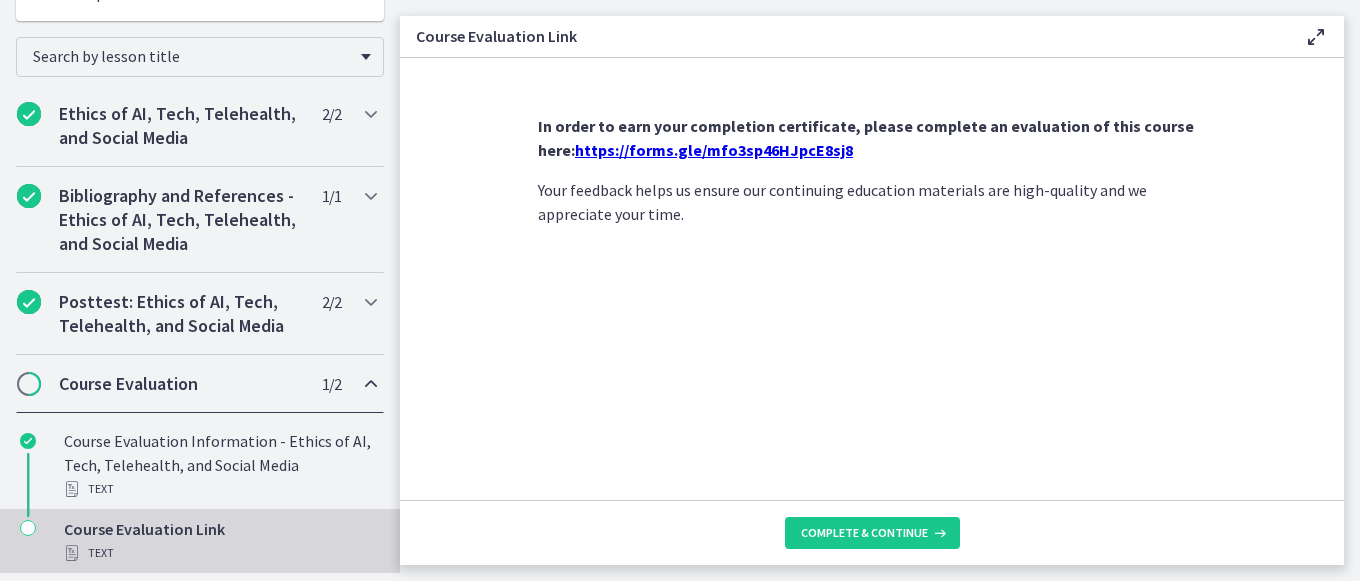 click on "Course Evaluation" at bounding box center [181, 384] 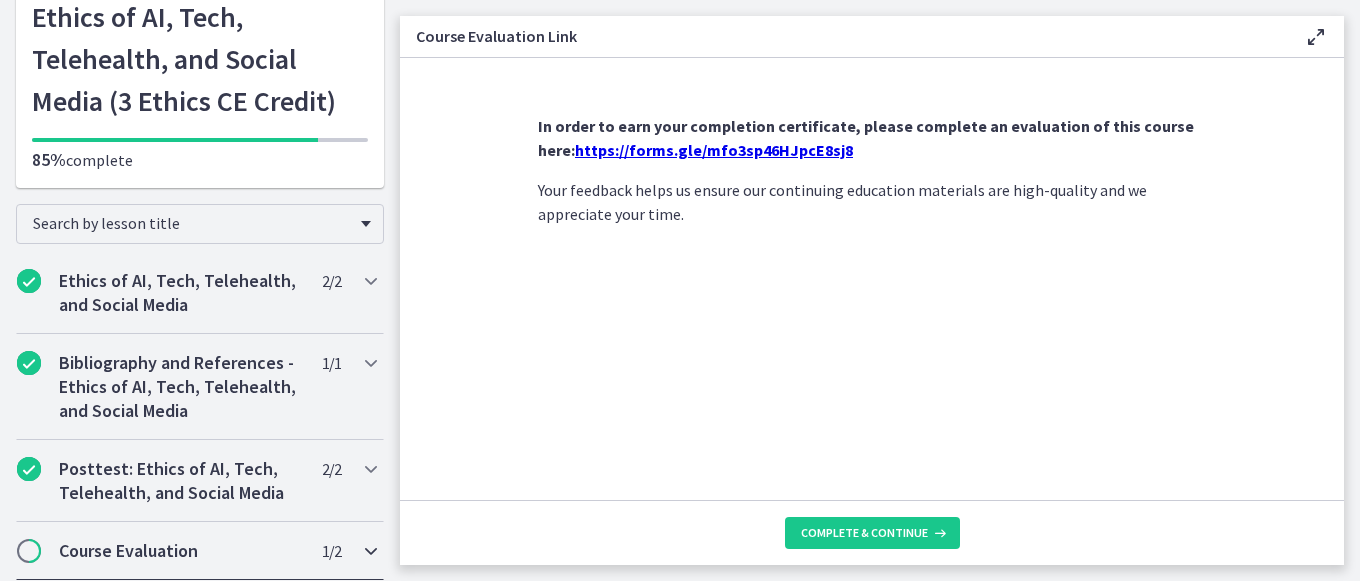 scroll, scrollTop: 128, scrollLeft: 0, axis: vertical 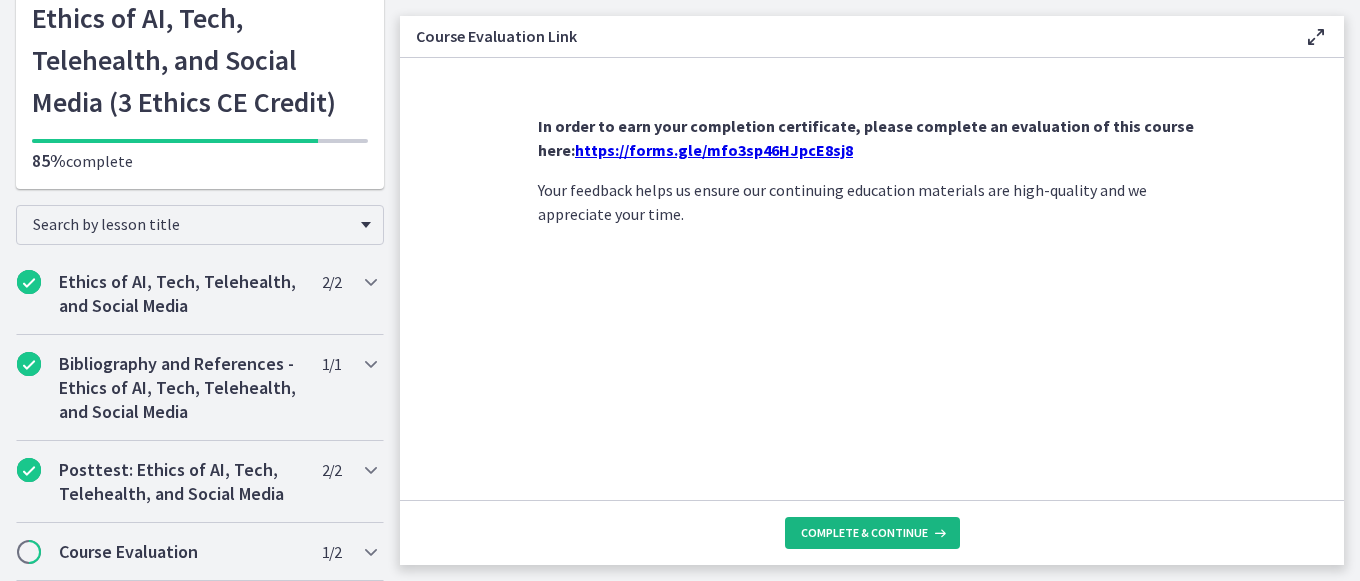 click on "Complete & continue" at bounding box center [864, 533] 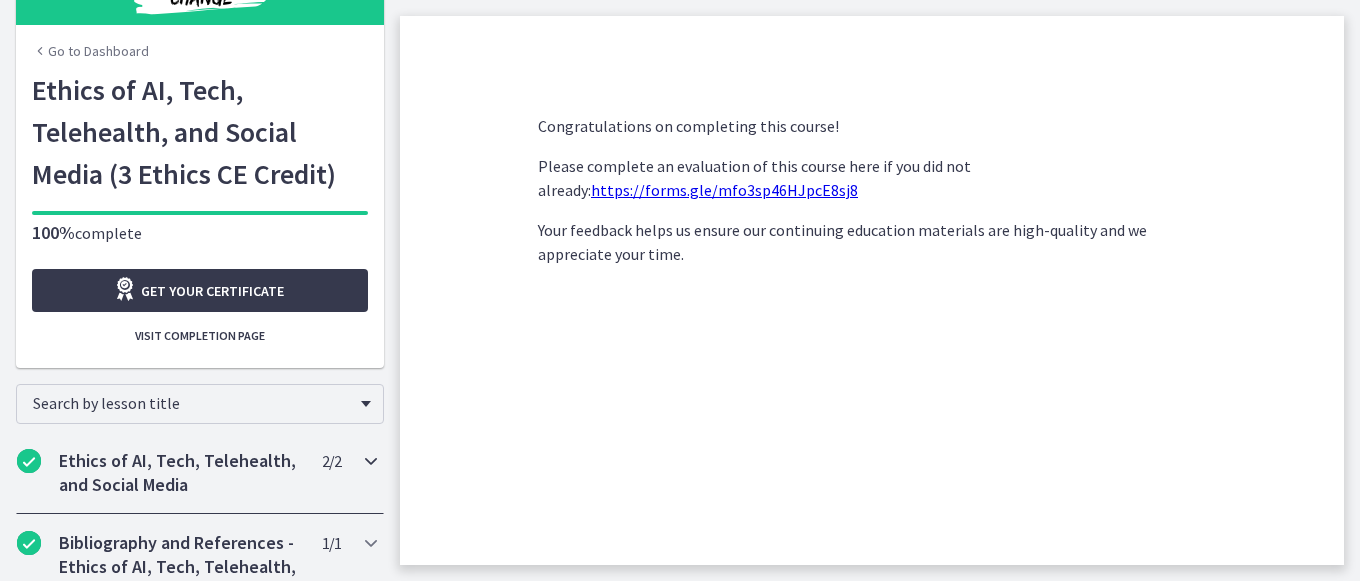 scroll, scrollTop: 0, scrollLeft: 0, axis: both 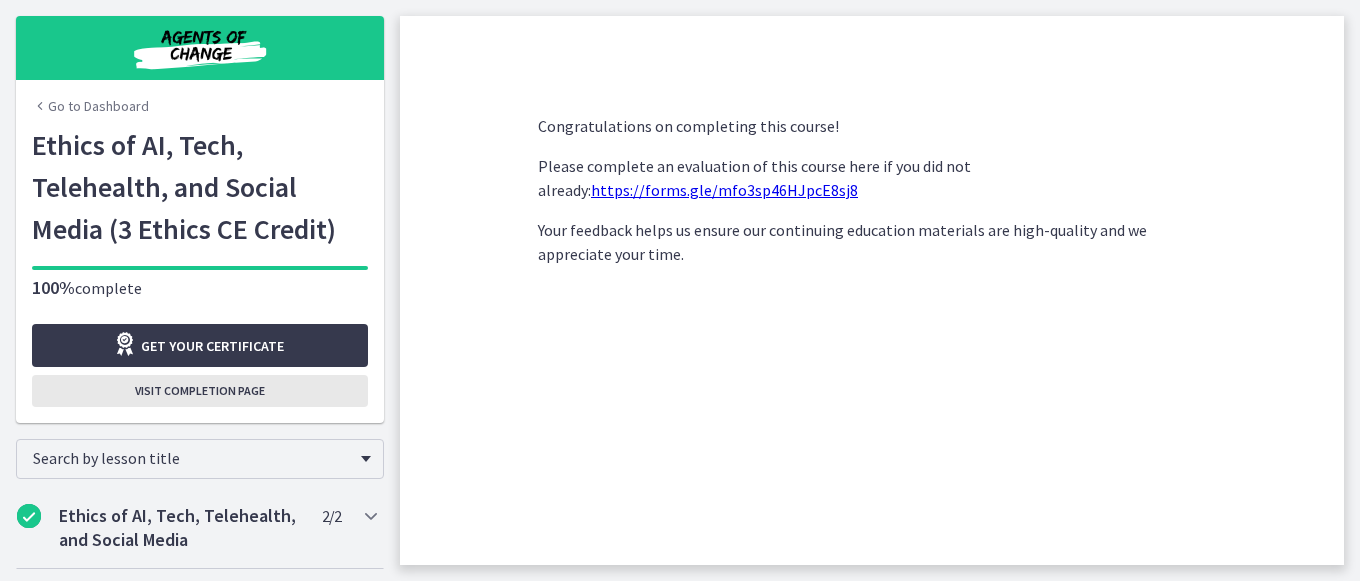 click on "Visit completion page" at bounding box center (200, 391) 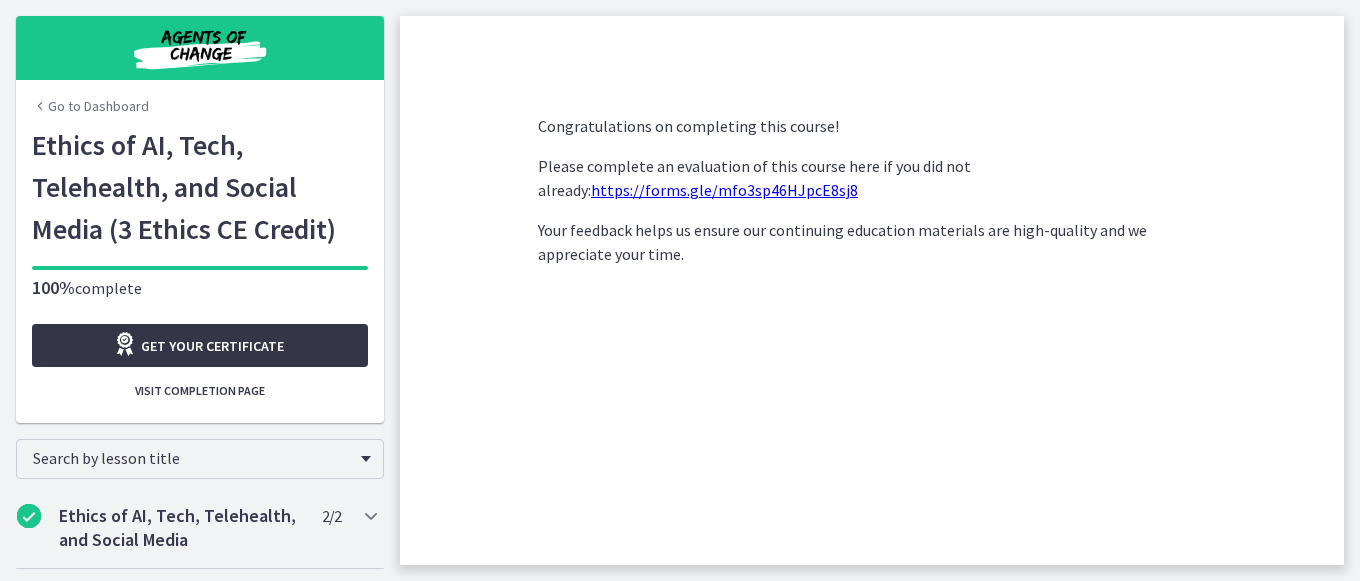 click on "Get your certificate" at bounding box center [212, 346] 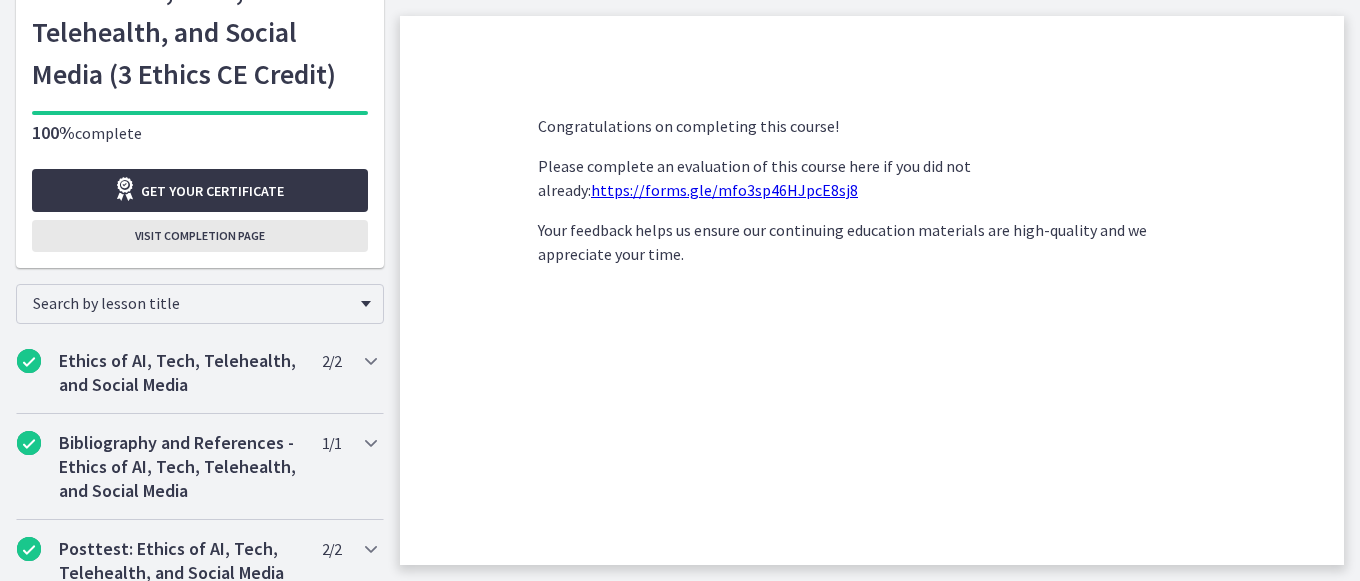 scroll, scrollTop: 159, scrollLeft: 0, axis: vertical 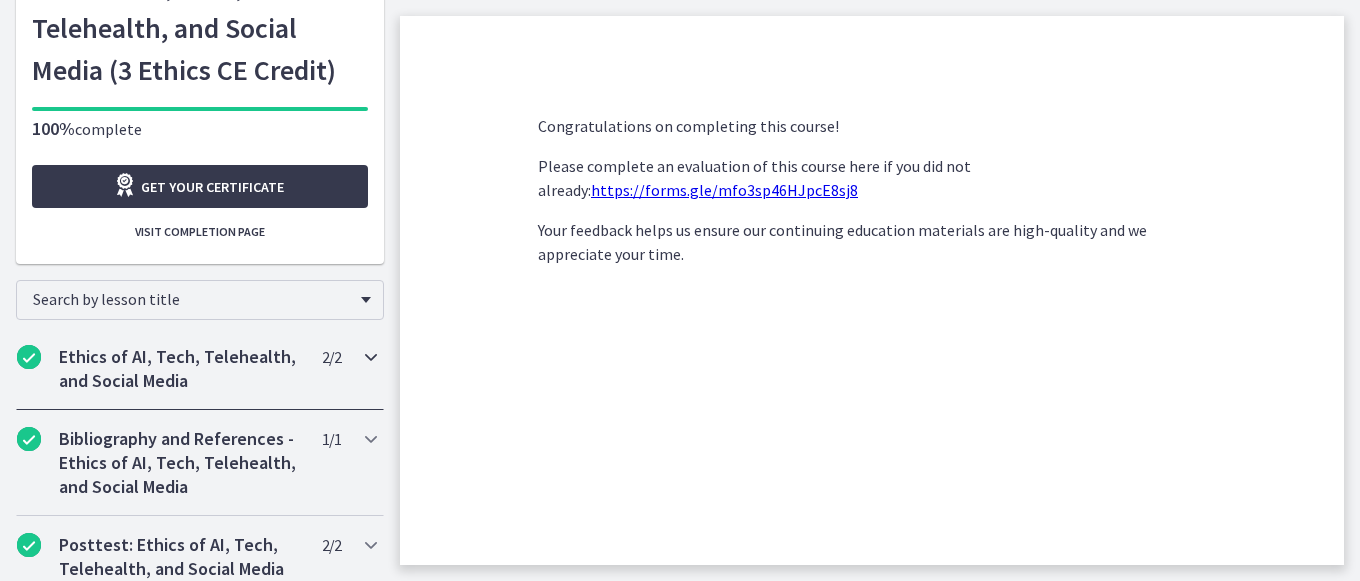 click on "Ethics of AI, Tech, Telehealth, and Social Media" at bounding box center [181, 369] 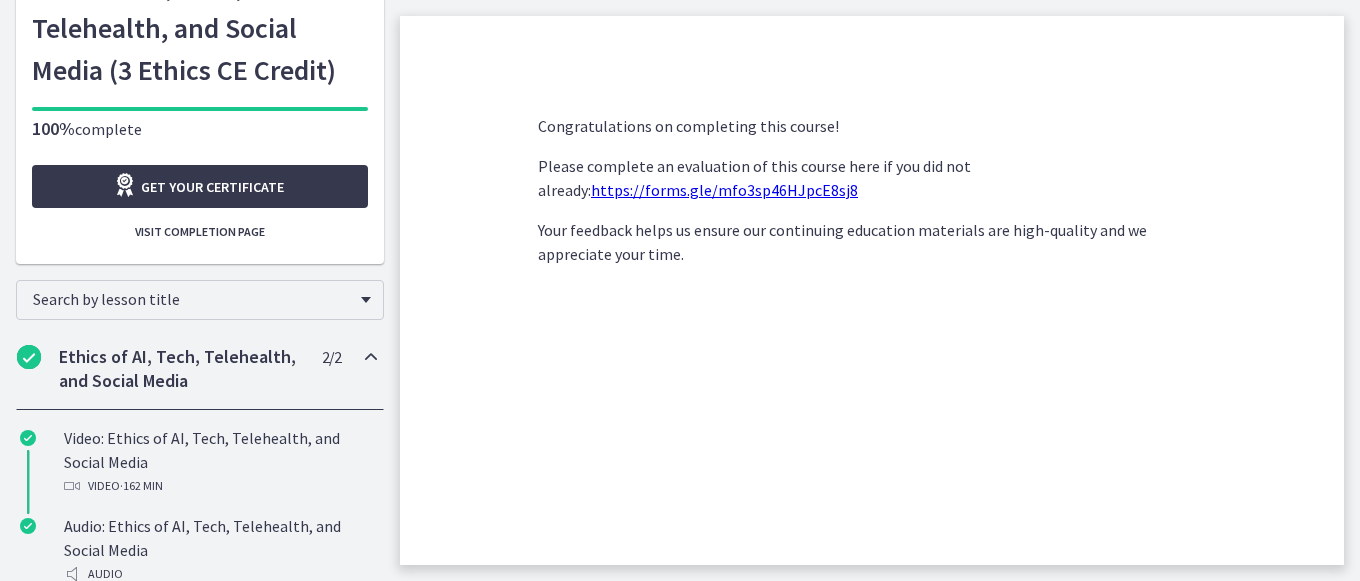 click on "Ethics of AI, Tech, Telehealth, and Social Media" at bounding box center [181, 369] 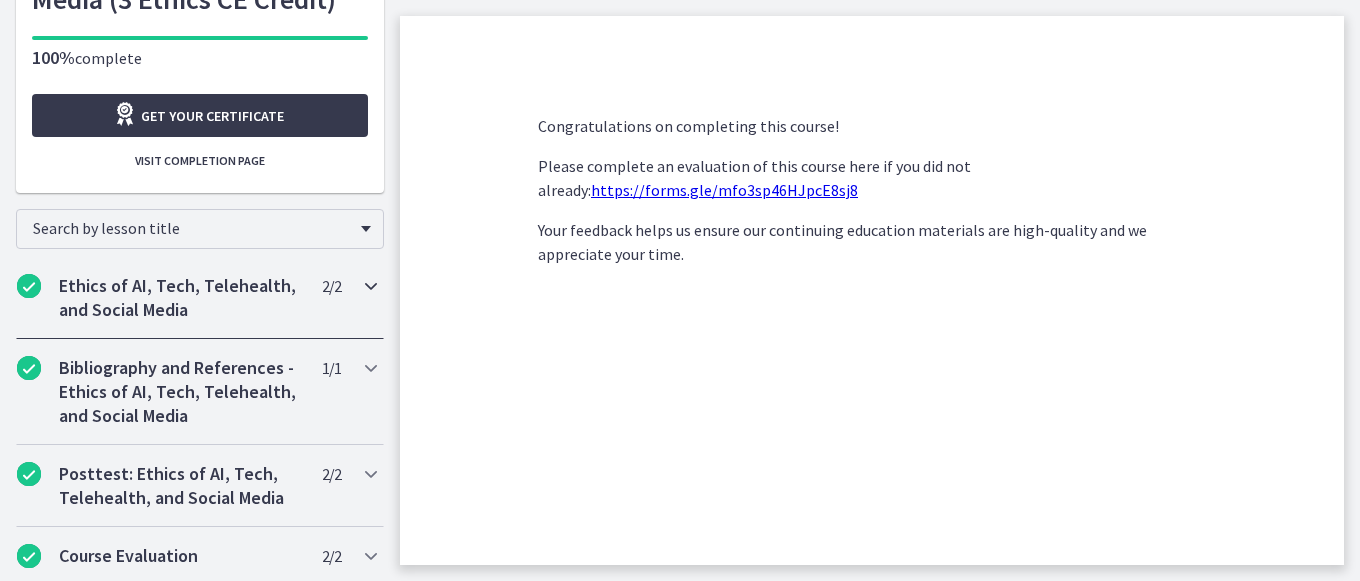 scroll, scrollTop: 233, scrollLeft: 0, axis: vertical 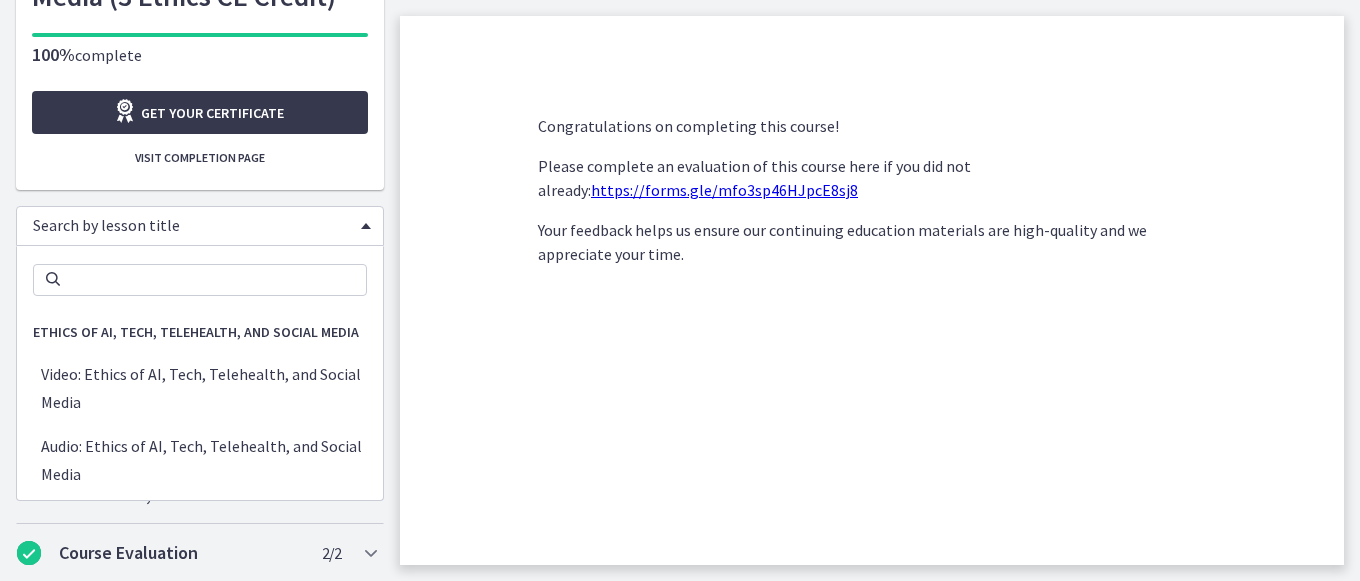 click on "Search by lesson title" at bounding box center (192, 225) 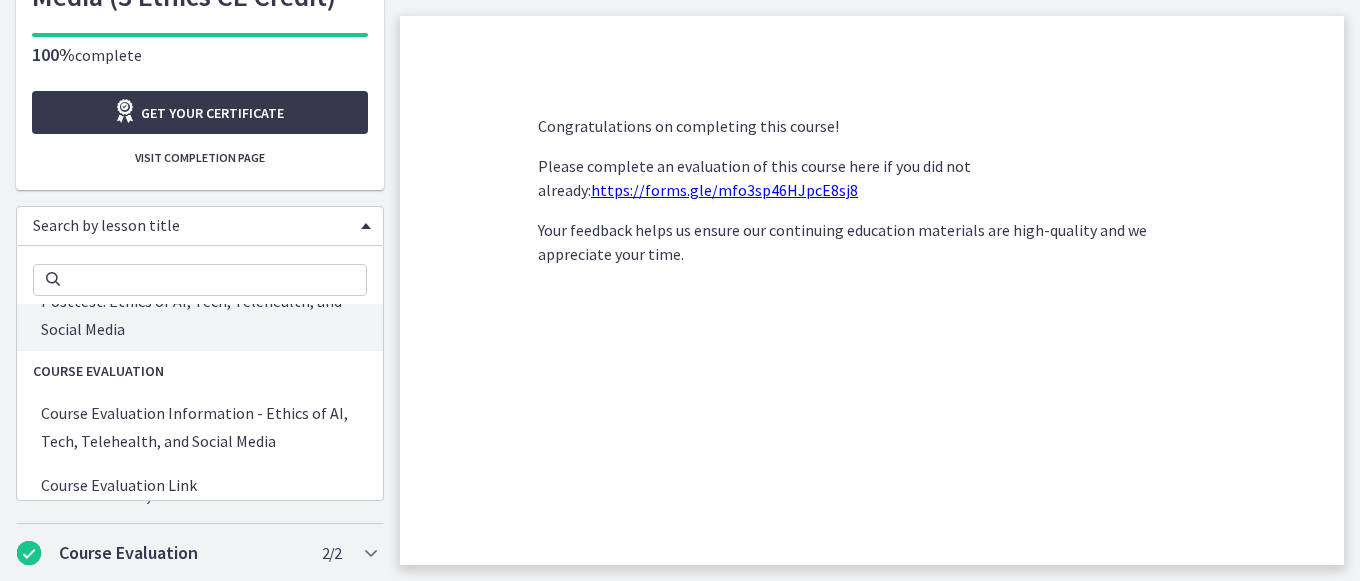 scroll, scrollTop: 468, scrollLeft: 0, axis: vertical 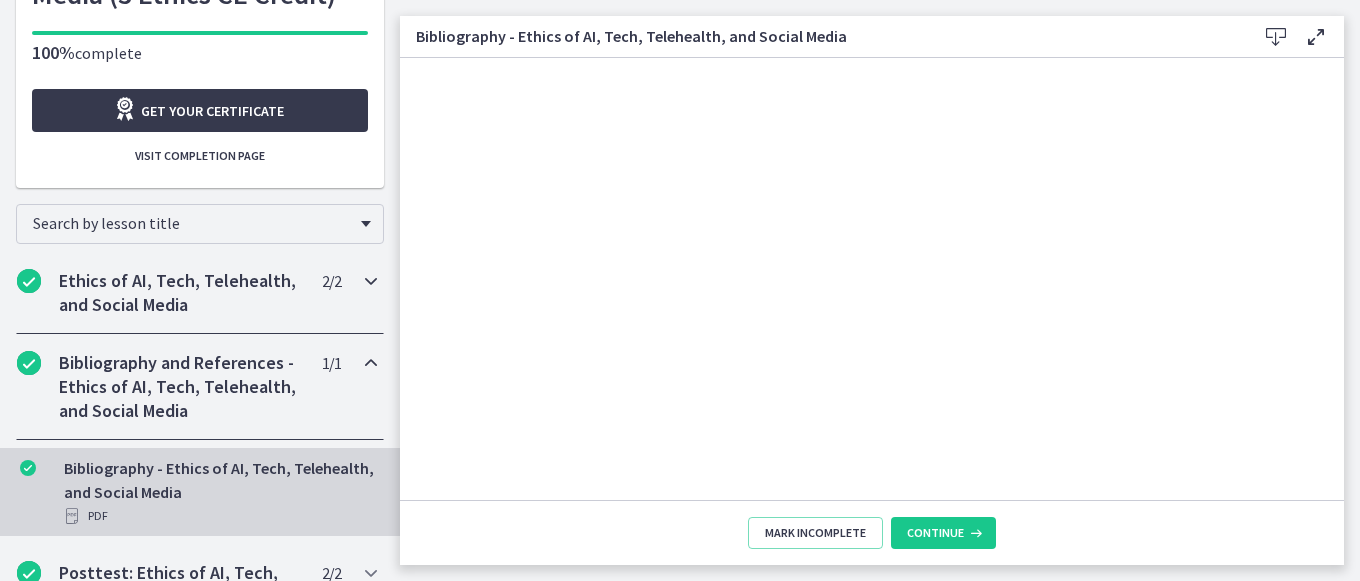 click on "Ethics of AI, Tech, Telehealth, and Social Media" at bounding box center [181, 293] 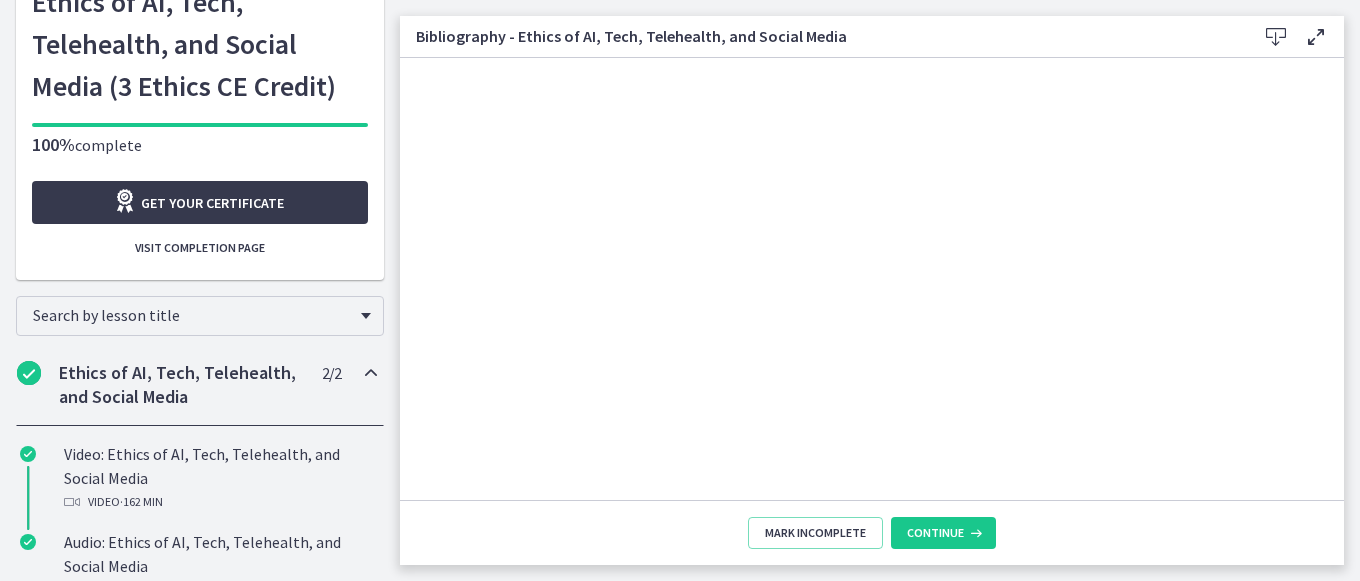 scroll, scrollTop: 190, scrollLeft: 0, axis: vertical 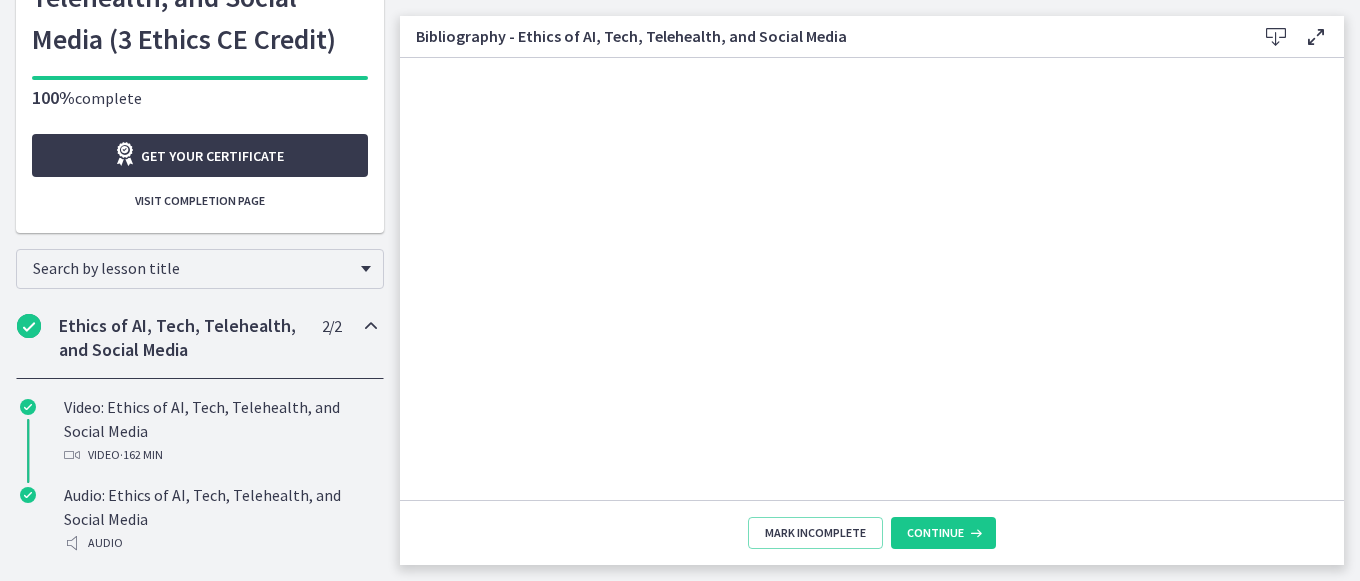 click on "Ethics of AI, Tech, Telehealth, and Social Media" at bounding box center (181, 338) 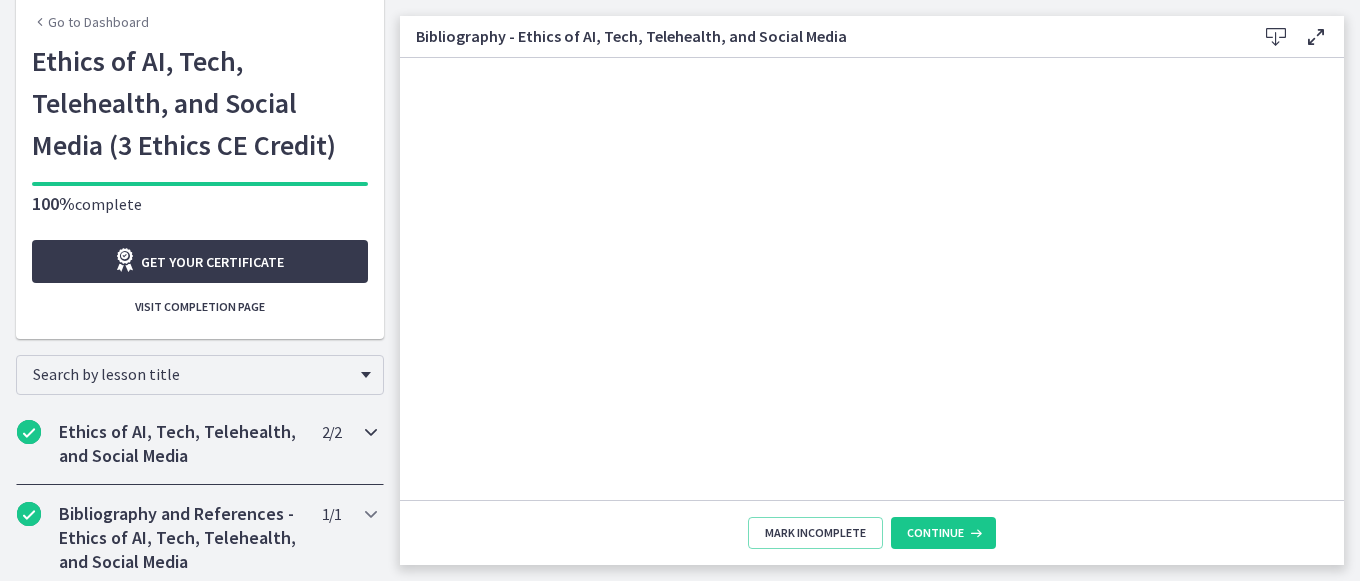scroll, scrollTop: 76, scrollLeft: 0, axis: vertical 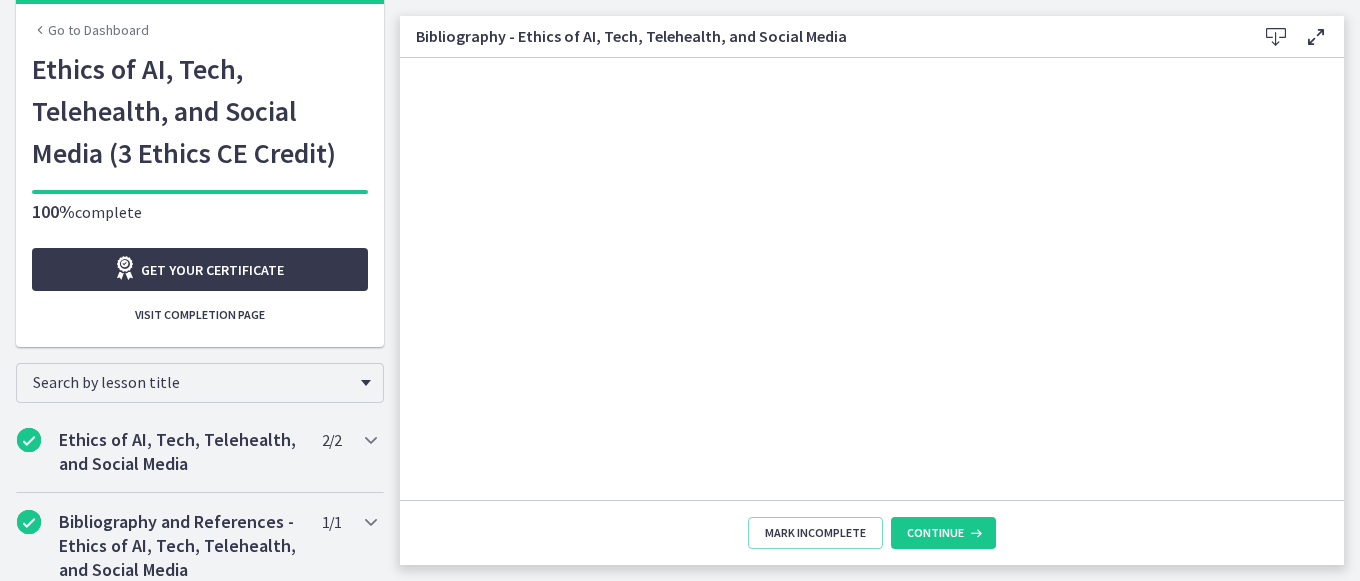 click on "Go to Dashboard" at bounding box center (90, 30) 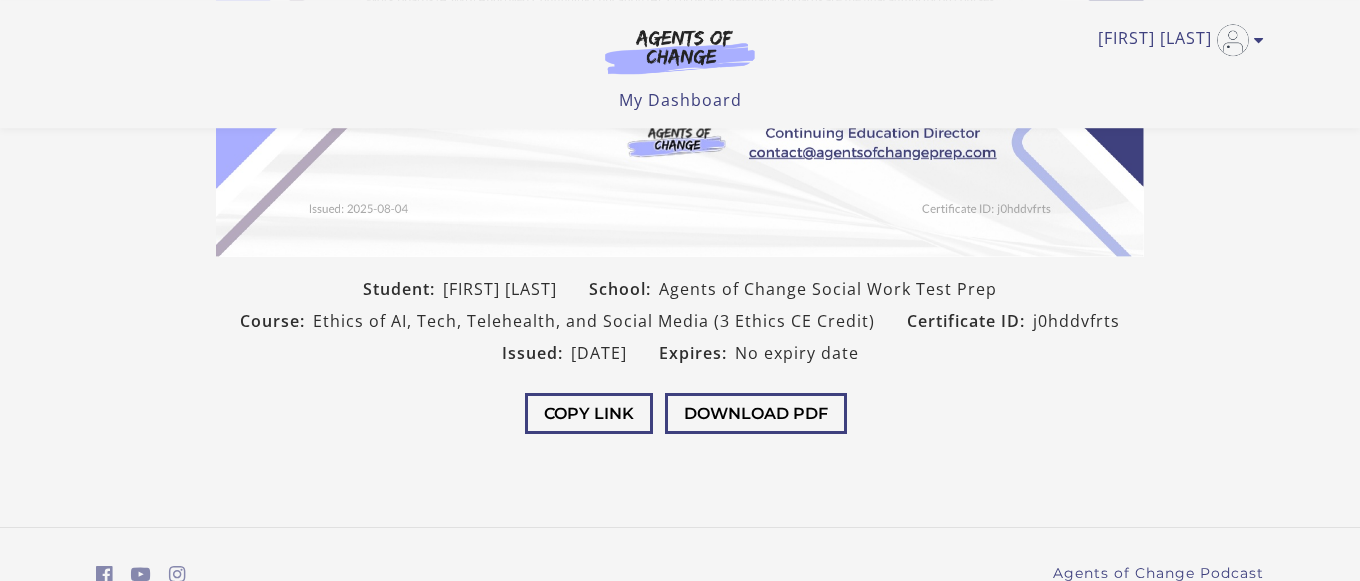 scroll, scrollTop: 447, scrollLeft: 0, axis: vertical 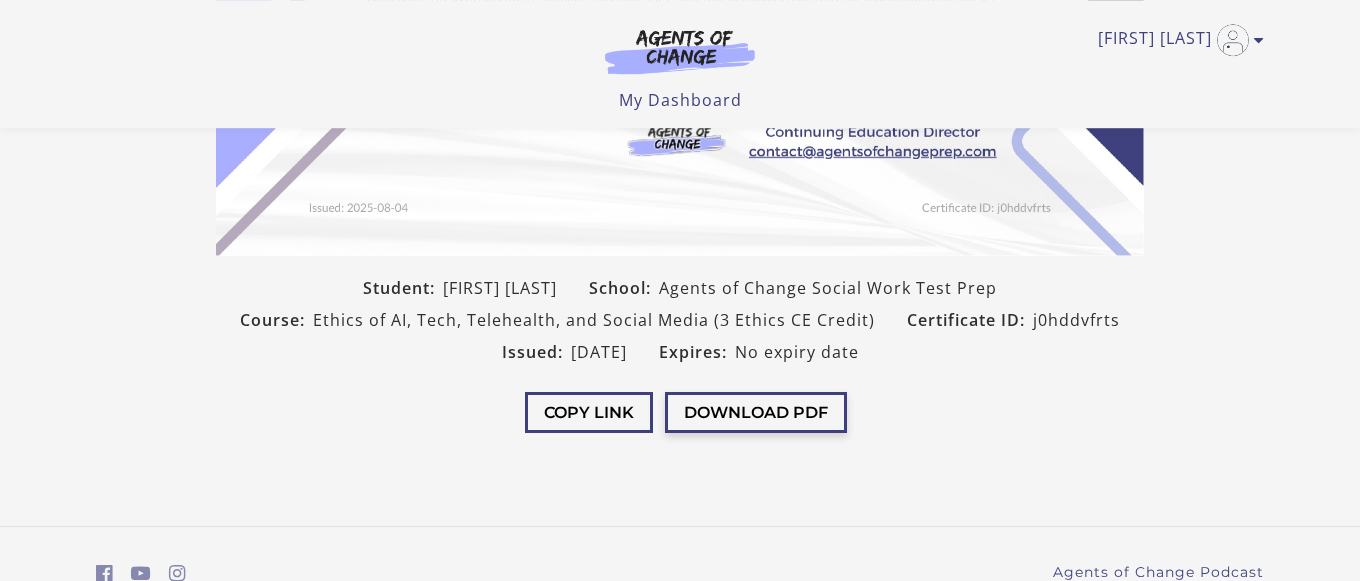 click on "Download PDF" at bounding box center [756, 412] 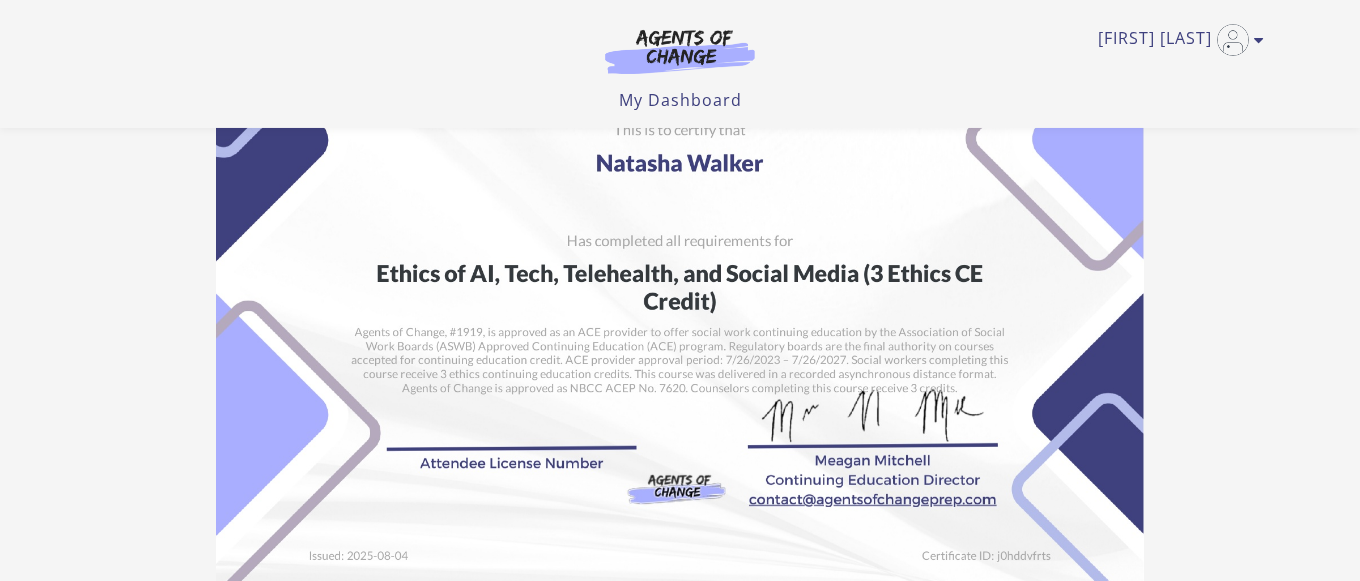 scroll, scrollTop: 0, scrollLeft: 0, axis: both 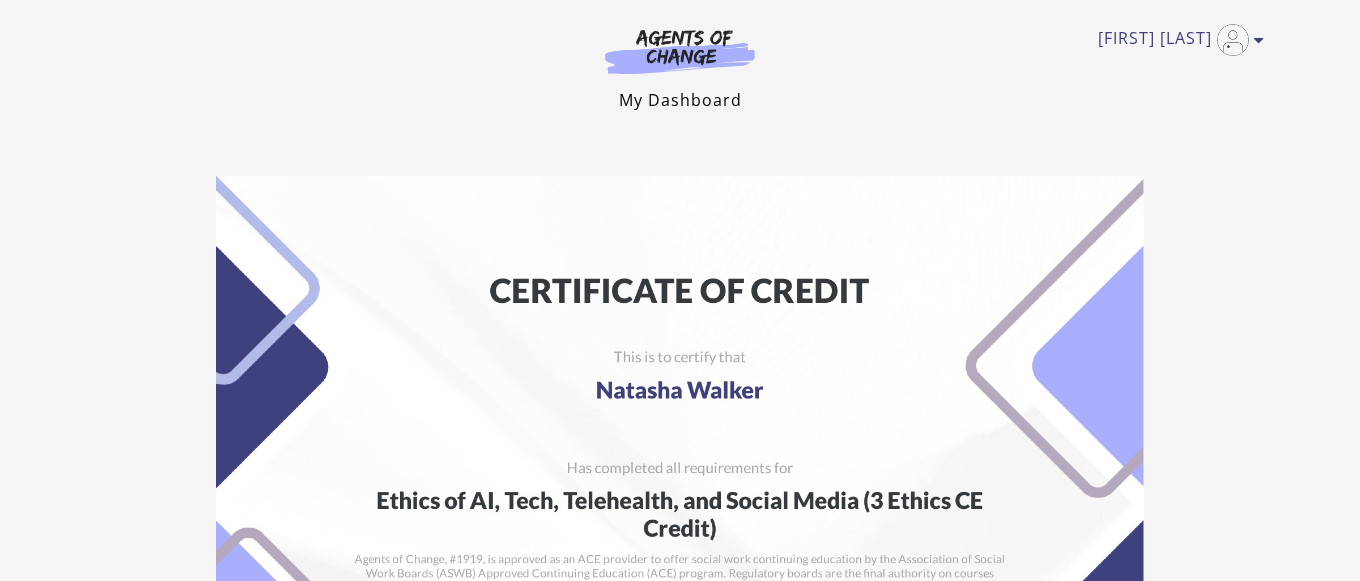 click on "My Dashboard" at bounding box center (680, 100) 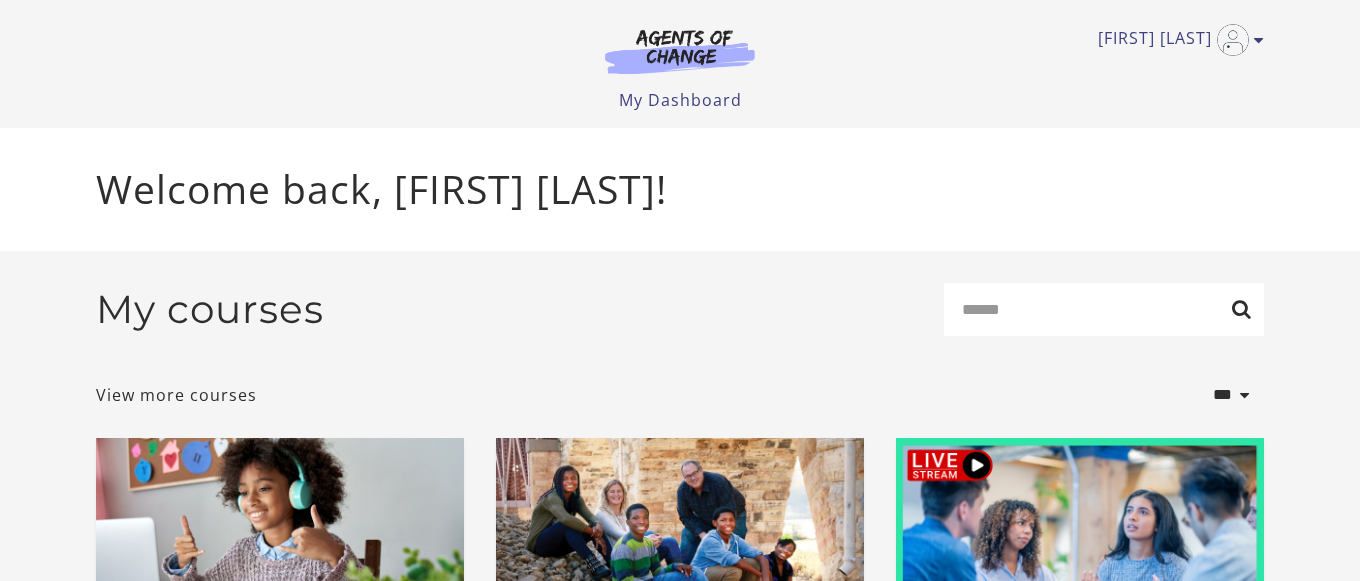 scroll, scrollTop: 0, scrollLeft: 0, axis: both 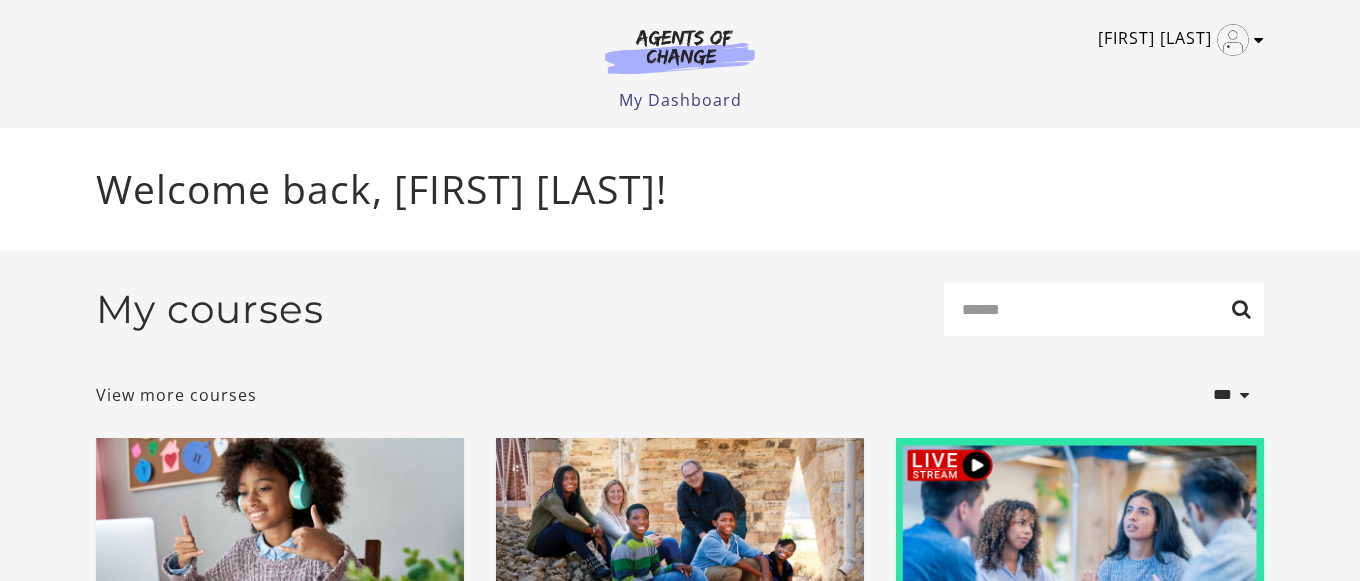 click at bounding box center [1259, 40] 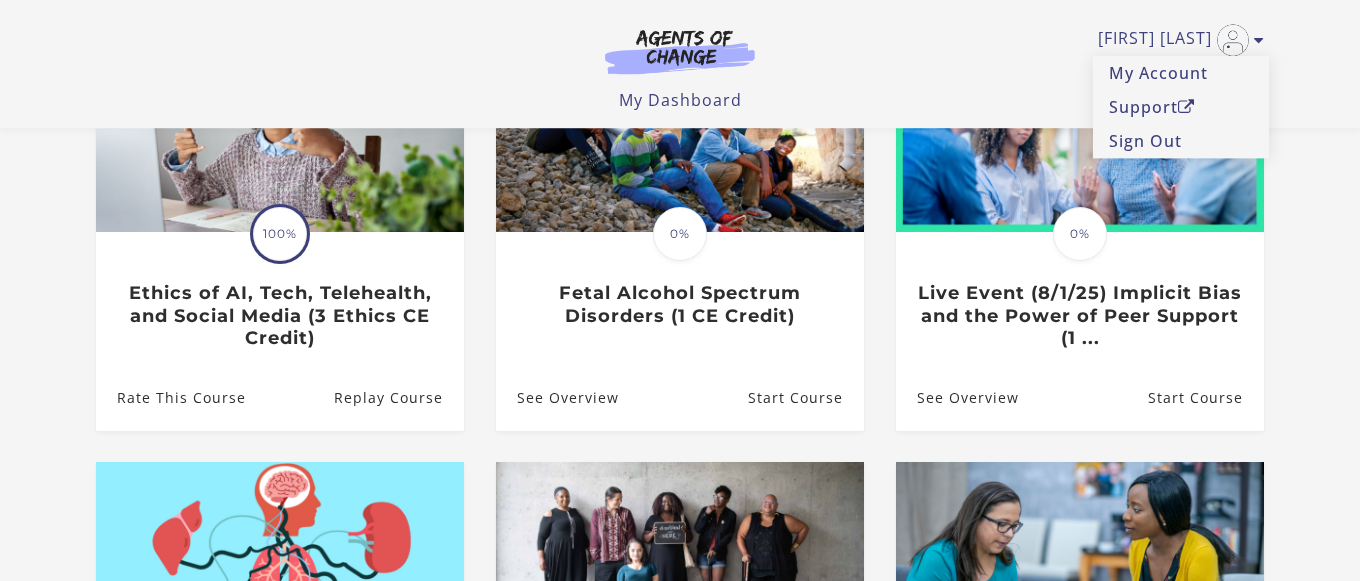 scroll, scrollTop: 293, scrollLeft: 0, axis: vertical 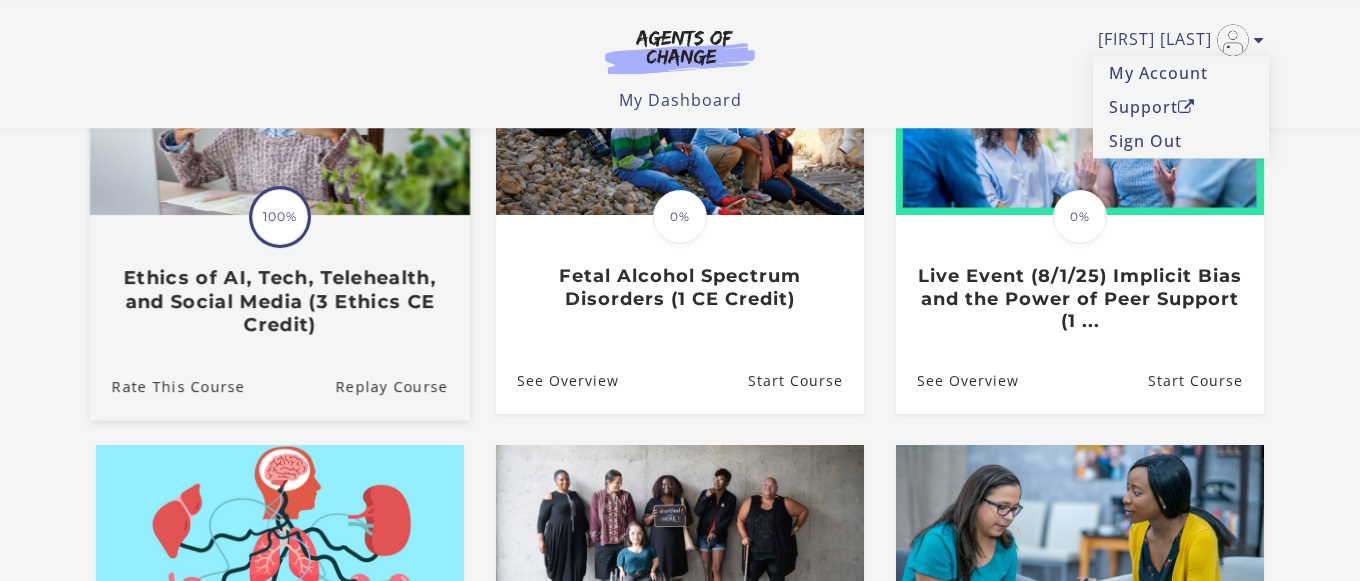 click on "100%" at bounding box center (280, 217) 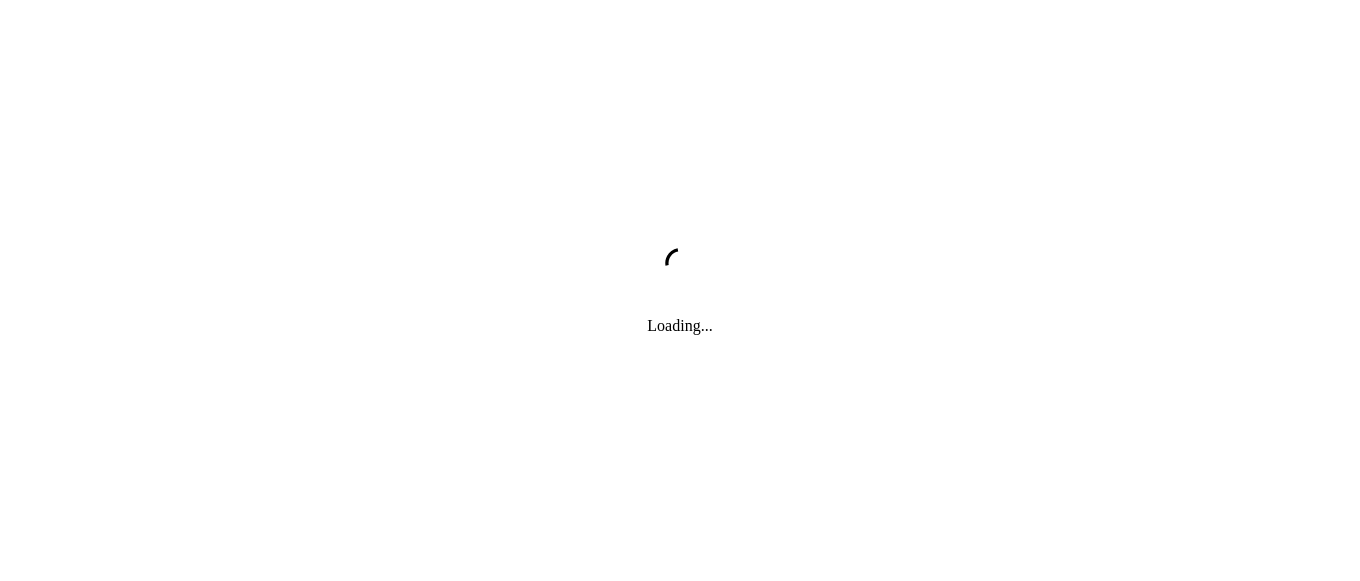scroll, scrollTop: 0, scrollLeft: 0, axis: both 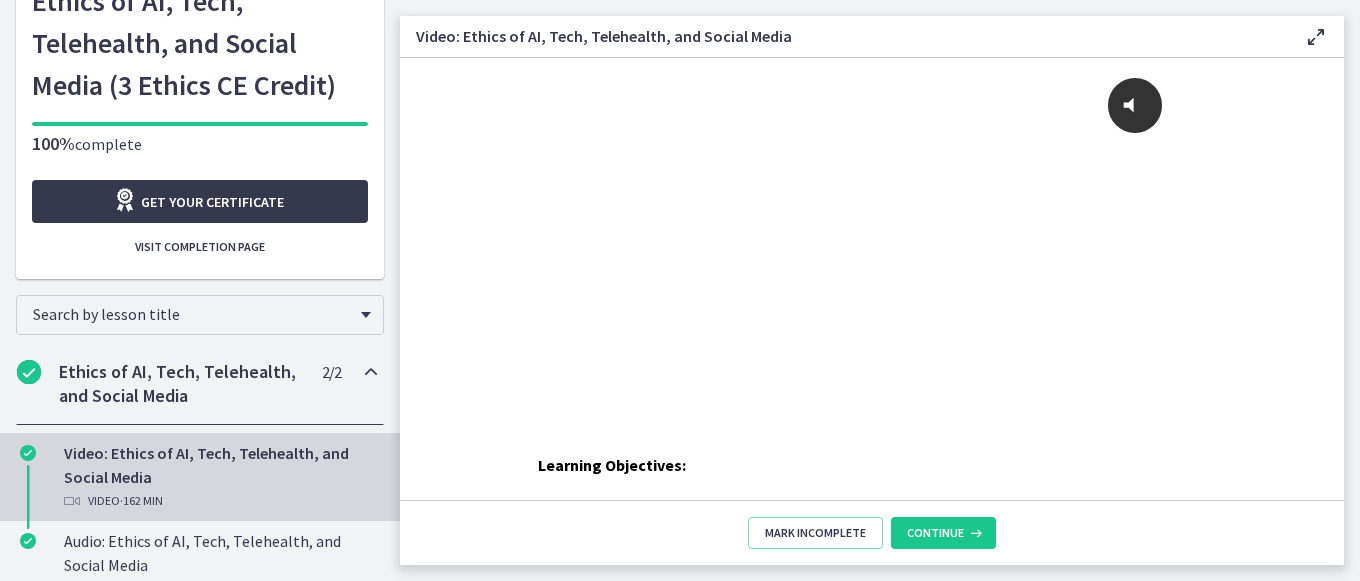 click on "Ethics of AI, Tech, Telehealth, and Social Media" at bounding box center (181, 384) 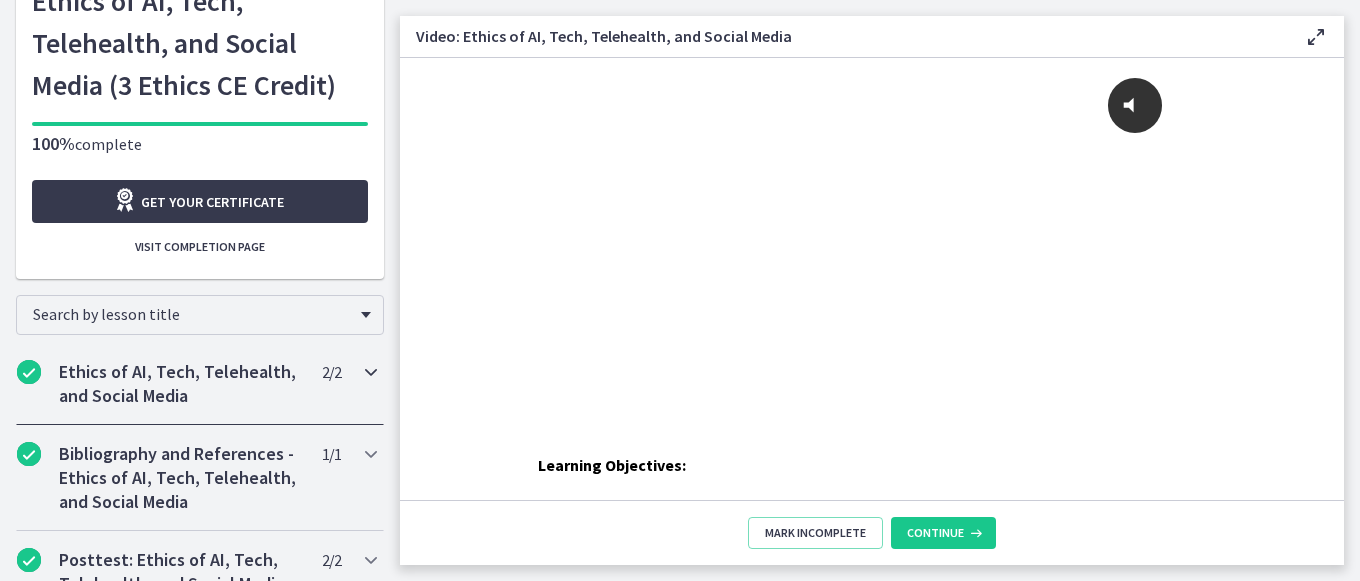 scroll, scrollTop: 143, scrollLeft: 0, axis: vertical 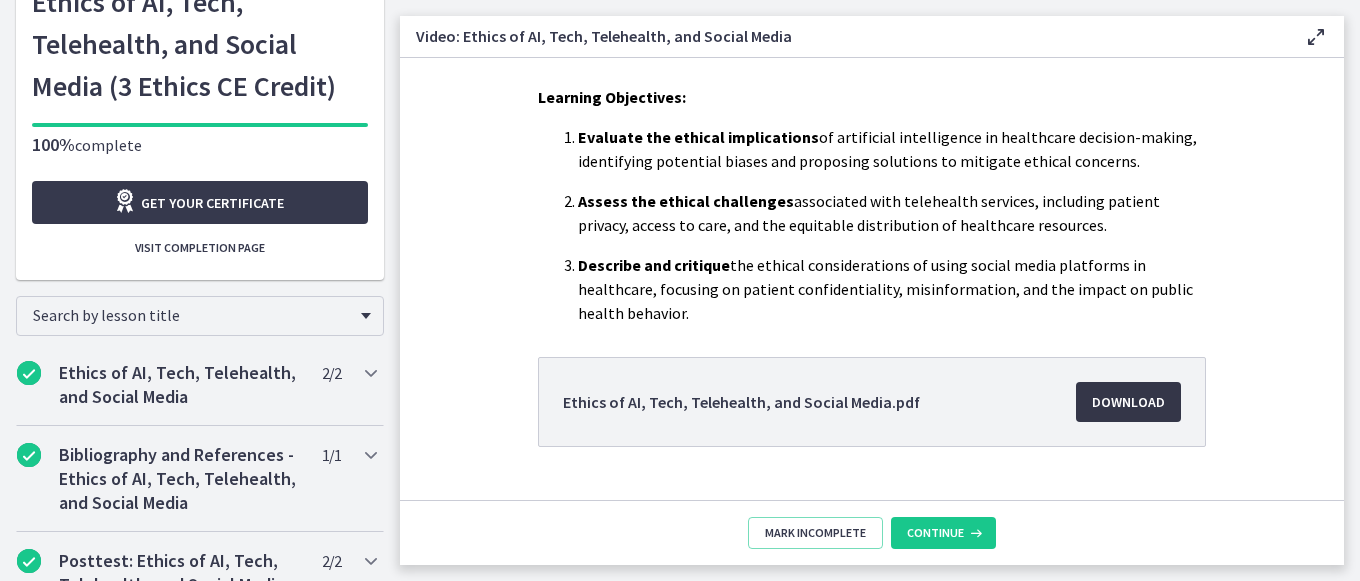 click on "Download
Opens in a new window" at bounding box center [1128, 402] 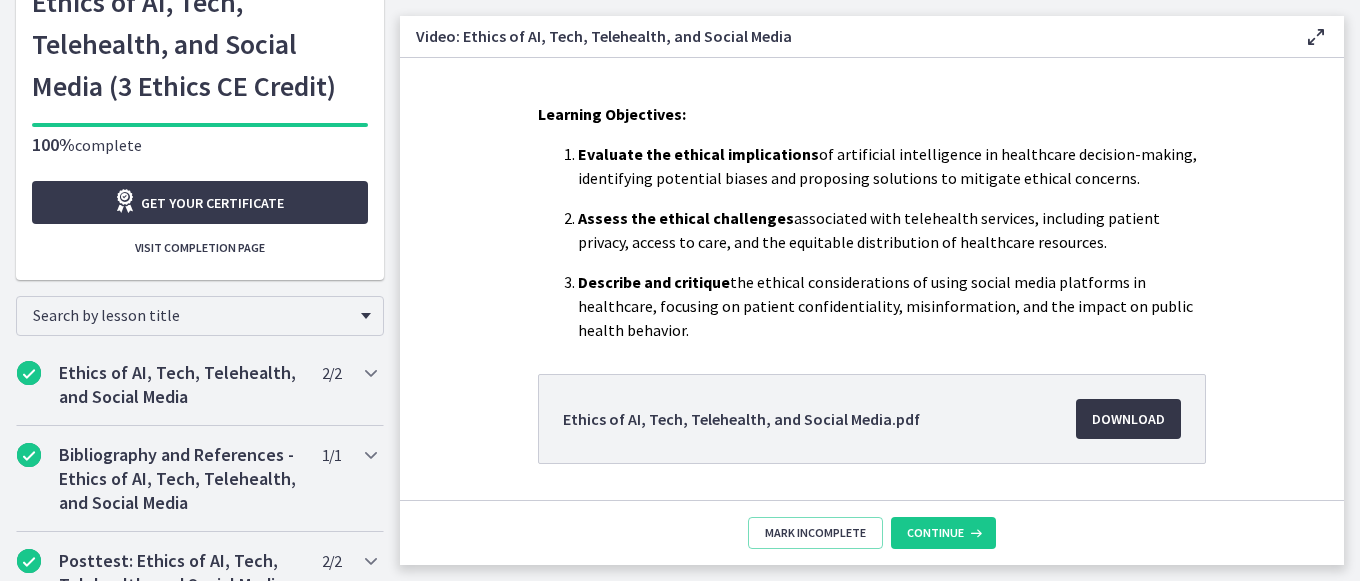 scroll, scrollTop: 350, scrollLeft: 0, axis: vertical 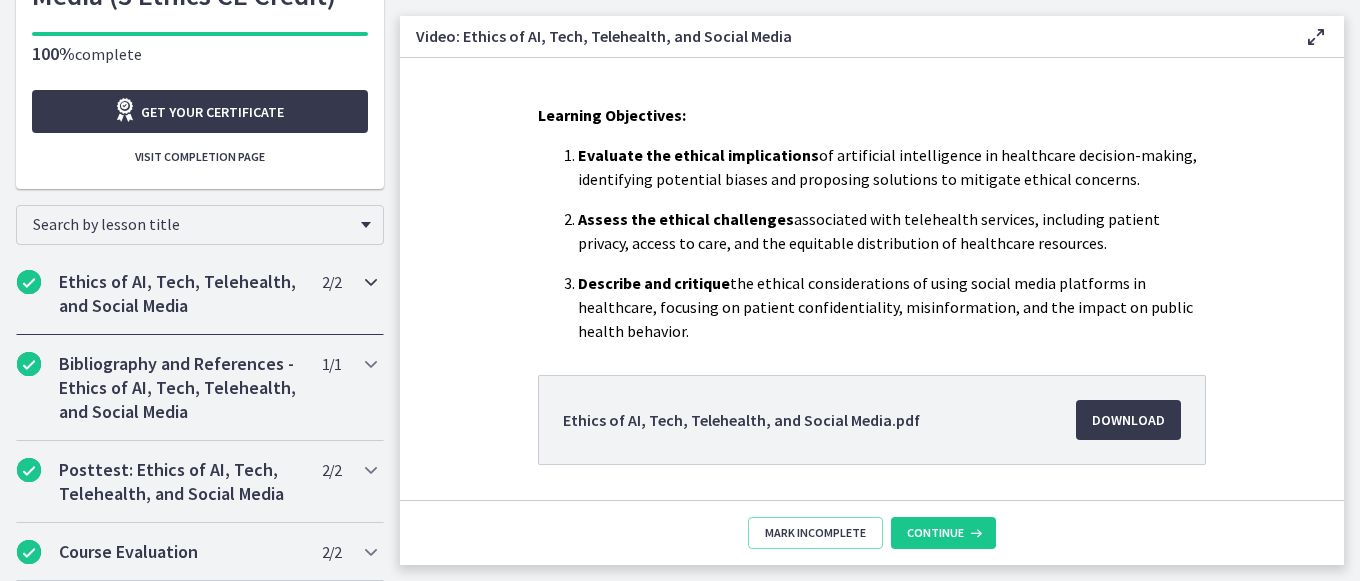 click on "Ethics of AI, Tech, Telehealth, and Social Media" at bounding box center (181, 294) 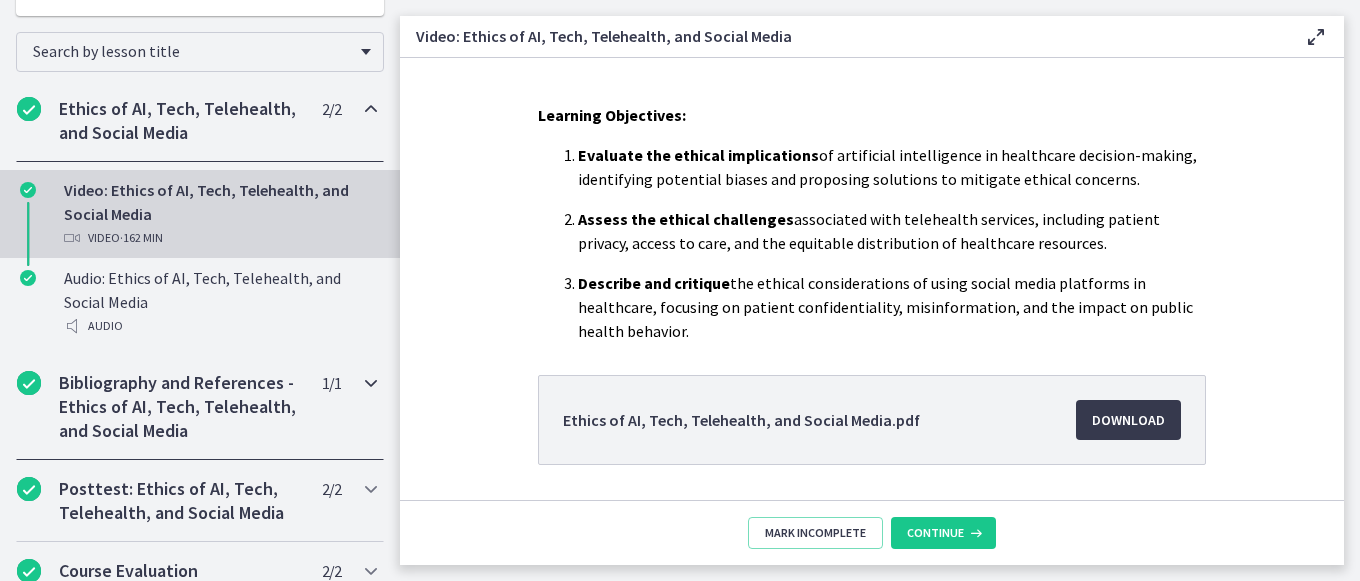 scroll, scrollTop: 427, scrollLeft: 0, axis: vertical 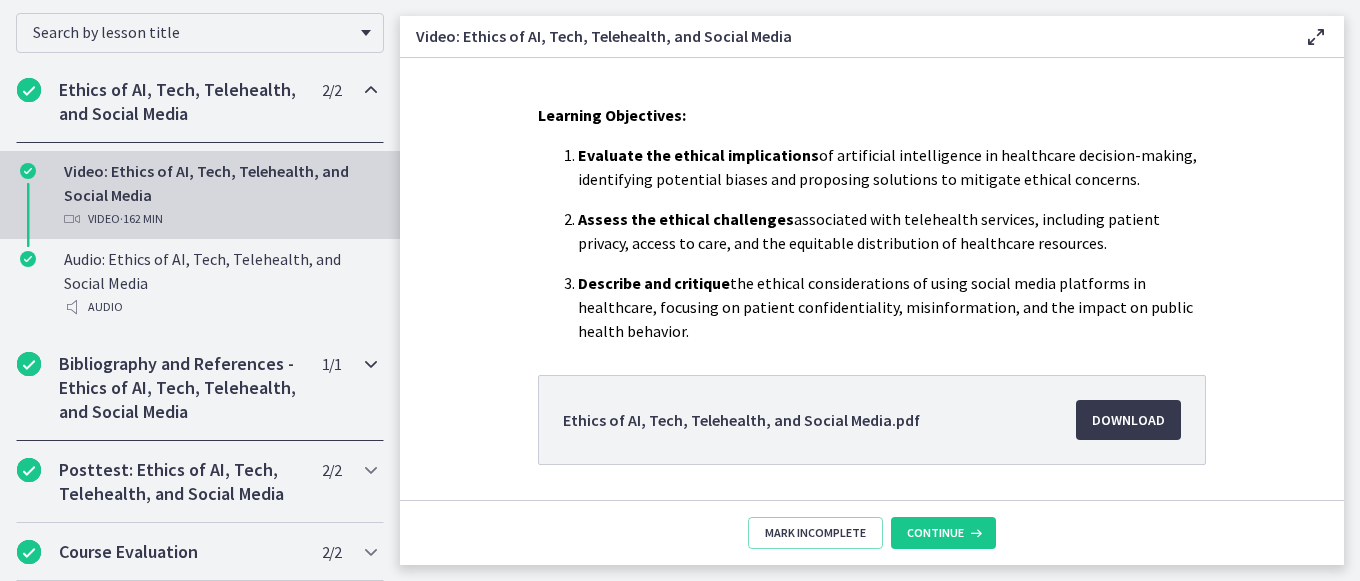 click on "Bibliography and References - Ethics of AI, Tech, Telehealth, and Social Media" at bounding box center (181, 388) 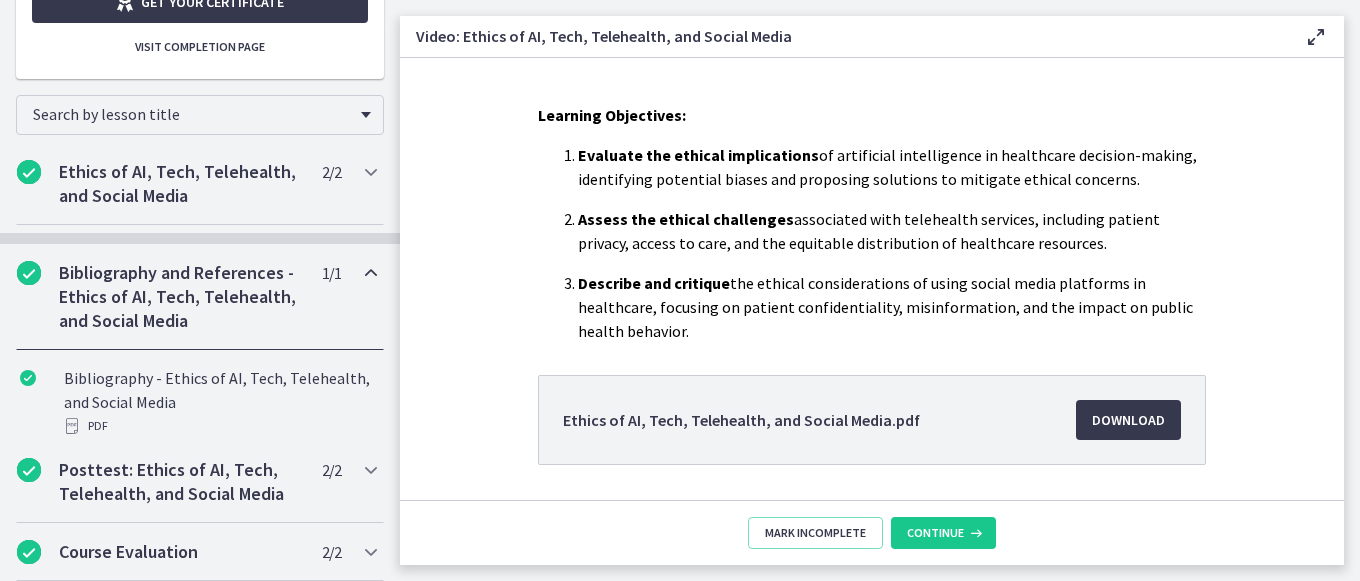 scroll, scrollTop: 339, scrollLeft: 0, axis: vertical 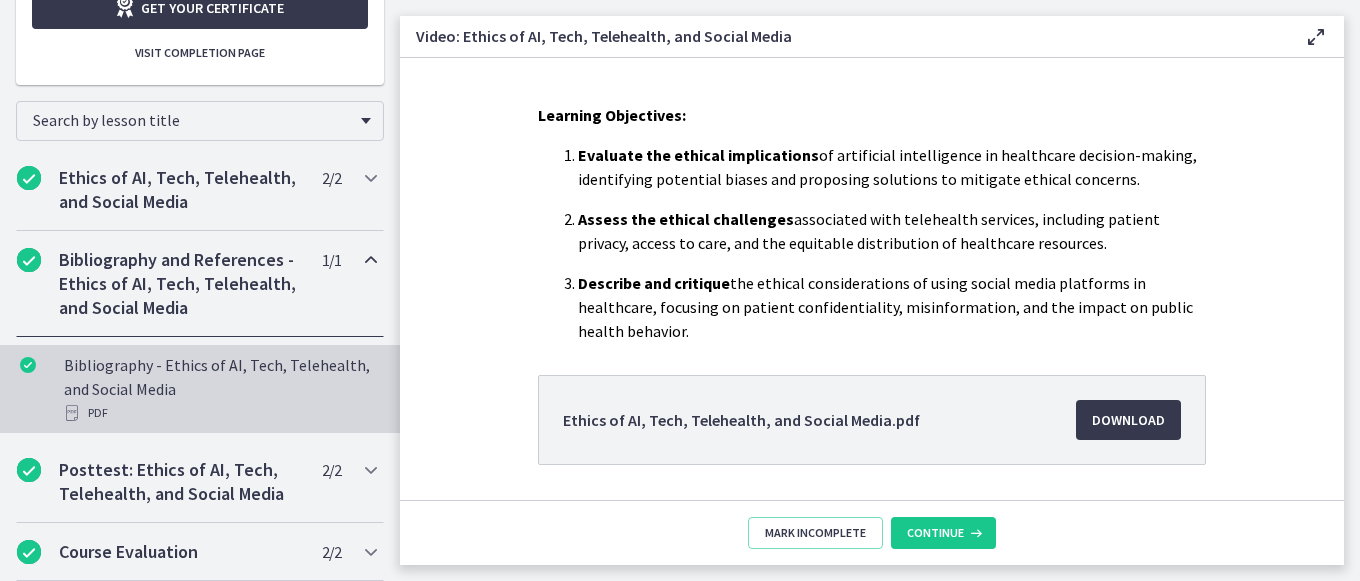 click on "PDF" at bounding box center (220, 413) 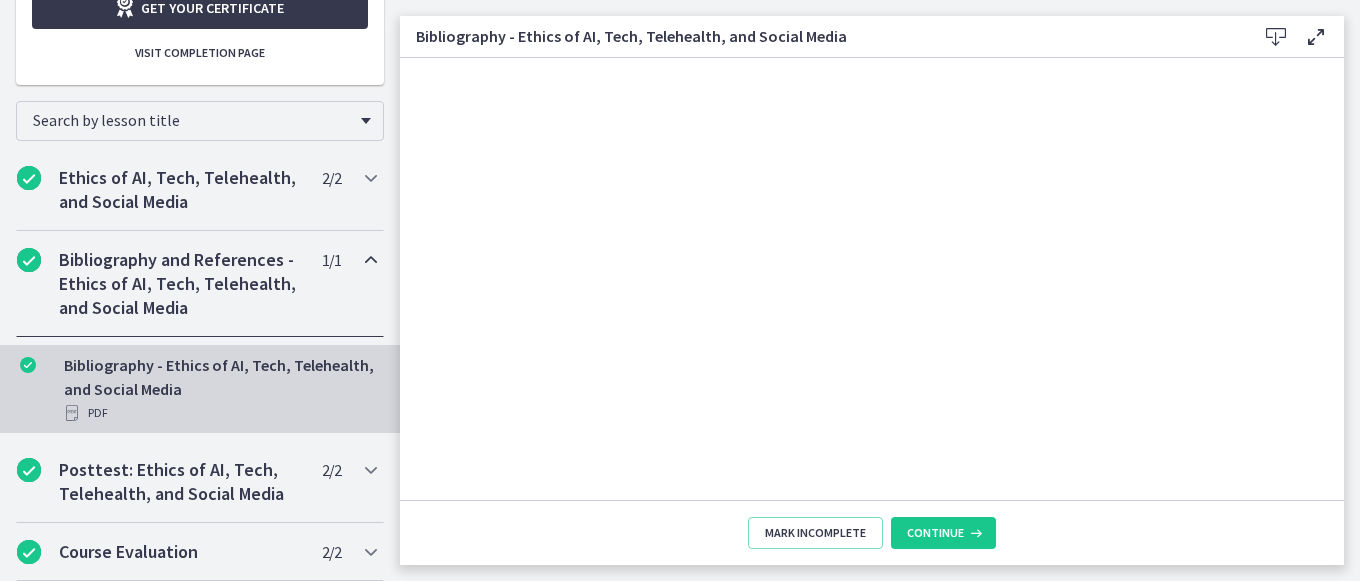 scroll, scrollTop: 0, scrollLeft: 0, axis: both 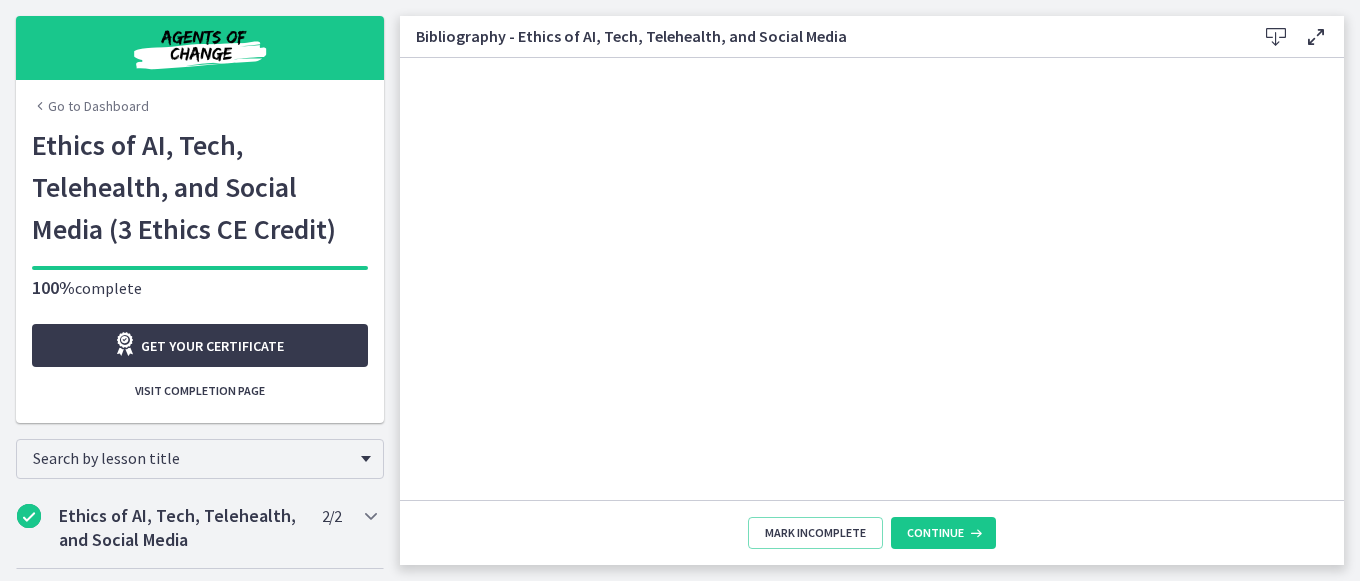 click on "Go to Dashboard" at bounding box center [90, 106] 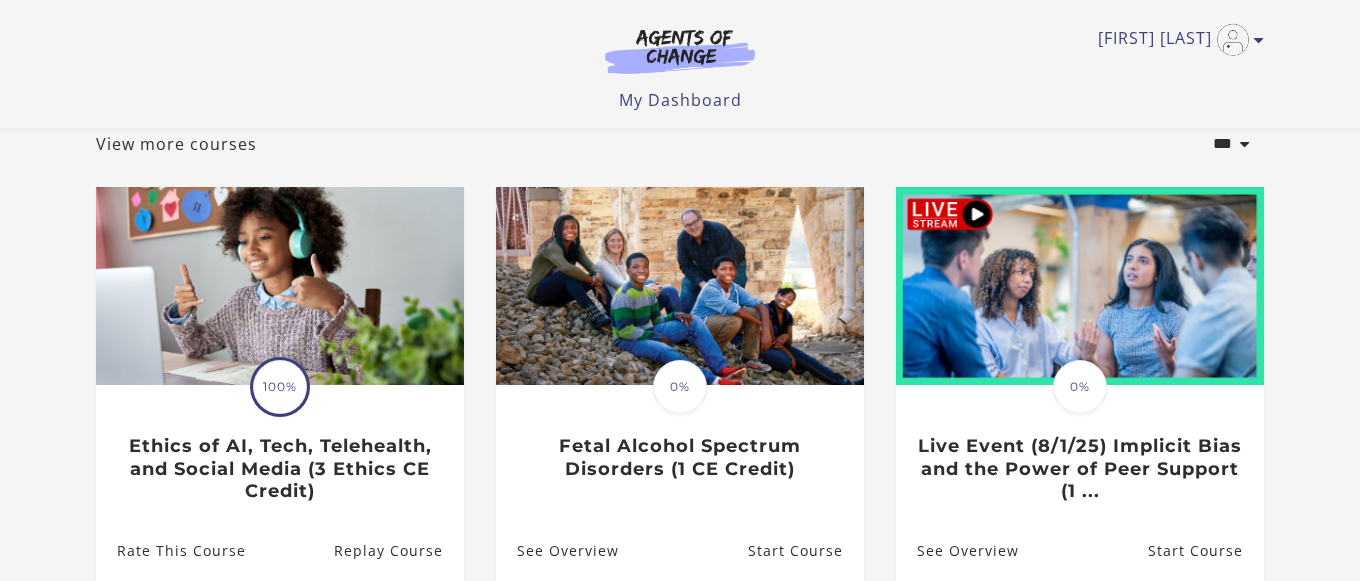 scroll, scrollTop: 0, scrollLeft: 0, axis: both 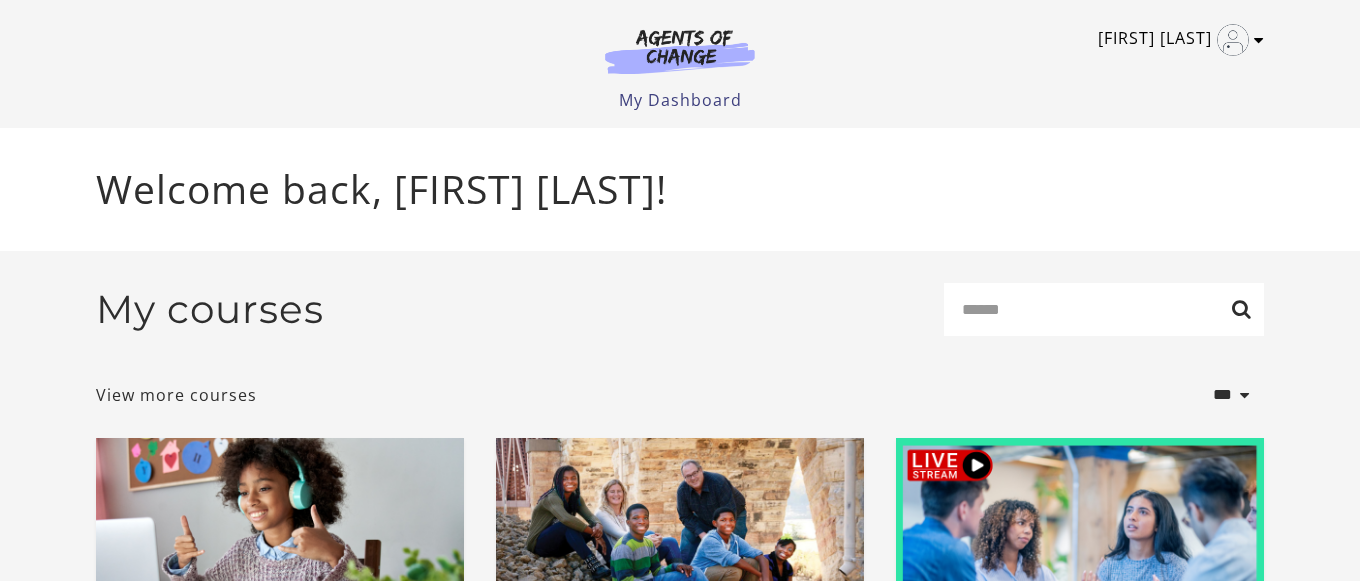 click at bounding box center [1259, 40] 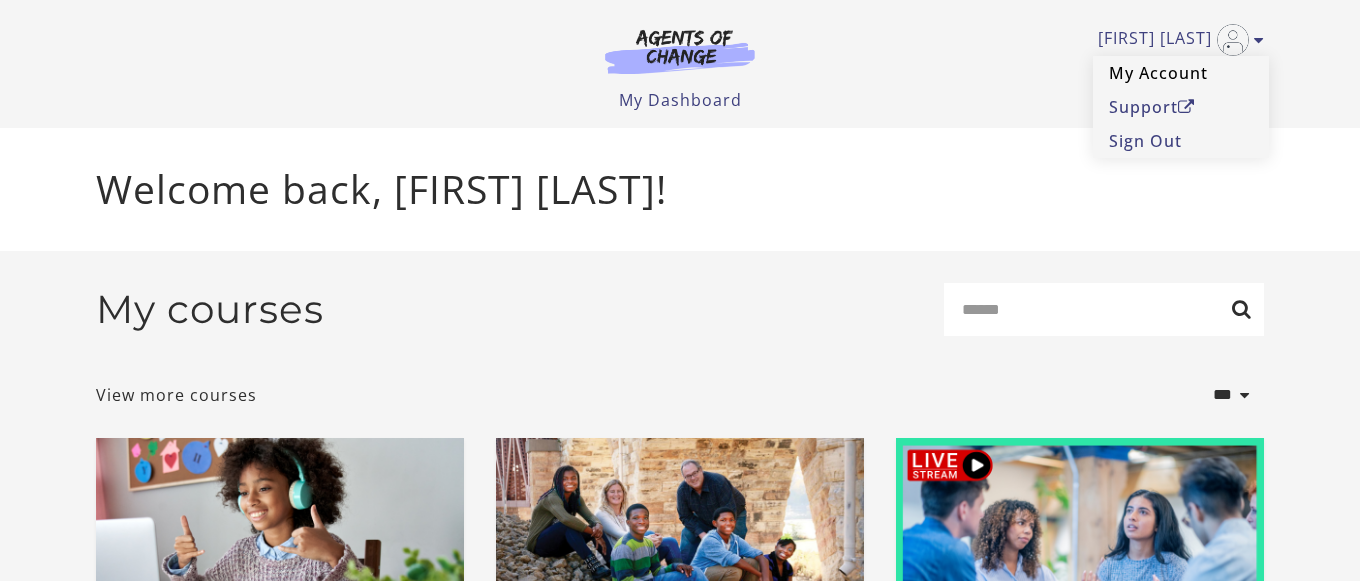 click on "My Account" at bounding box center (1181, 73) 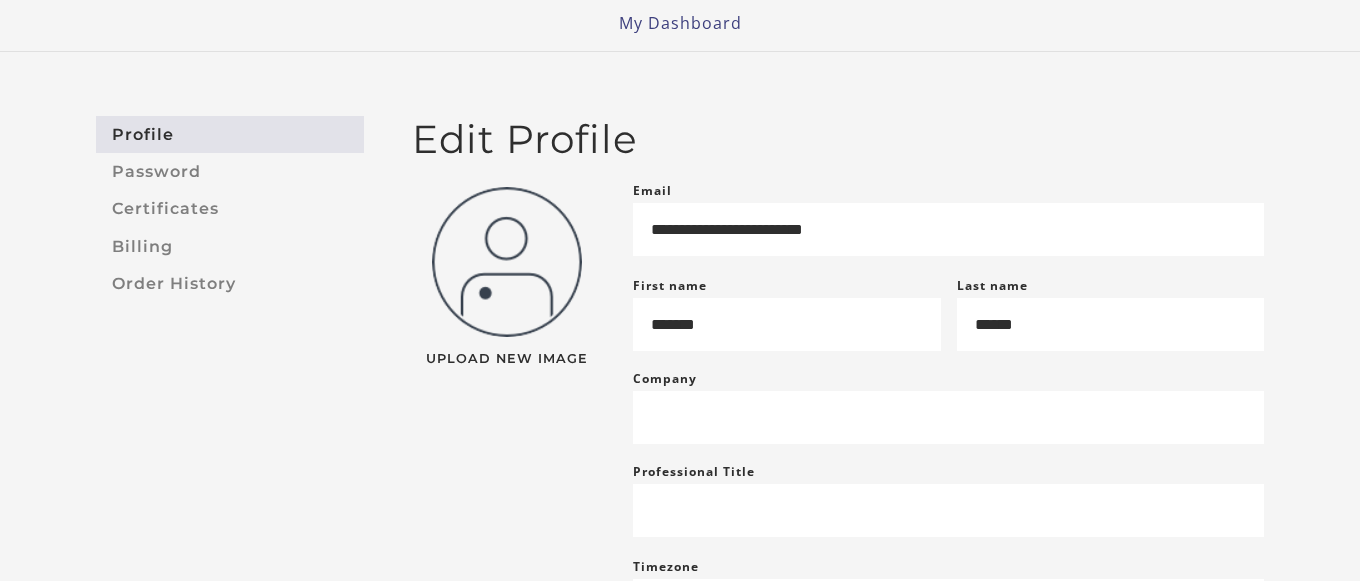 scroll, scrollTop: 84, scrollLeft: 0, axis: vertical 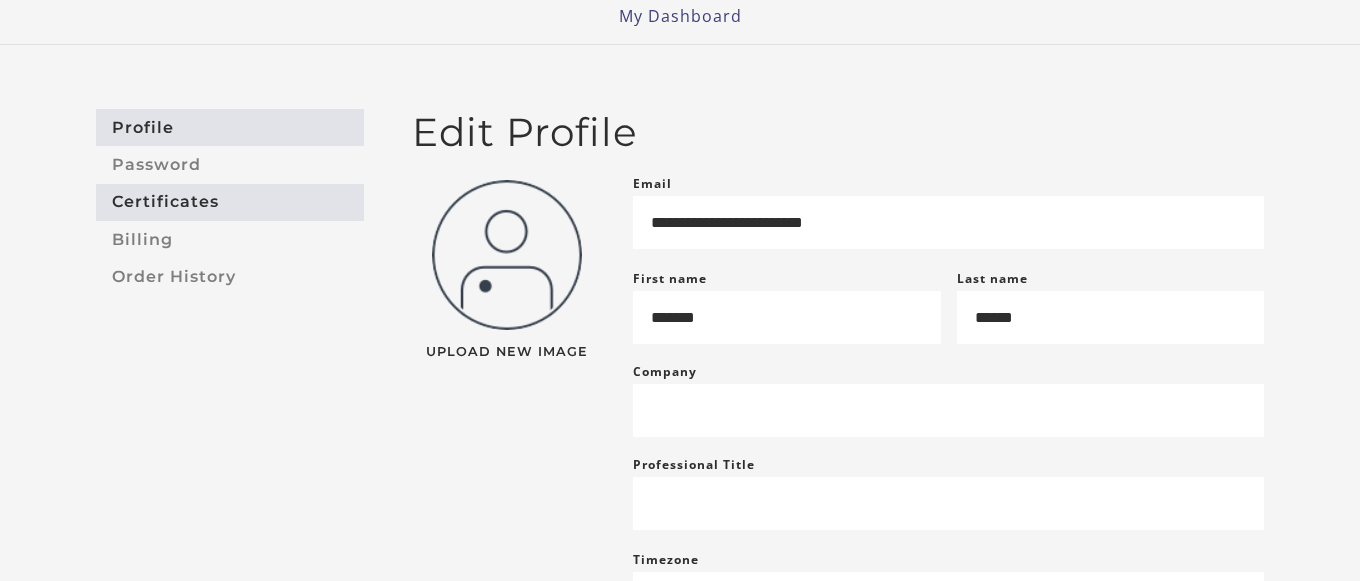 click on "Certificates" at bounding box center [230, 202] 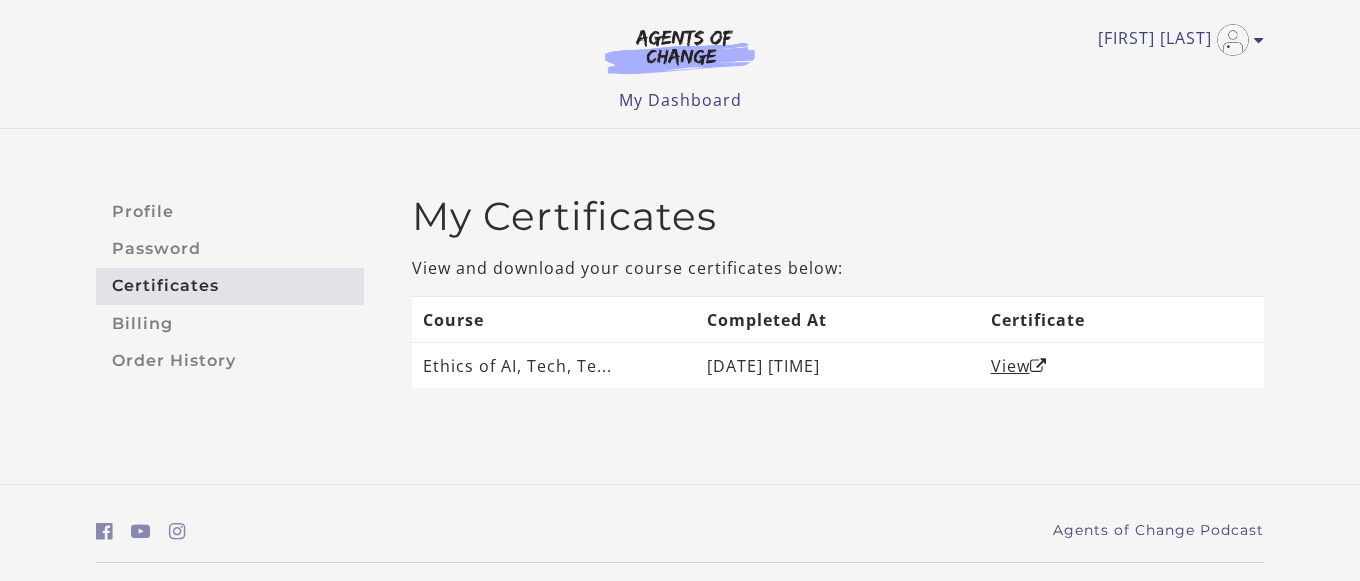 scroll, scrollTop: 0, scrollLeft: 0, axis: both 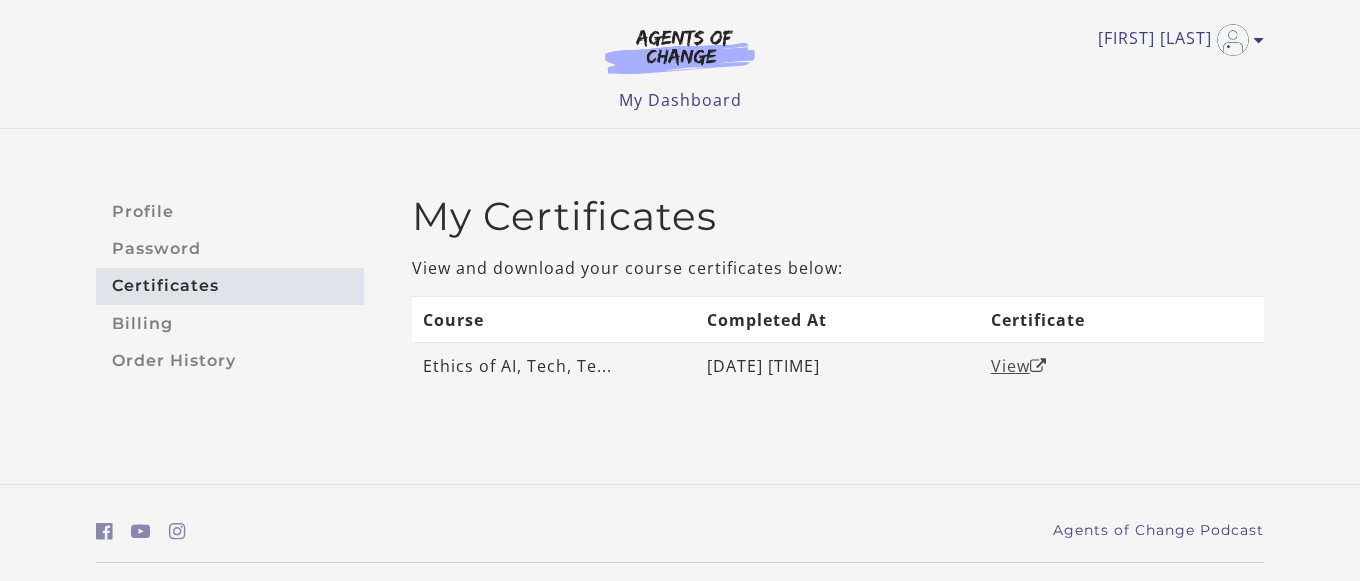 click on "View" at bounding box center [1019, 366] 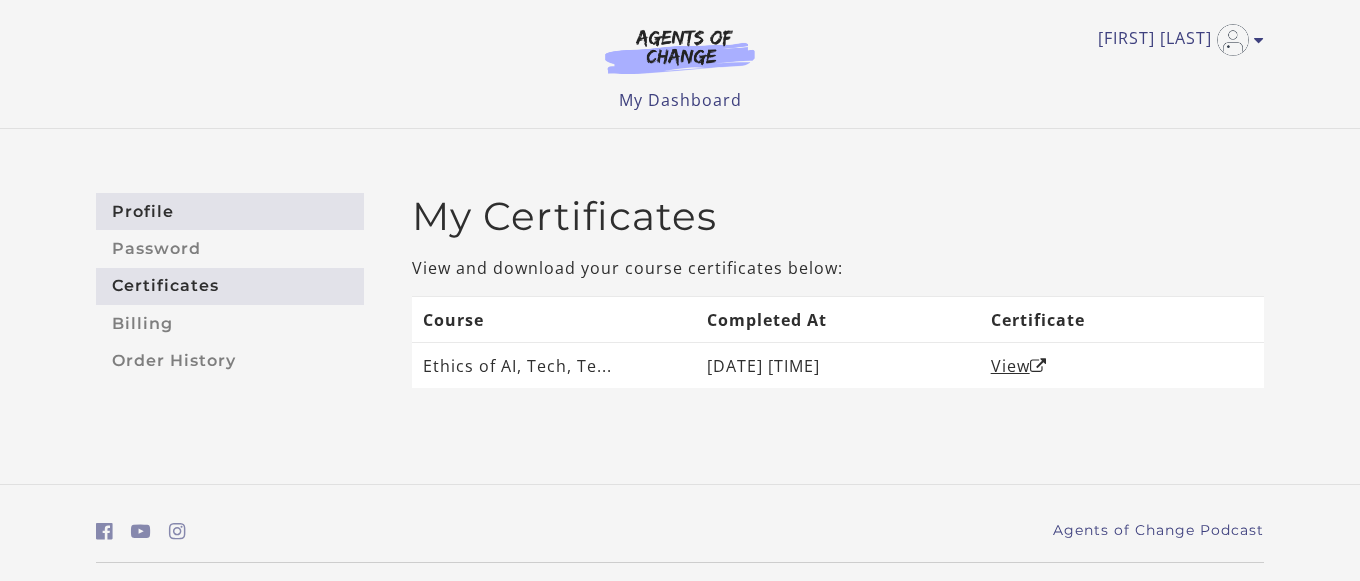 click on "Profile" at bounding box center [230, 211] 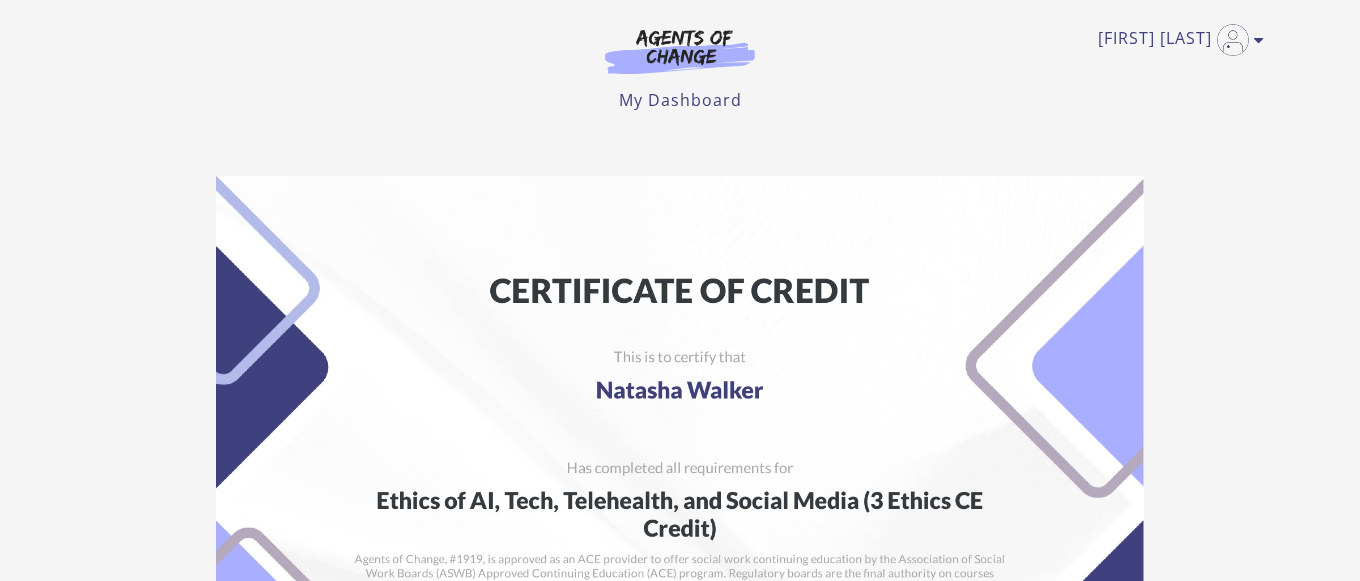 scroll, scrollTop: 0, scrollLeft: 0, axis: both 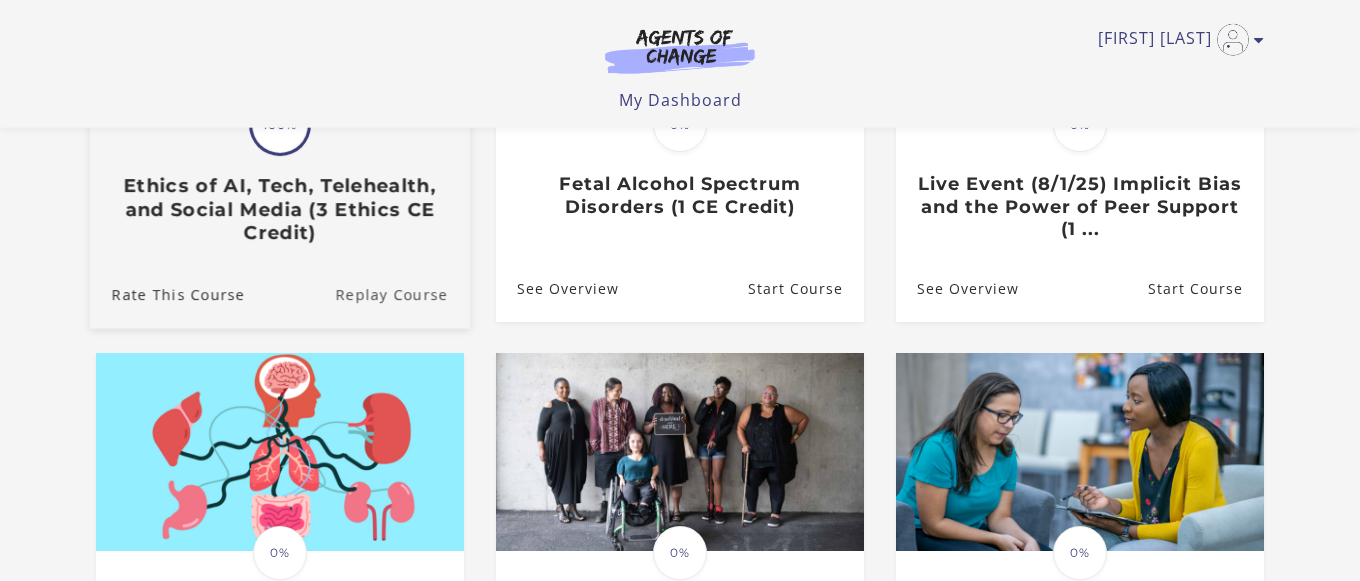 click on "Replay Course" at bounding box center (402, 293) 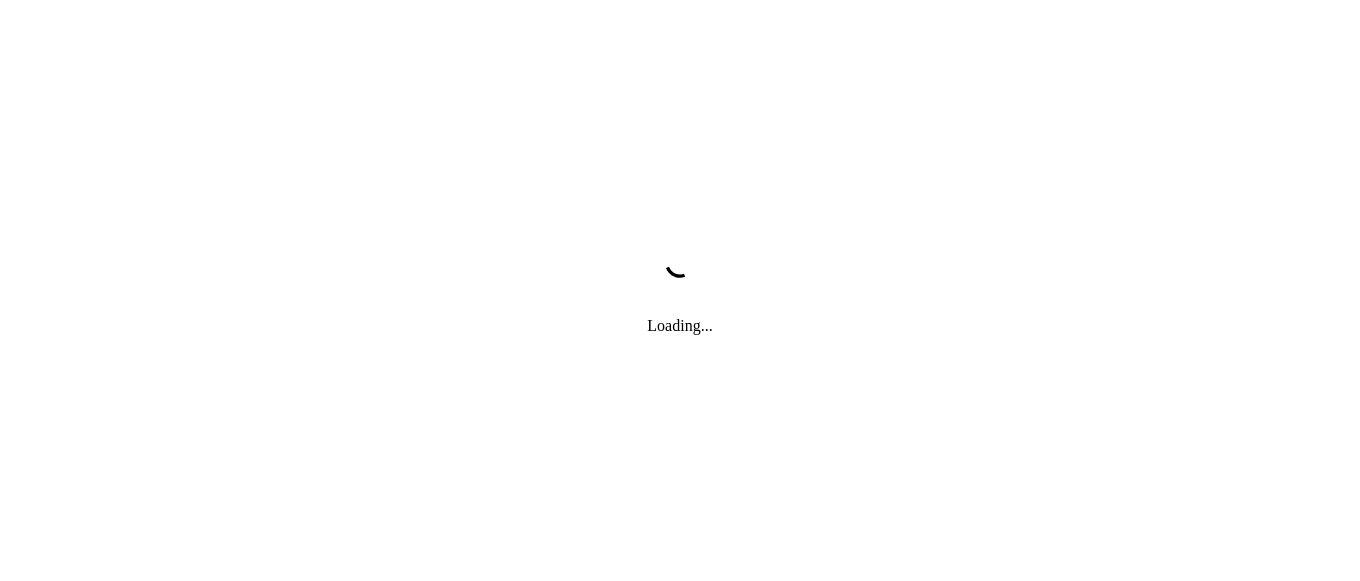 scroll, scrollTop: 0, scrollLeft: 0, axis: both 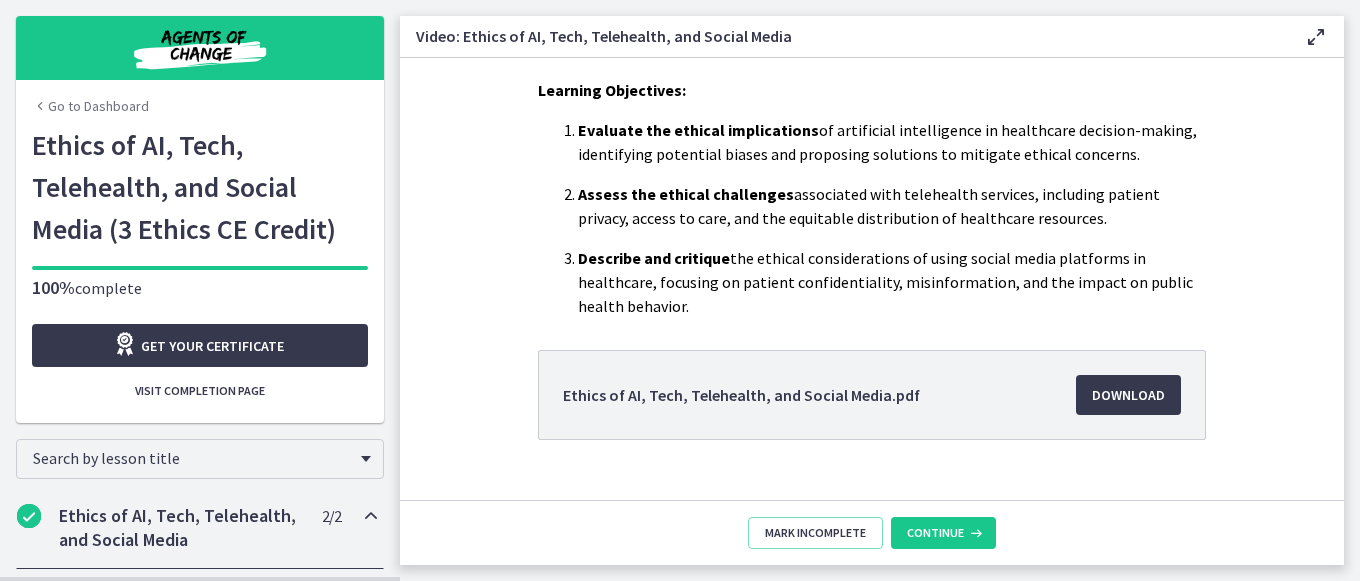 click at bounding box center [200, 48] 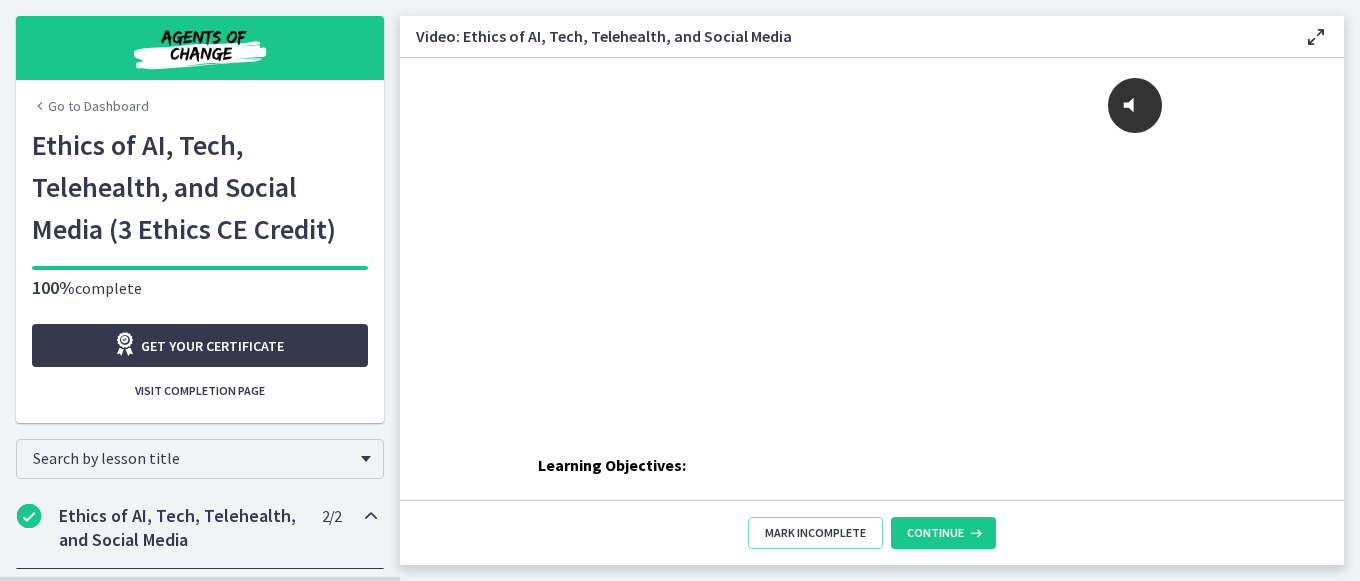 click at bounding box center [200, 48] 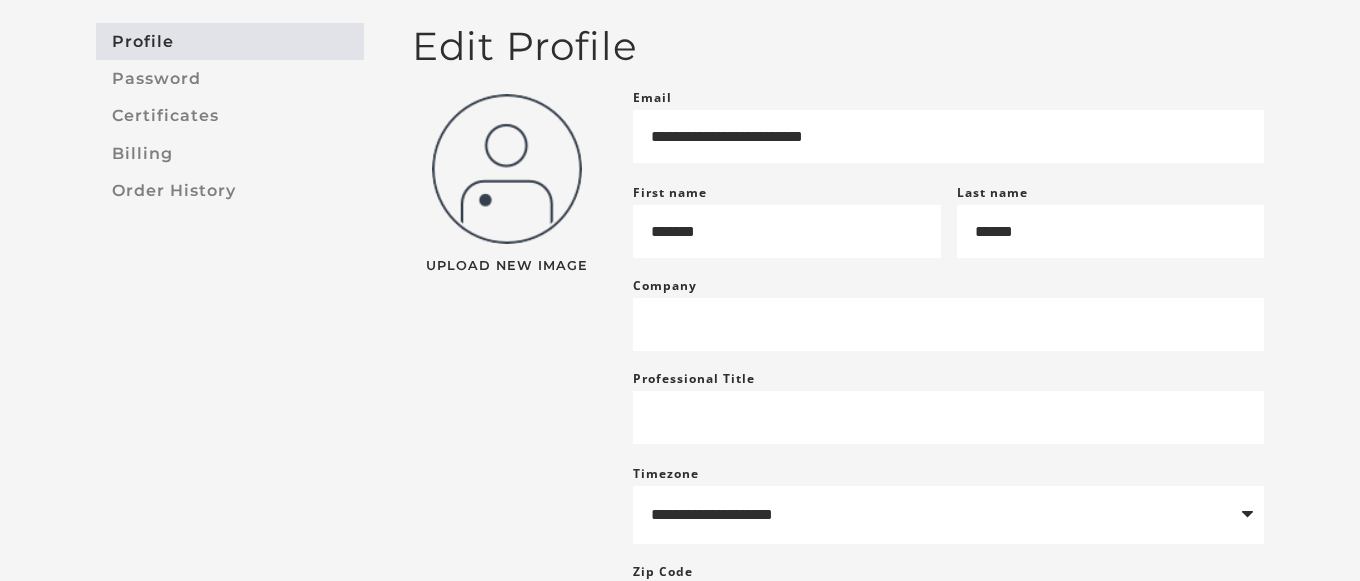 scroll, scrollTop: 288, scrollLeft: 0, axis: vertical 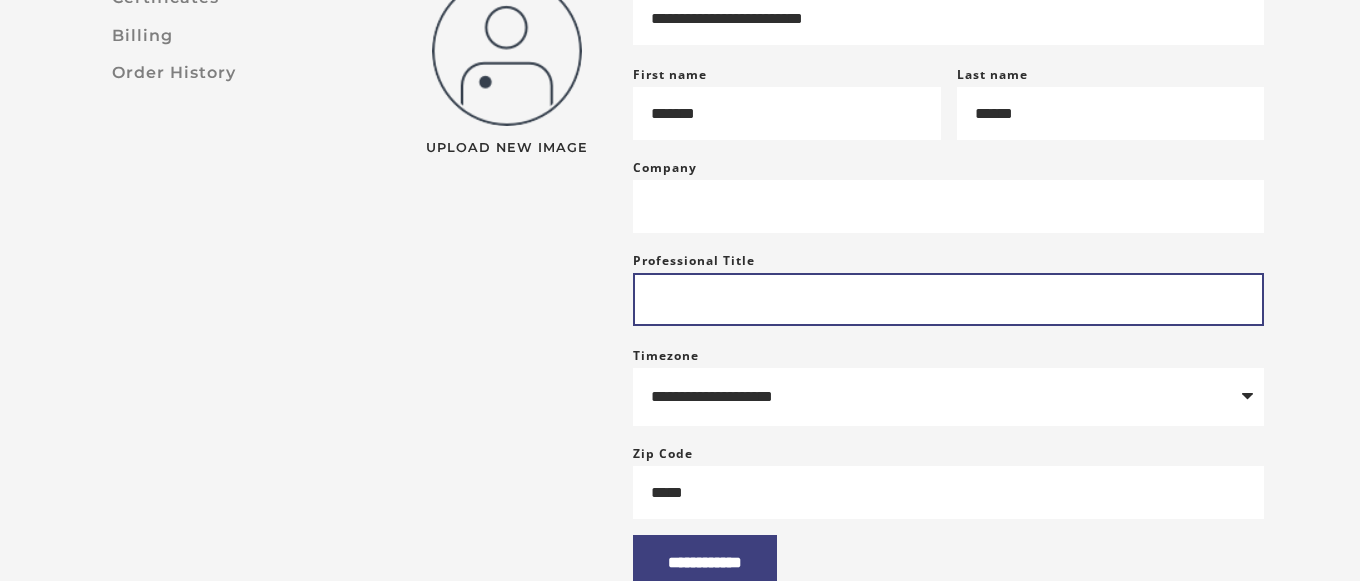 click on "Professional Title" at bounding box center [948, 299] 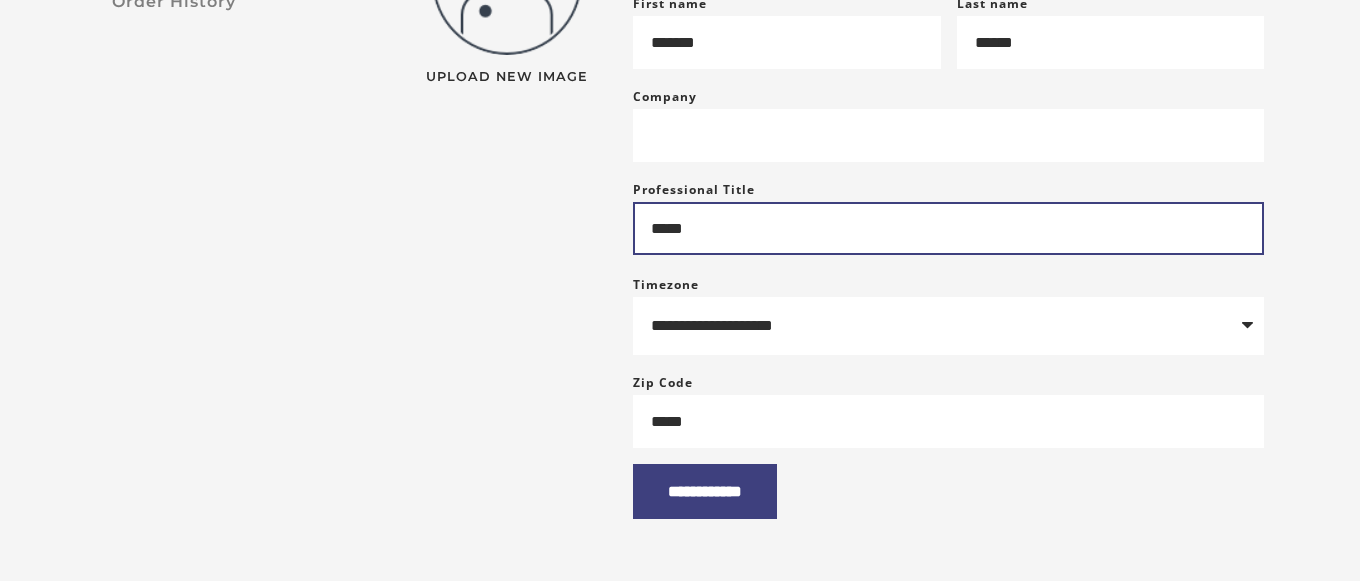 scroll, scrollTop: 362, scrollLeft: 0, axis: vertical 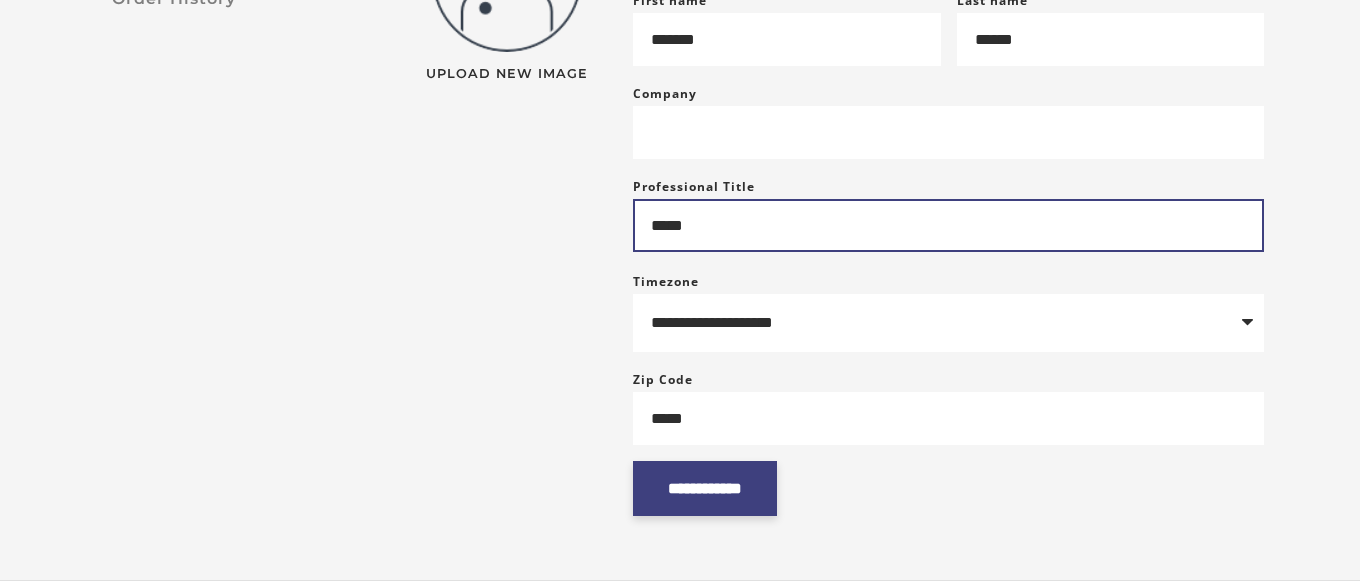 type on "*****" 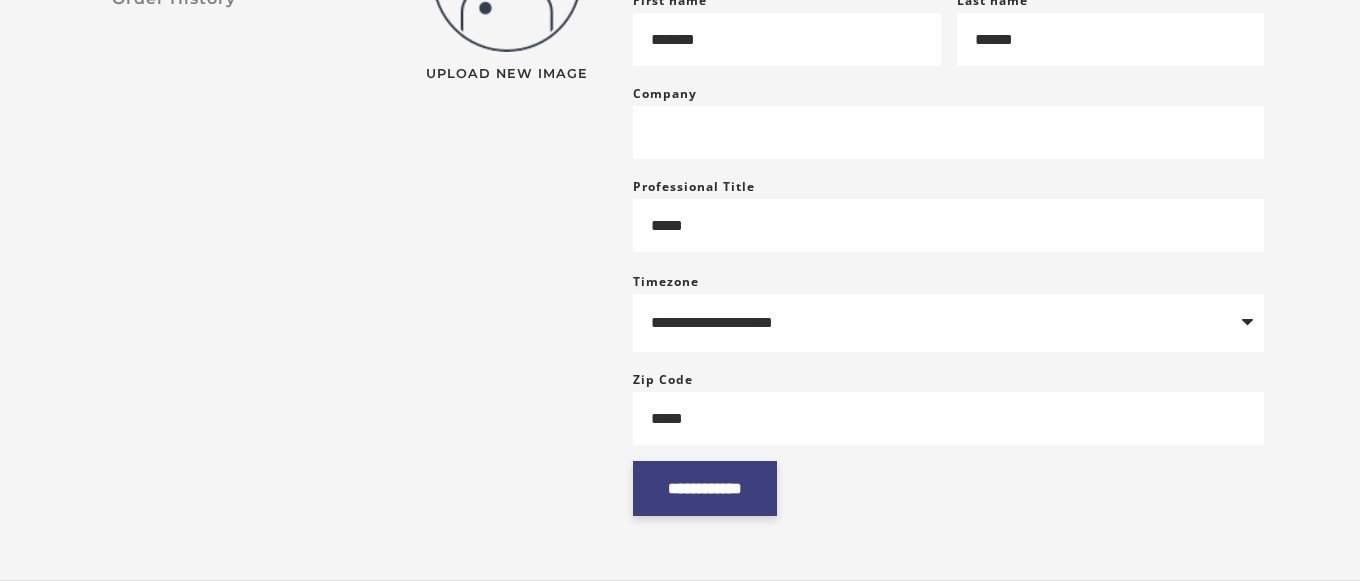 click on "**********" at bounding box center (705, 488) 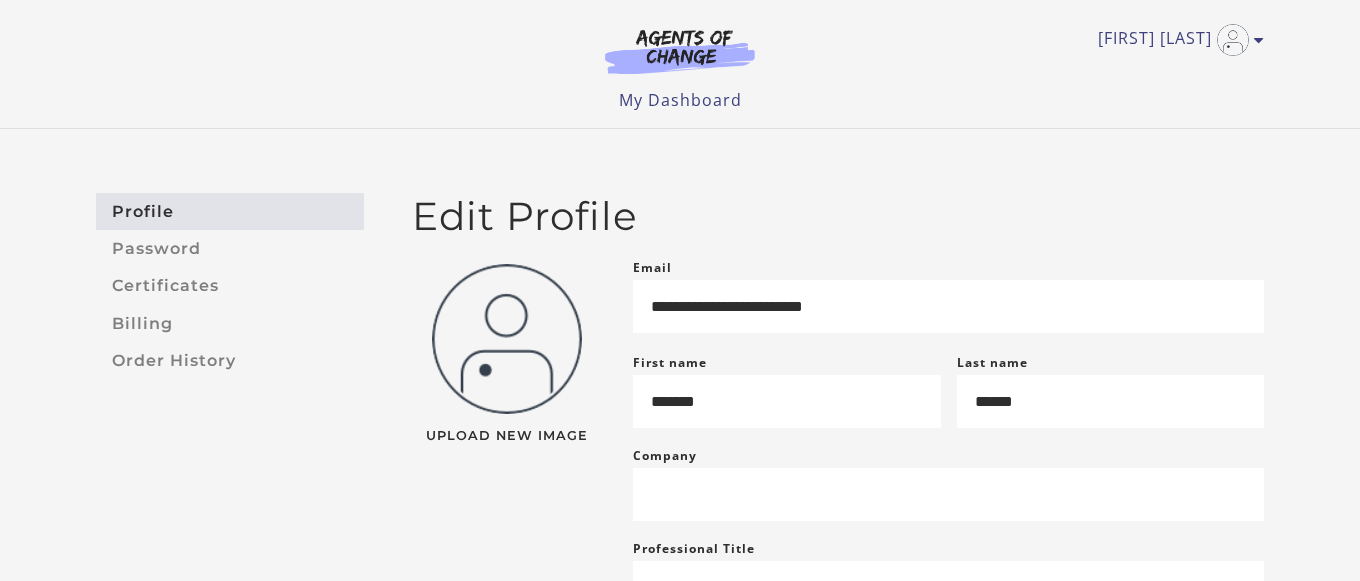 scroll, scrollTop: 0, scrollLeft: 0, axis: both 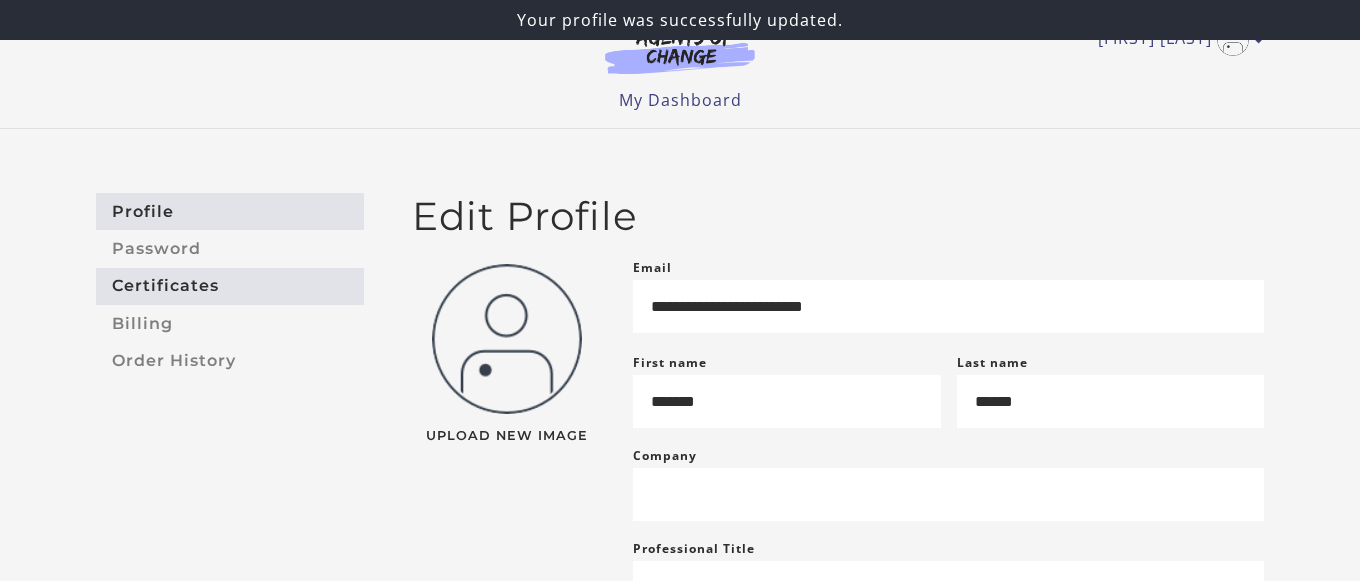 click on "Certificates" at bounding box center [230, 286] 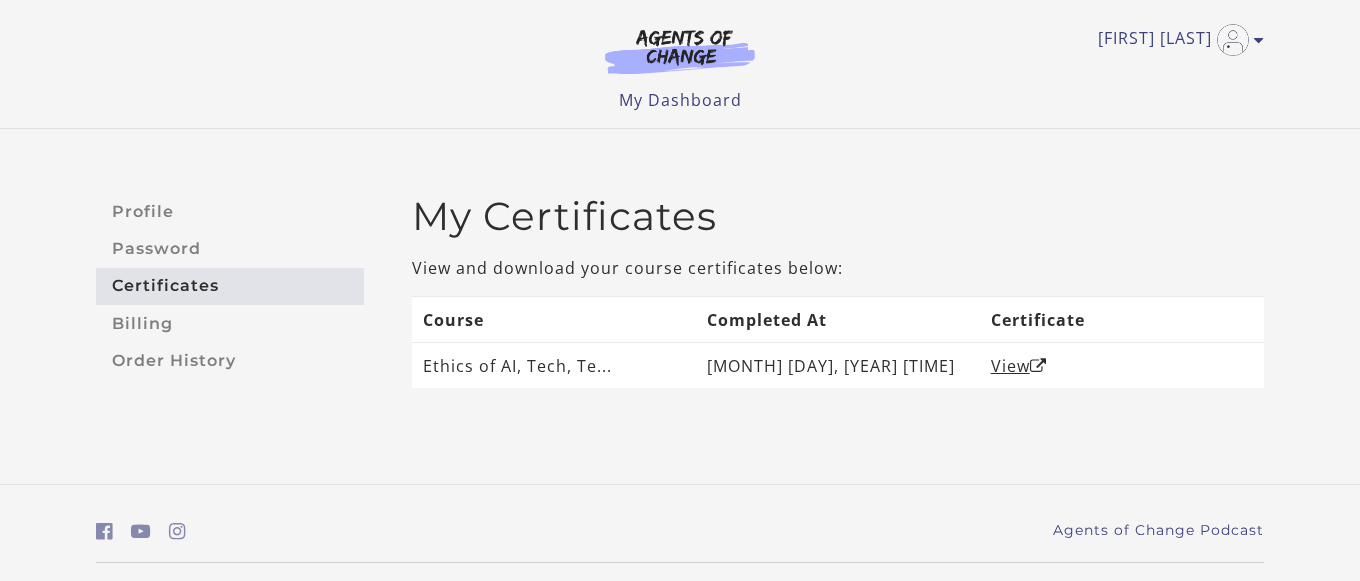 scroll, scrollTop: 0, scrollLeft: 0, axis: both 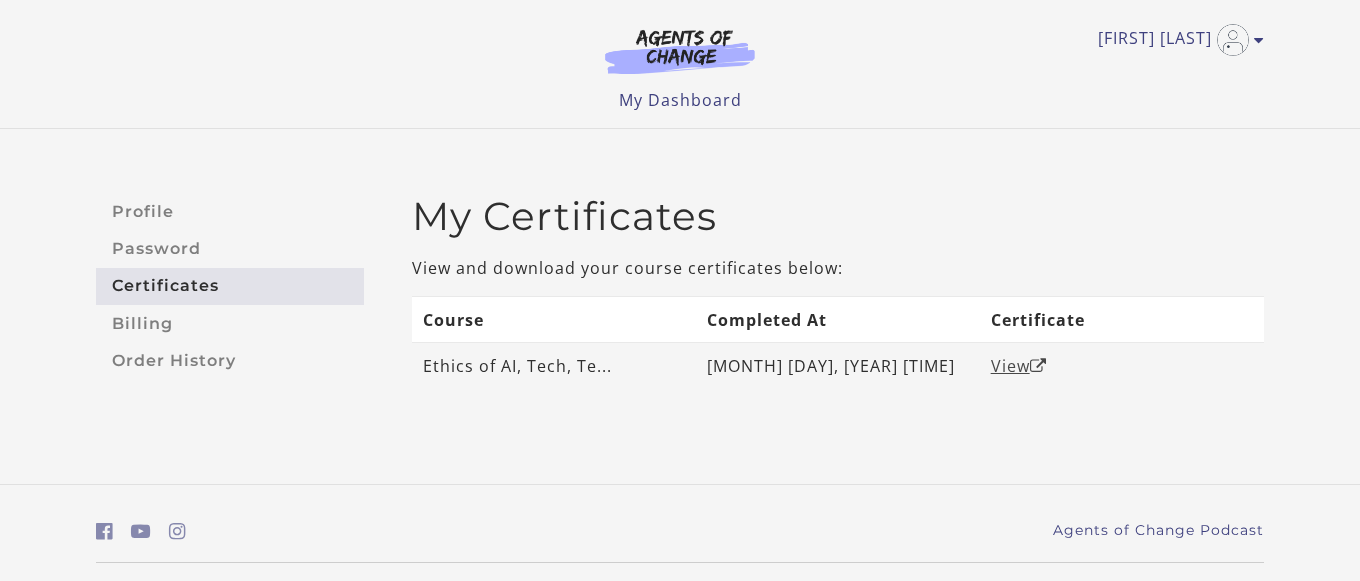 click on "View" at bounding box center [1019, 366] 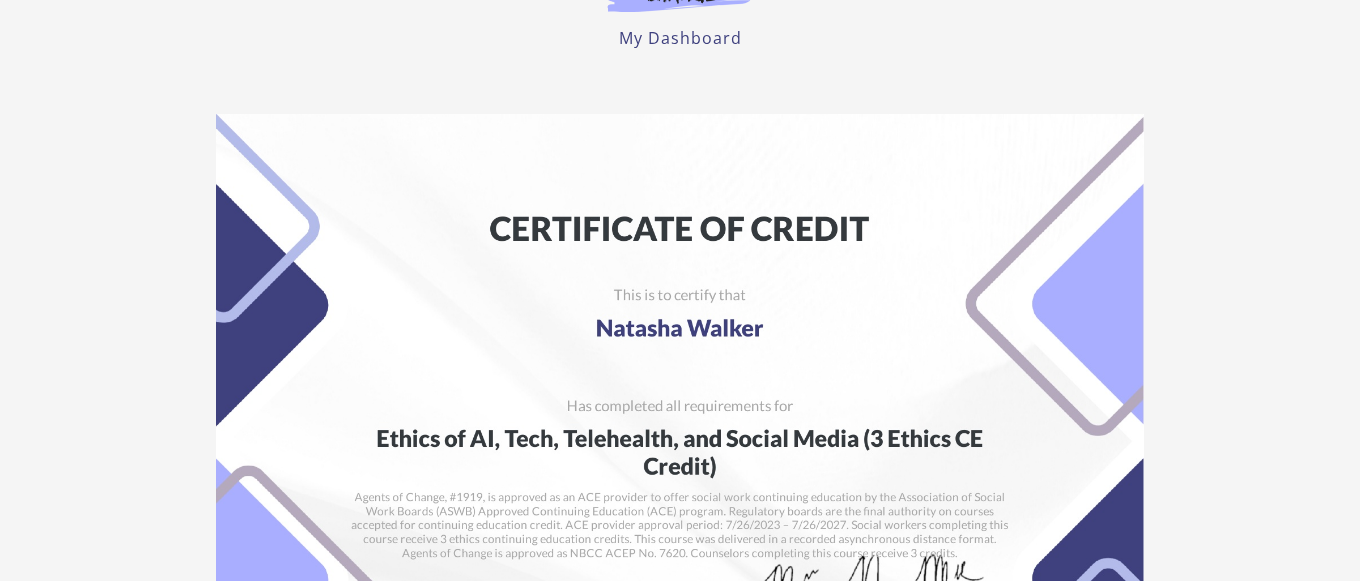 scroll, scrollTop: 0, scrollLeft: 0, axis: both 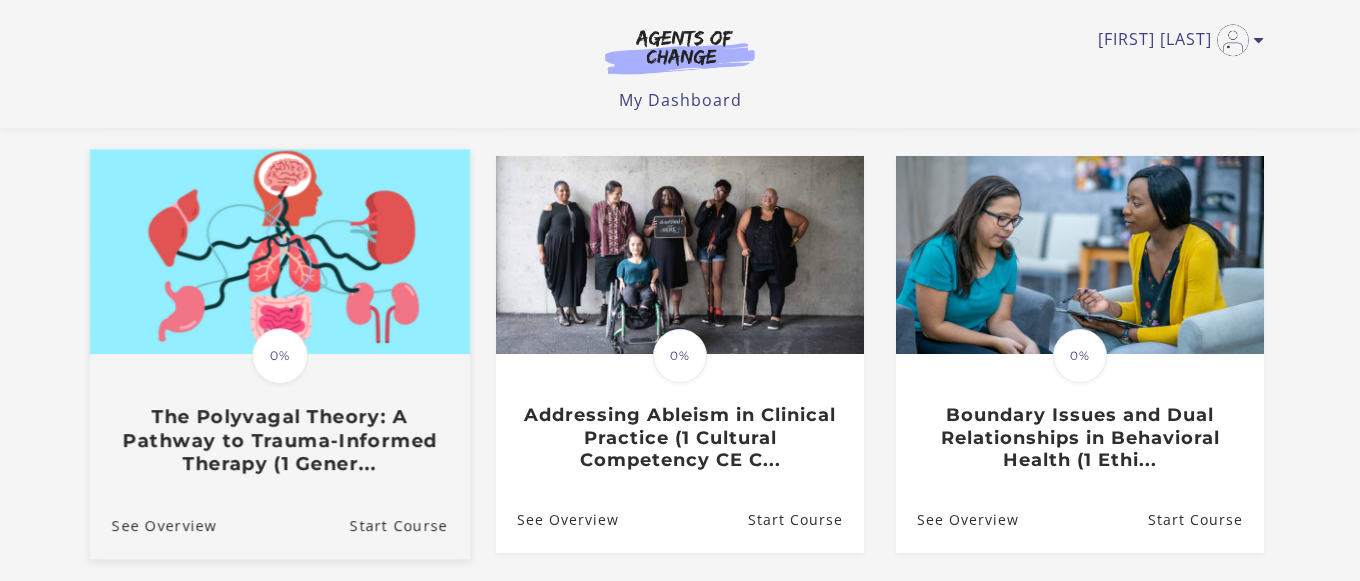 click on "The Polyvagal Theory: A Pathway to Trauma-Informed Therapy (1 Gener..." at bounding box center [280, 441] 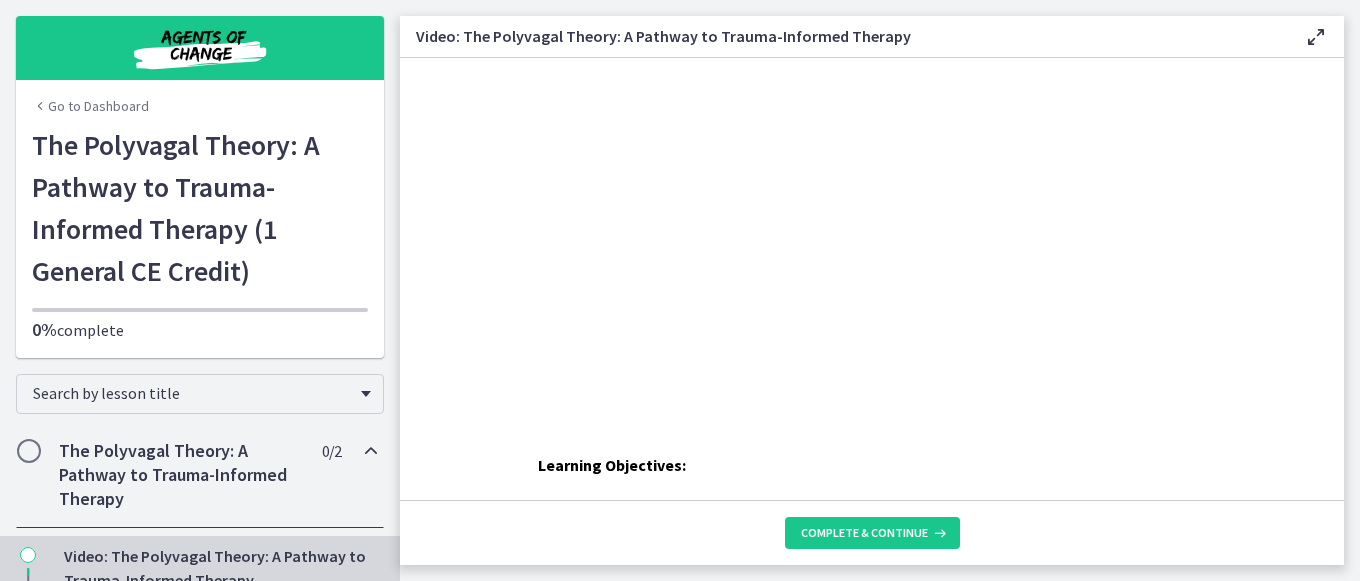 scroll, scrollTop: 0, scrollLeft: 0, axis: both 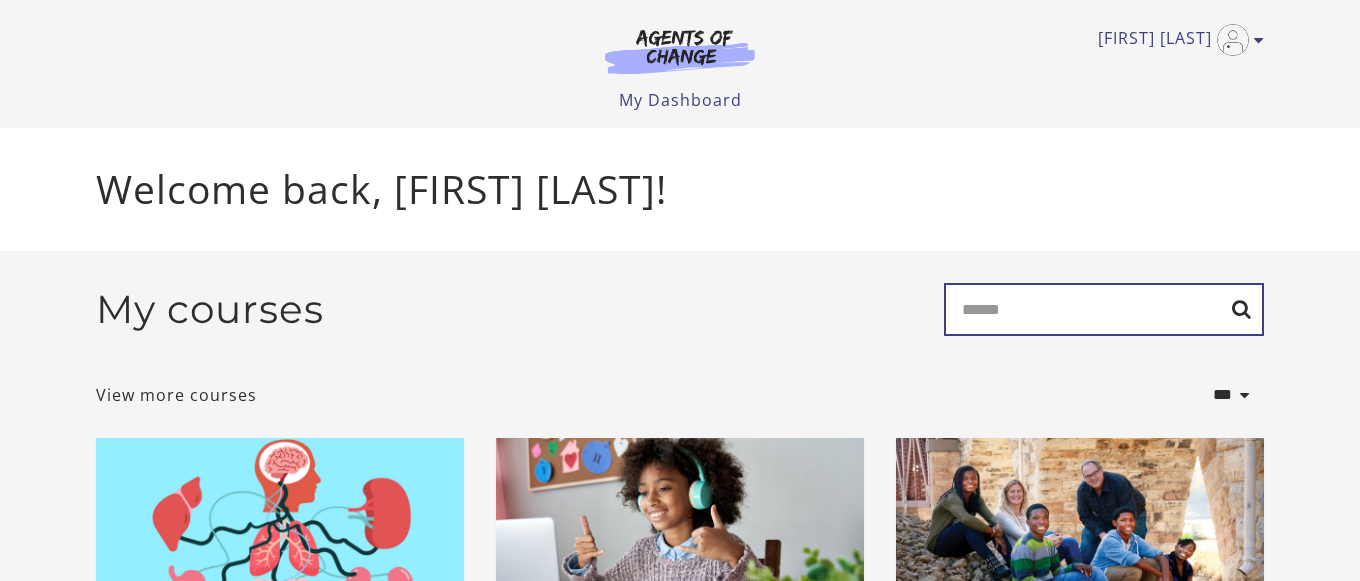 click on "Search" at bounding box center [1104, 309] 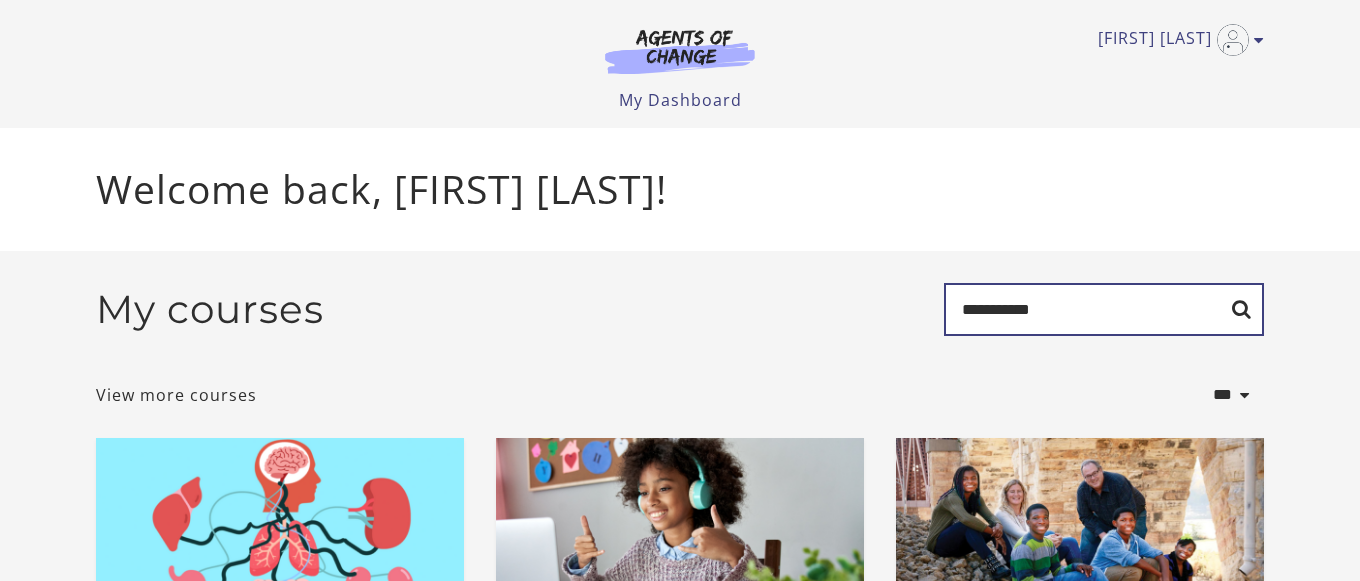 type on "**********" 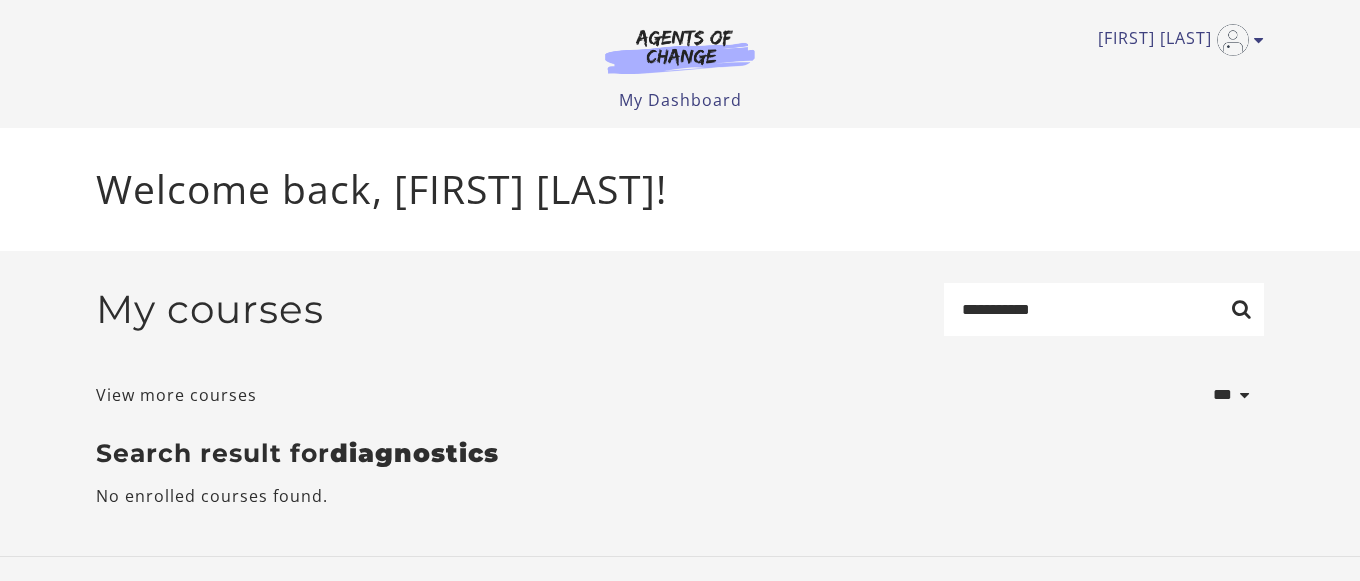 scroll, scrollTop: 0, scrollLeft: 0, axis: both 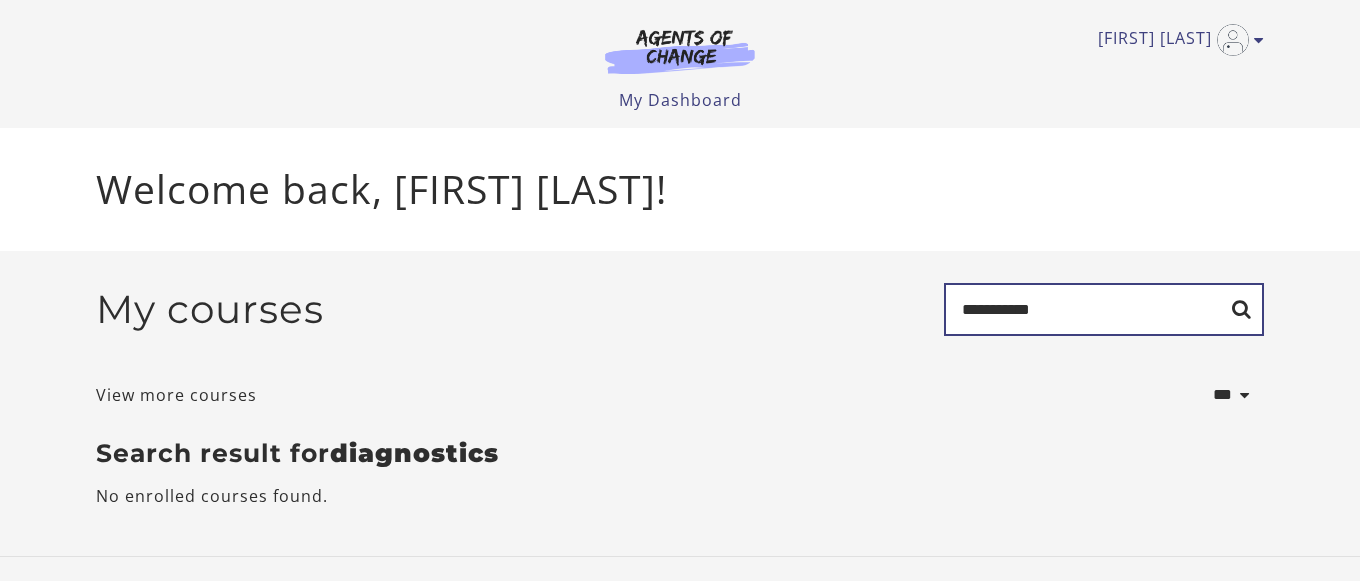 click on "**********" at bounding box center [1104, 309] 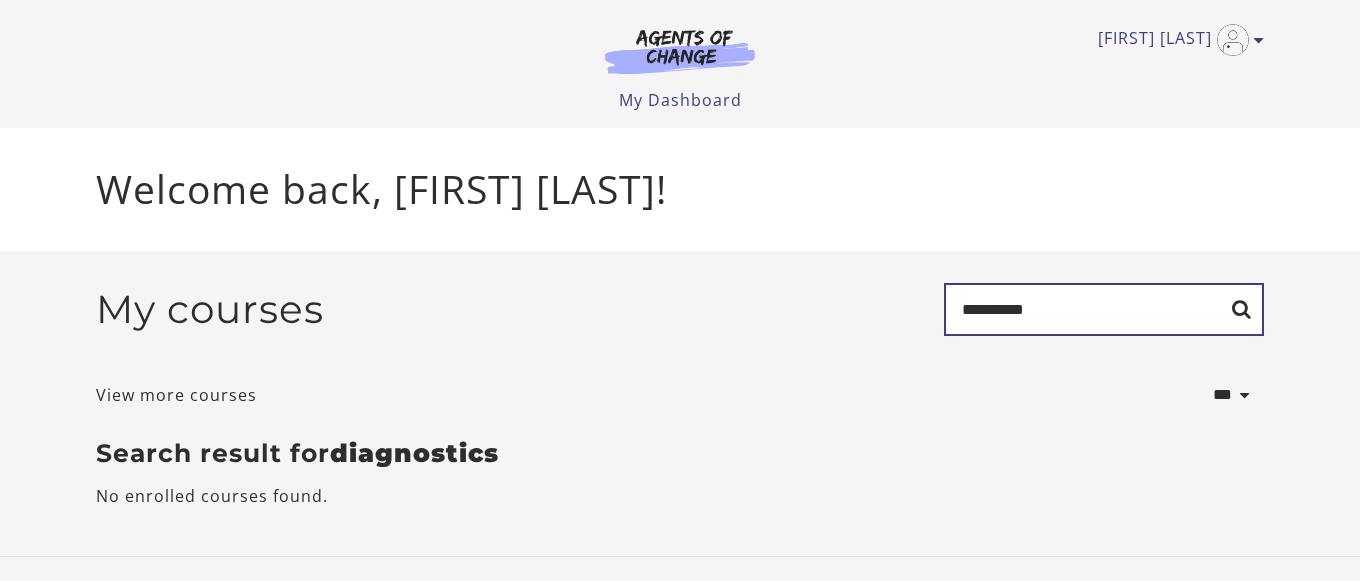 type on "**********" 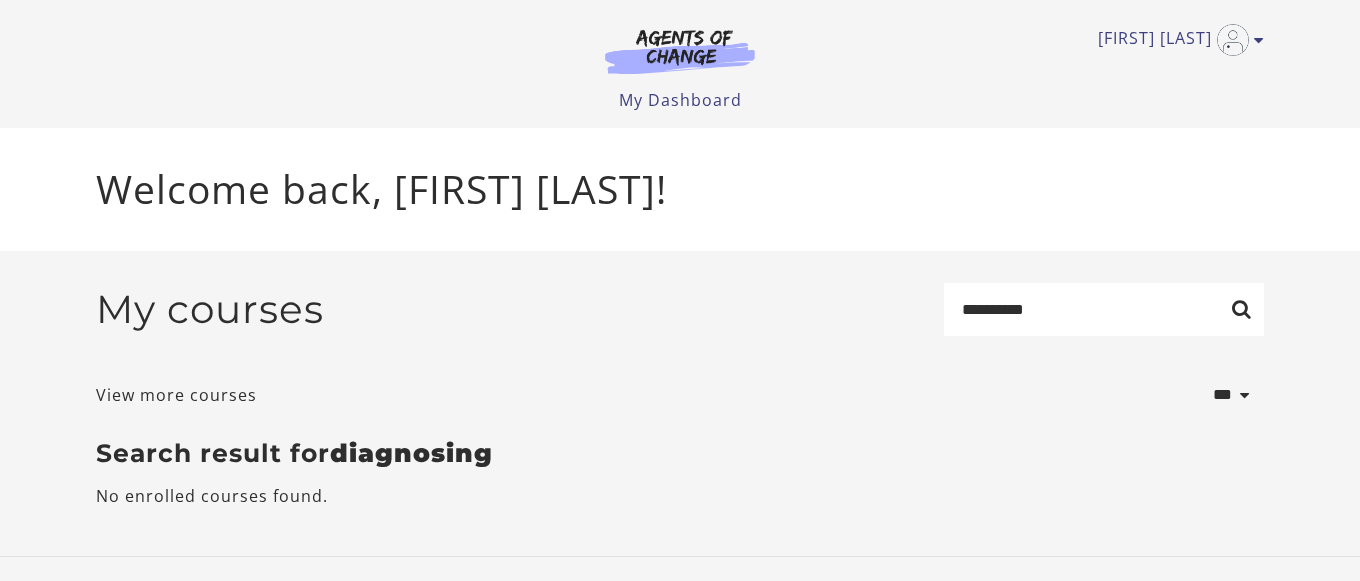 scroll, scrollTop: 0, scrollLeft: 0, axis: both 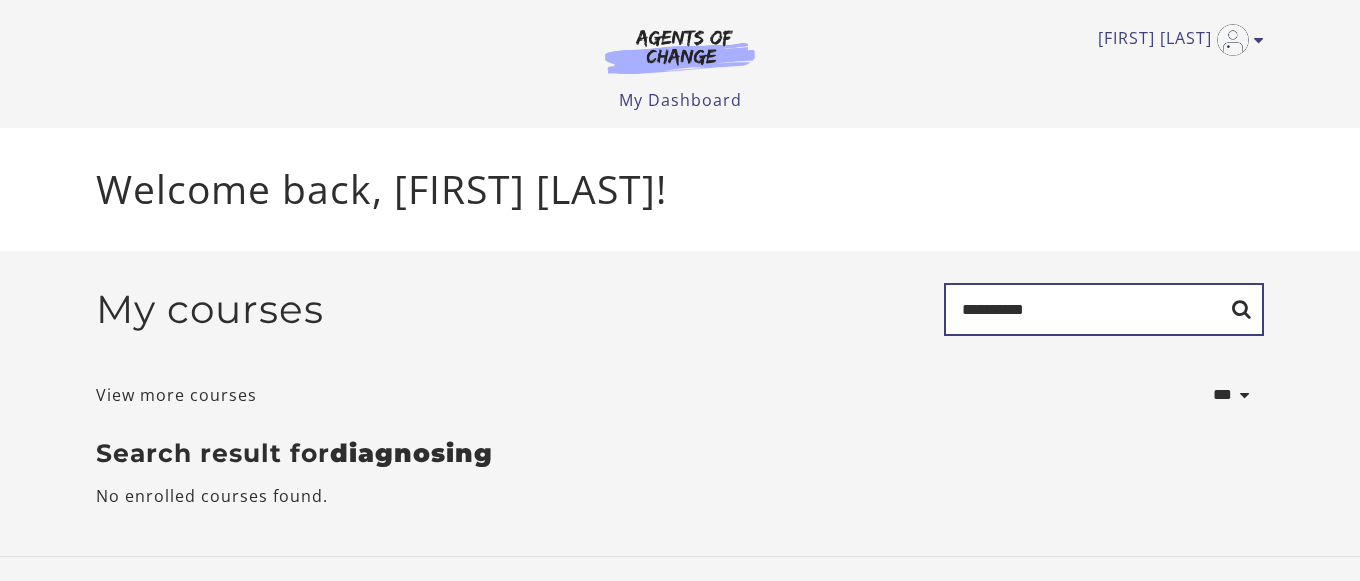 click on "**********" at bounding box center [1104, 309] 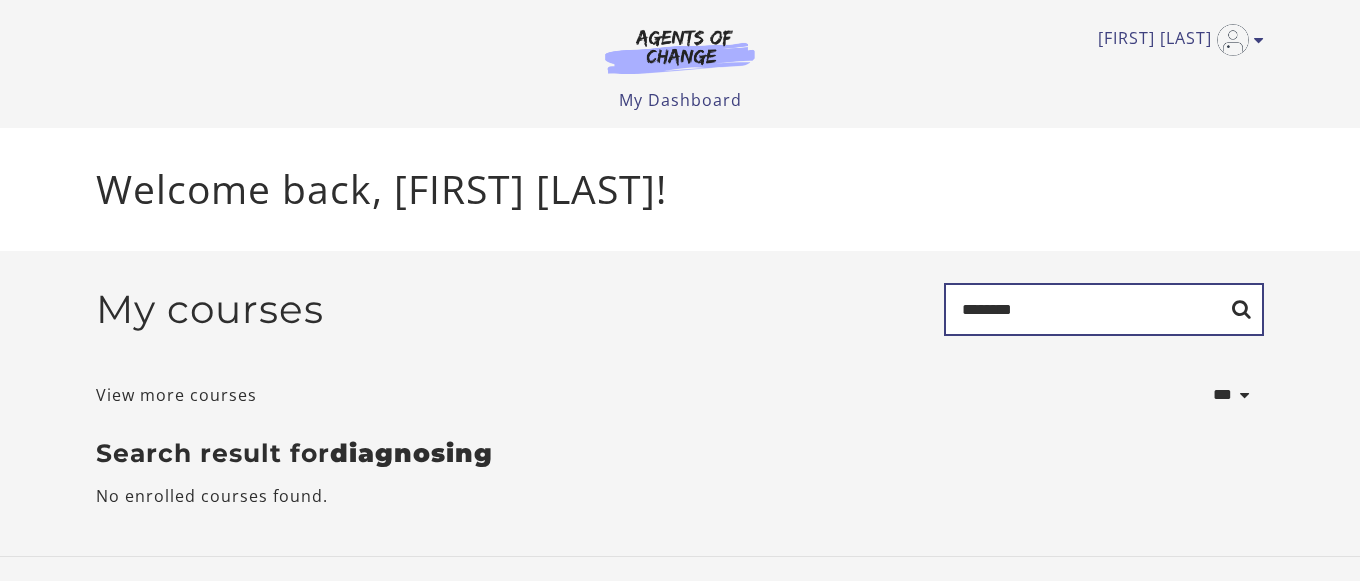 type on "********" 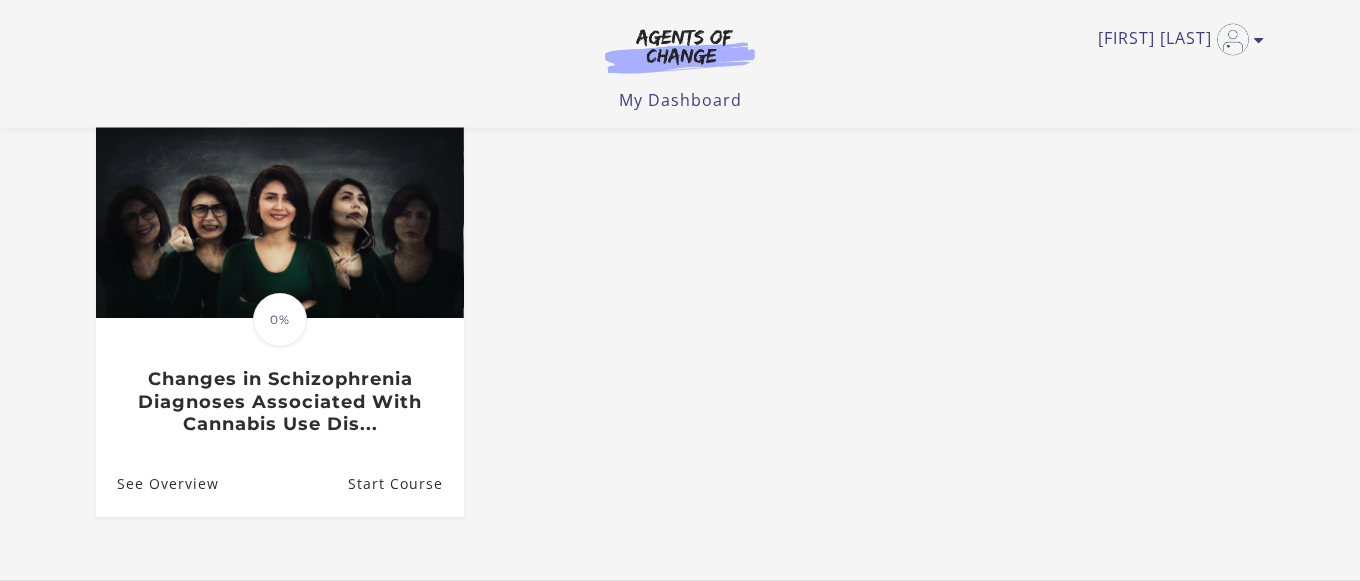 scroll, scrollTop: 255, scrollLeft: 0, axis: vertical 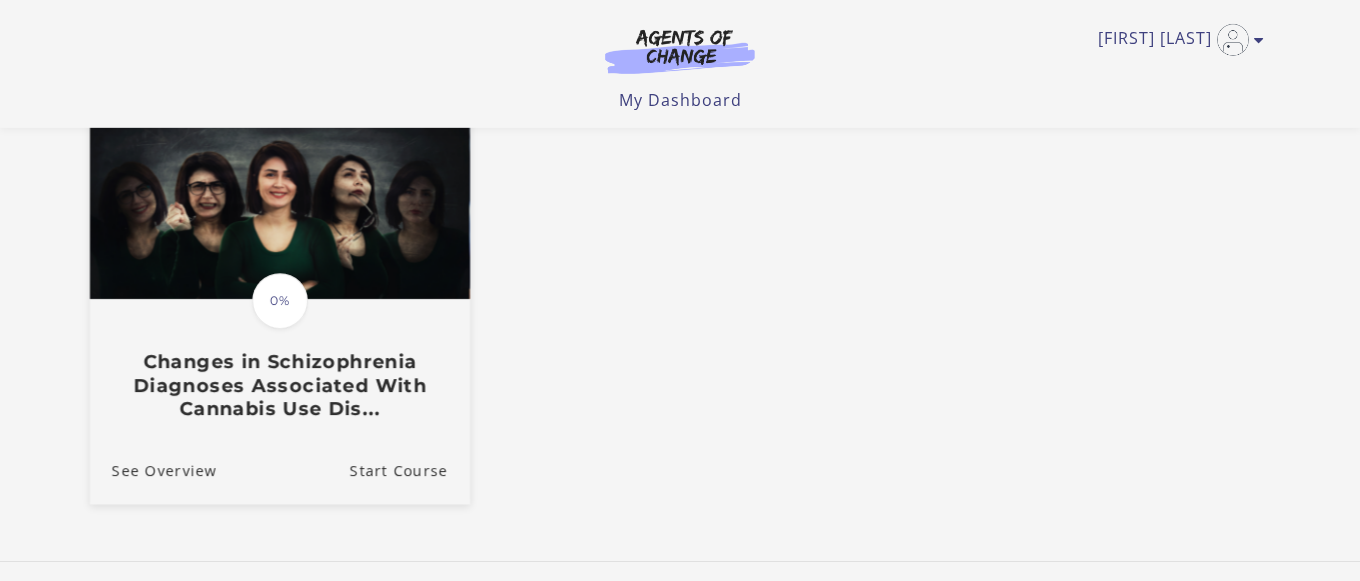 click on "Changes in Schizophrenia Diagnoses Associated With Cannabis Use Dis..." at bounding box center (280, 385) 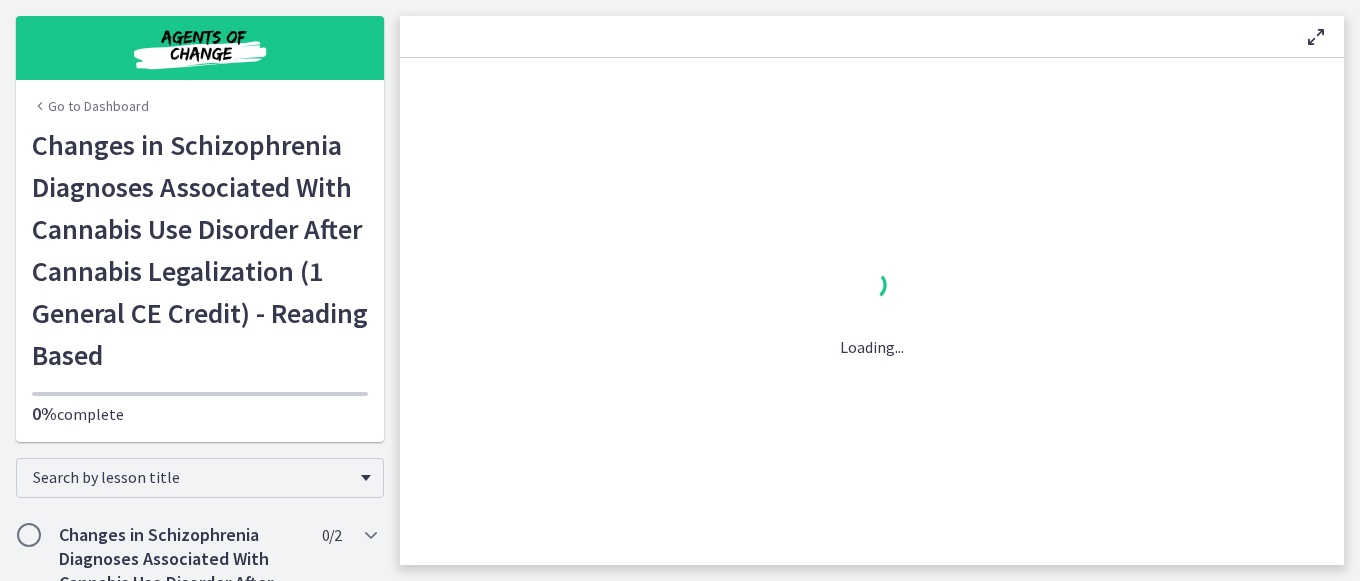scroll, scrollTop: 0, scrollLeft: 0, axis: both 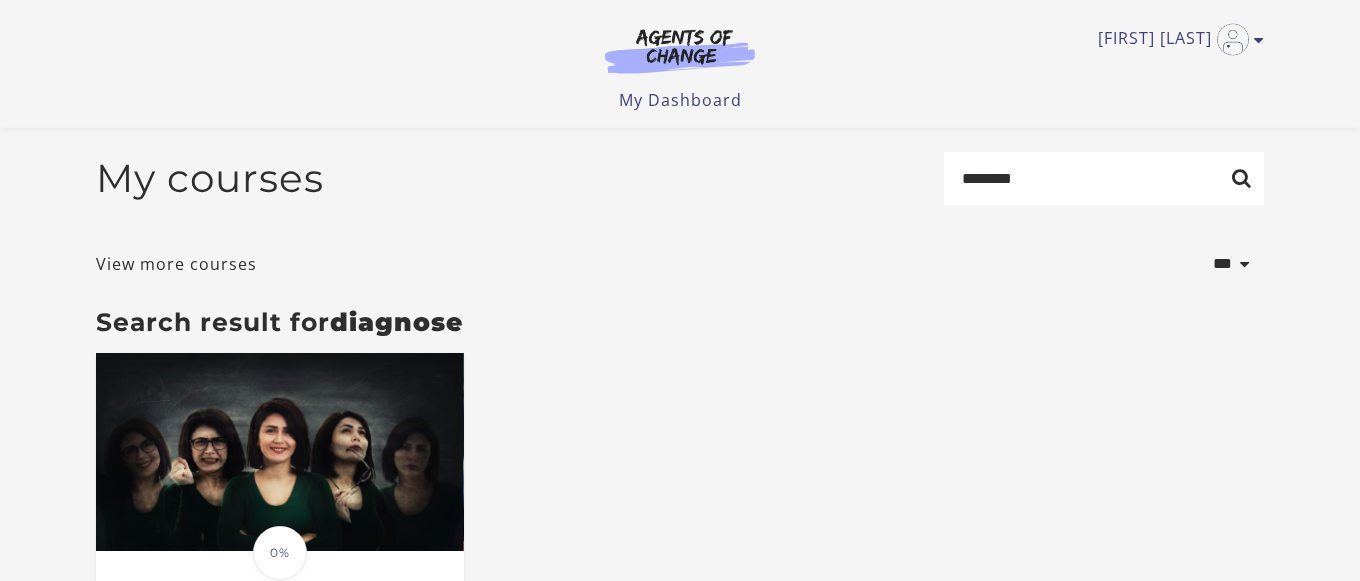 click at bounding box center [680, 51] 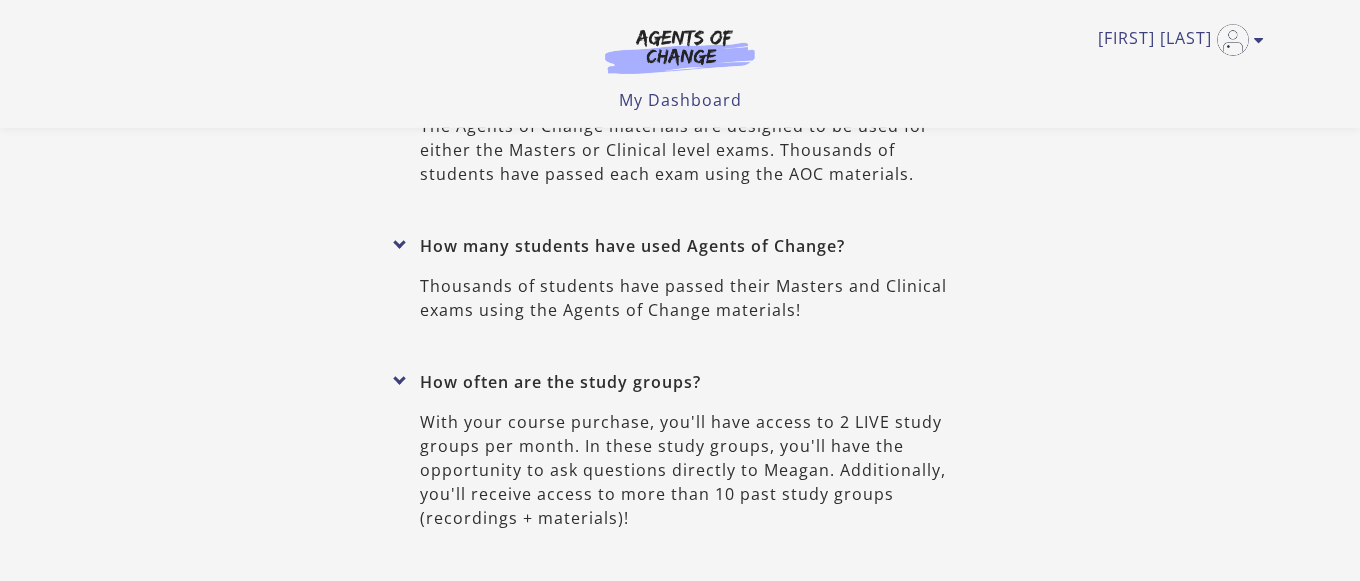 scroll, scrollTop: 9352, scrollLeft: 0, axis: vertical 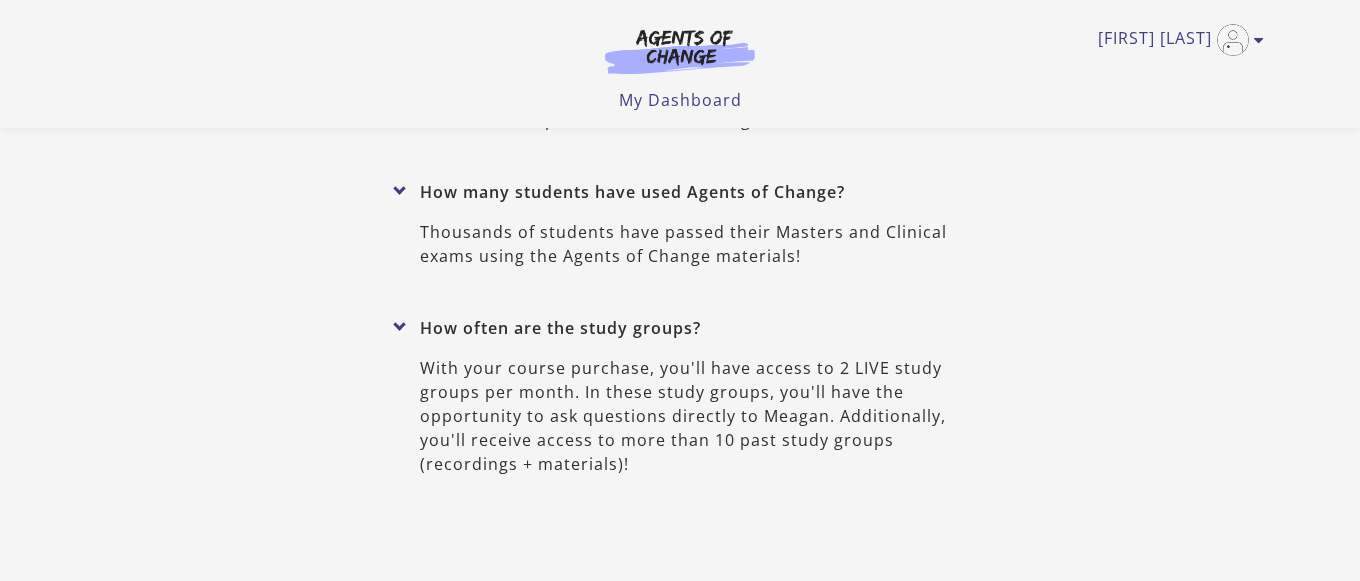 click at bounding box center [680, 51] 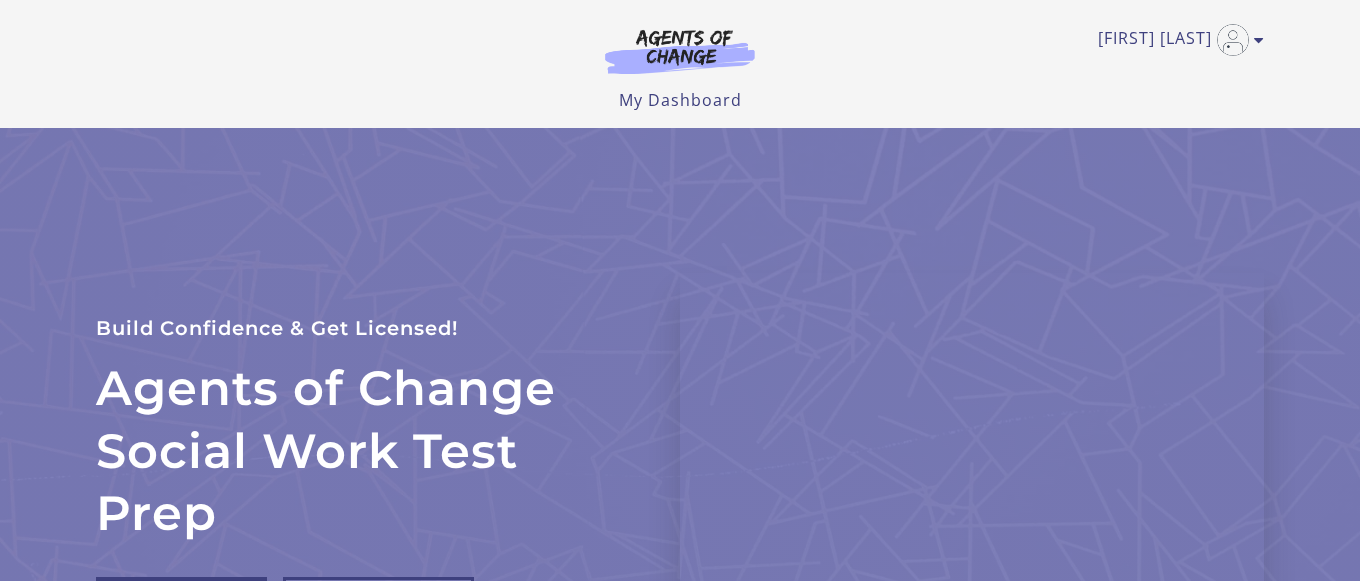 scroll, scrollTop: 0, scrollLeft: 0, axis: both 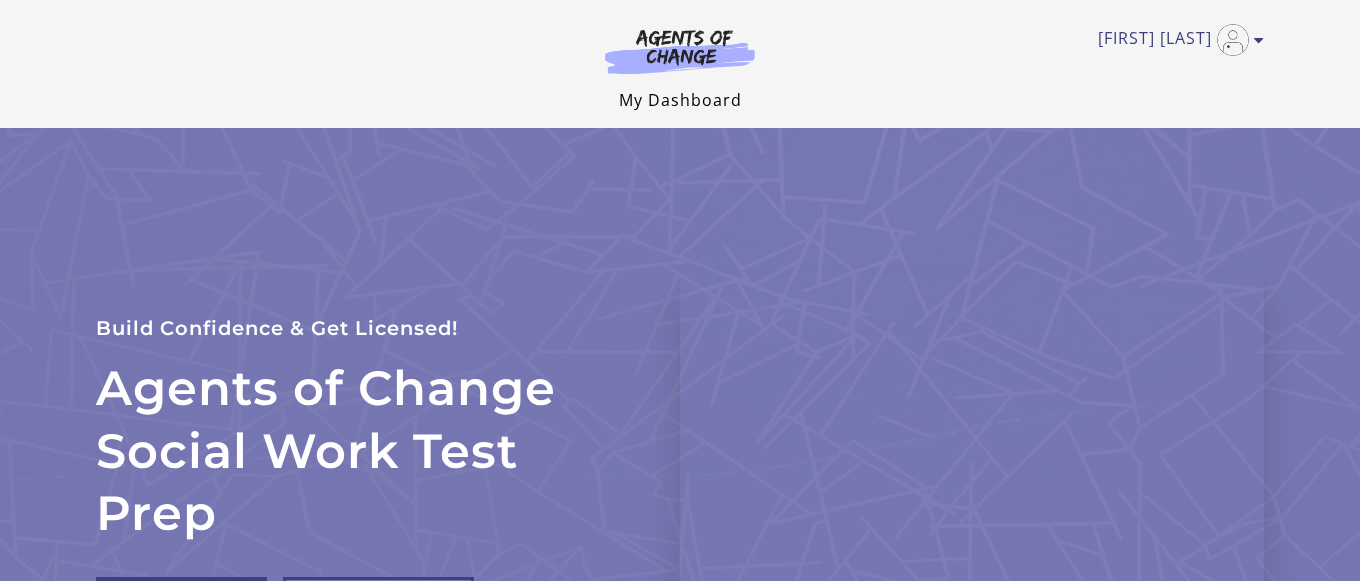 click on "My Dashboard" at bounding box center (680, 100) 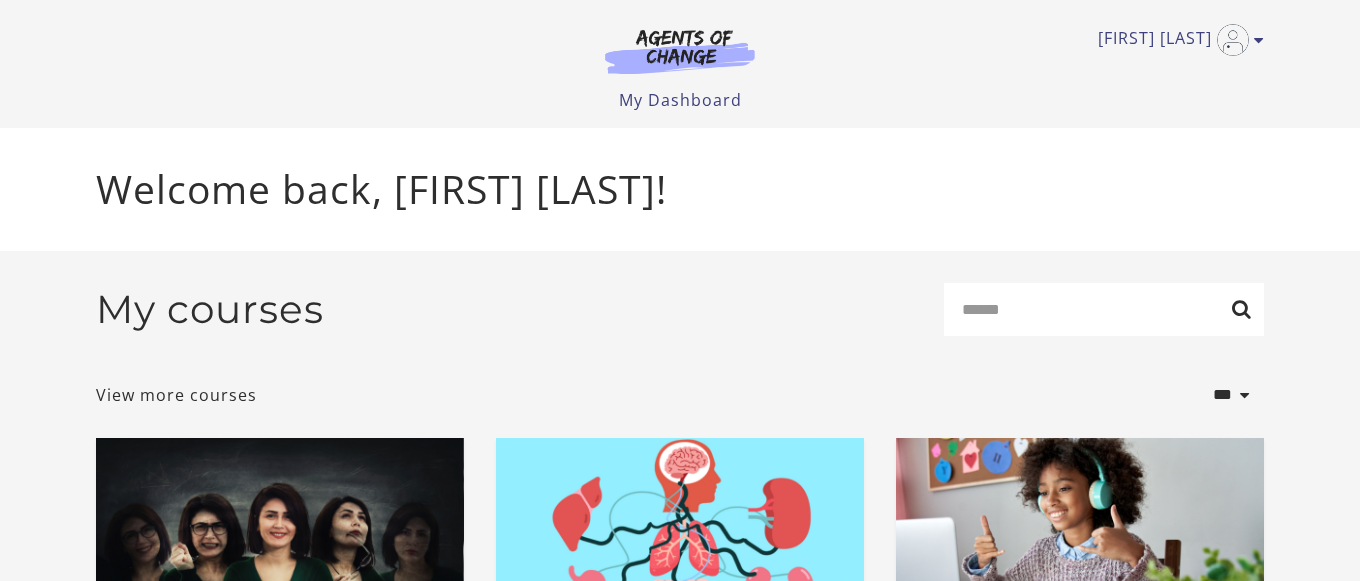 scroll, scrollTop: 0, scrollLeft: 0, axis: both 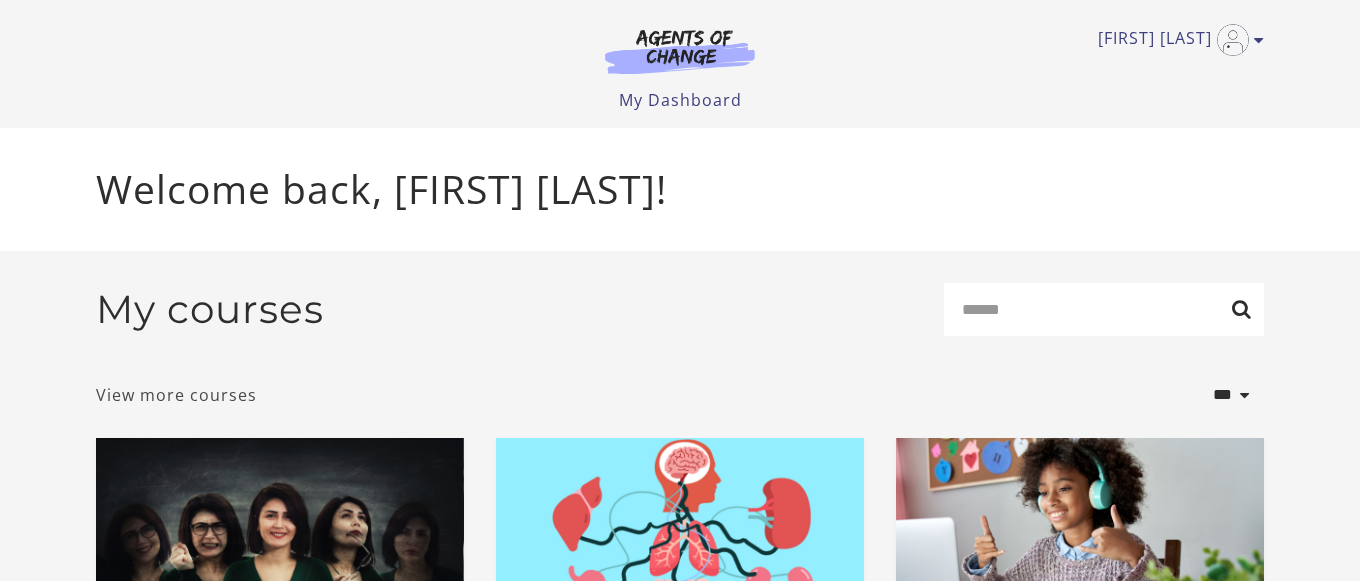 click on "View more courses" at bounding box center [176, 395] 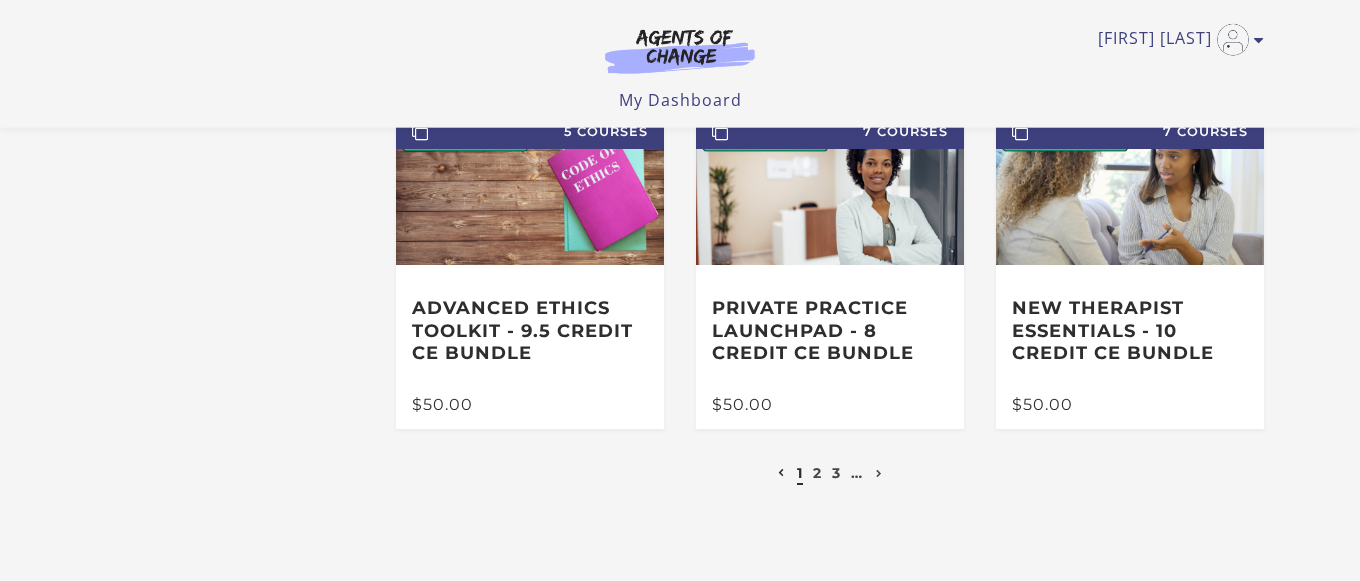 scroll, scrollTop: 483, scrollLeft: 0, axis: vertical 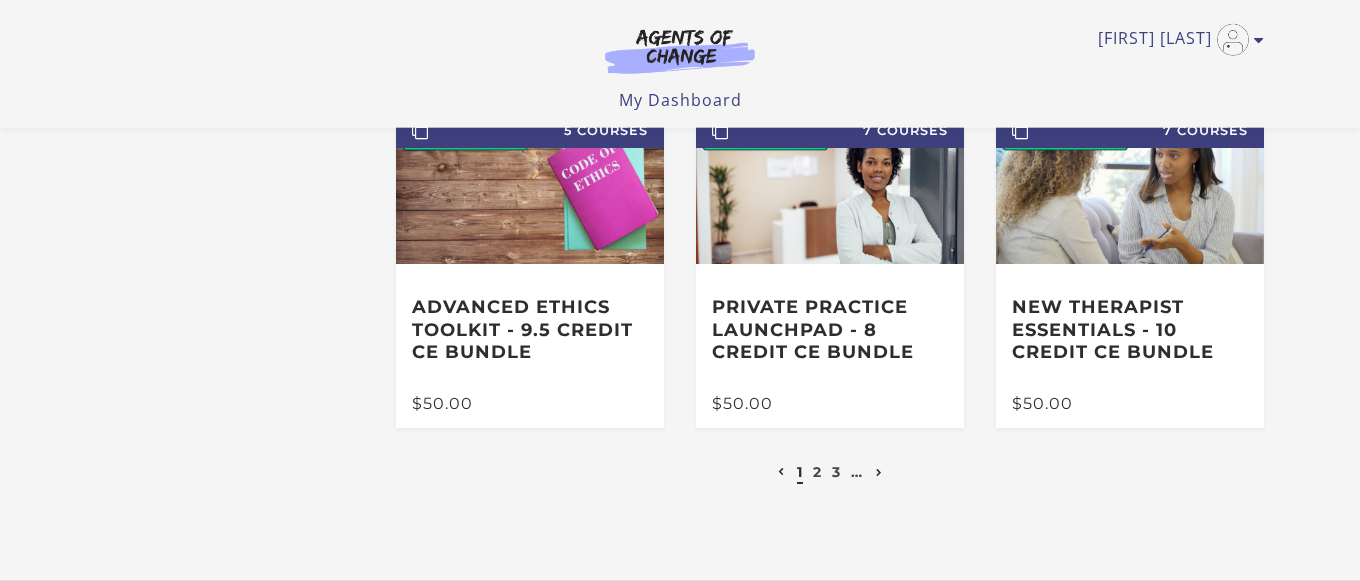 click at bounding box center (879, 473) 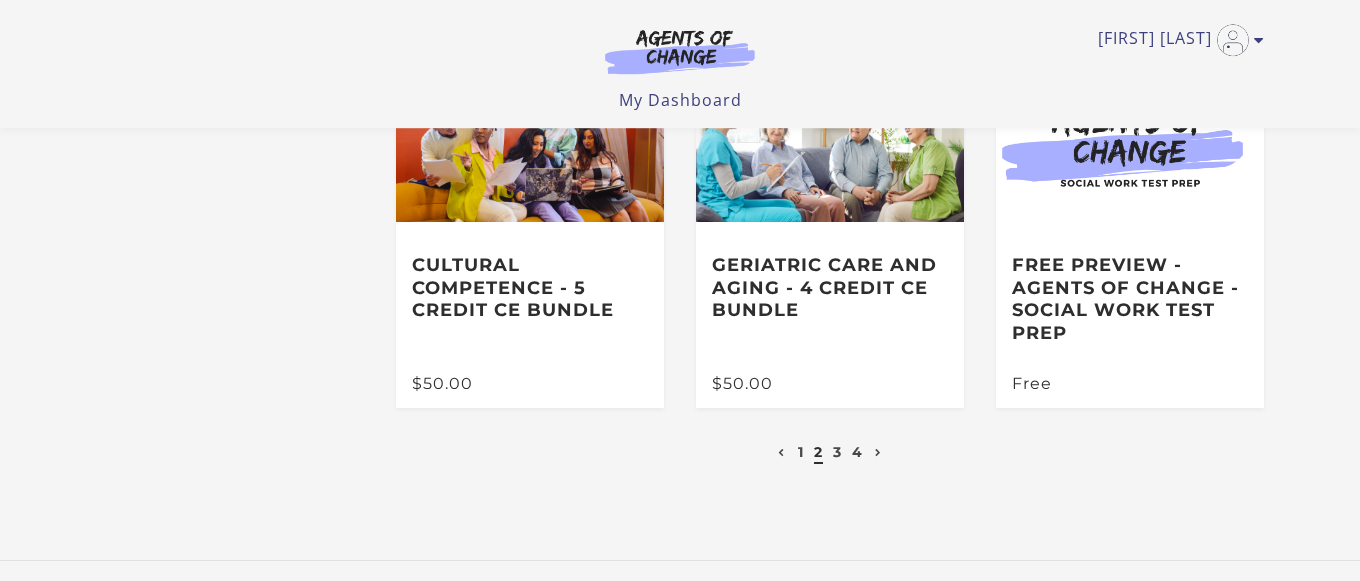 scroll, scrollTop: 505, scrollLeft: 0, axis: vertical 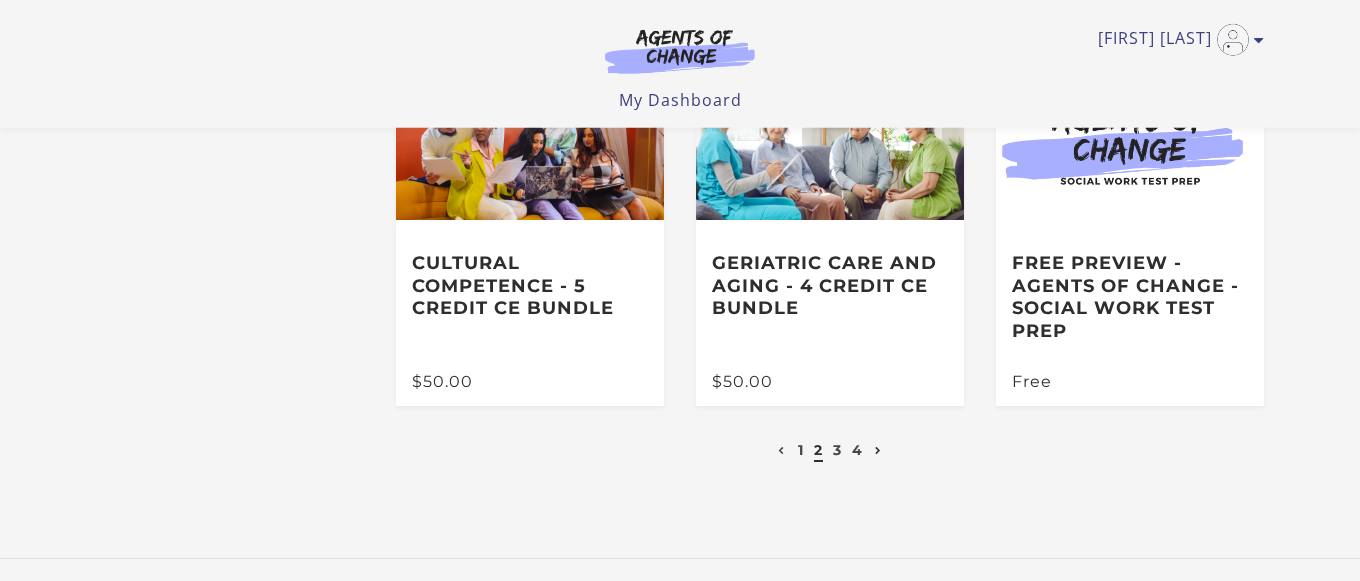 click at bounding box center (878, 450) 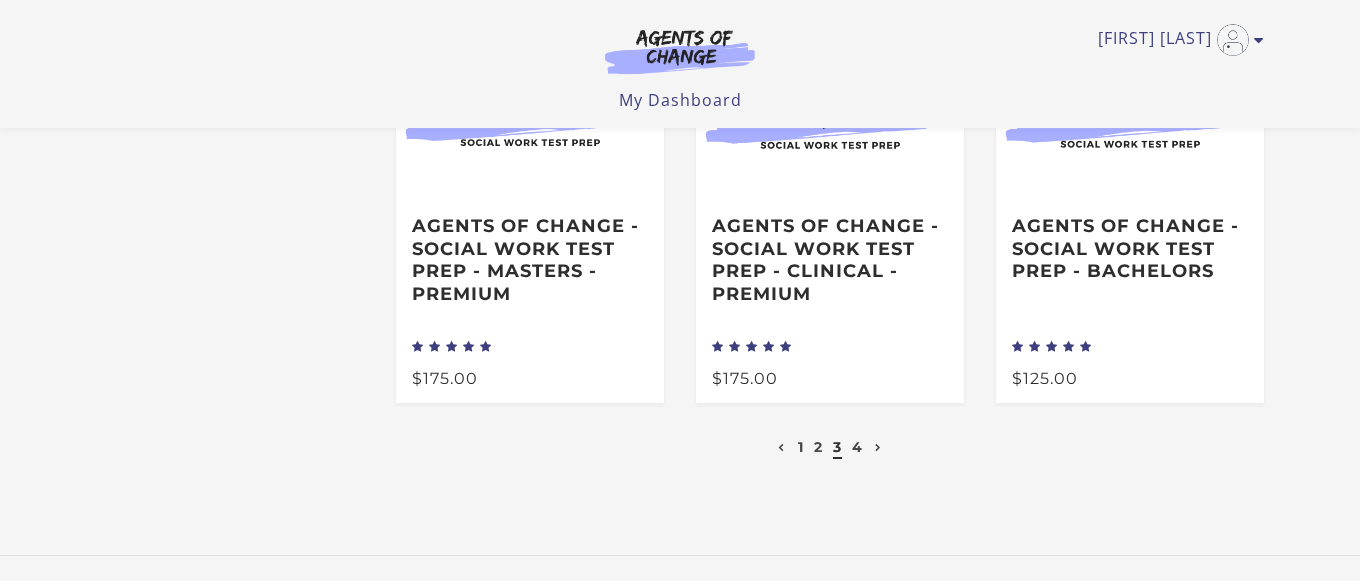 scroll, scrollTop: 543, scrollLeft: 0, axis: vertical 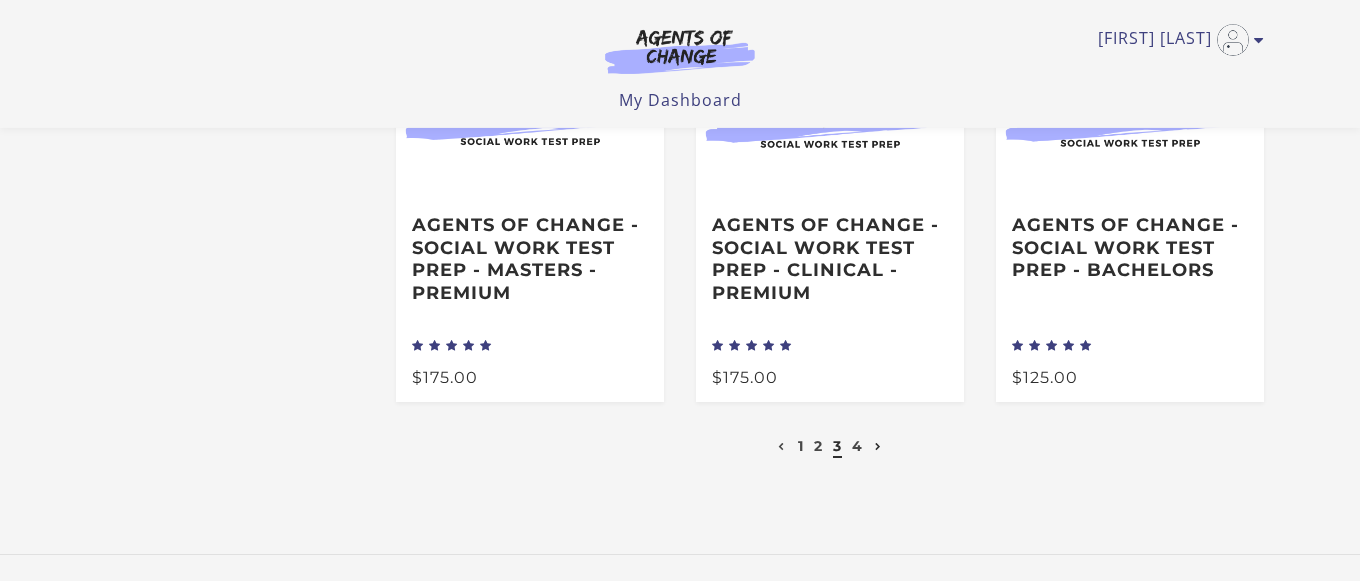 click at bounding box center [878, 446] 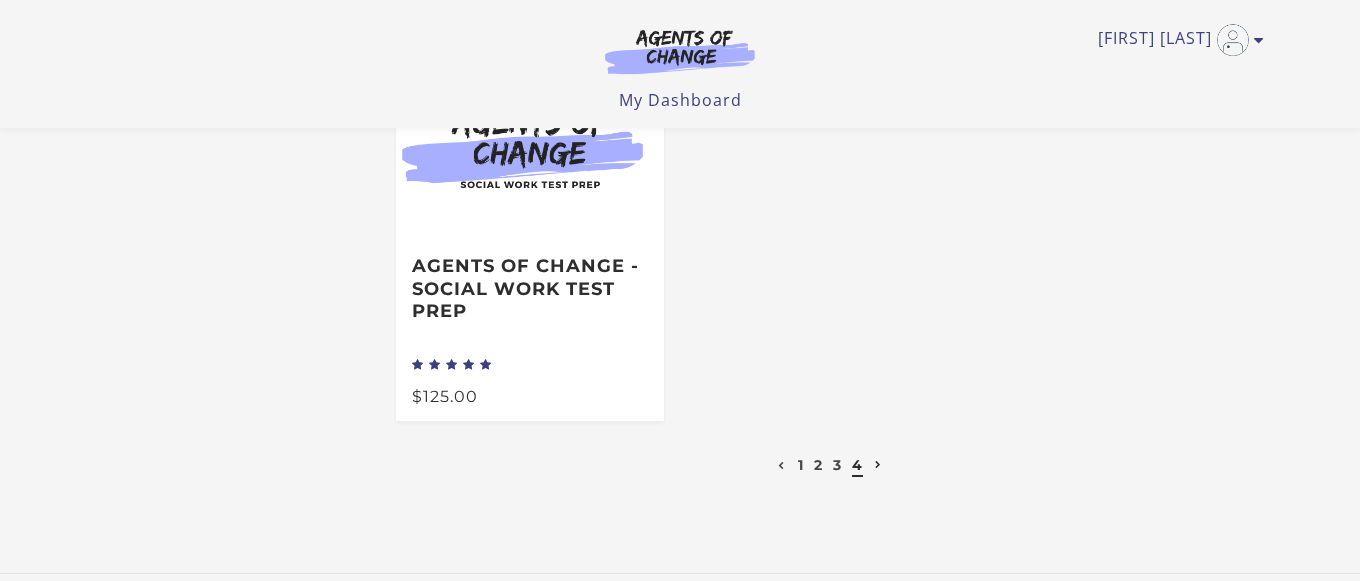 scroll, scrollTop: 156, scrollLeft: 0, axis: vertical 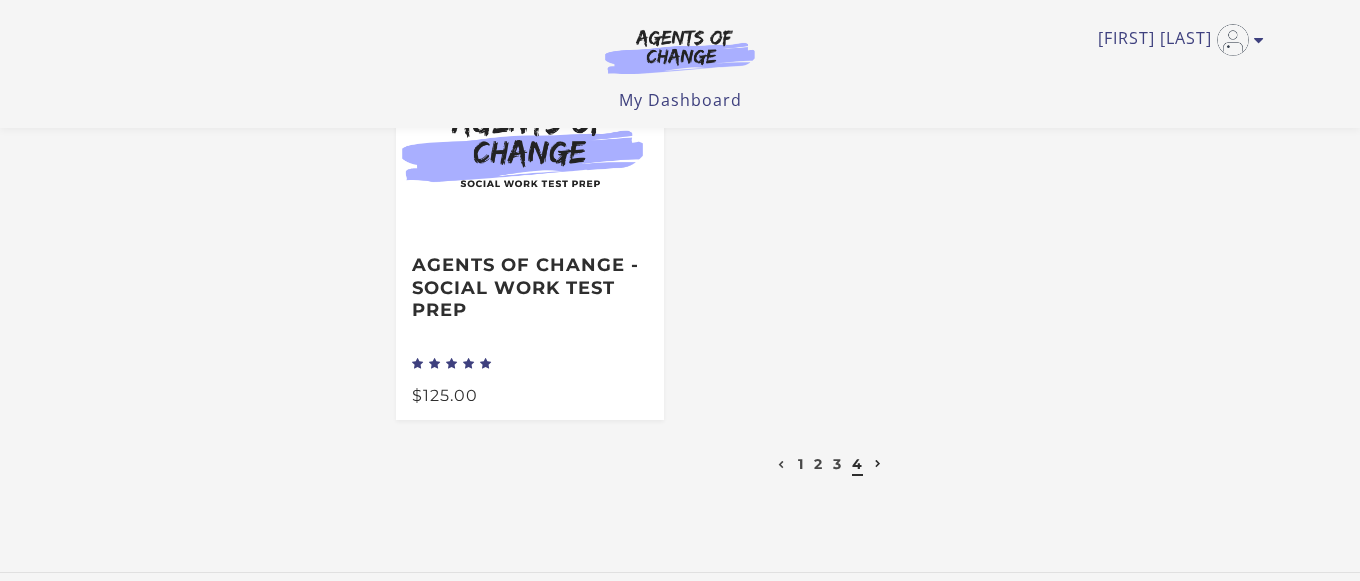 click at bounding box center (878, 464) 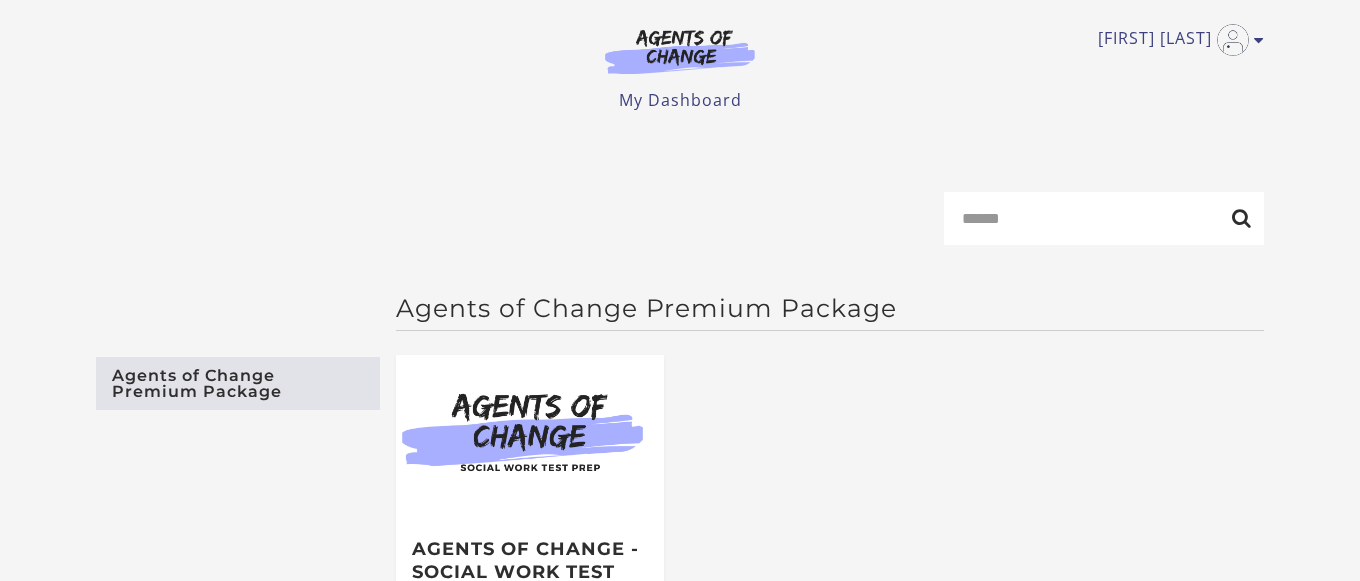 click at bounding box center (680, 51) 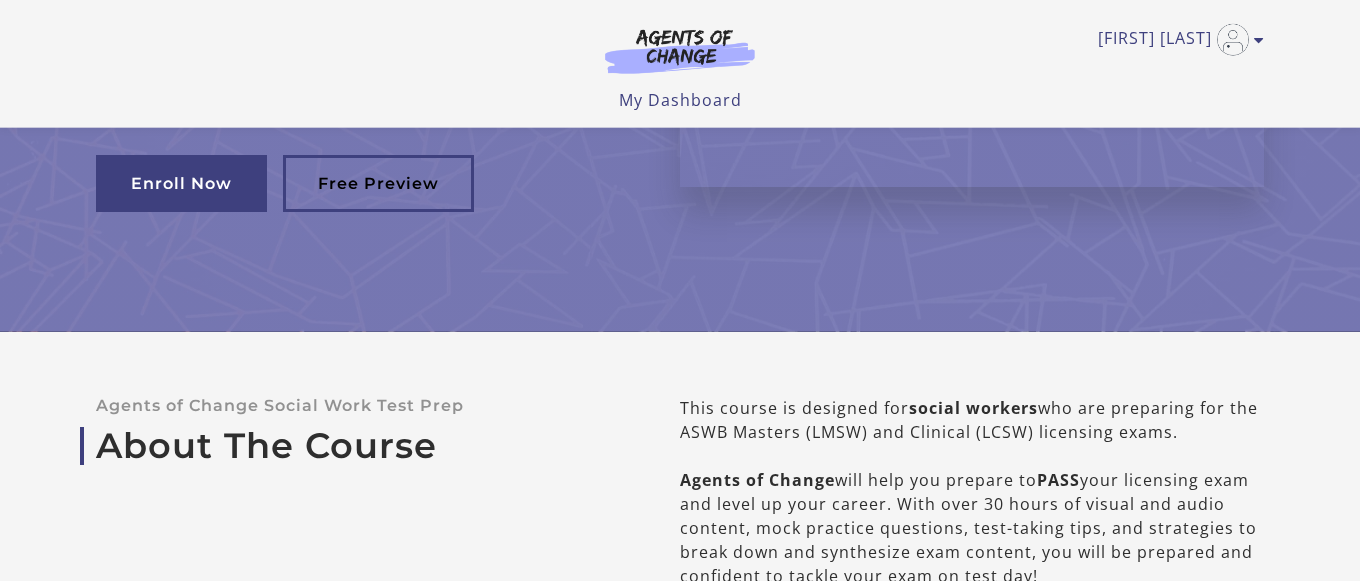 scroll, scrollTop: 0, scrollLeft: 0, axis: both 